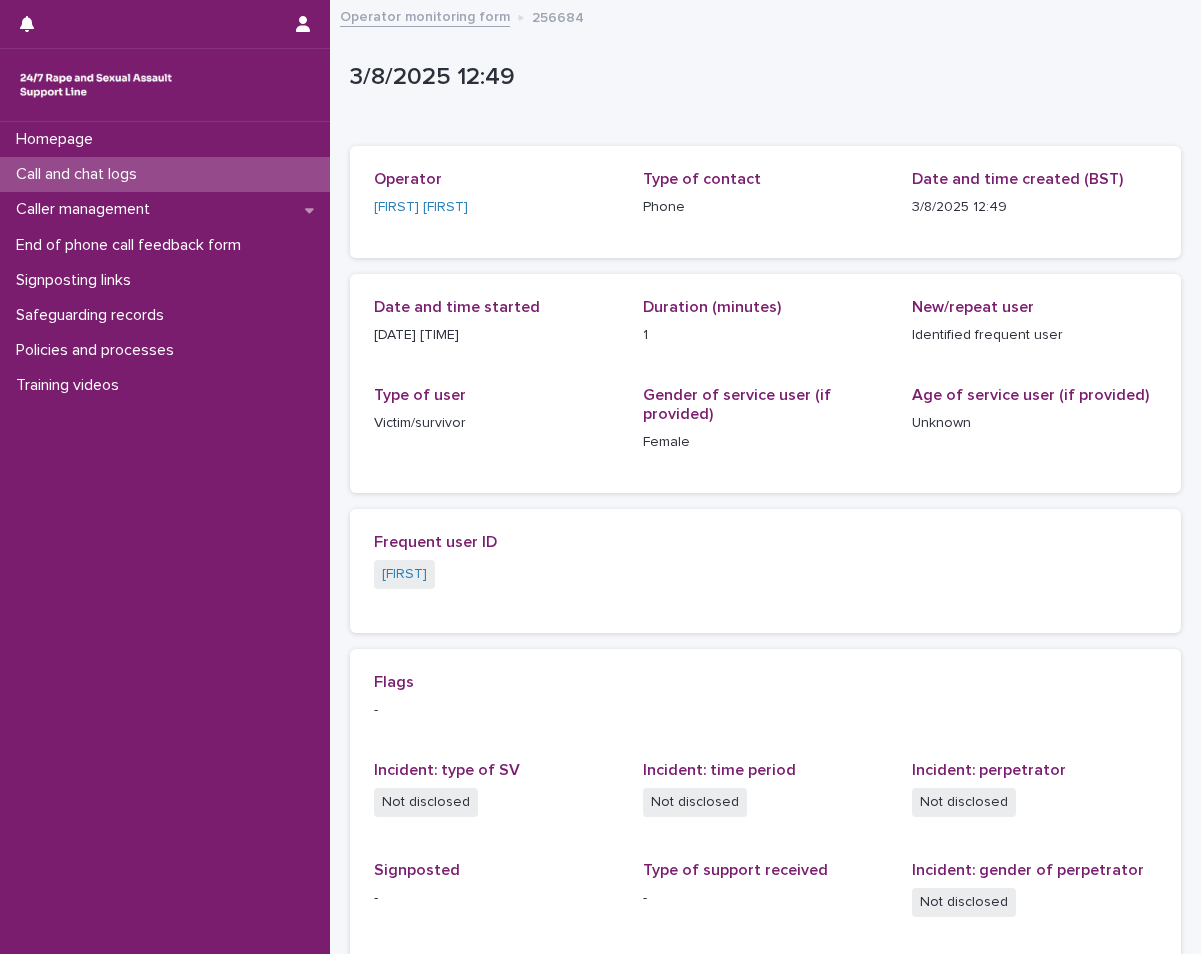 scroll, scrollTop: 0, scrollLeft: 0, axis: both 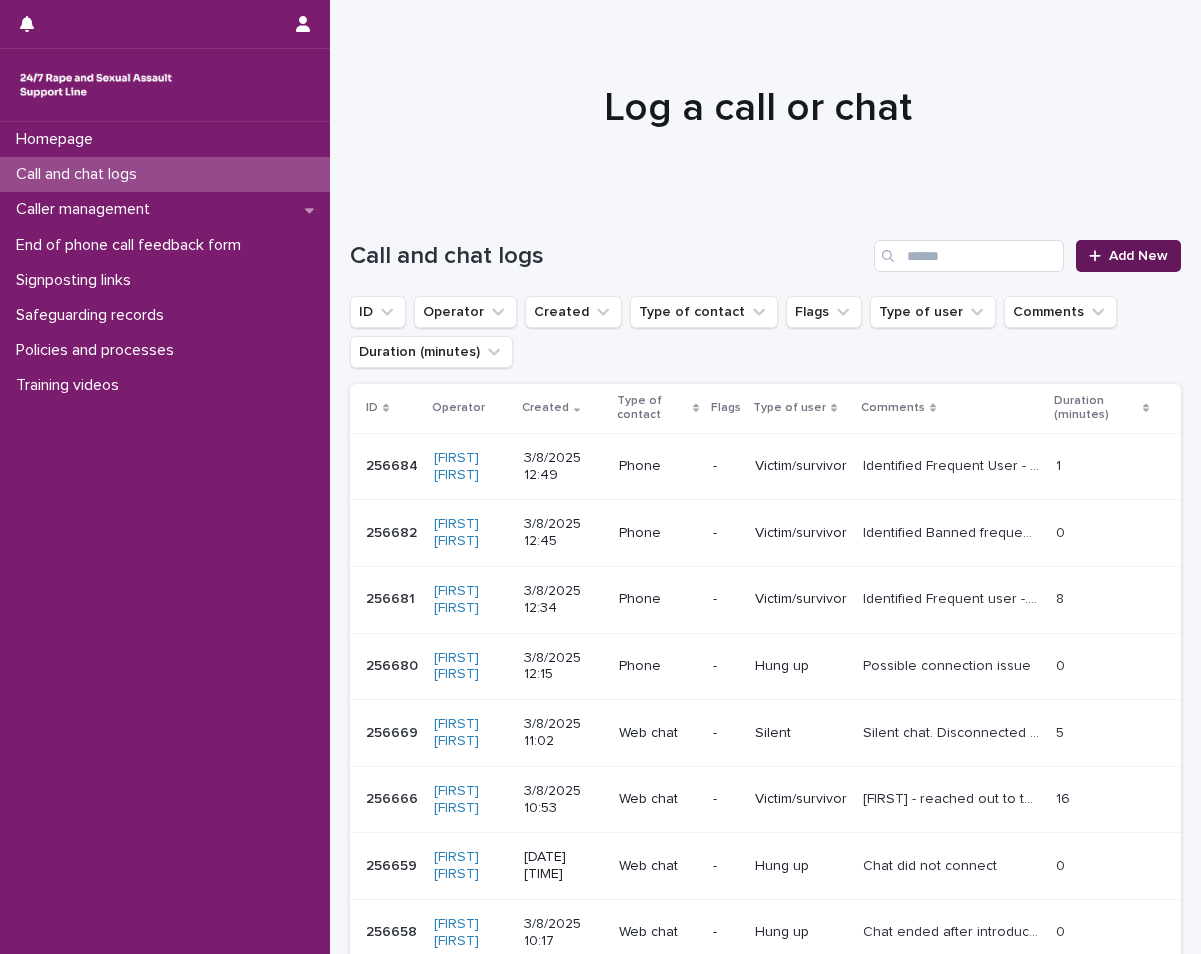click 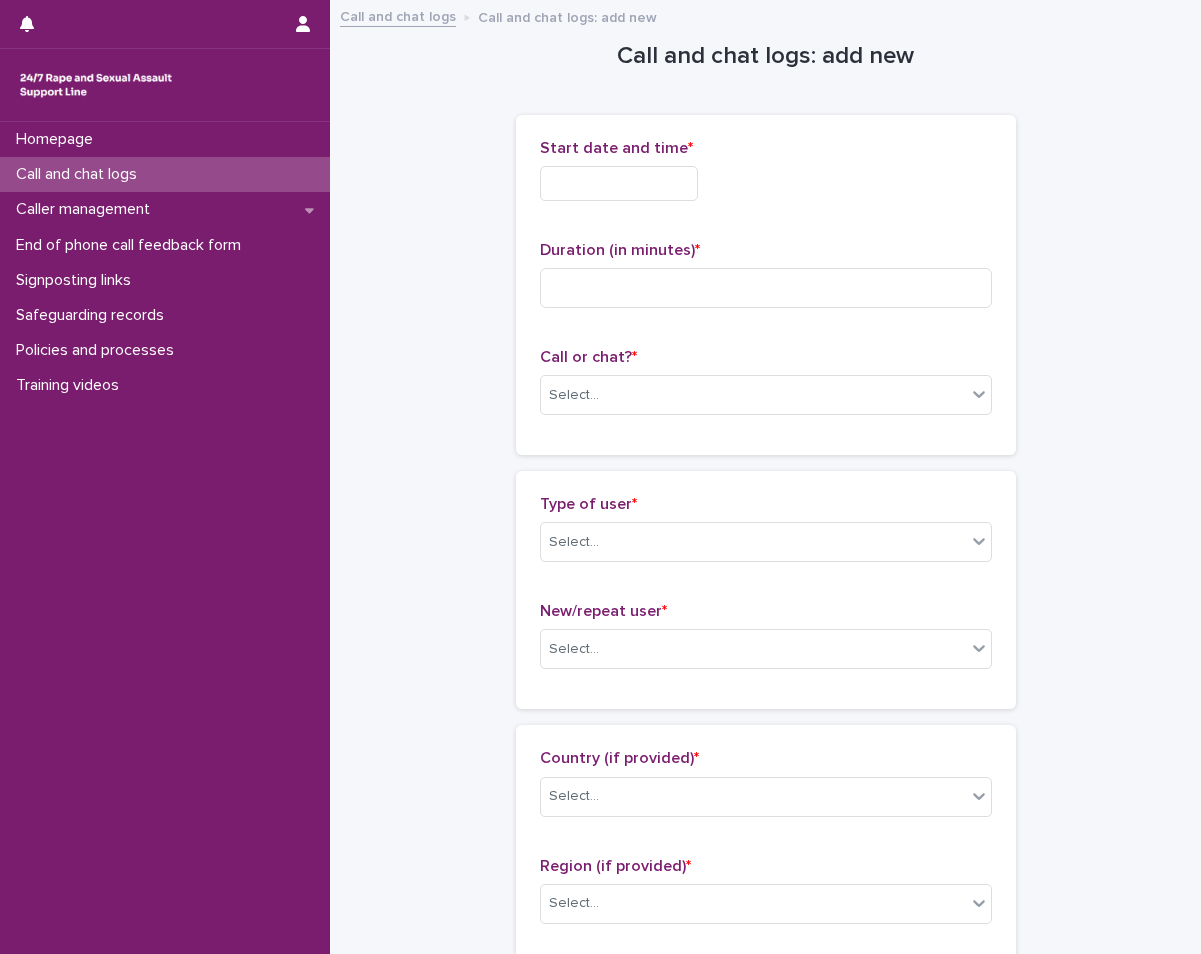 click at bounding box center [619, 183] 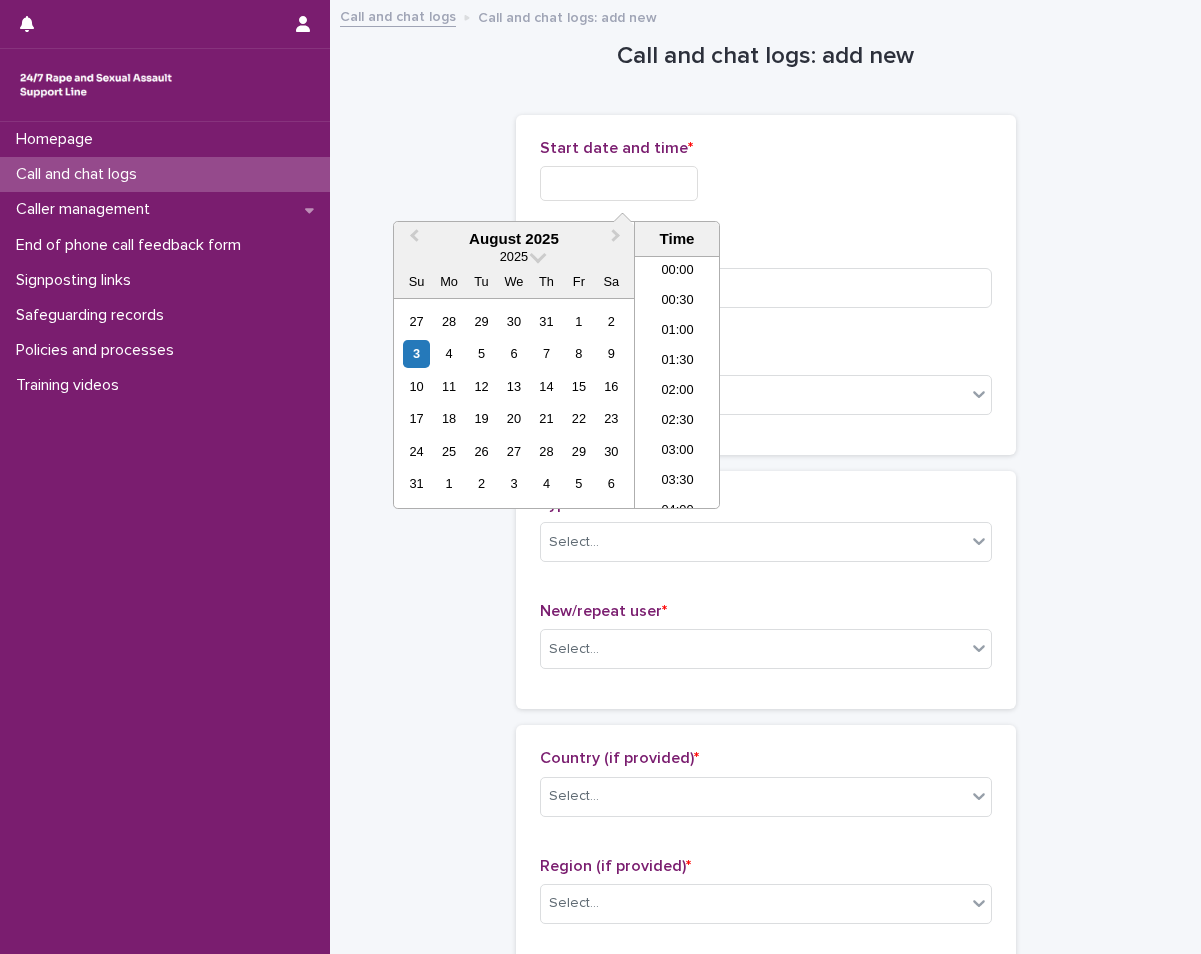 scroll, scrollTop: 670, scrollLeft: 0, axis: vertical 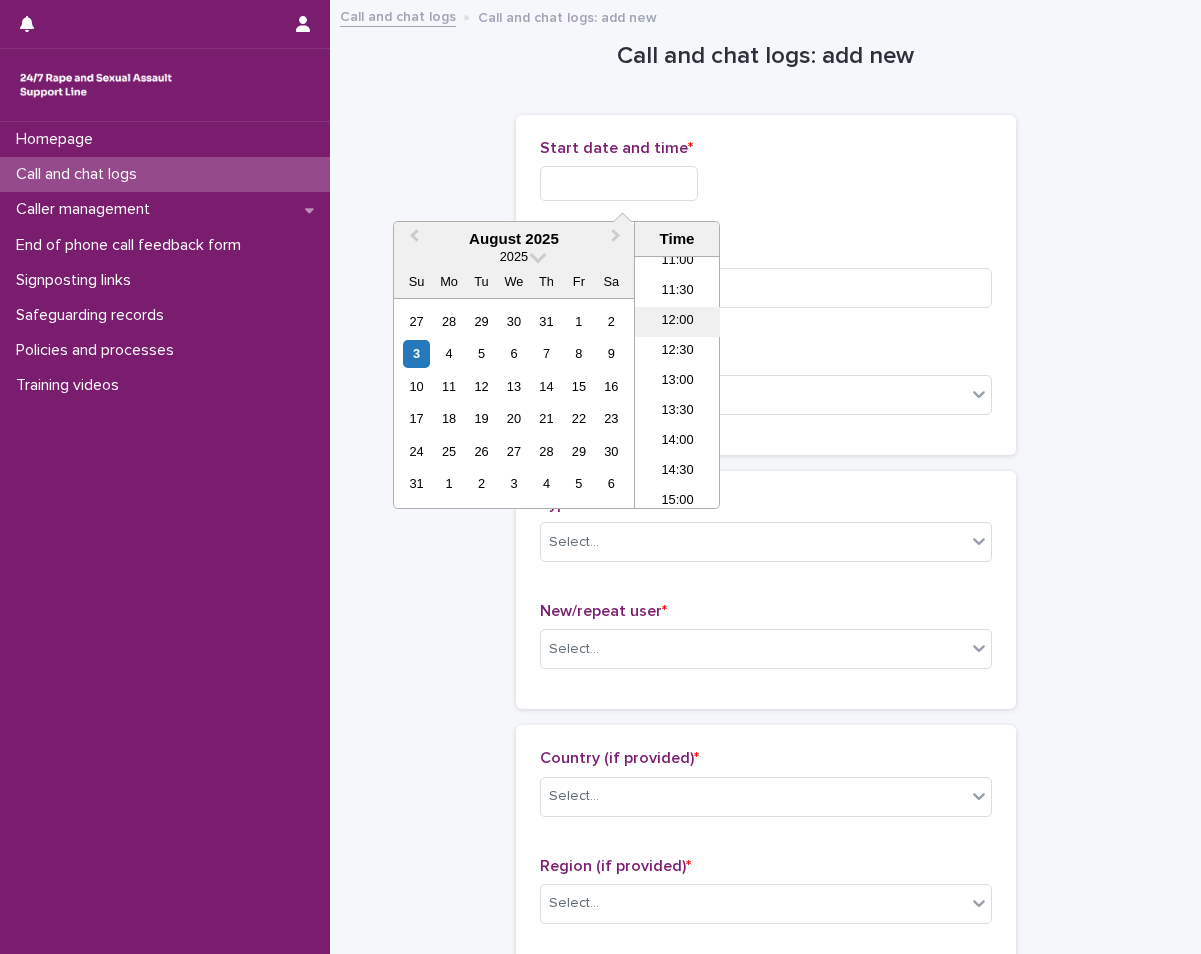 click on "12:00" at bounding box center (677, 322) 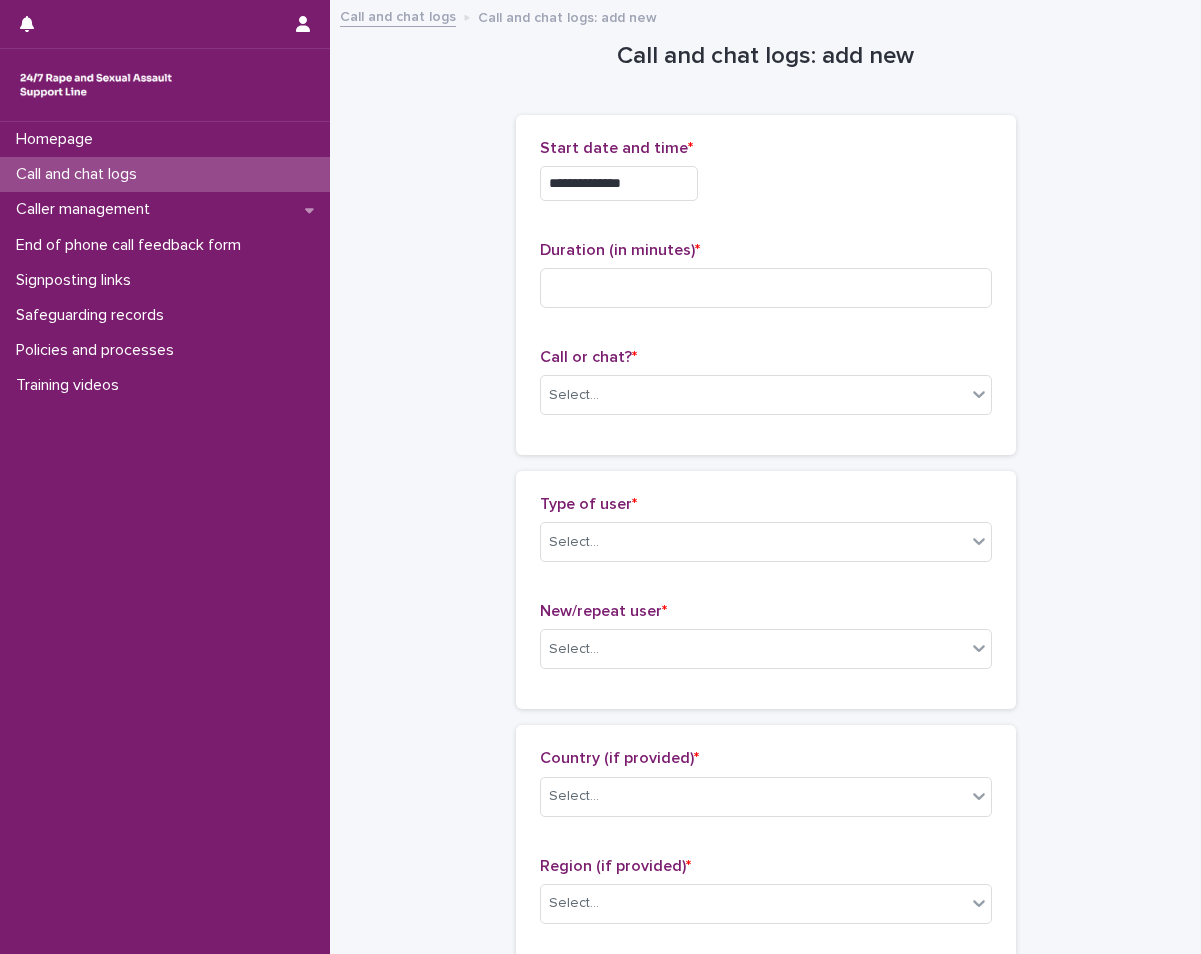 click on "**********" at bounding box center [619, 183] 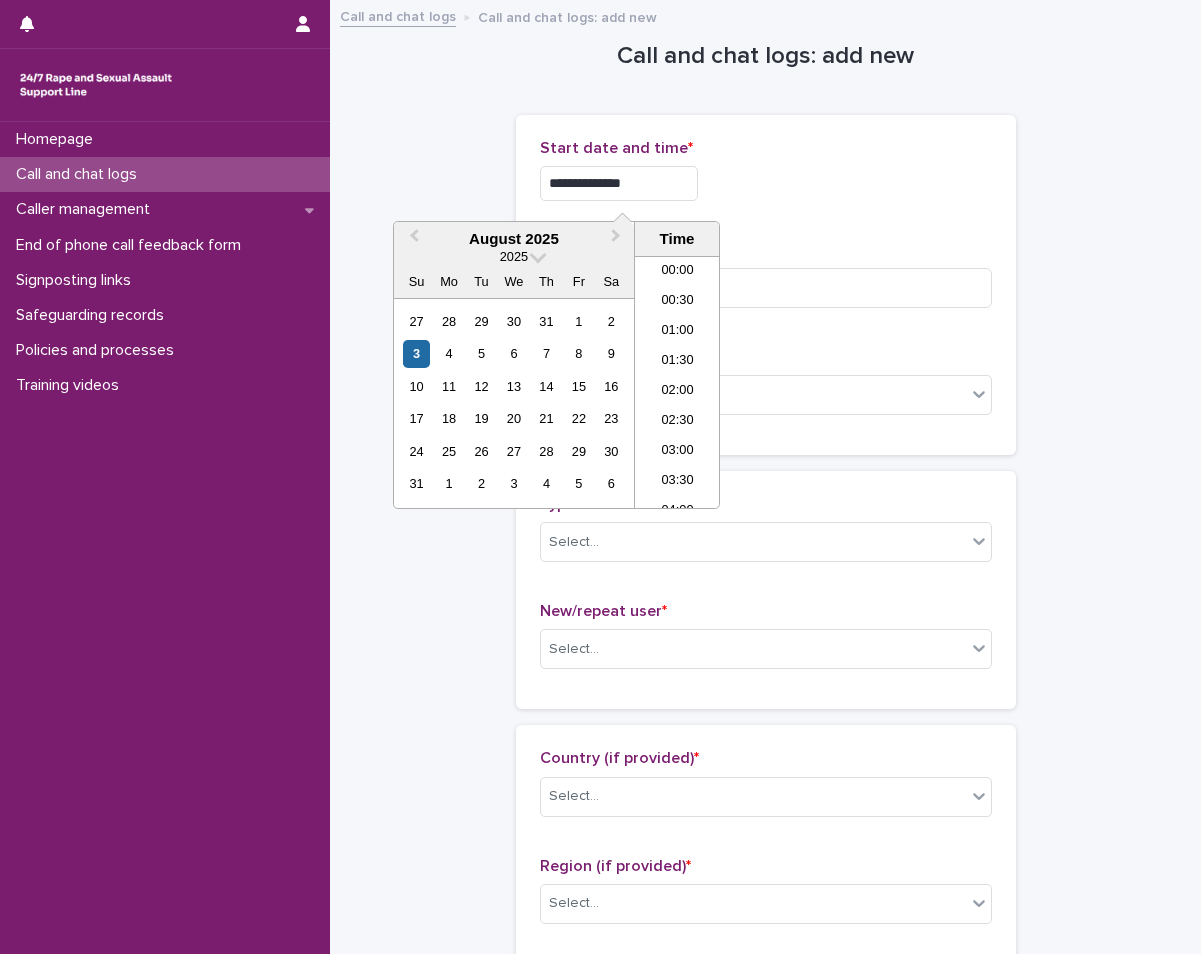 scroll, scrollTop: 610, scrollLeft: 0, axis: vertical 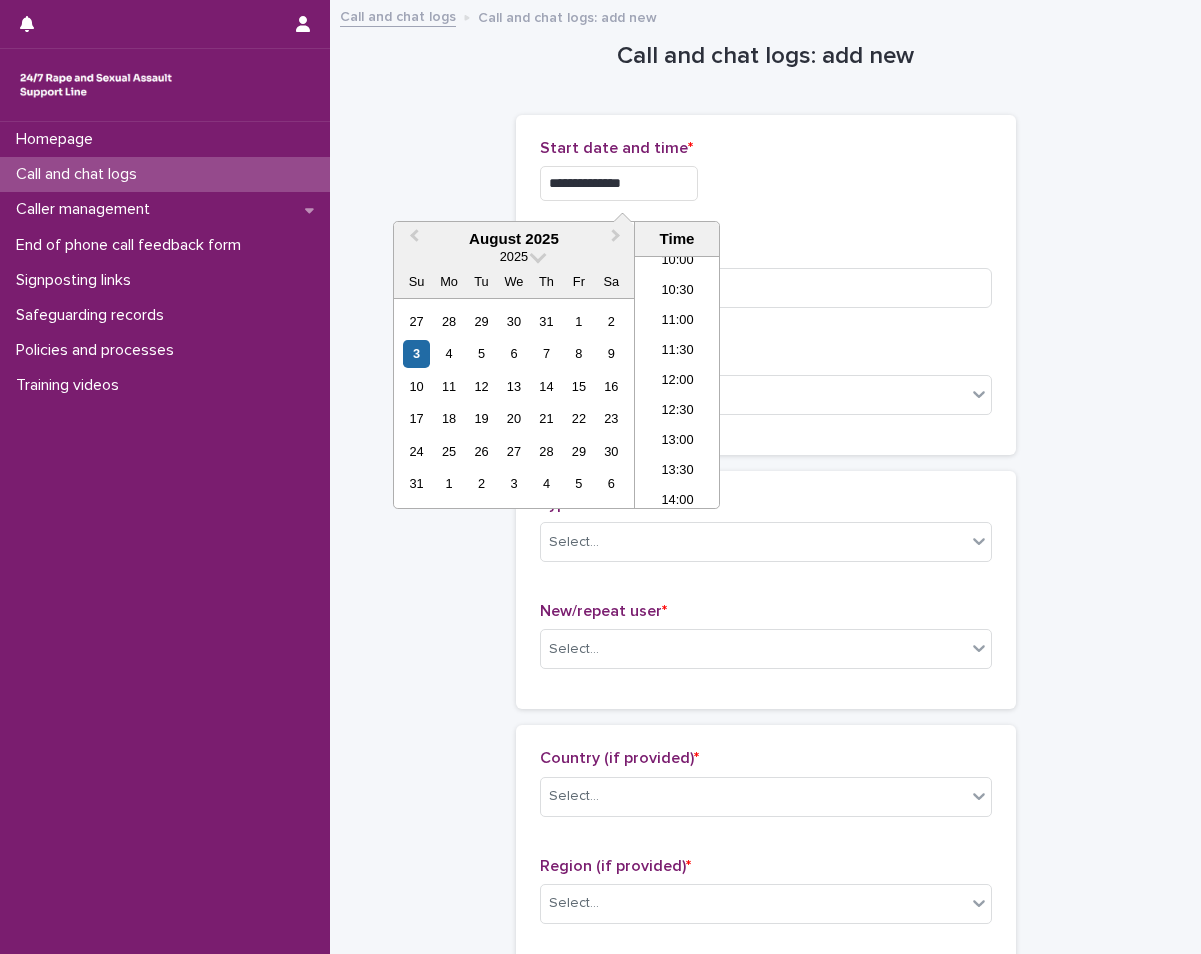 type on "**********" 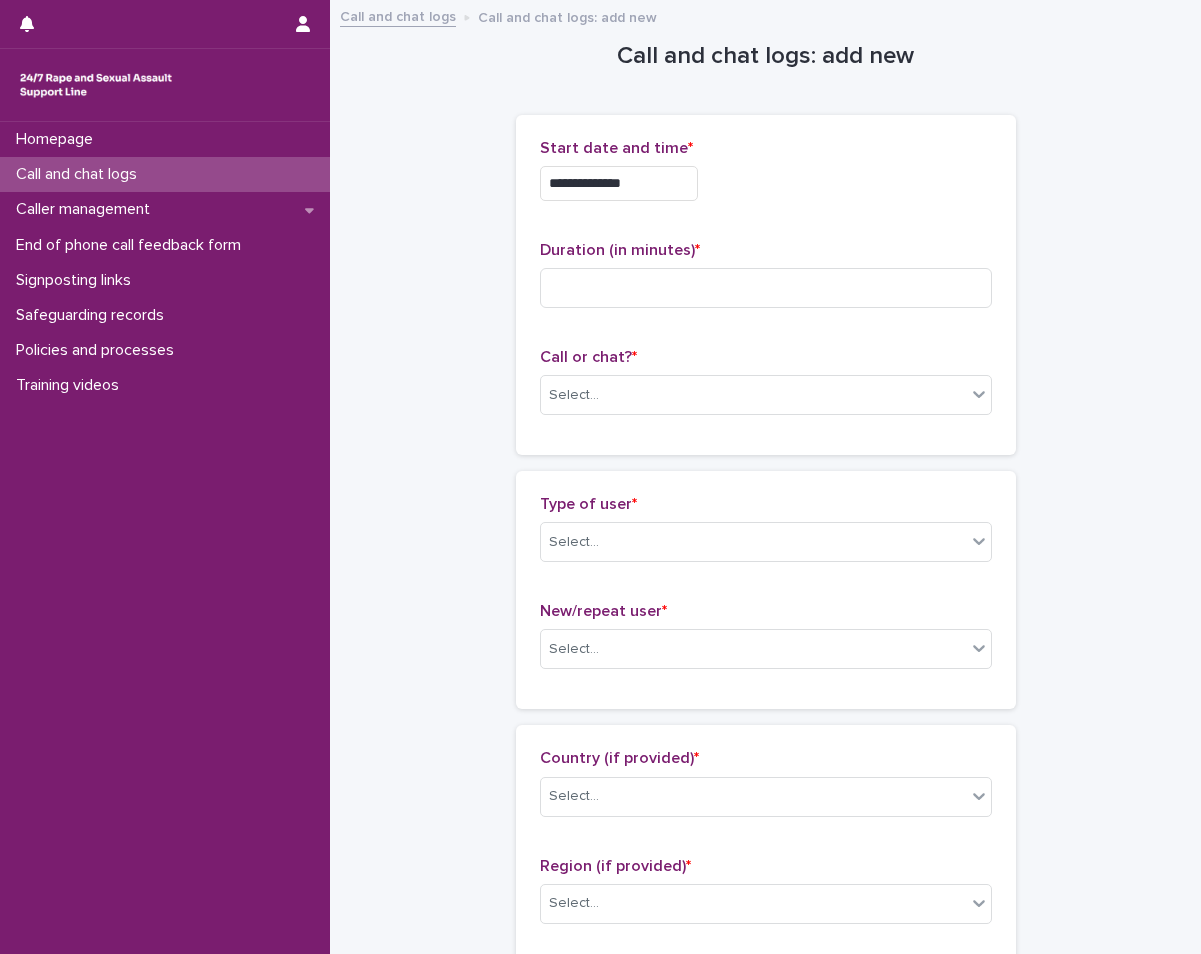 click on "**********" at bounding box center [766, 183] 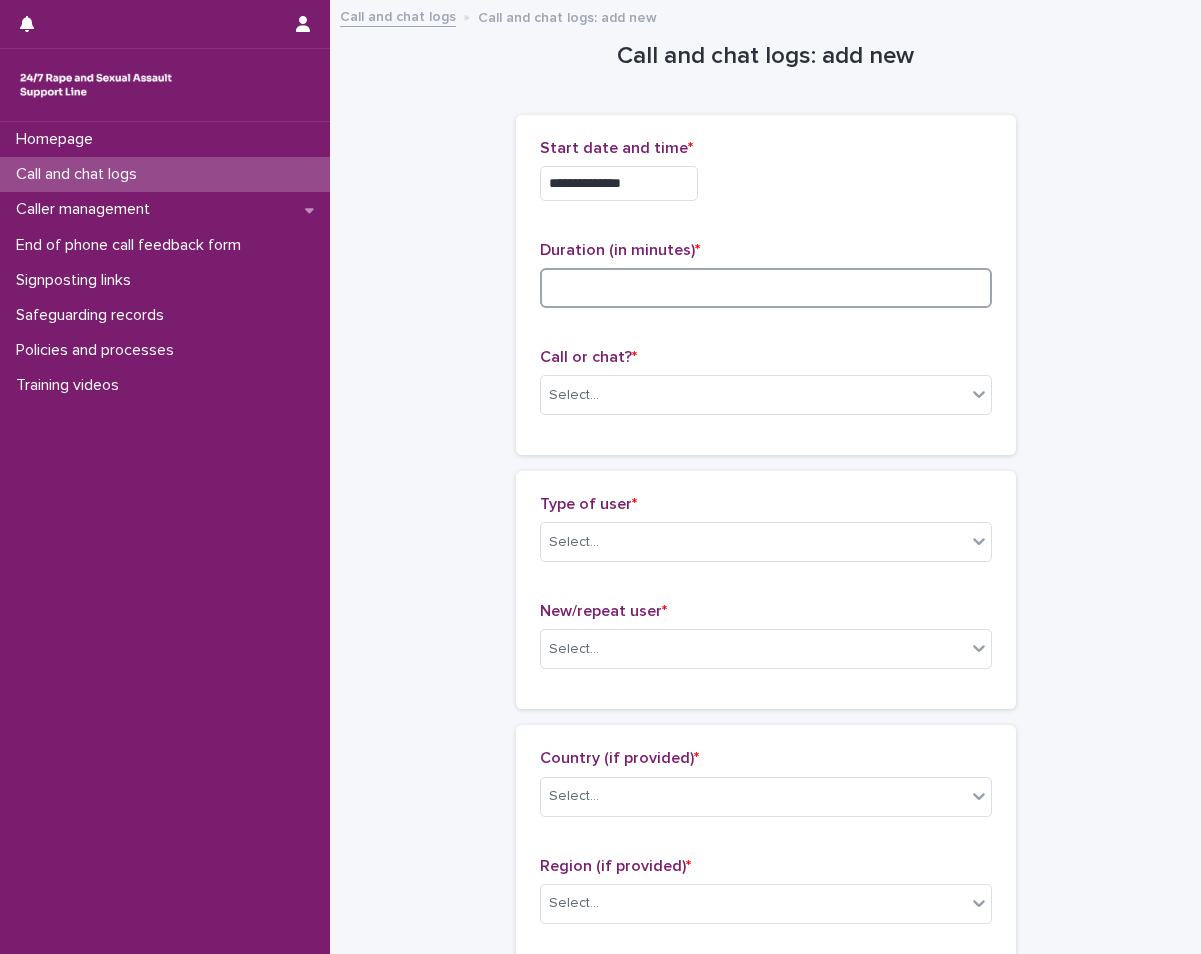 click at bounding box center [766, 288] 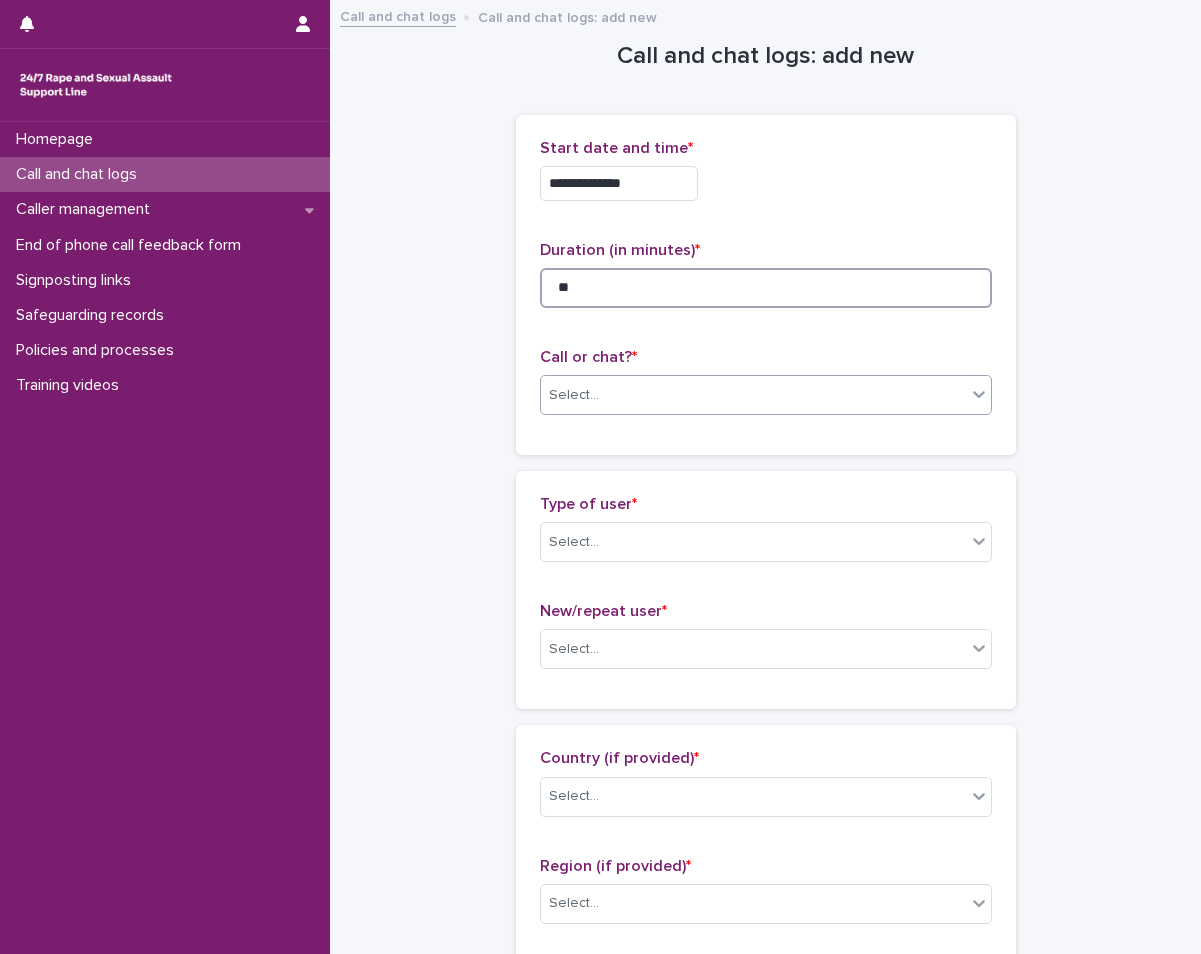 type on "**" 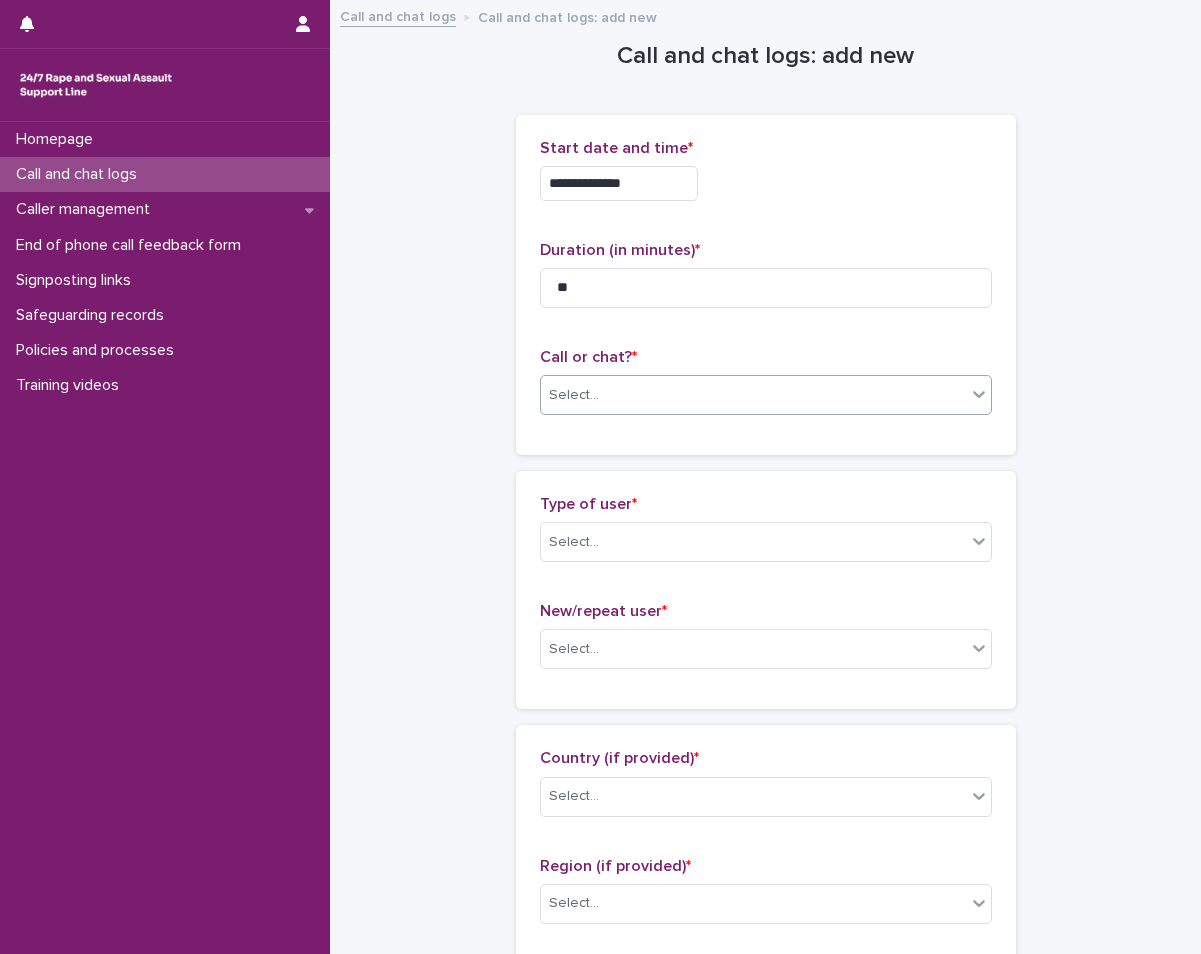 click on "Select..." at bounding box center (753, 395) 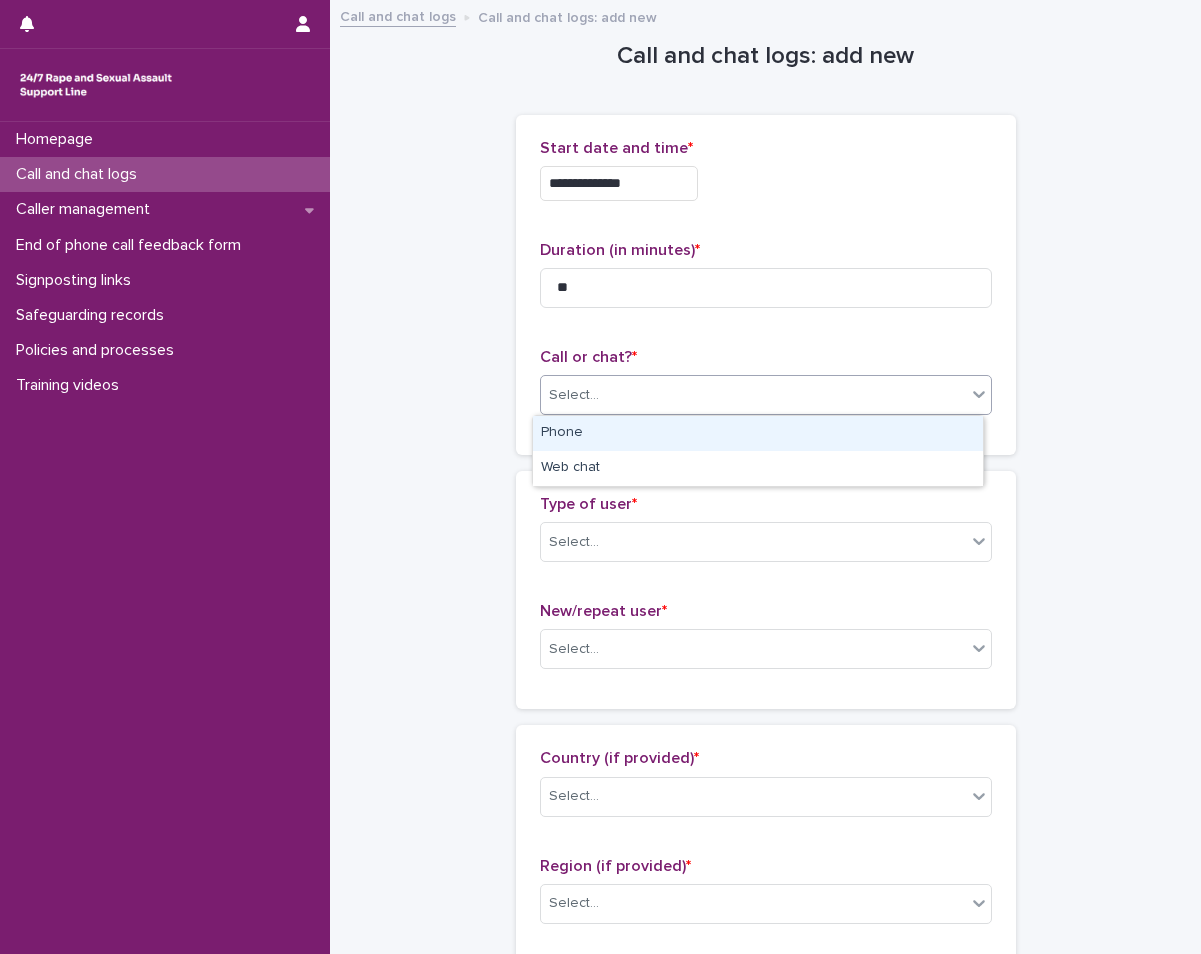 click on "Phone" at bounding box center [758, 433] 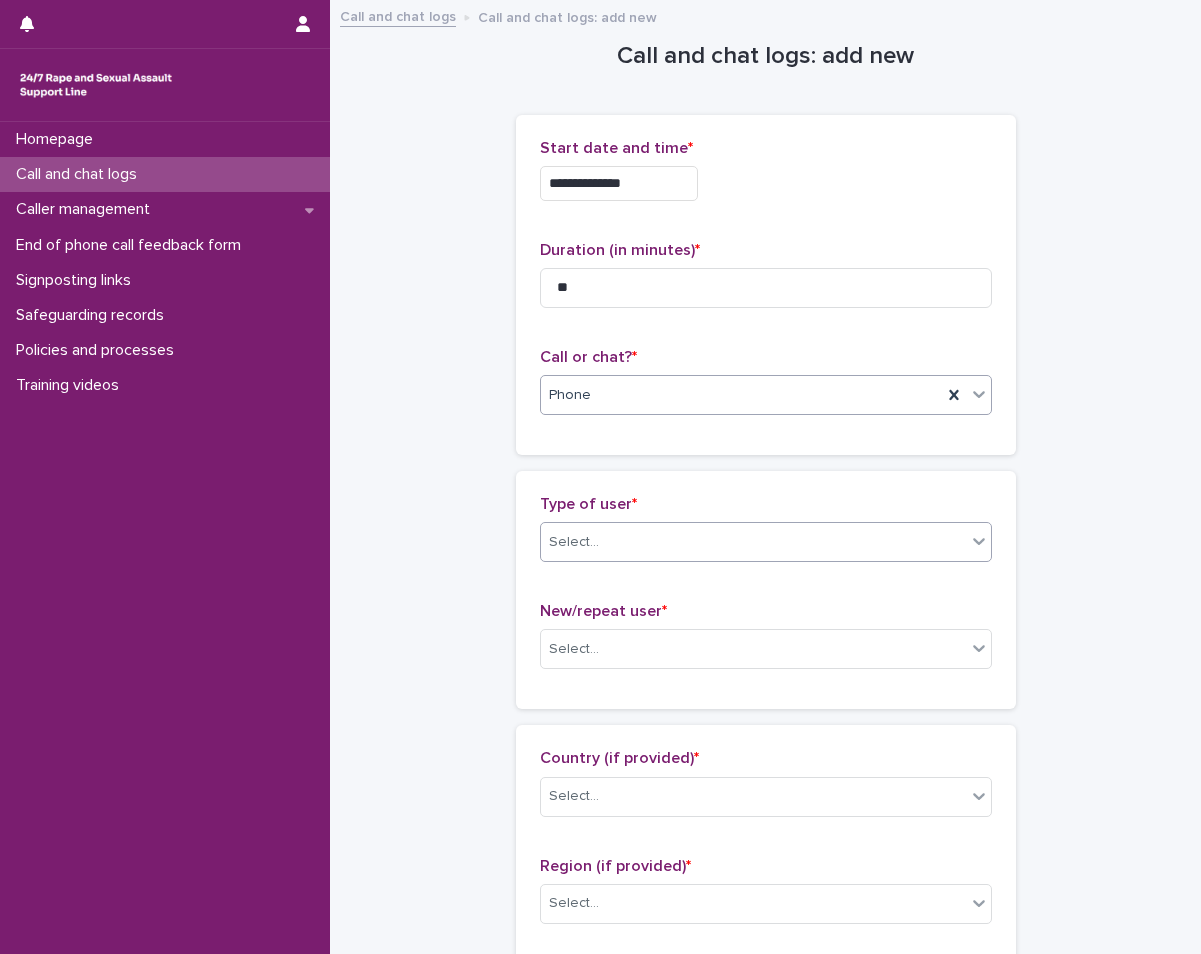 click on "Select..." at bounding box center [753, 542] 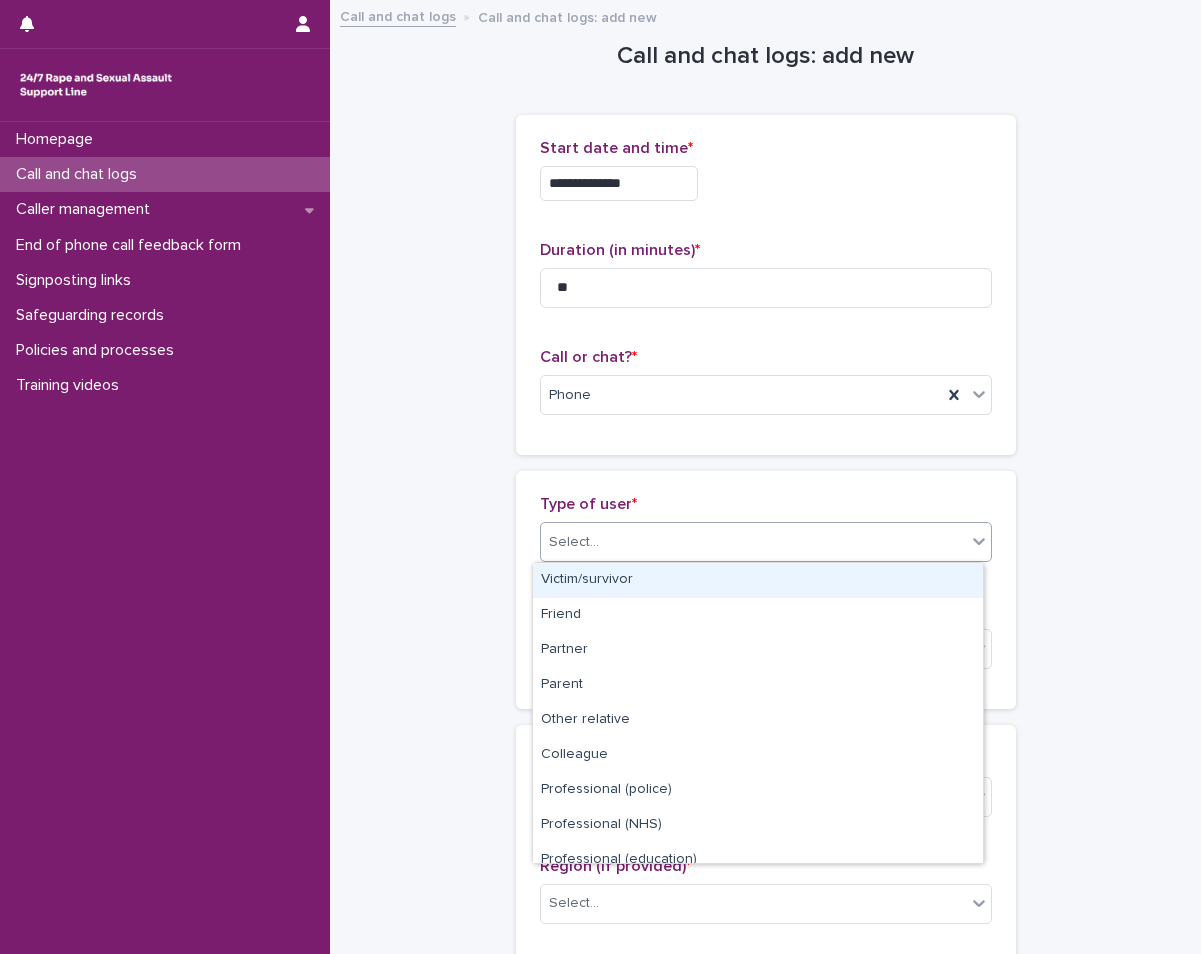 click on "Victim/survivor" at bounding box center (758, 580) 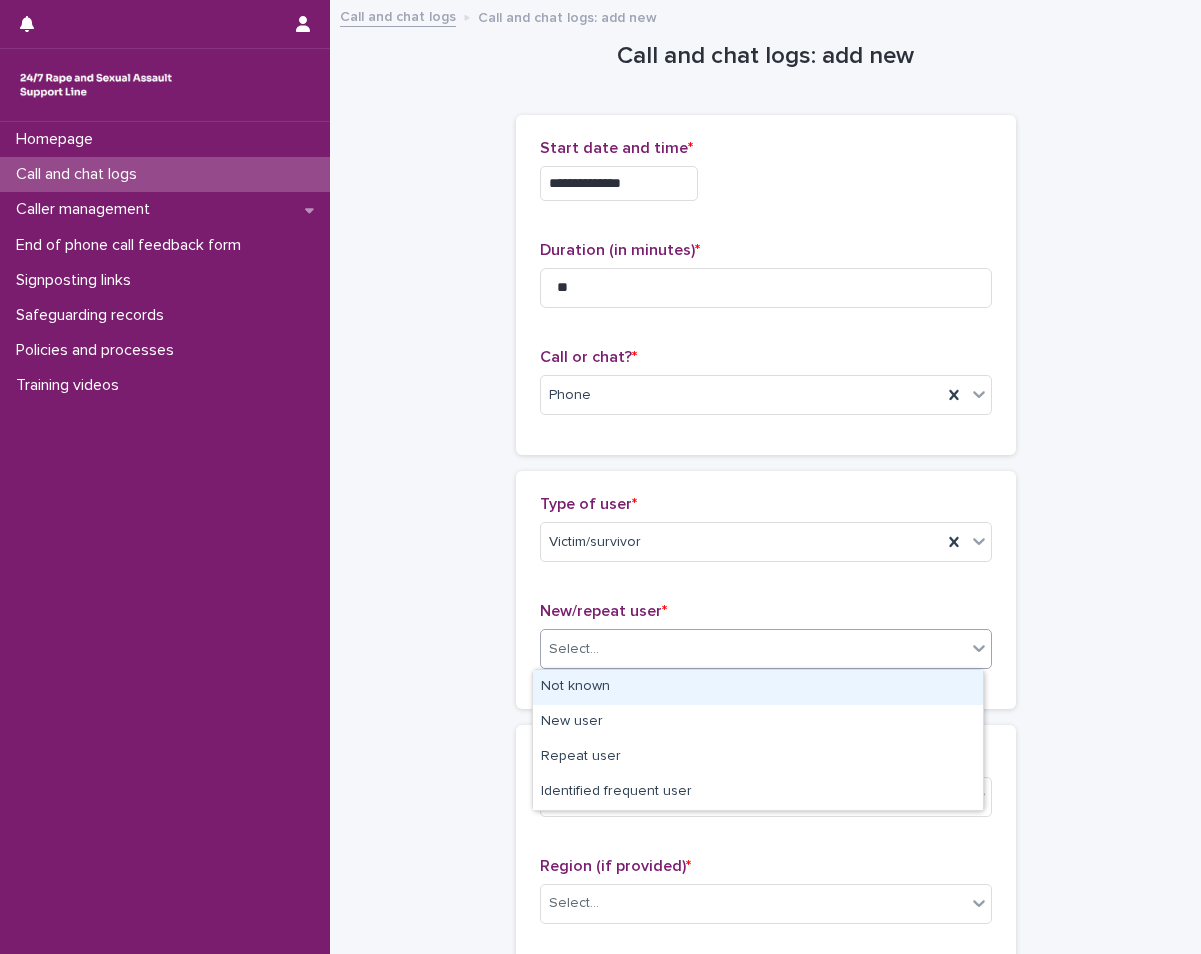 click on "Select..." at bounding box center (753, 649) 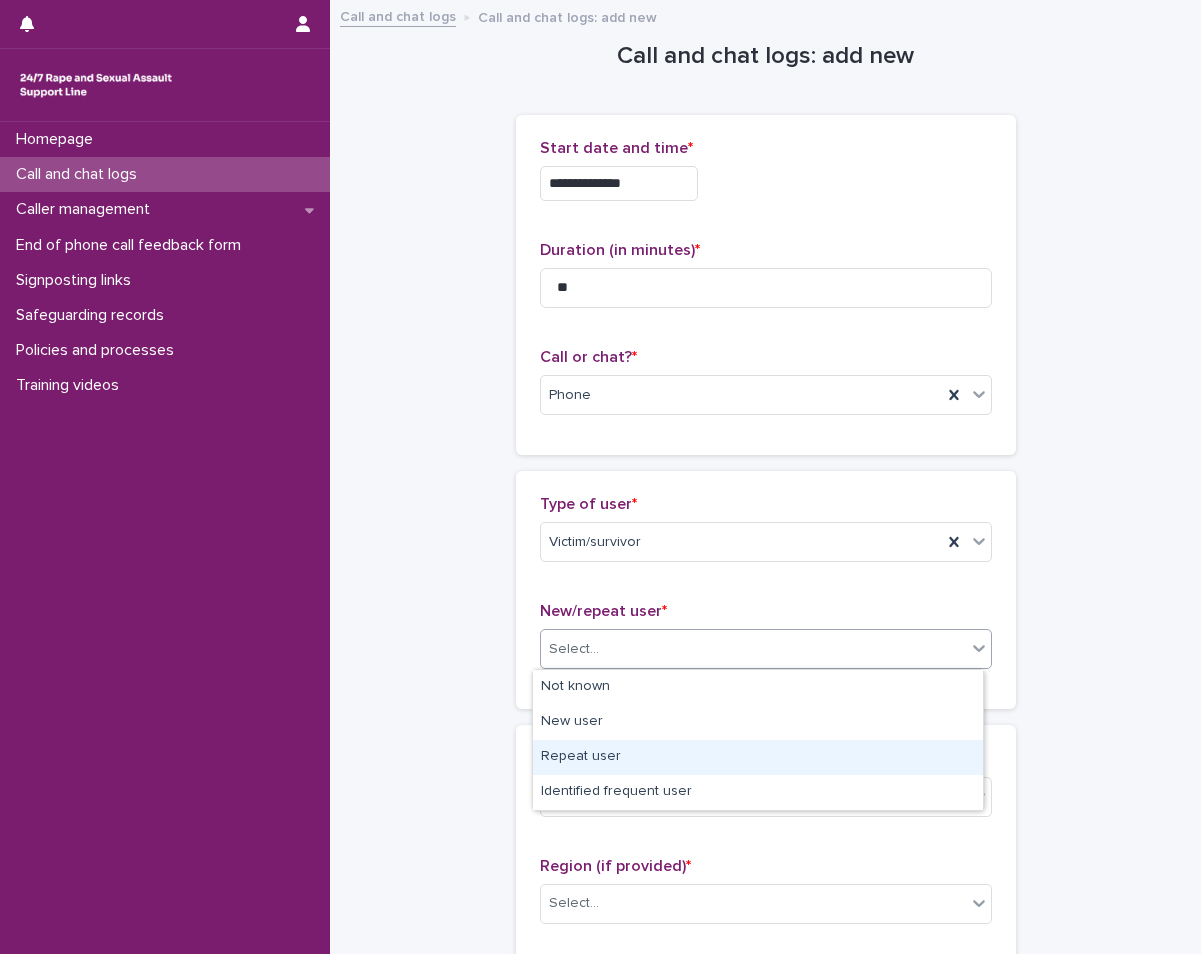 click on "Repeat user" at bounding box center [758, 757] 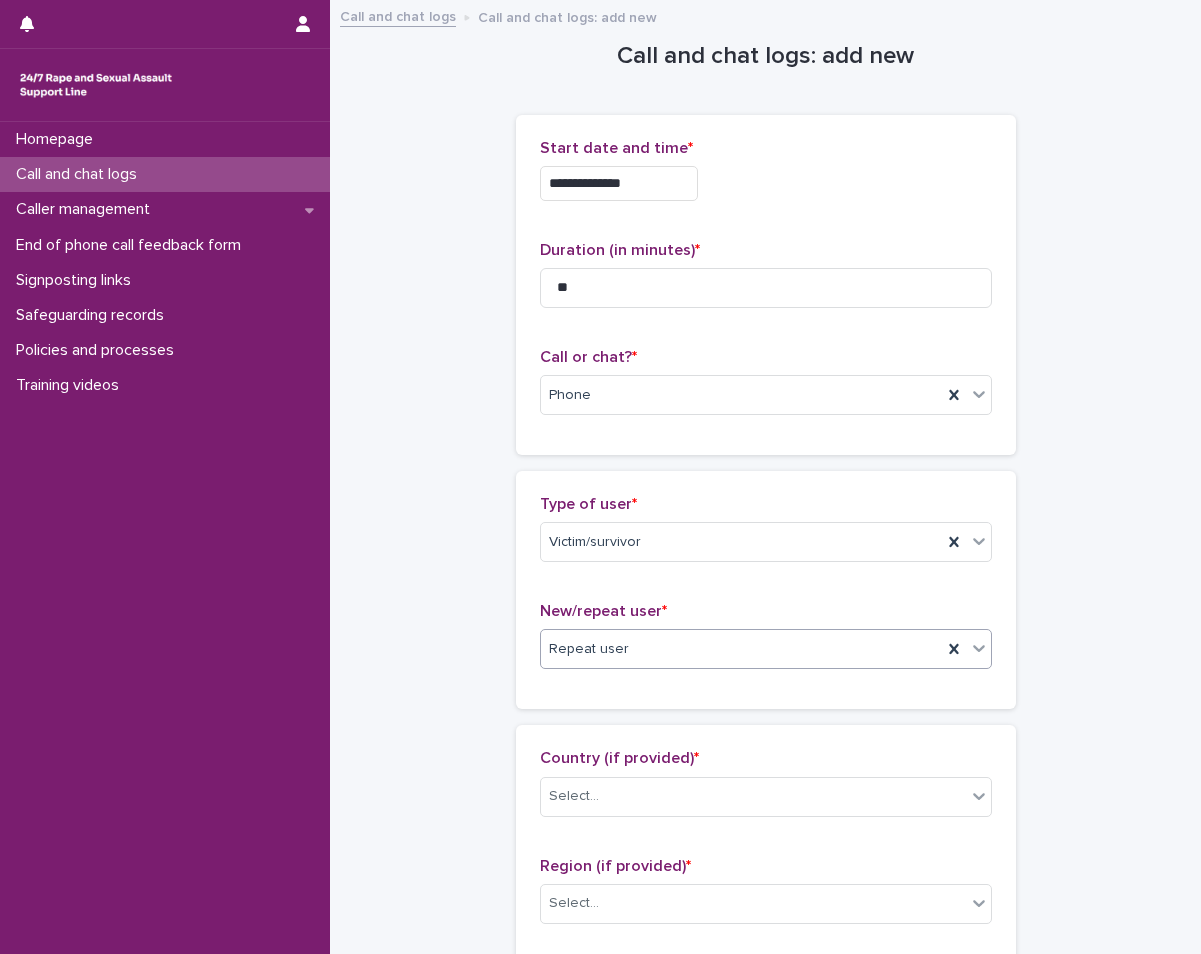 scroll, scrollTop: 400, scrollLeft: 0, axis: vertical 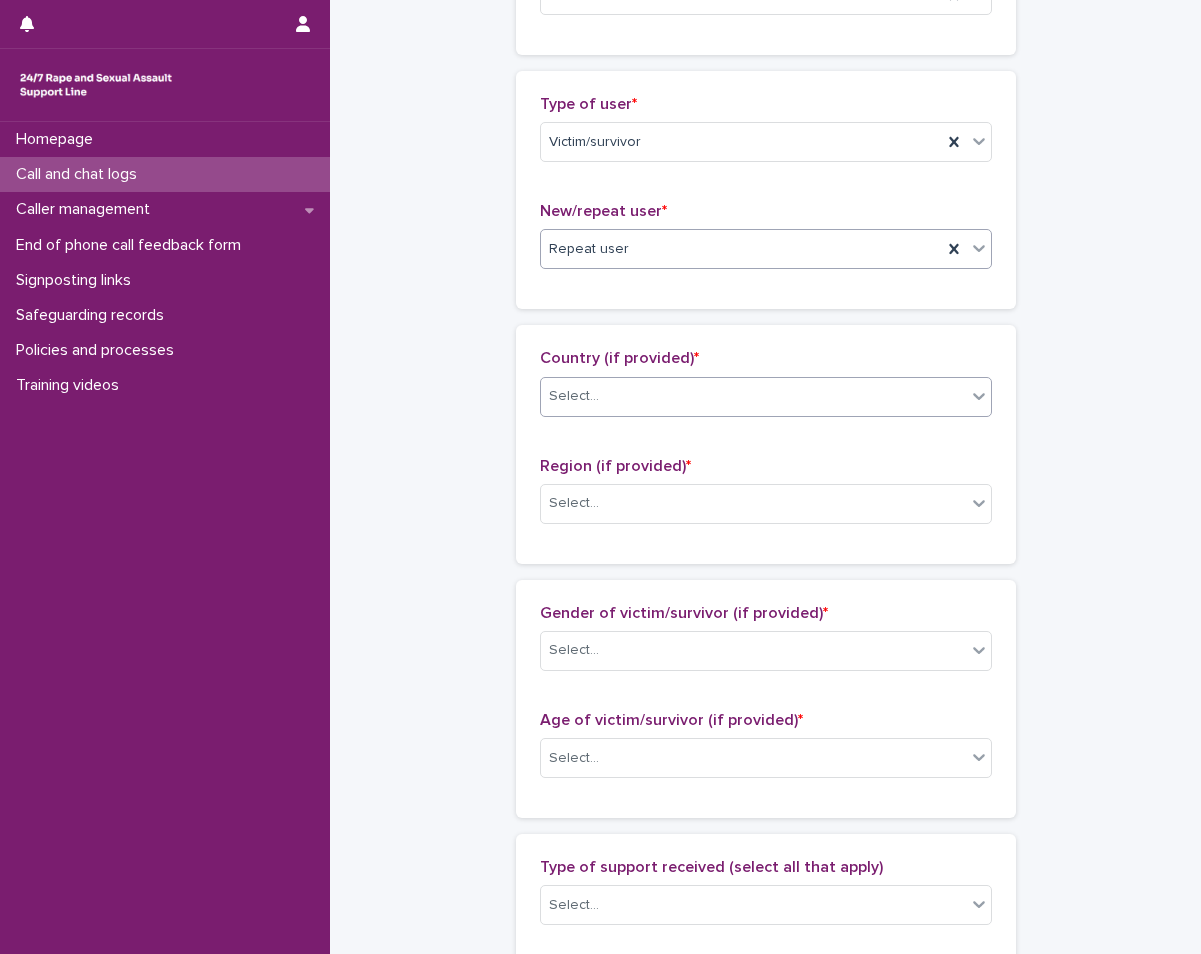 click on "Select..." at bounding box center [753, 396] 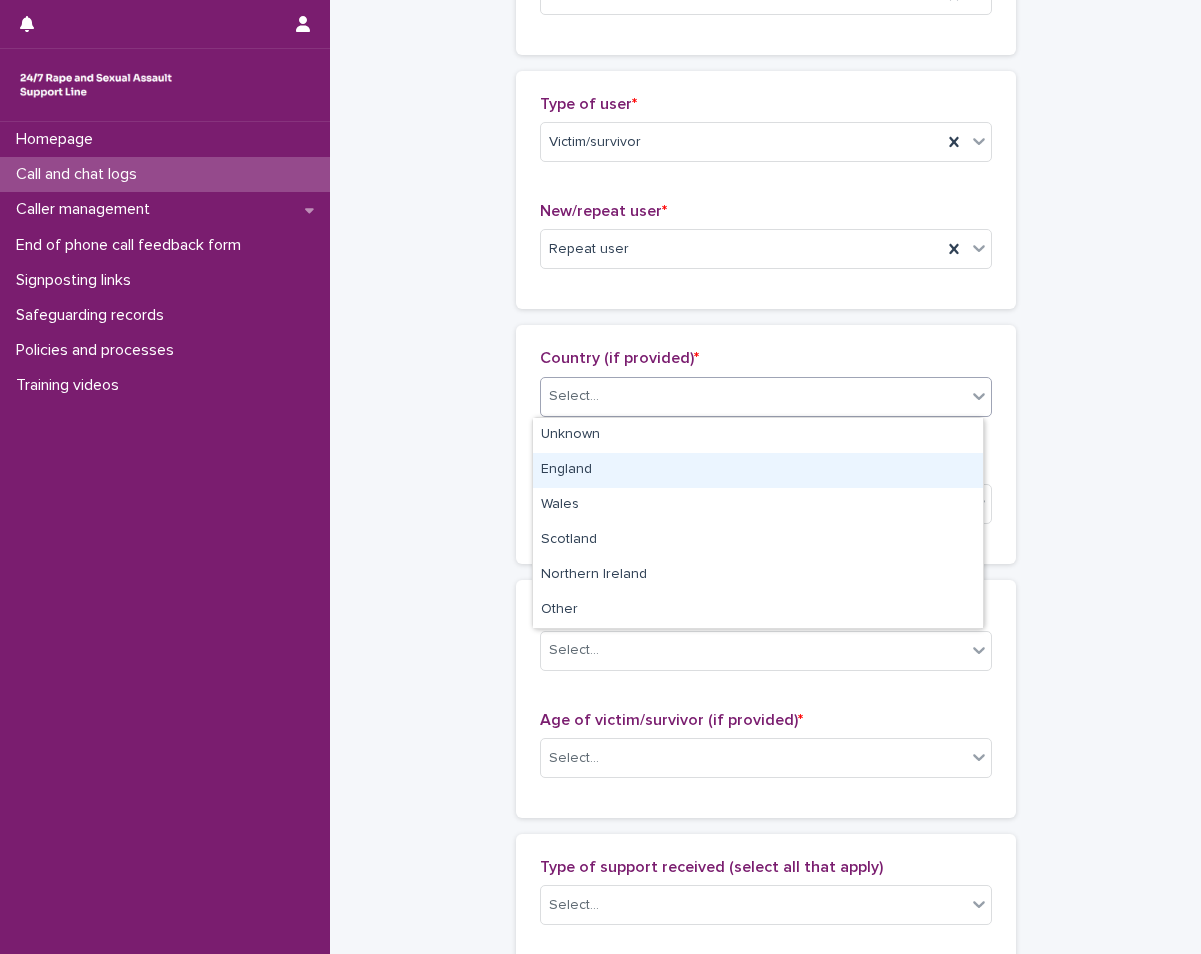 click on "England" at bounding box center (758, 470) 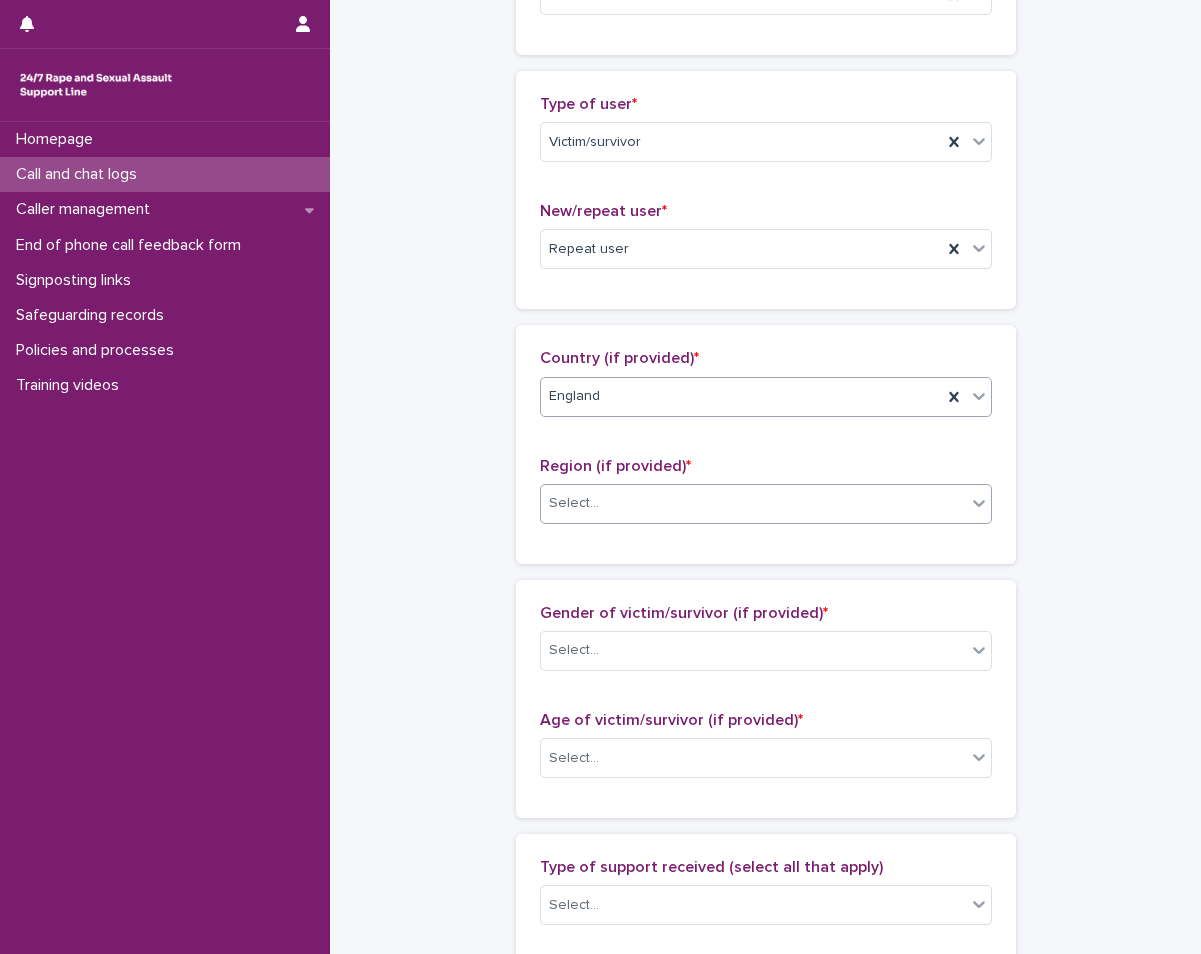 click on "Select..." at bounding box center (753, 503) 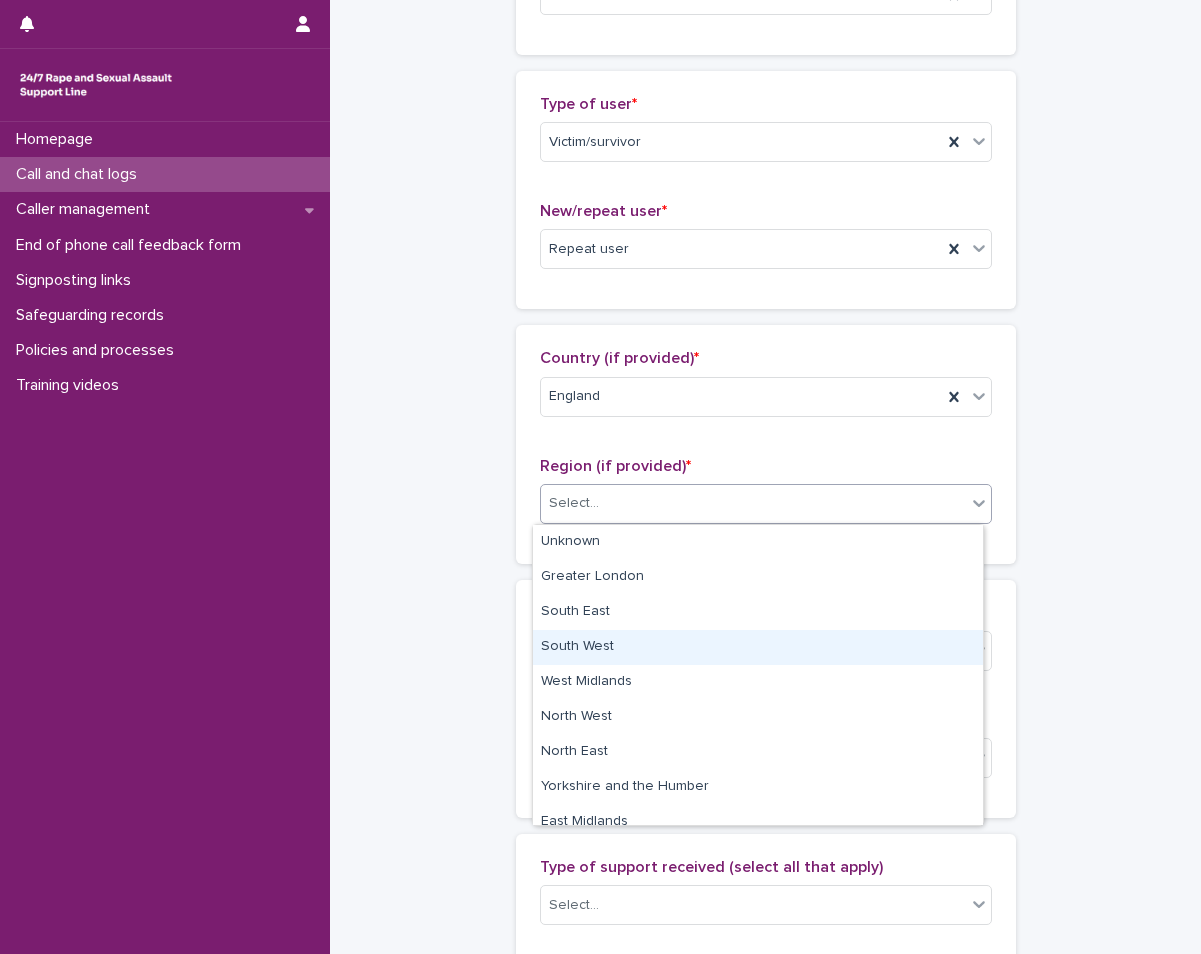 scroll, scrollTop: 85, scrollLeft: 0, axis: vertical 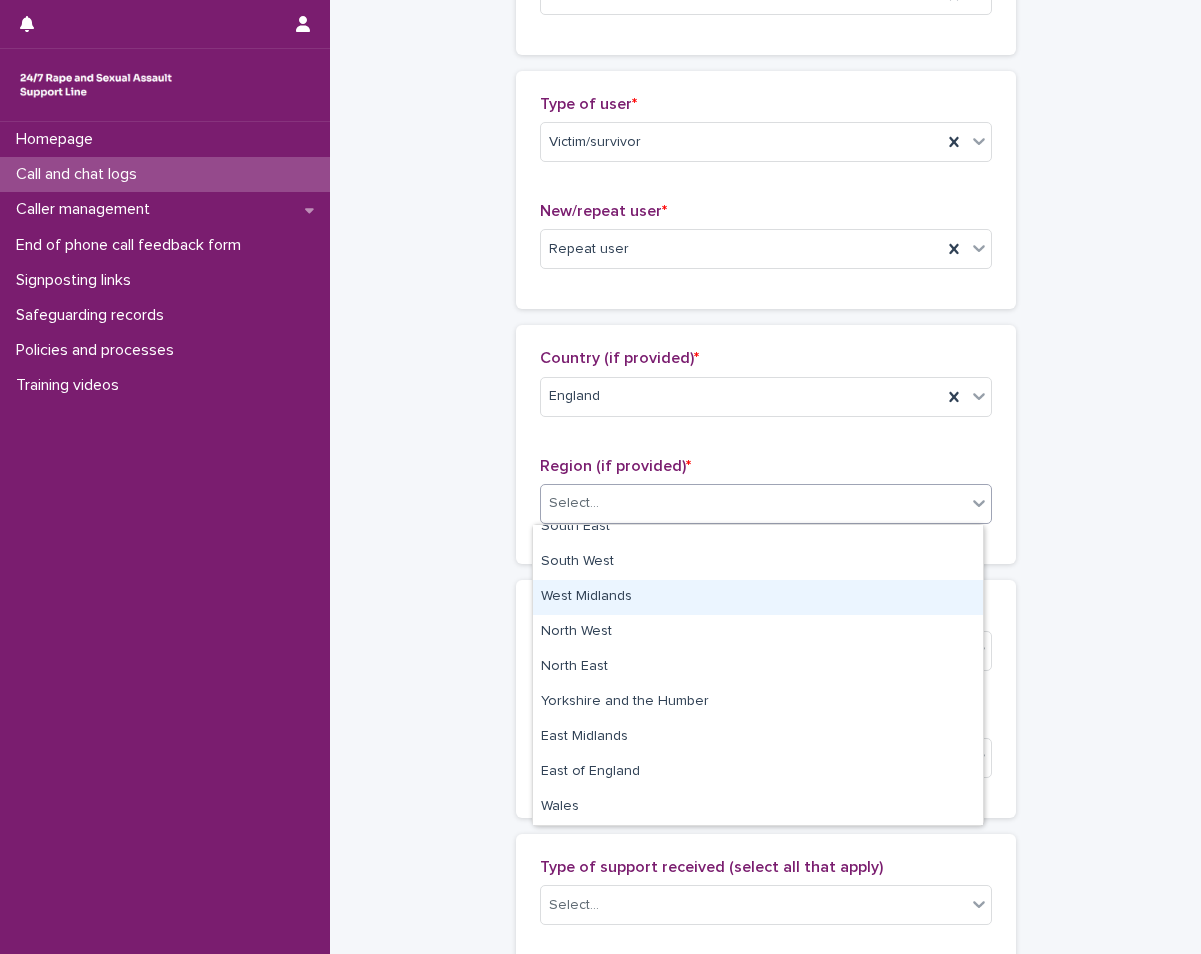 click on "West Midlands" at bounding box center [758, 597] 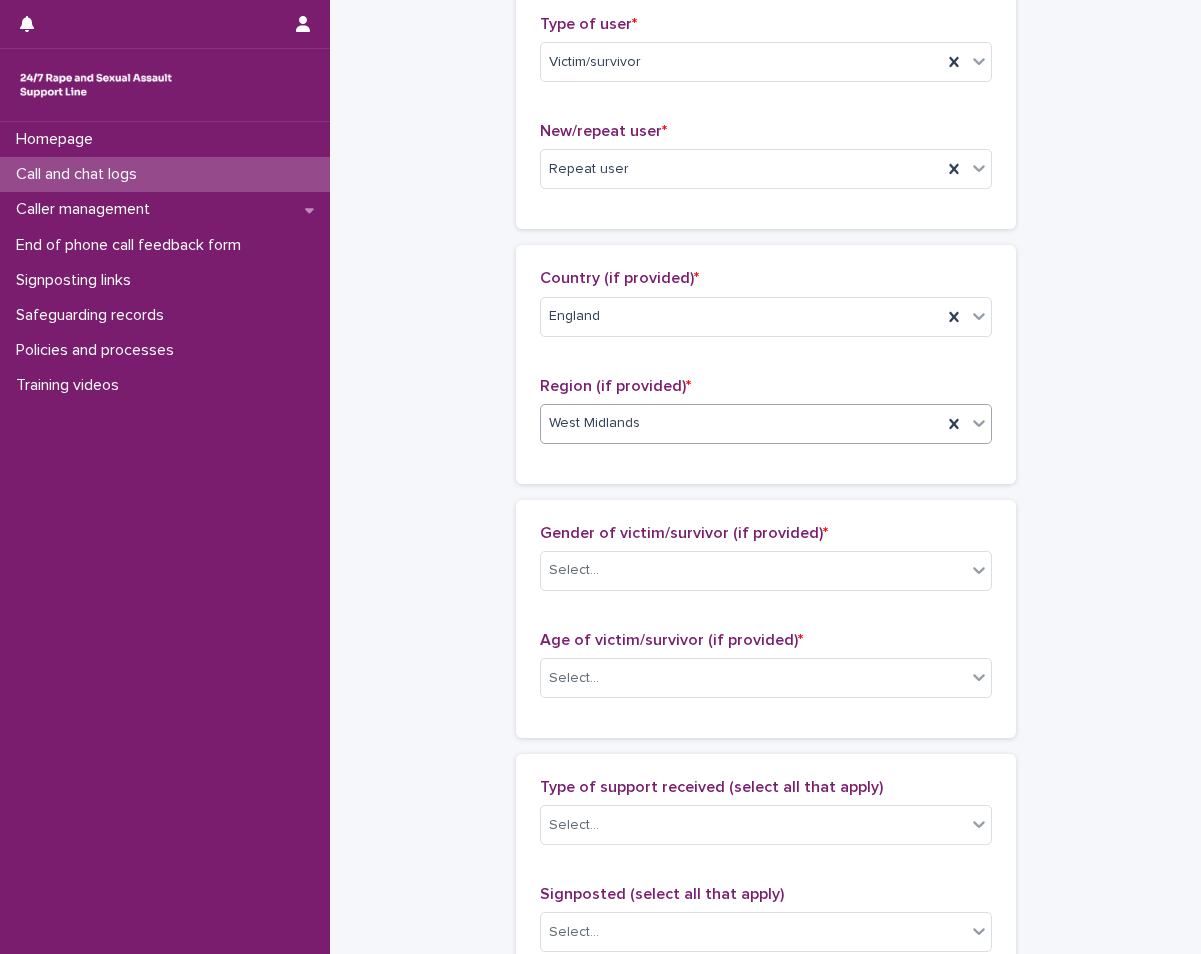 scroll, scrollTop: 600, scrollLeft: 0, axis: vertical 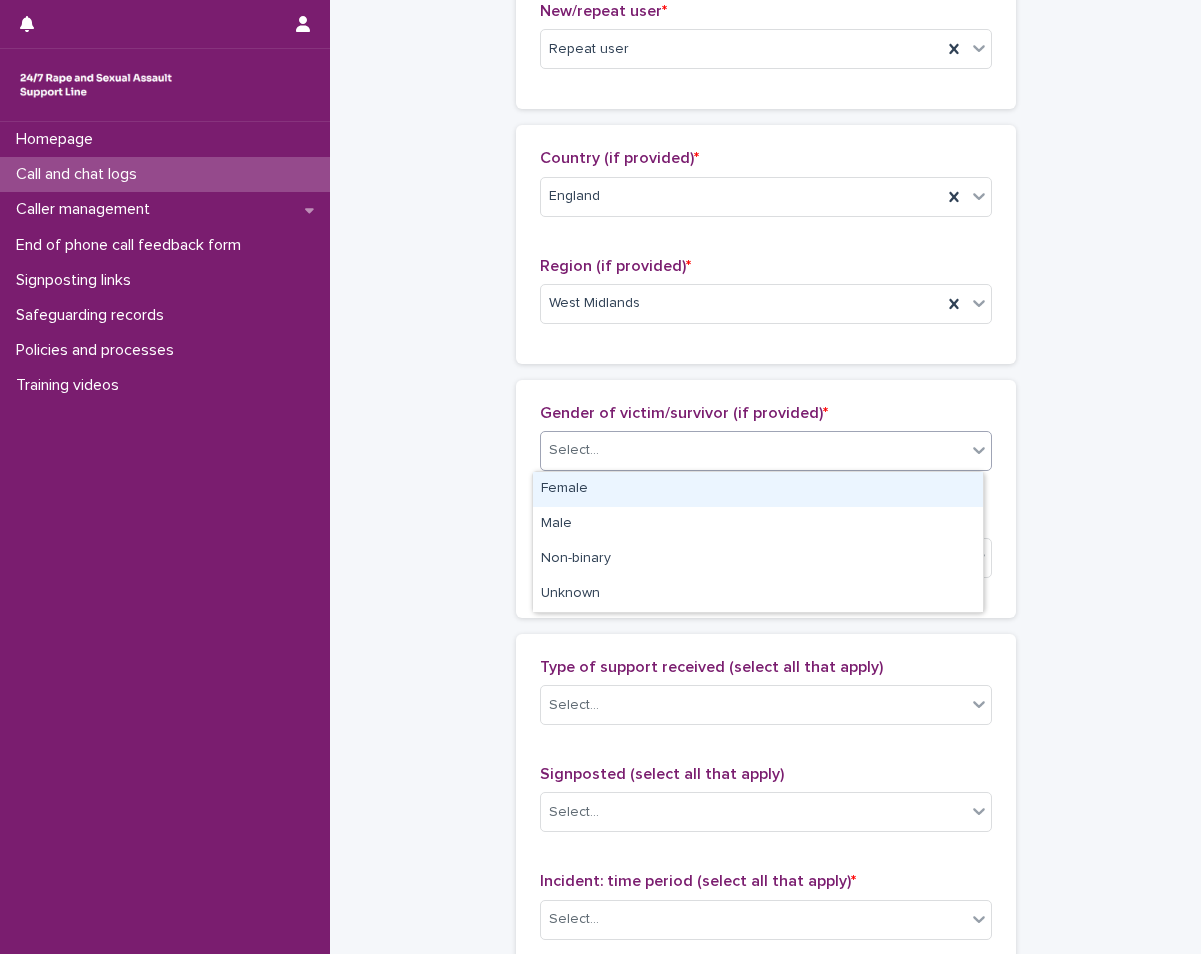 click on "Select..." at bounding box center (753, 450) 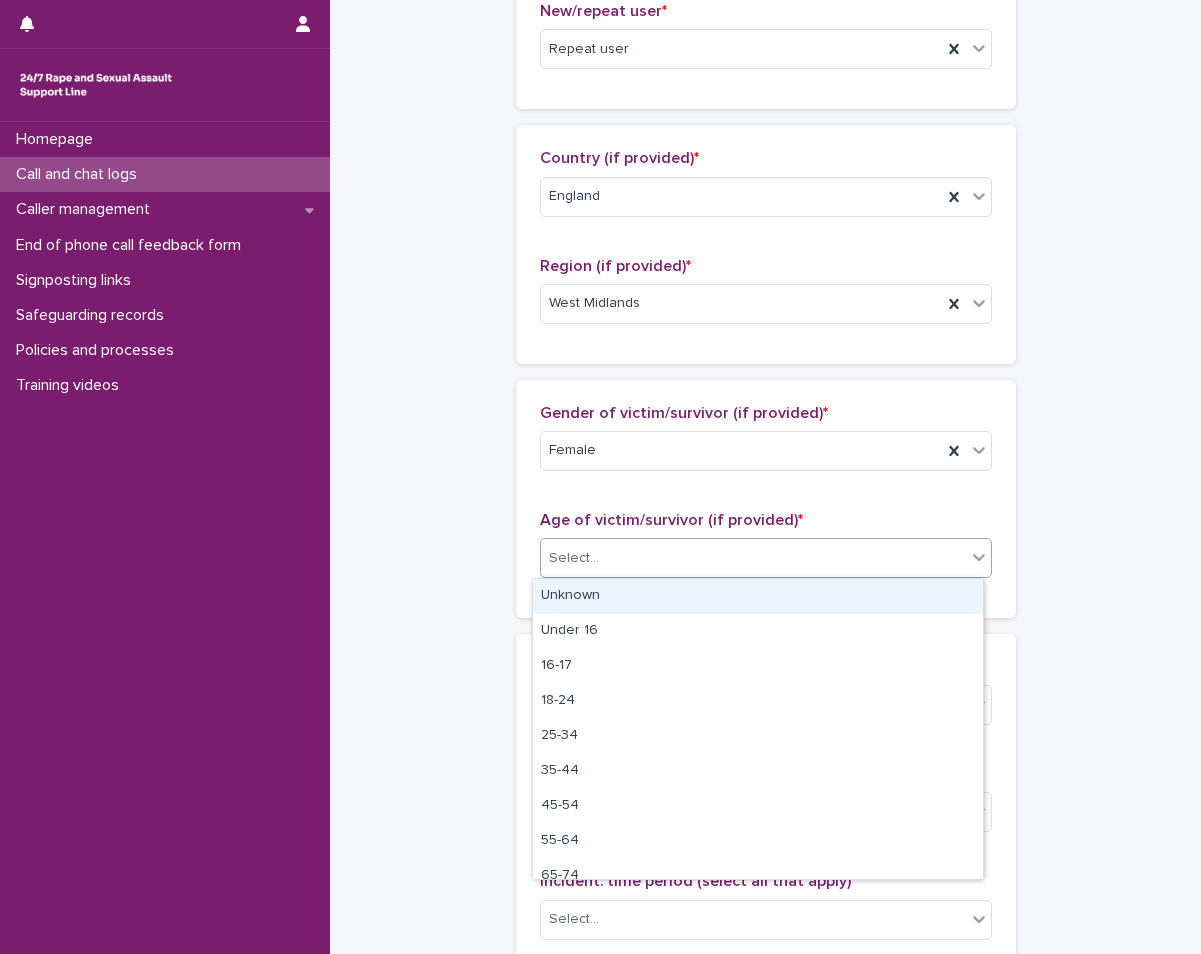 drag, startPoint x: 669, startPoint y: 554, endPoint x: 669, endPoint y: 579, distance: 25 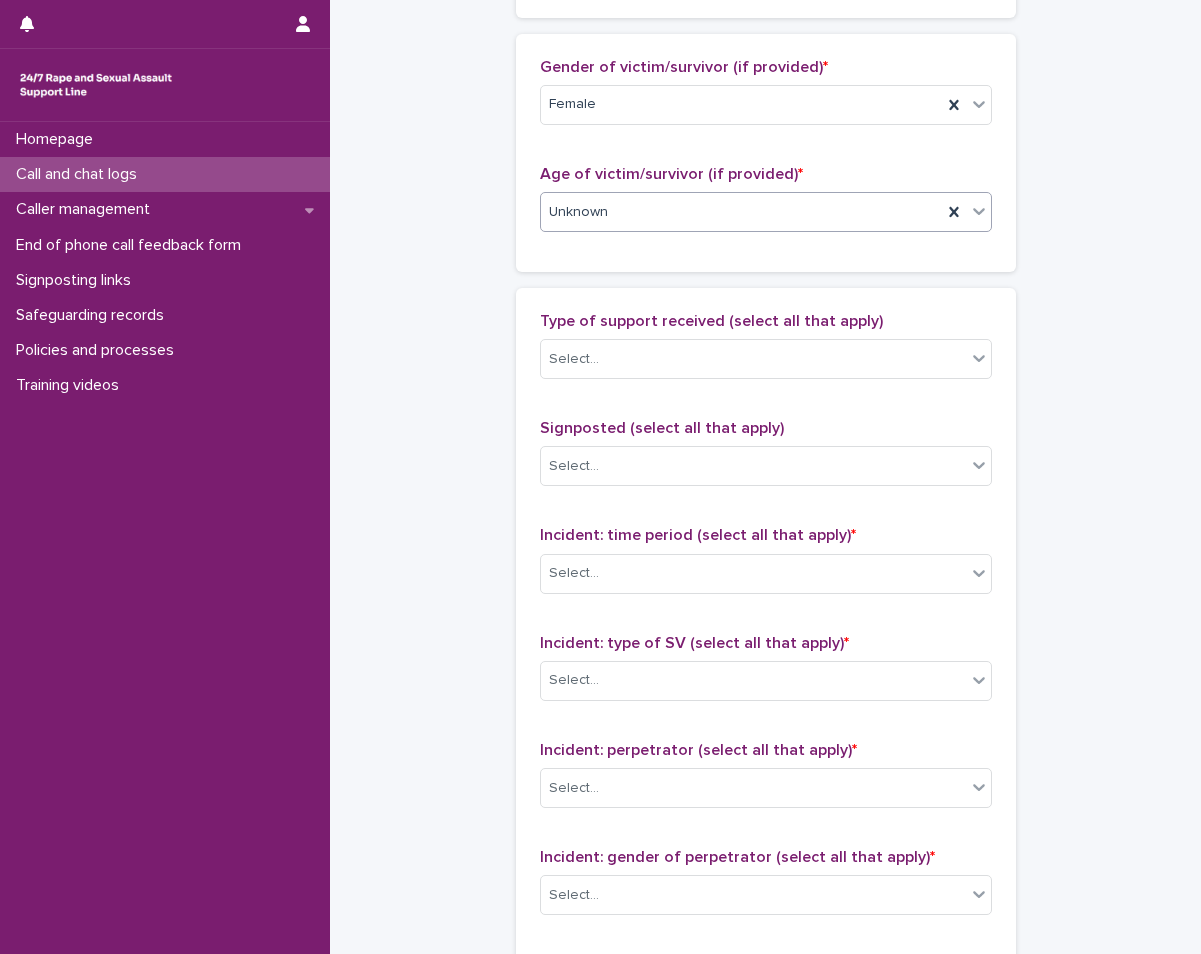 scroll, scrollTop: 1000, scrollLeft: 0, axis: vertical 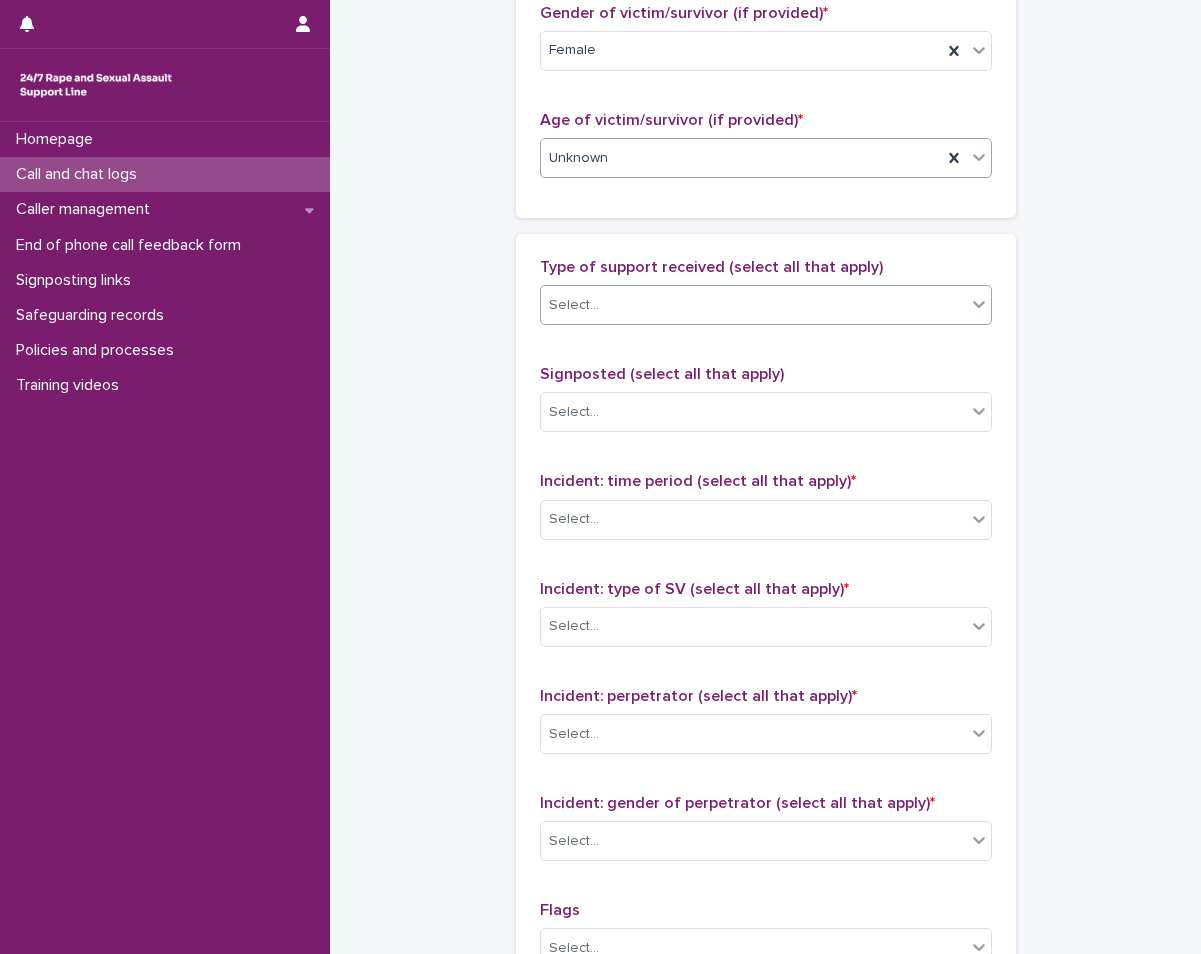 click on "Select..." at bounding box center [766, 305] 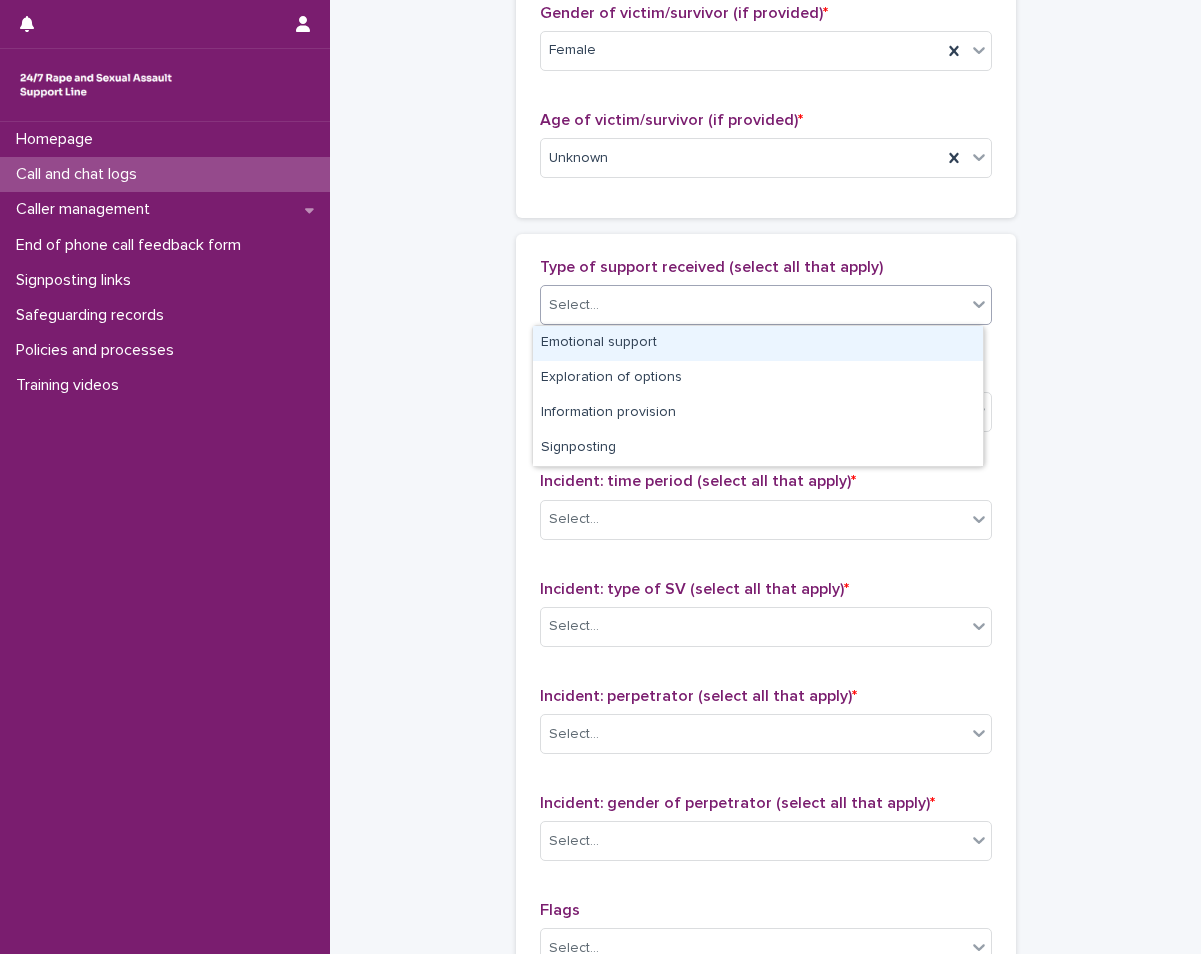click on "Emotional support" at bounding box center [758, 343] 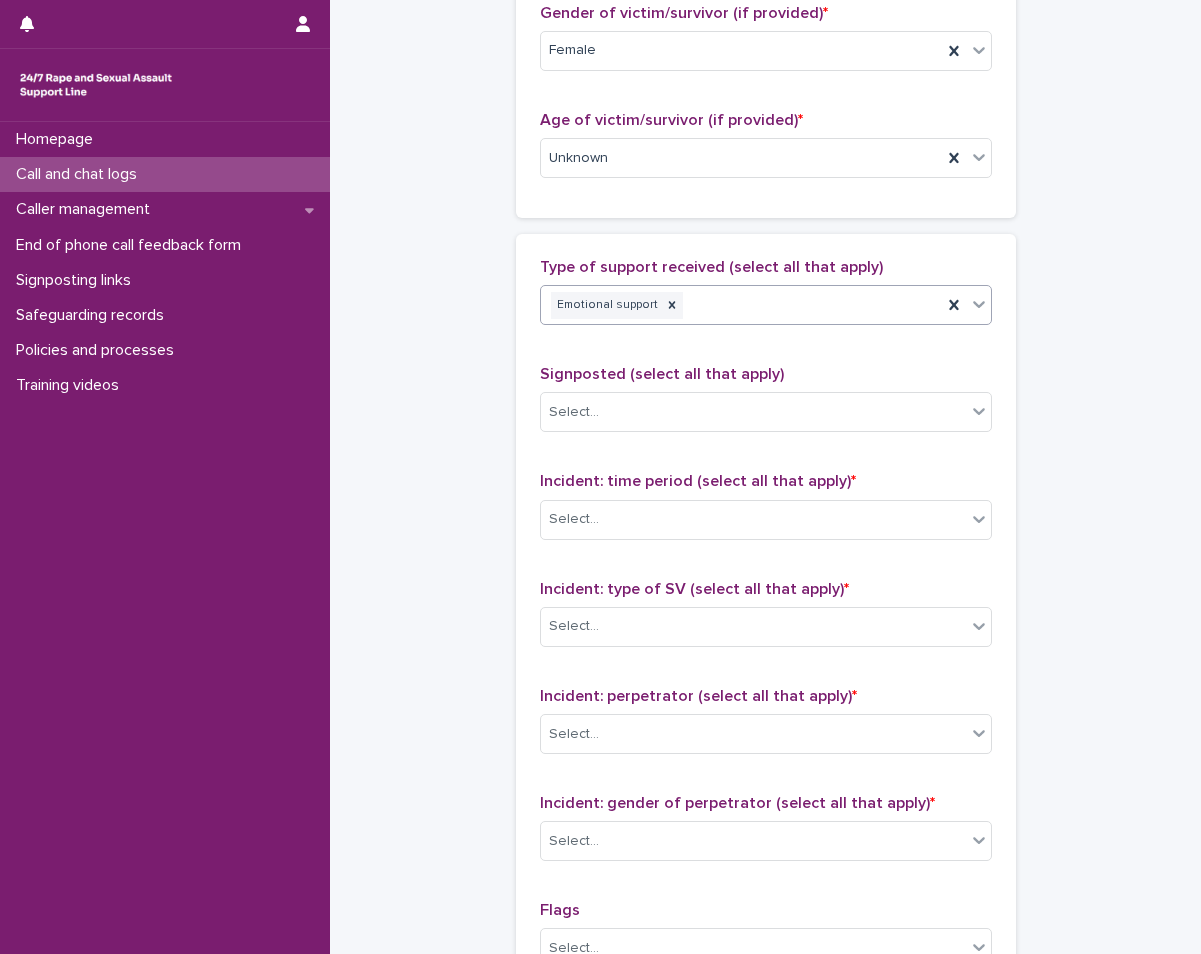 click on "Emotional support" at bounding box center (741, 305) 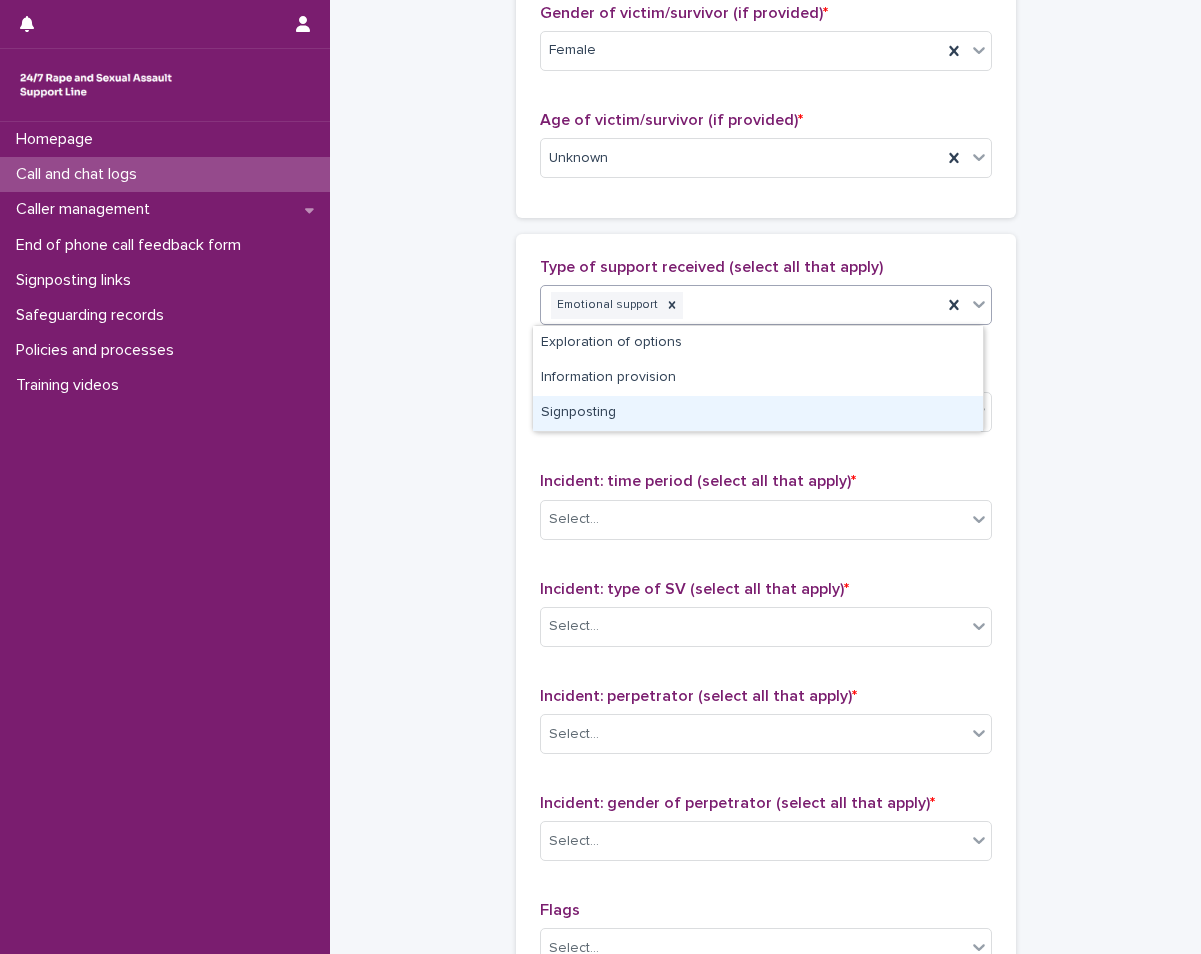 click on "Signposting" at bounding box center (758, 413) 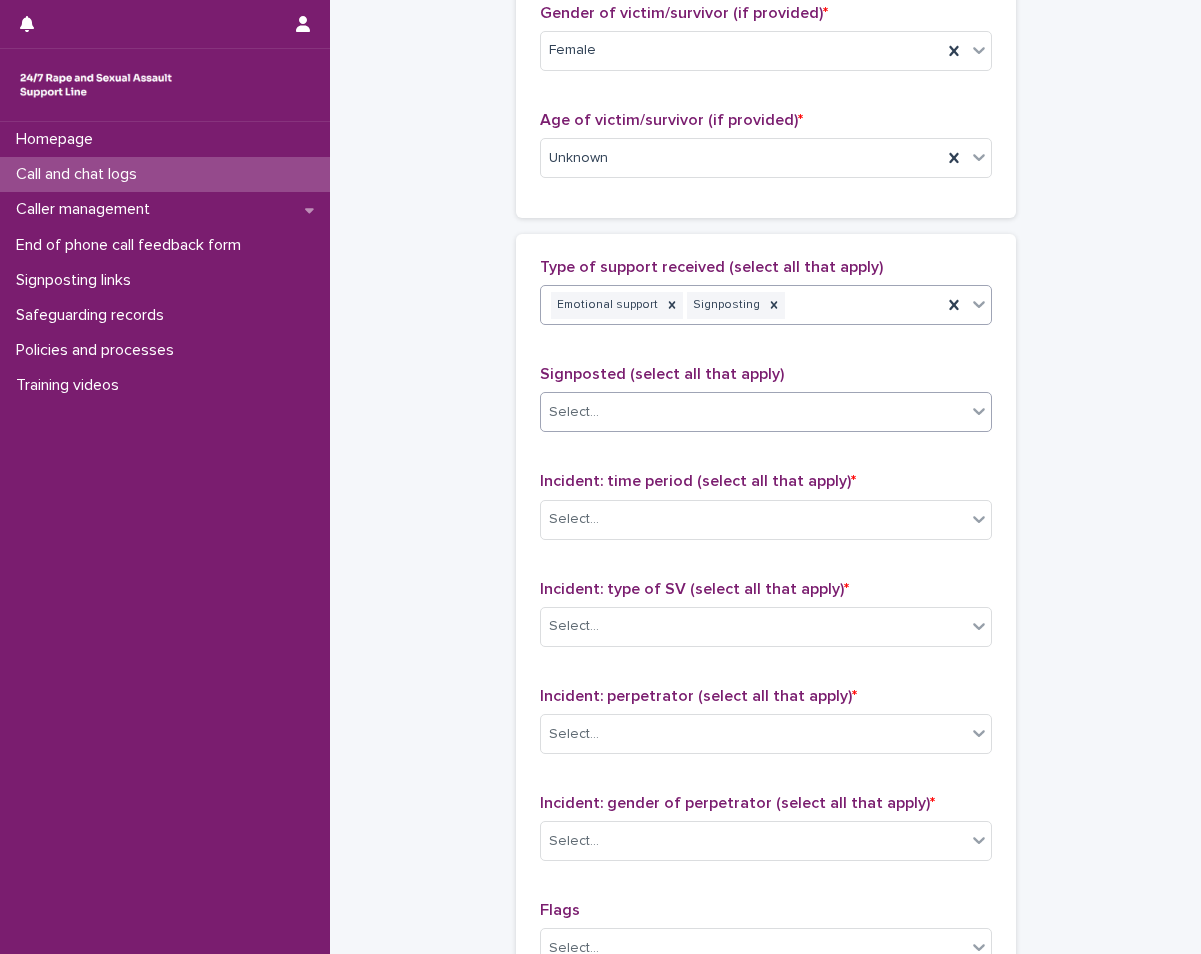 click on "Select..." at bounding box center [753, 412] 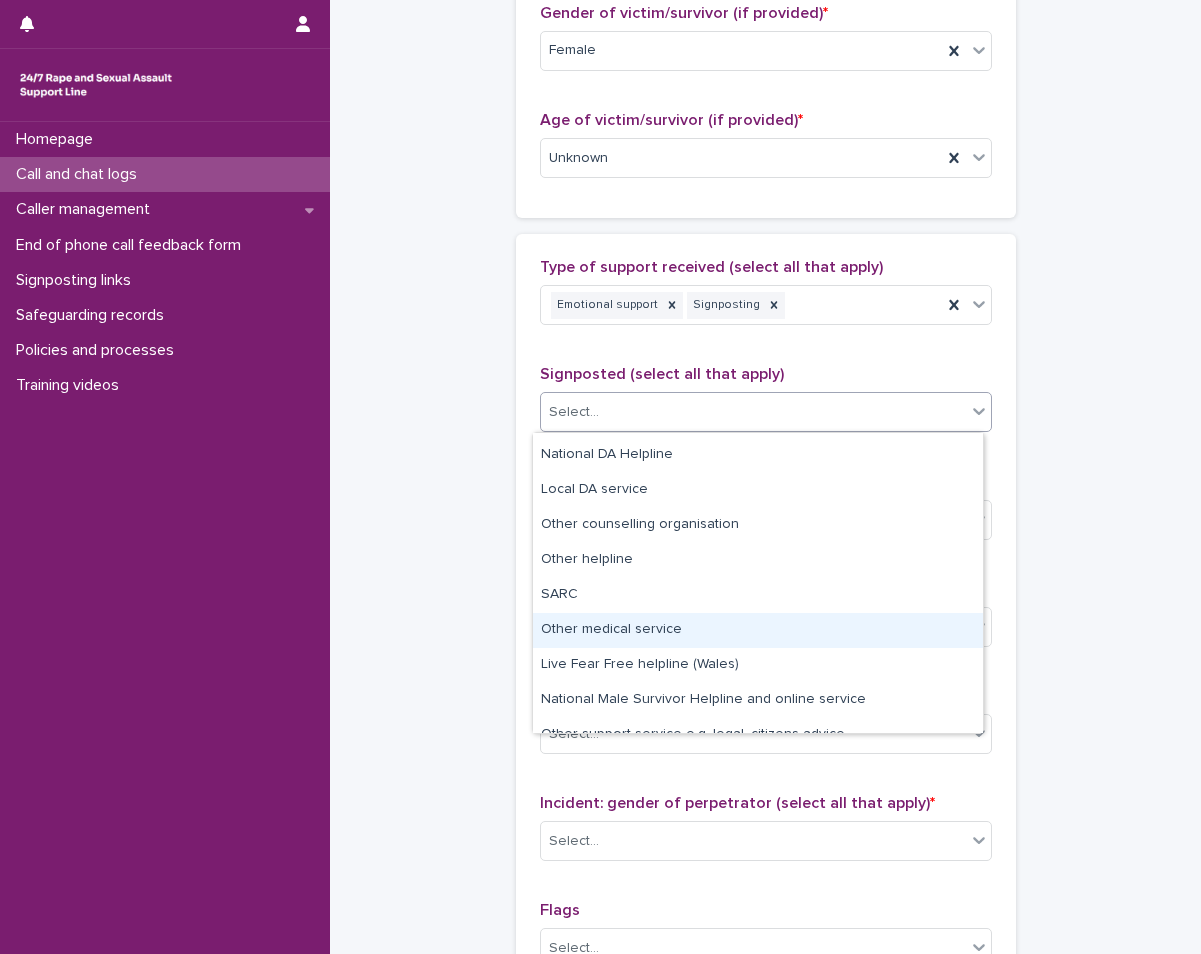 scroll, scrollTop: 120, scrollLeft: 0, axis: vertical 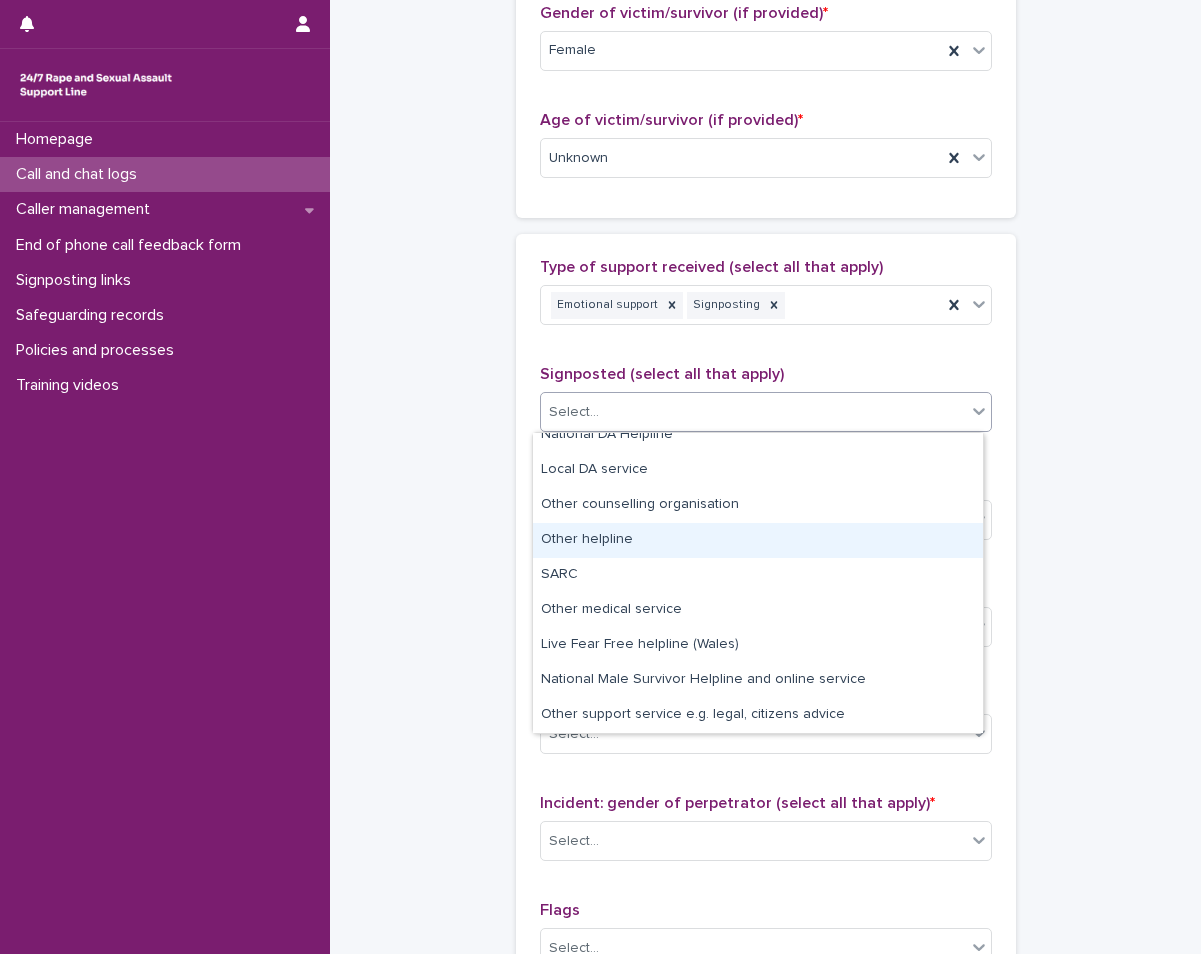click on "Other helpline" at bounding box center [758, 540] 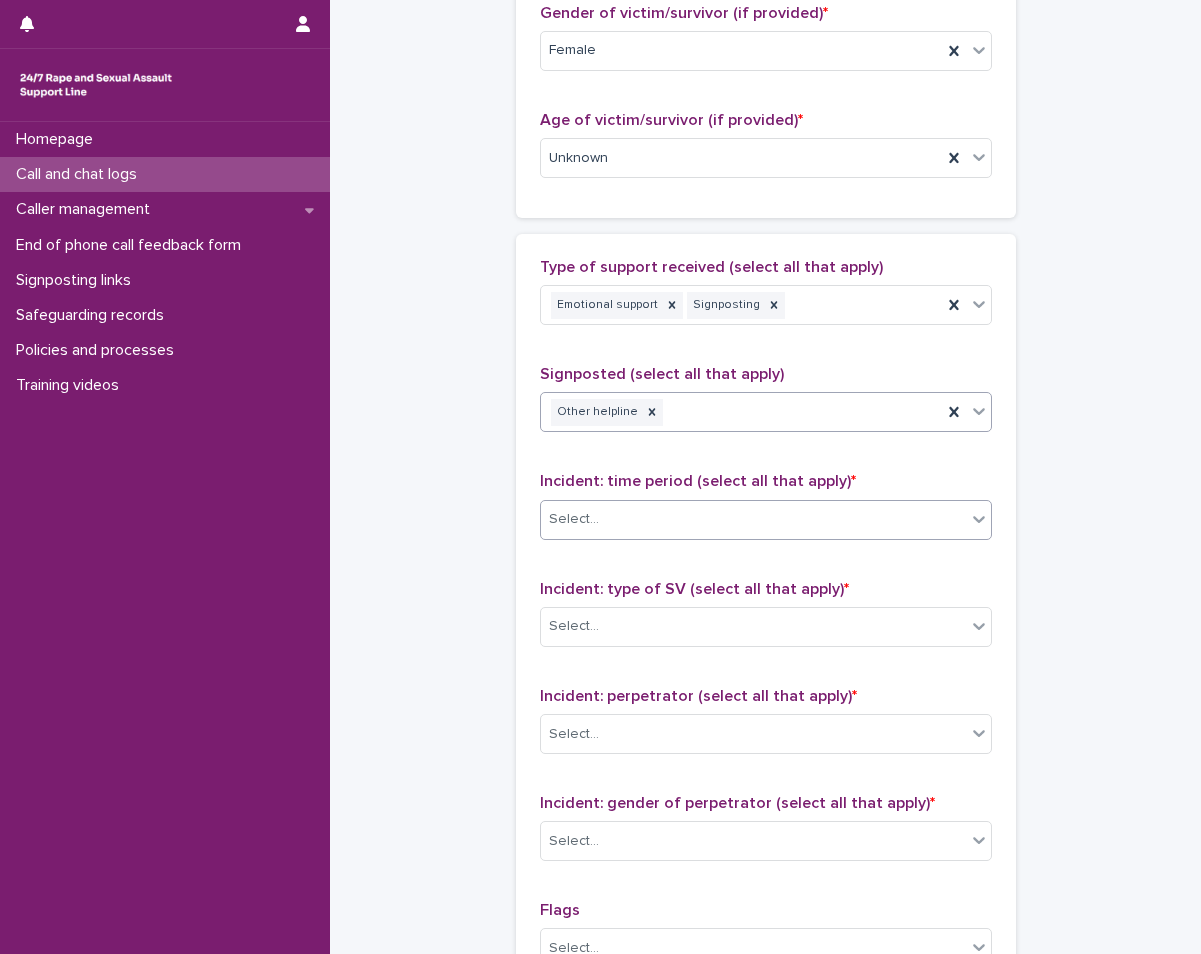 click on "Select..." at bounding box center [753, 519] 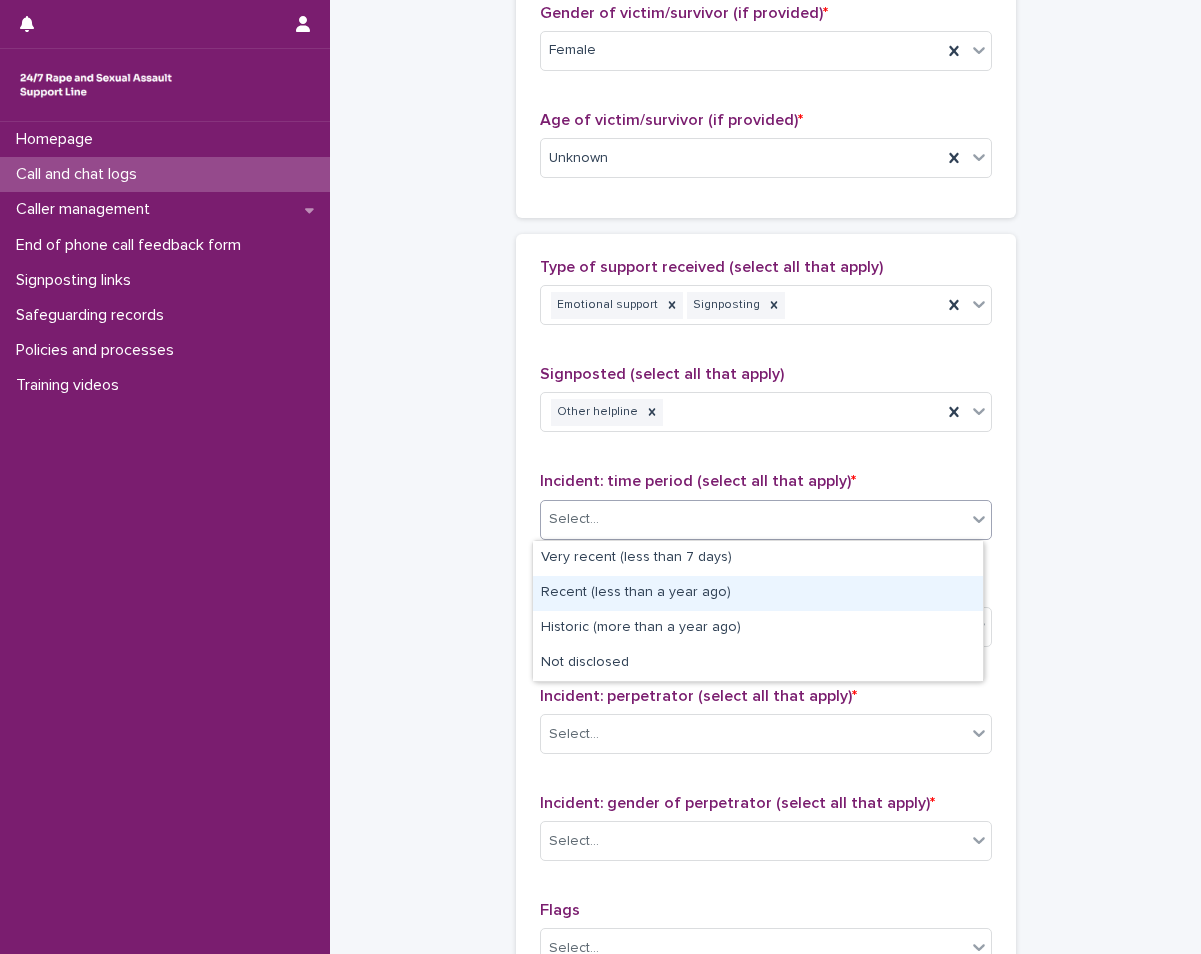 click on "Recent (less than a year ago)" at bounding box center (758, 593) 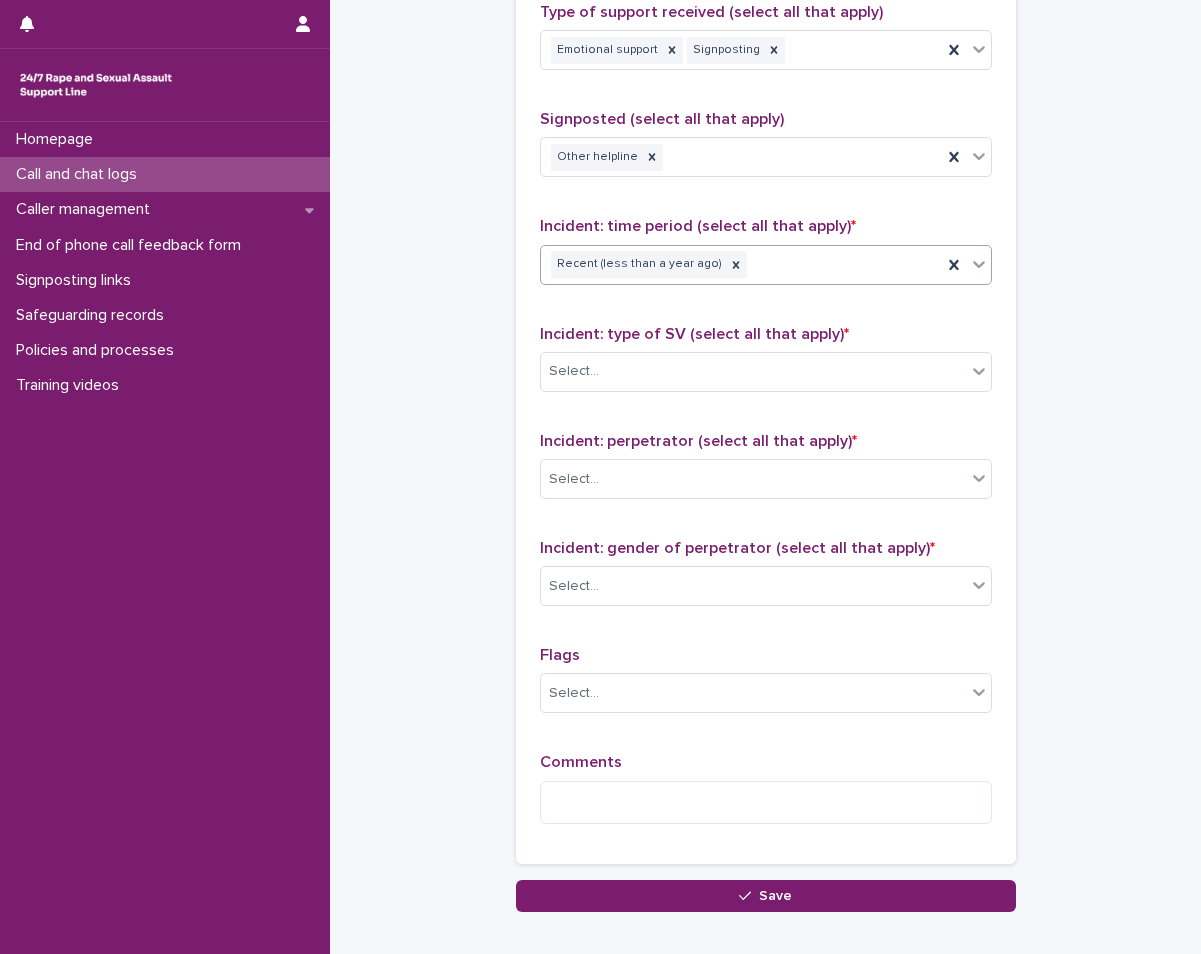 scroll, scrollTop: 1300, scrollLeft: 0, axis: vertical 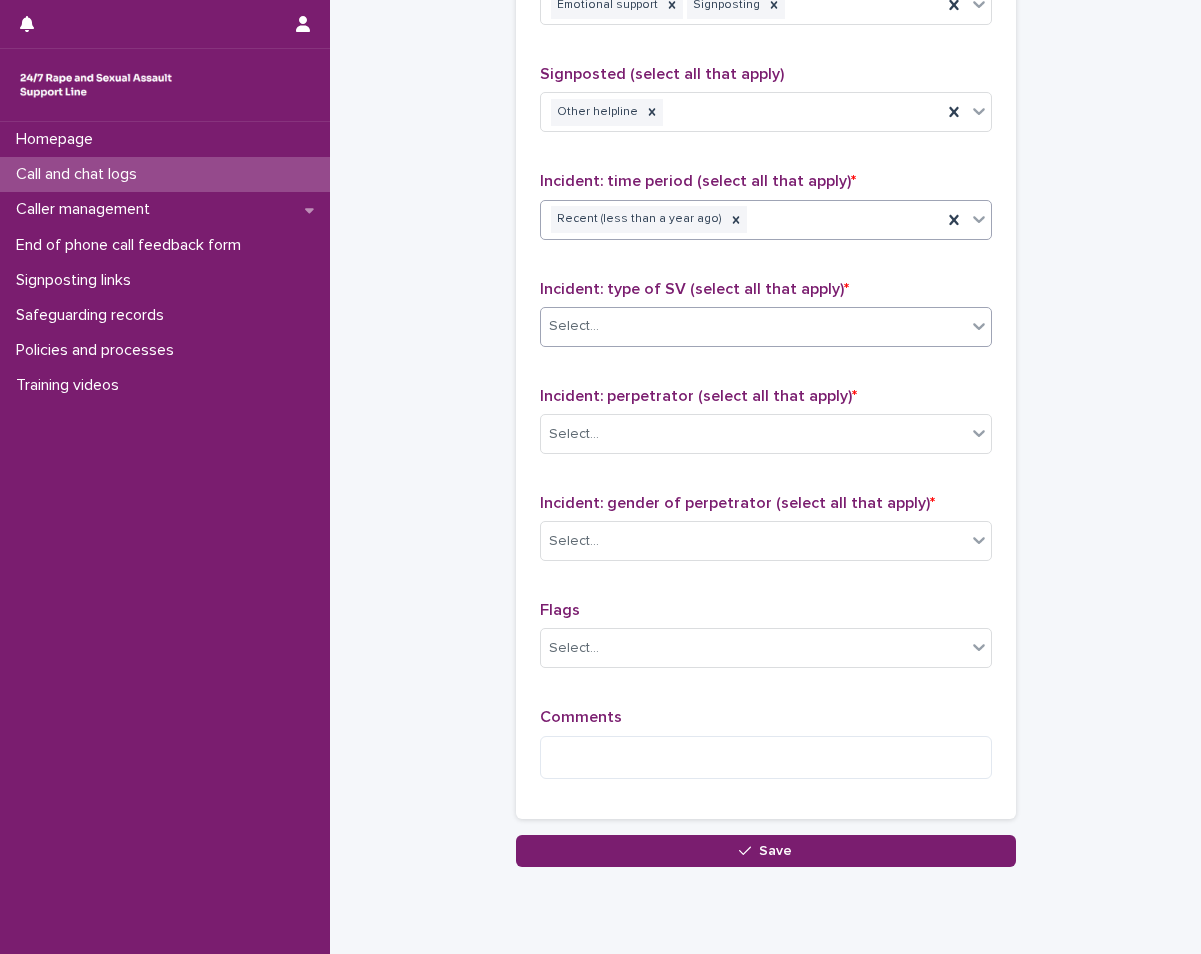 click on "Select..." at bounding box center (753, 326) 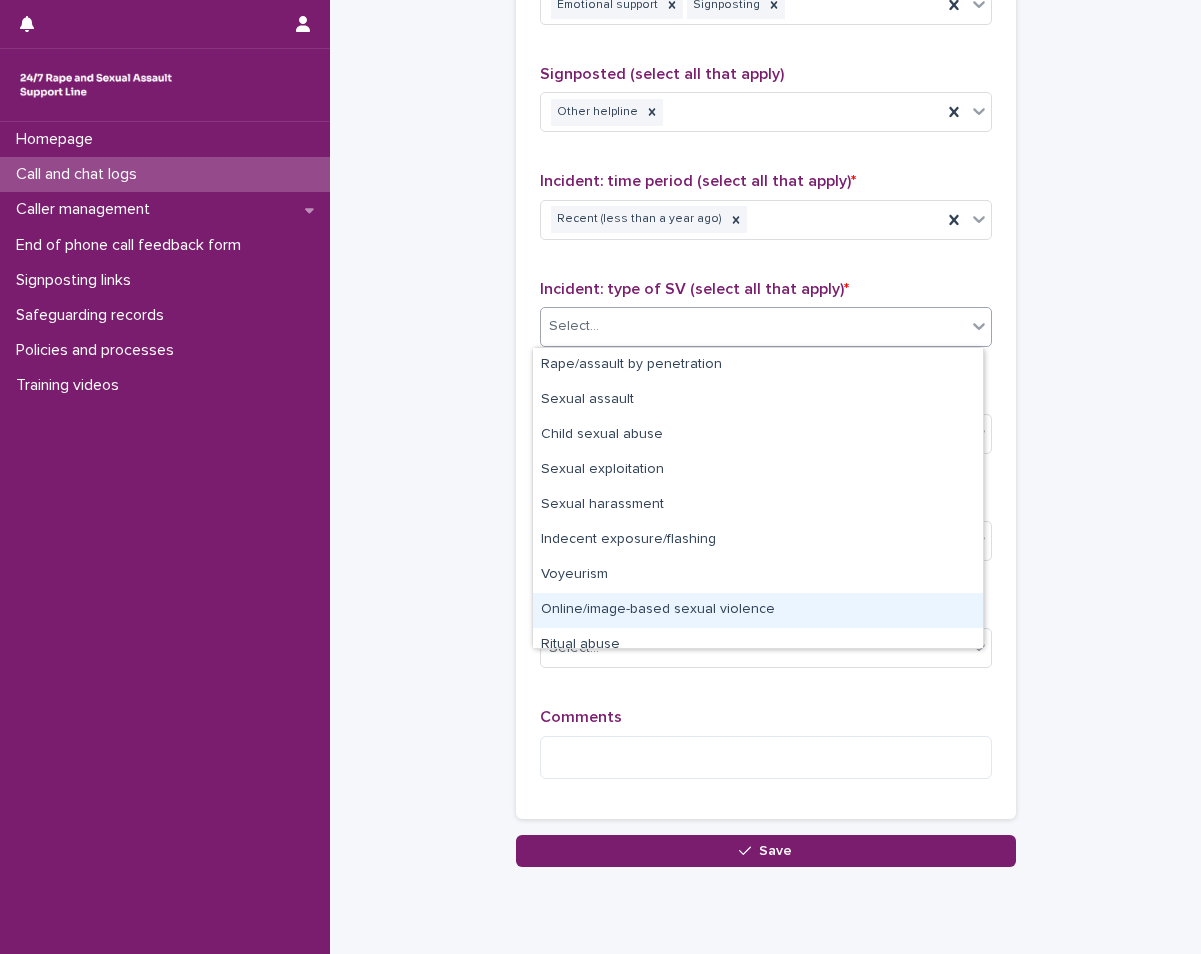 click on "Online/image-based sexual violence" at bounding box center [758, 610] 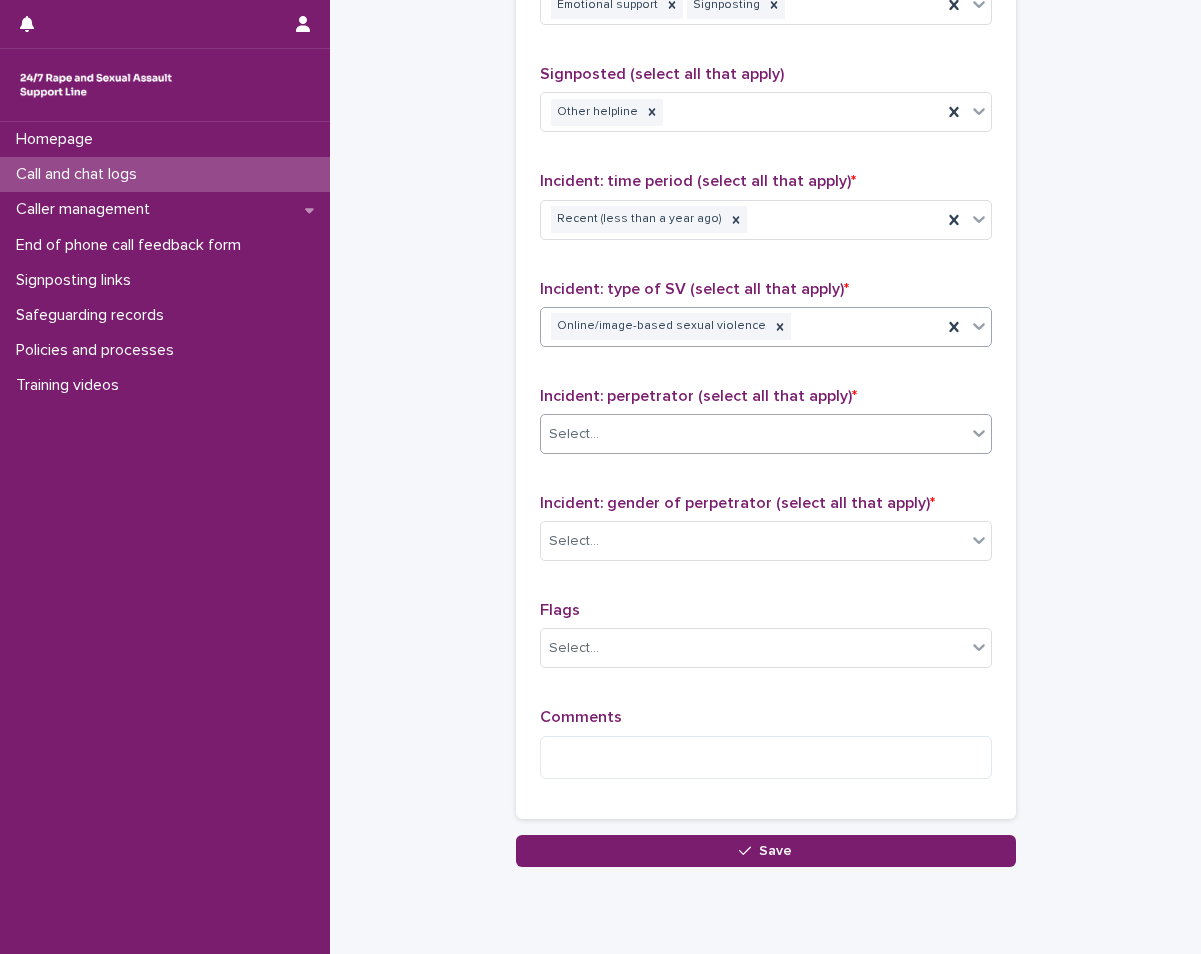 click on "Select..." at bounding box center (753, 434) 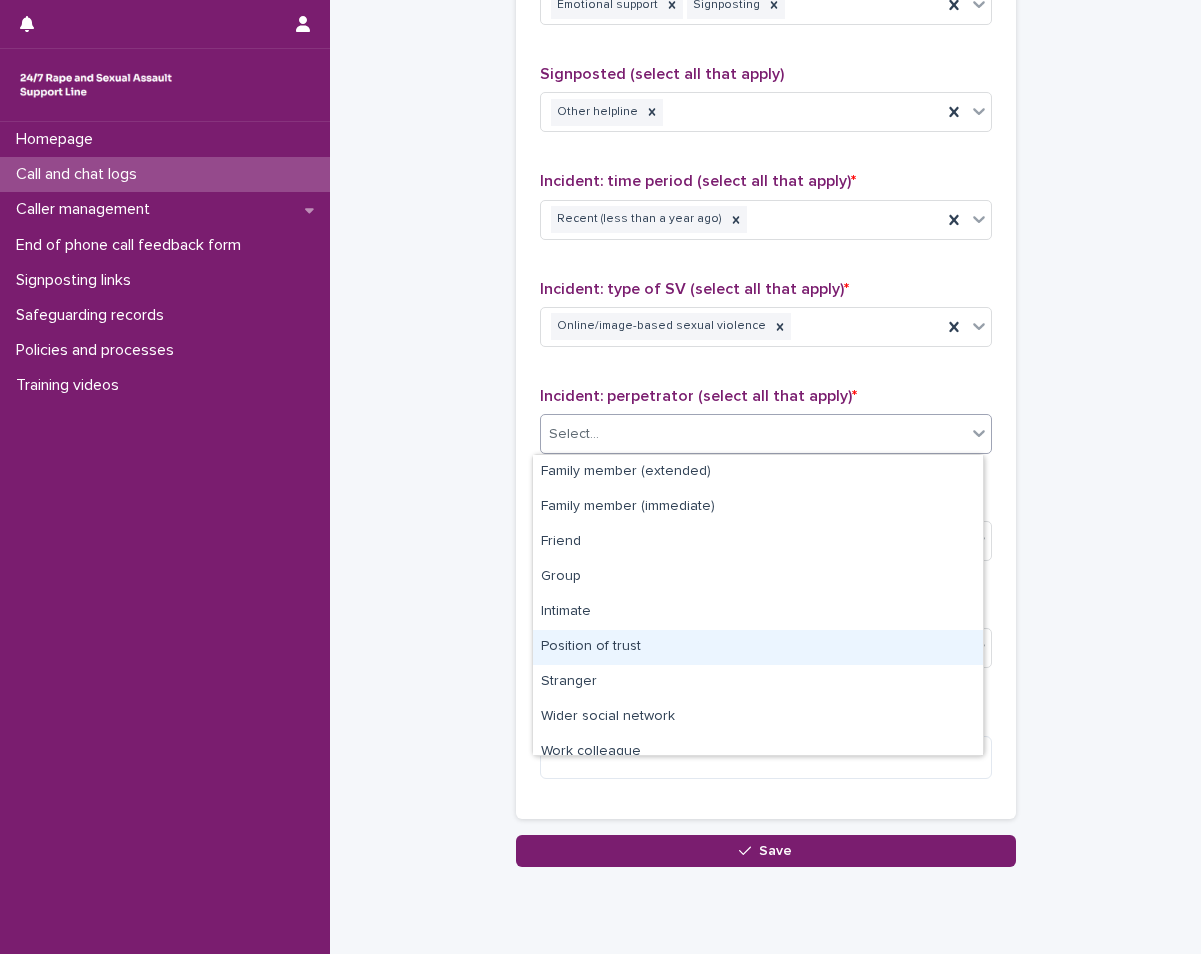 click on "Position of trust" at bounding box center (758, 647) 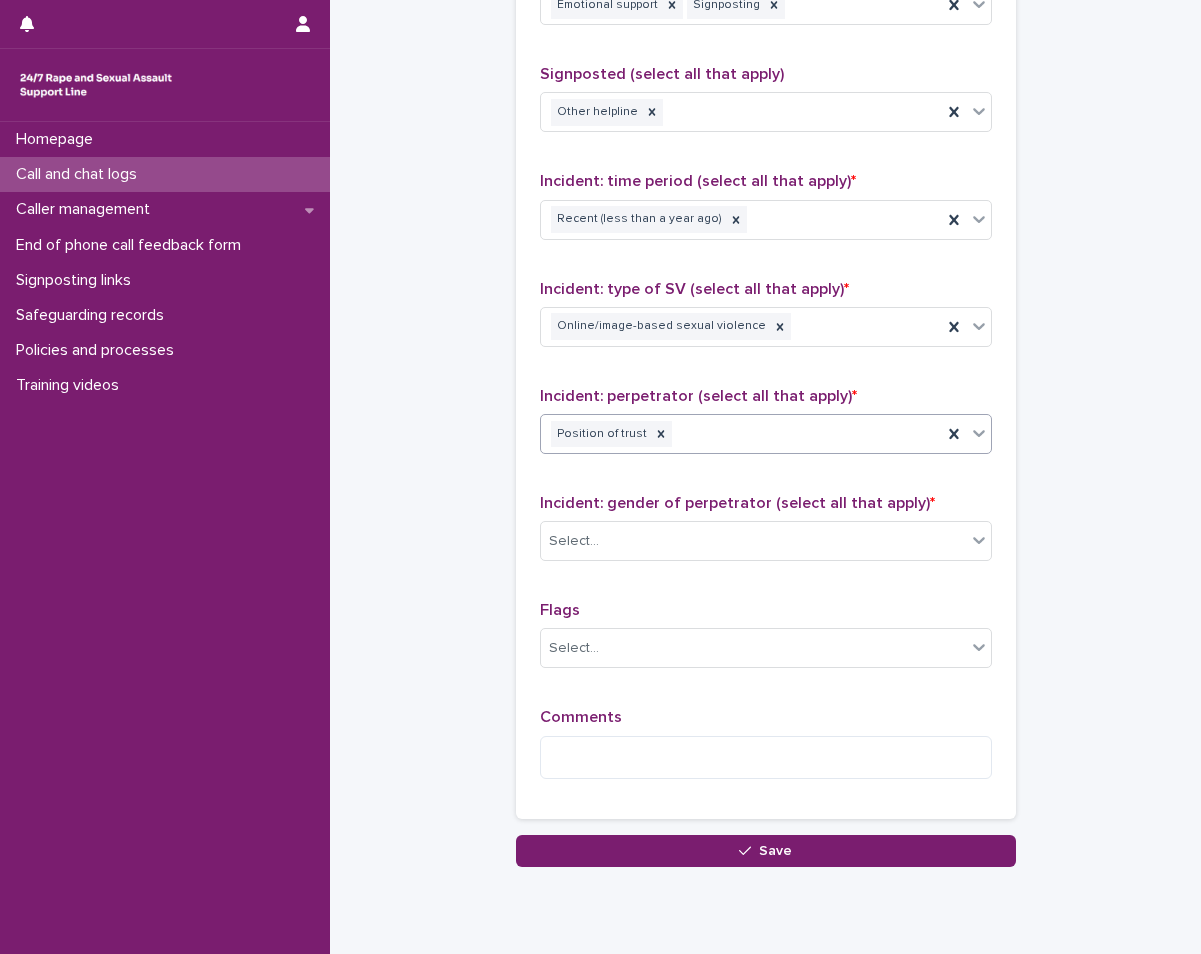 click on "Incident: gender of perpetrator (select all that apply) * Select..." at bounding box center [766, 535] 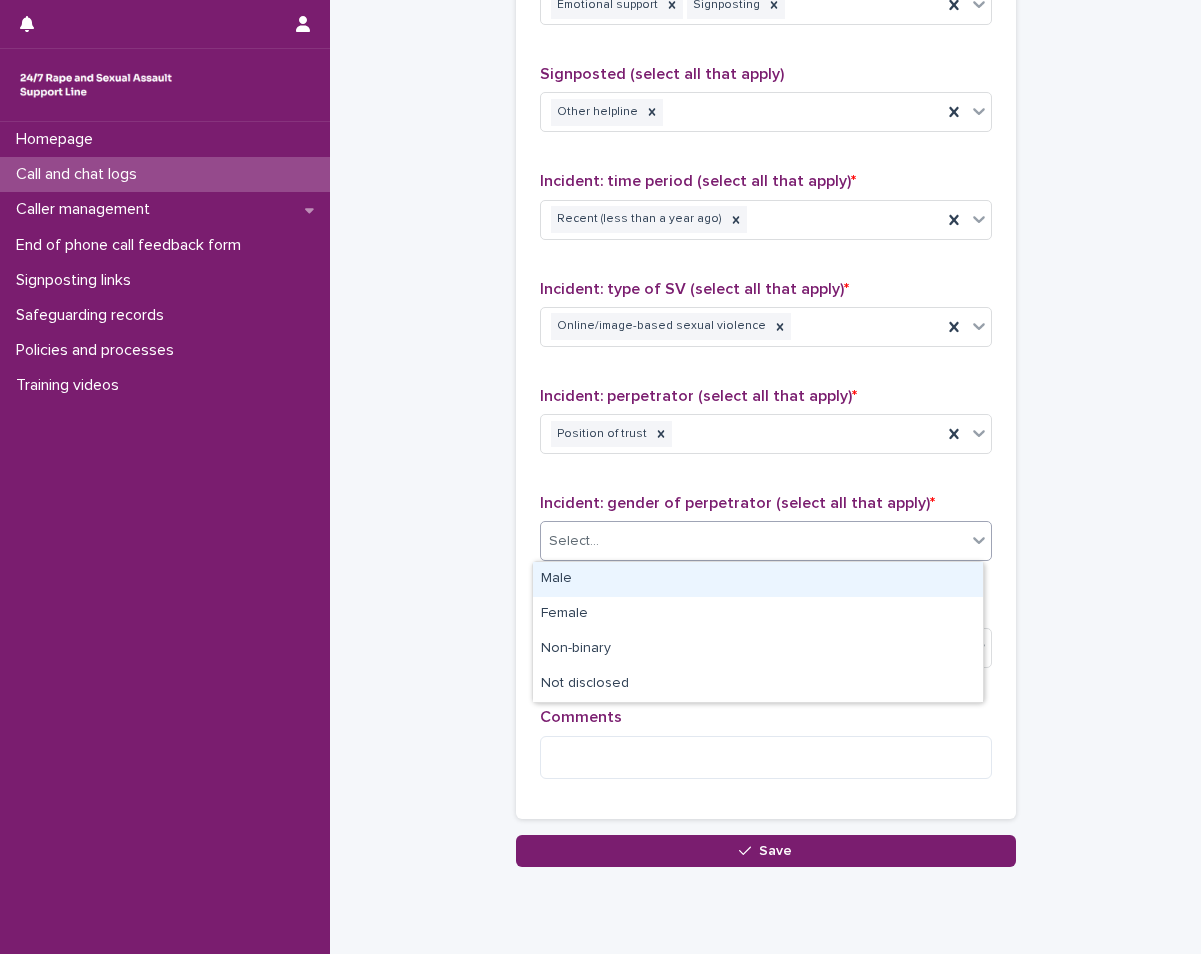 click on "Select..." at bounding box center (753, 541) 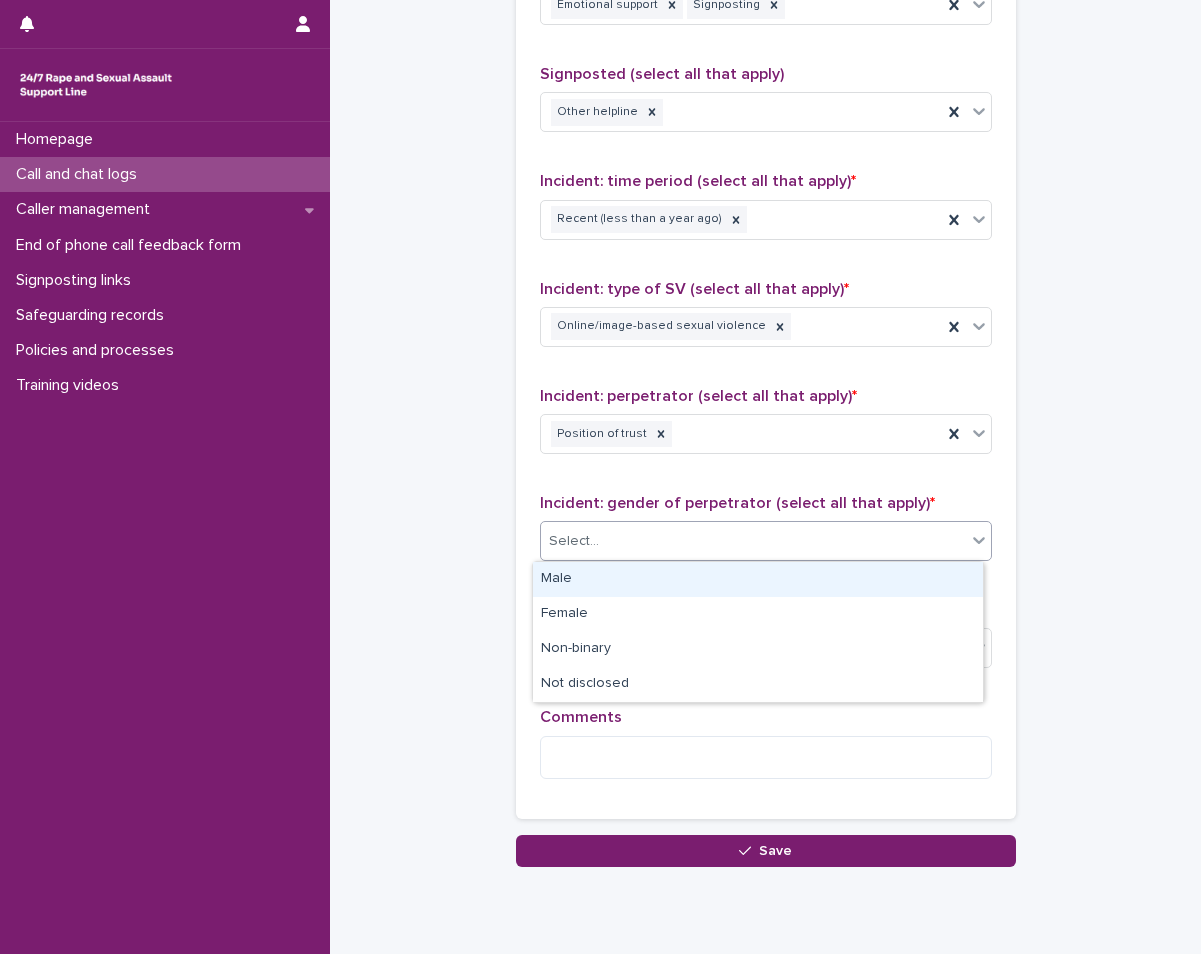 click on "Male" at bounding box center (758, 579) 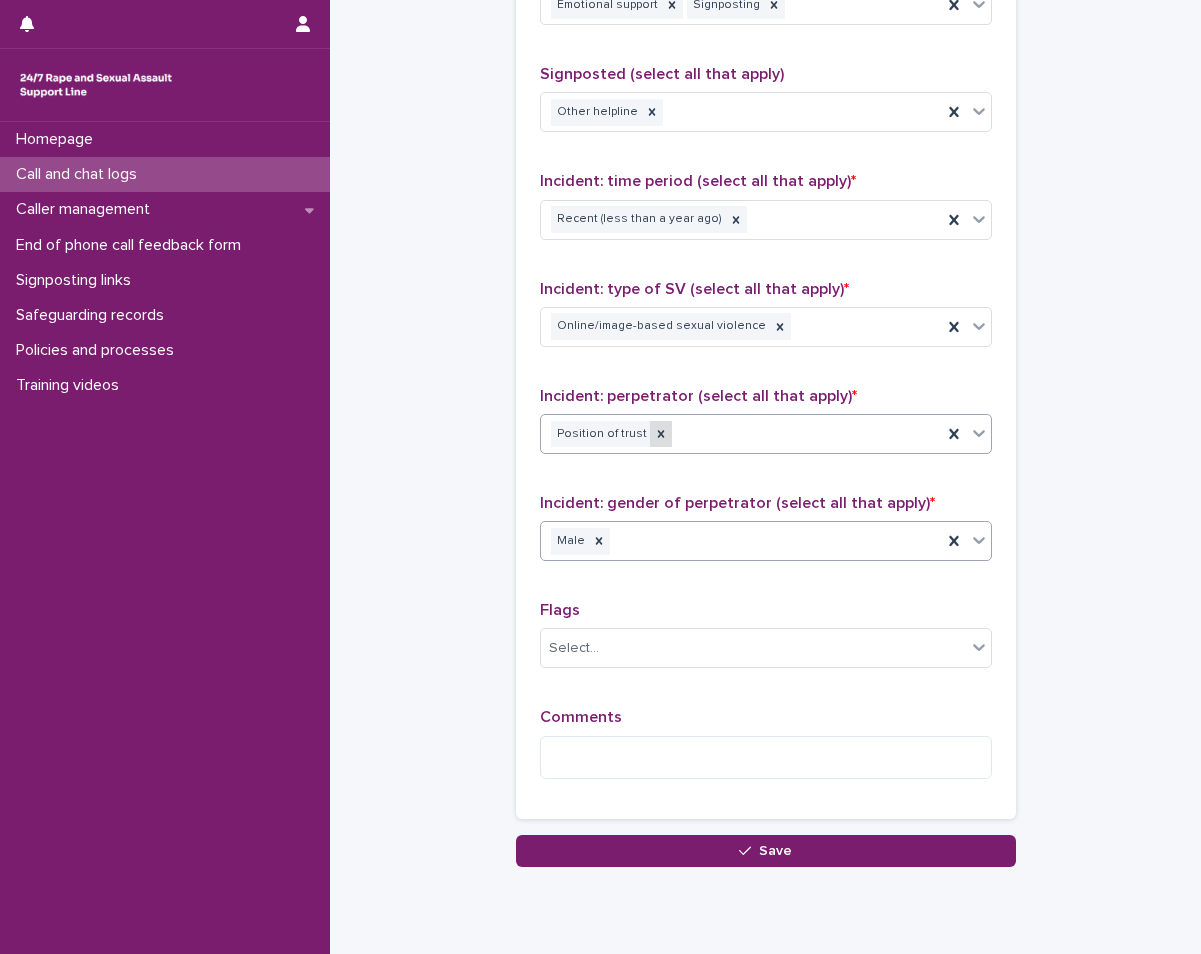 click at bounding box center [661, 434] 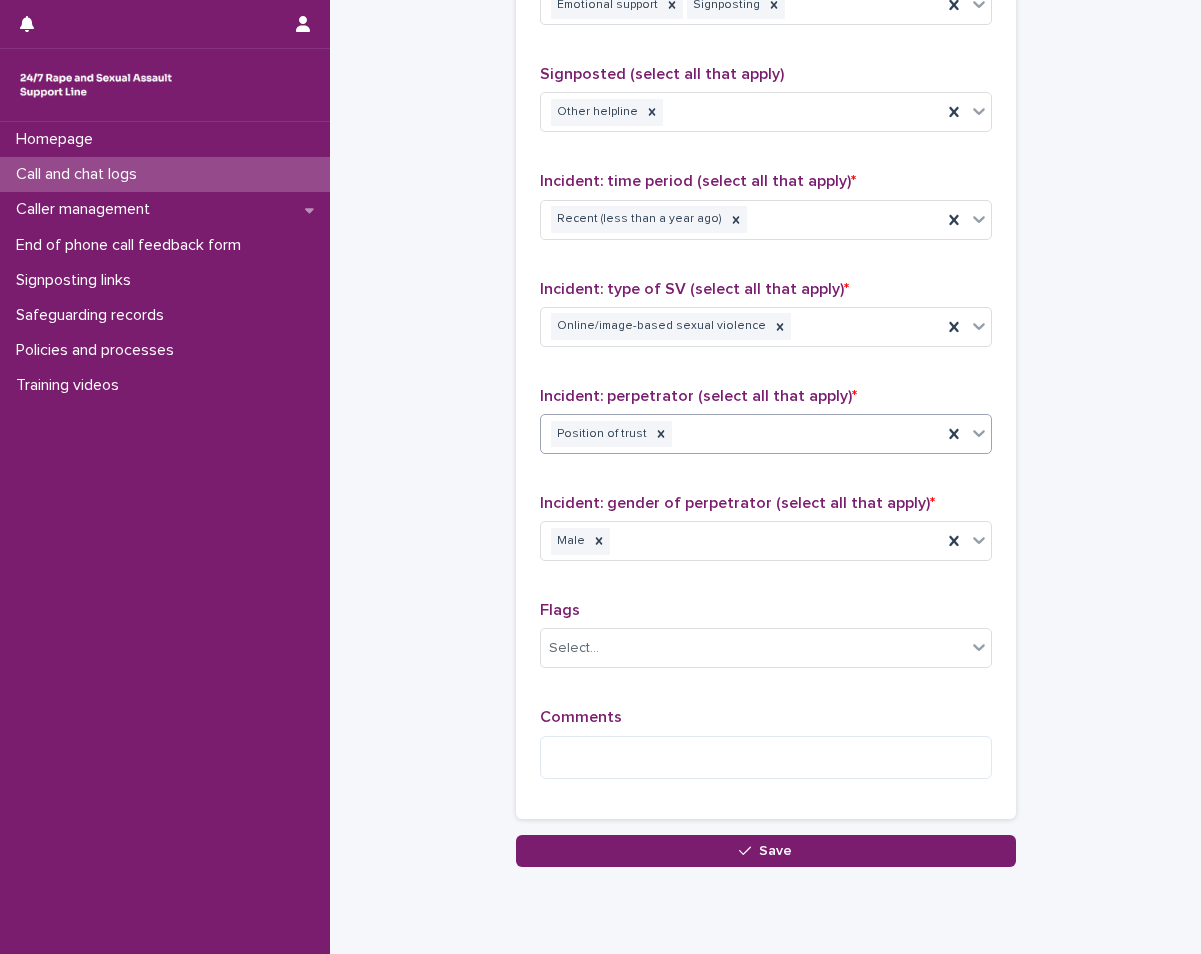 click on "Position of trust" at bounding box center (741, 434) 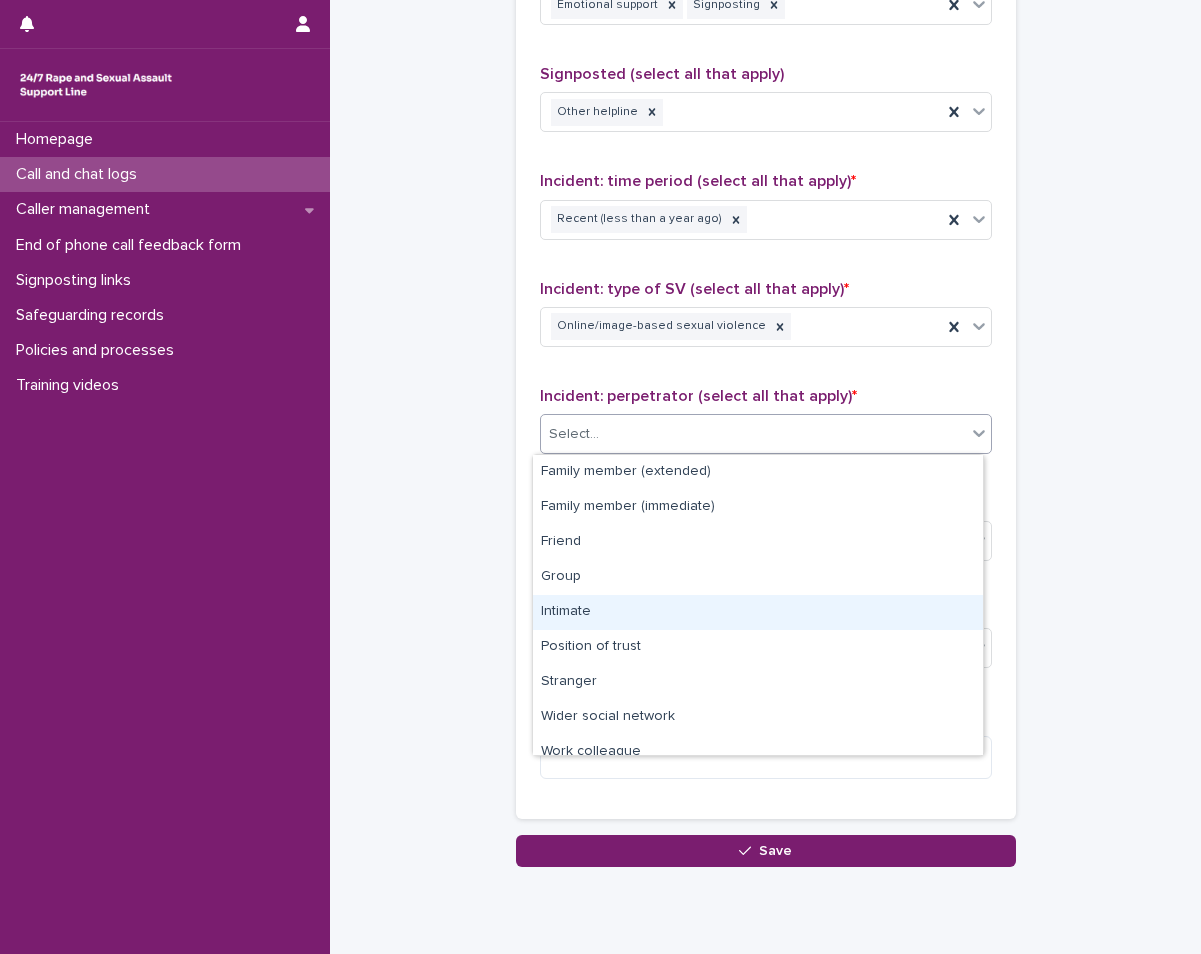 click on "Intimate" at bounding box center [758, 612] 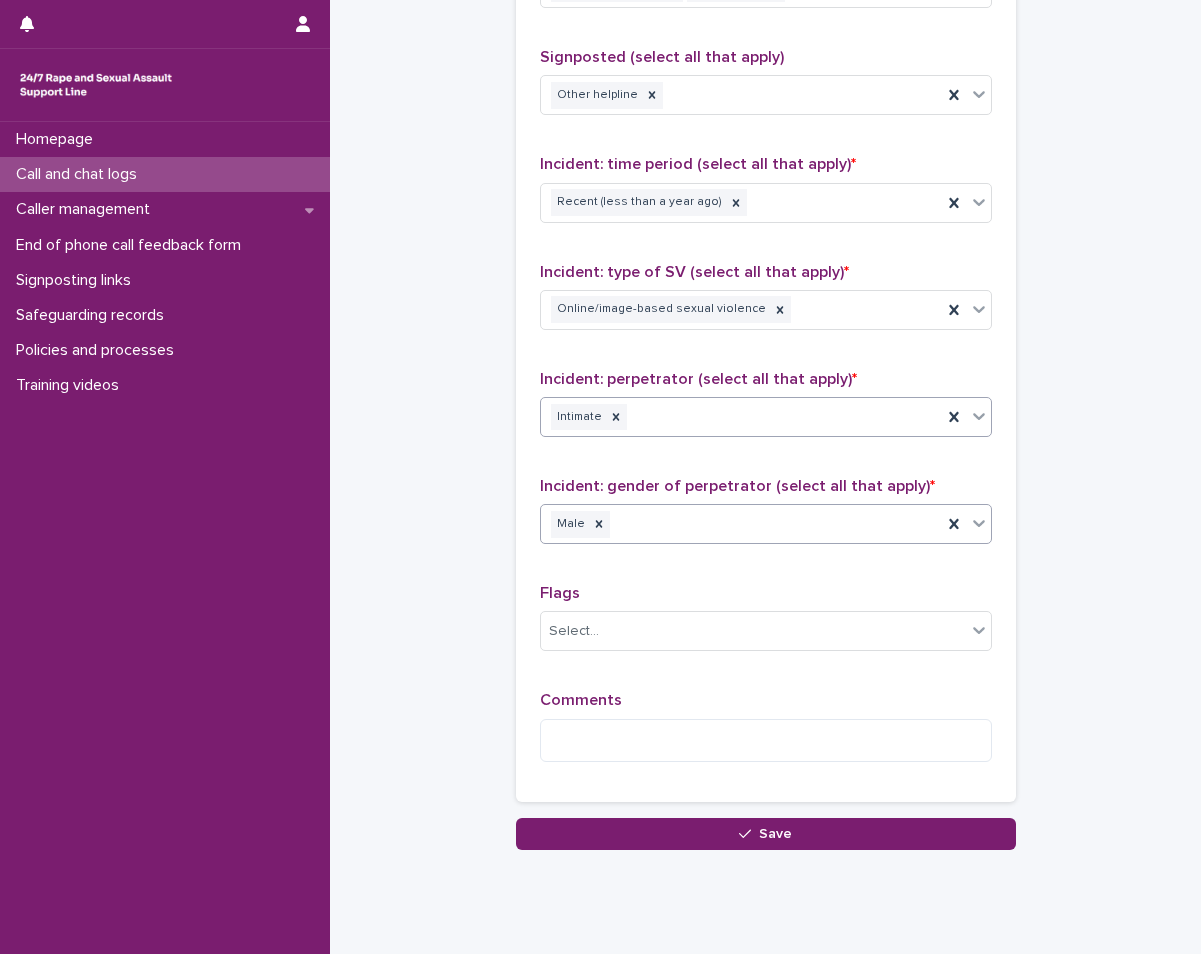 scroll, scrollTop: 1369, scrollLeft: 0, axis: vertical 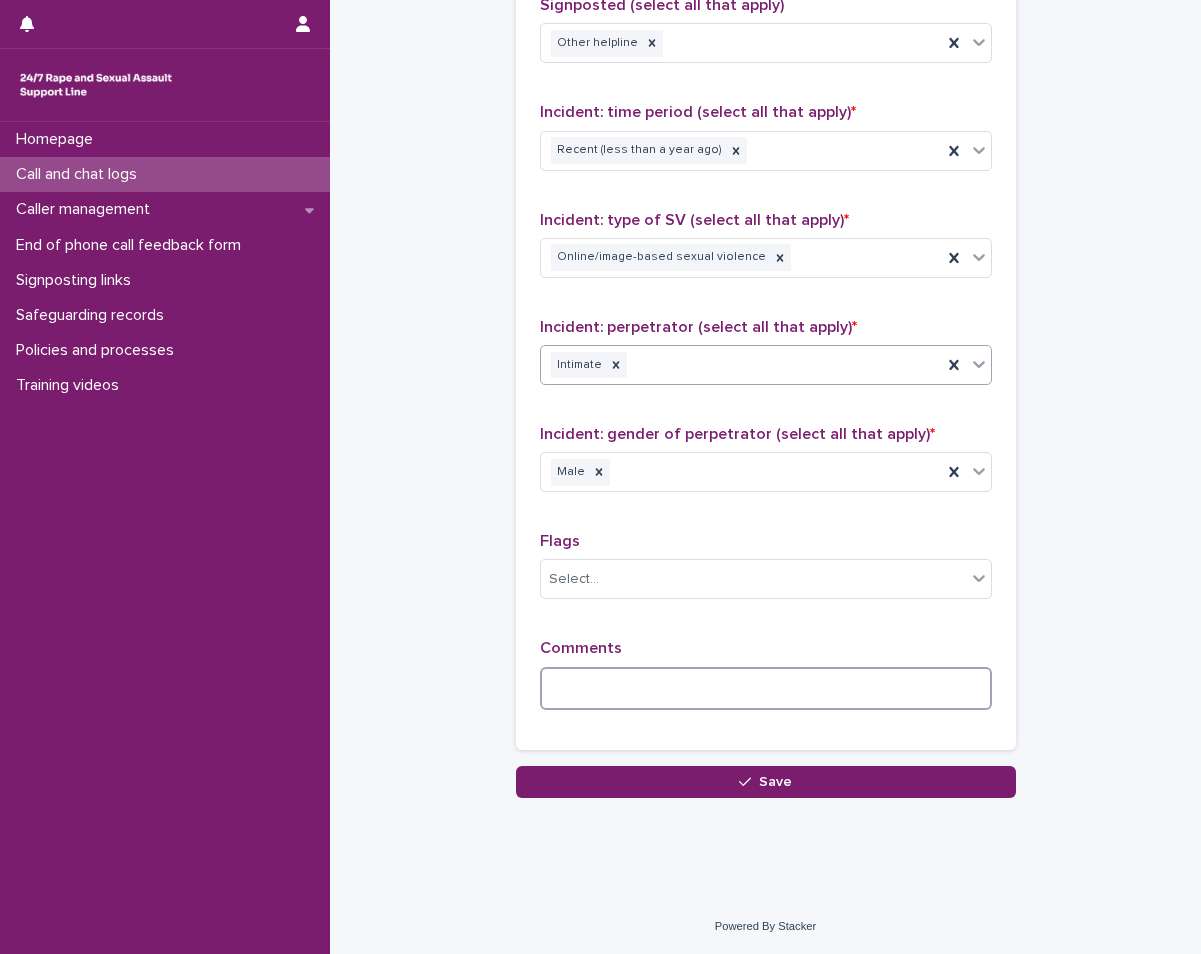 click at bounding box center (766, 688) 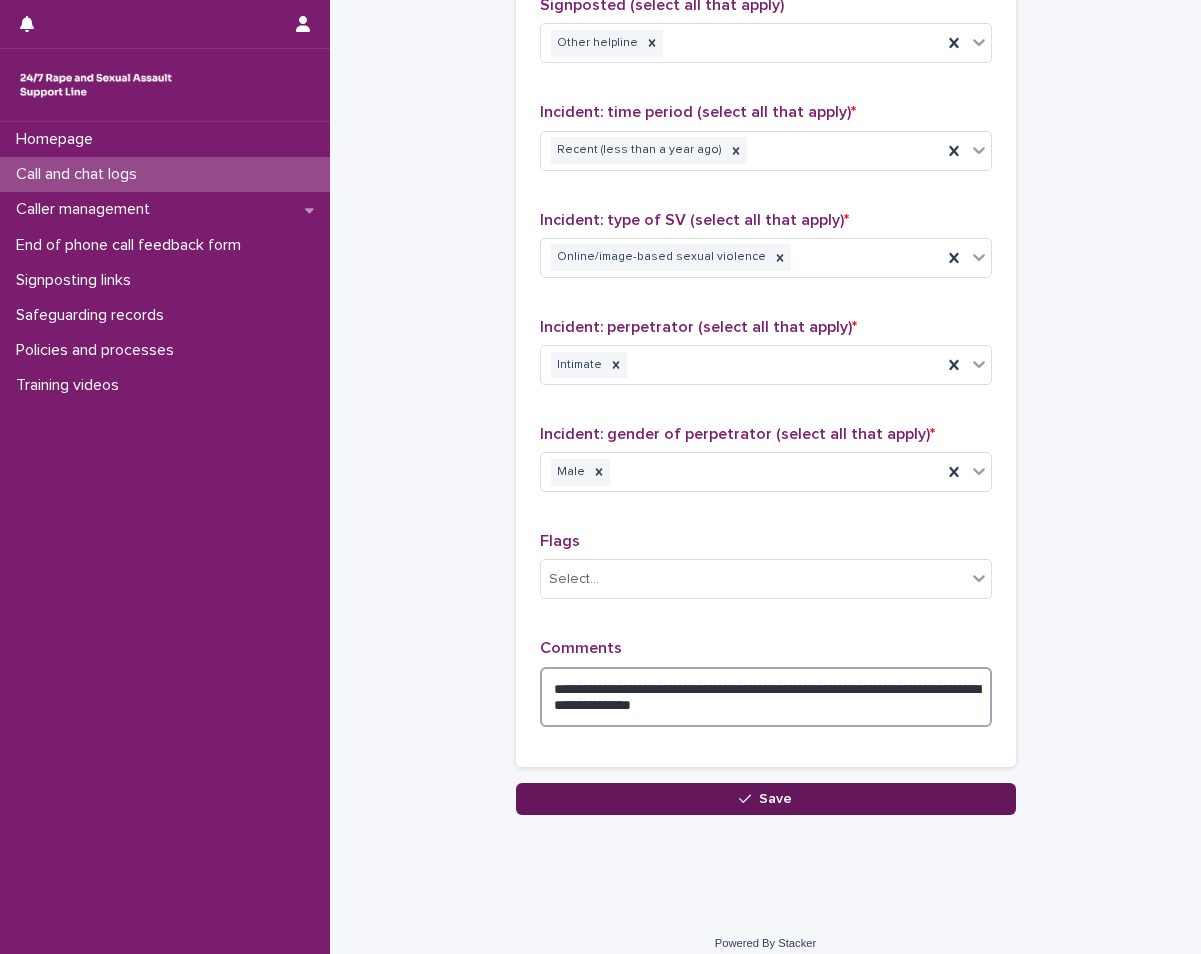 type on "**********" 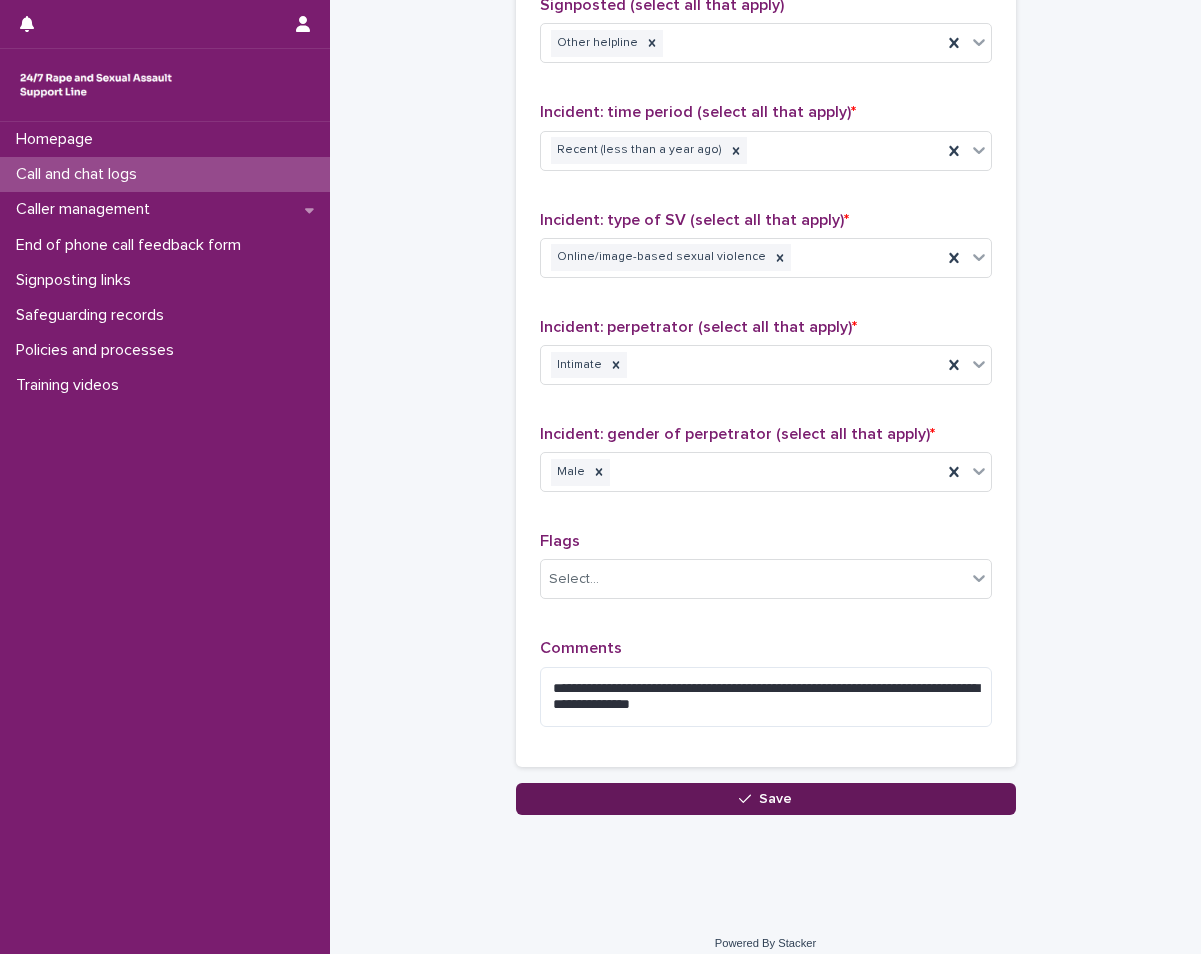 click on "Save" at bounding box center (775, 799) 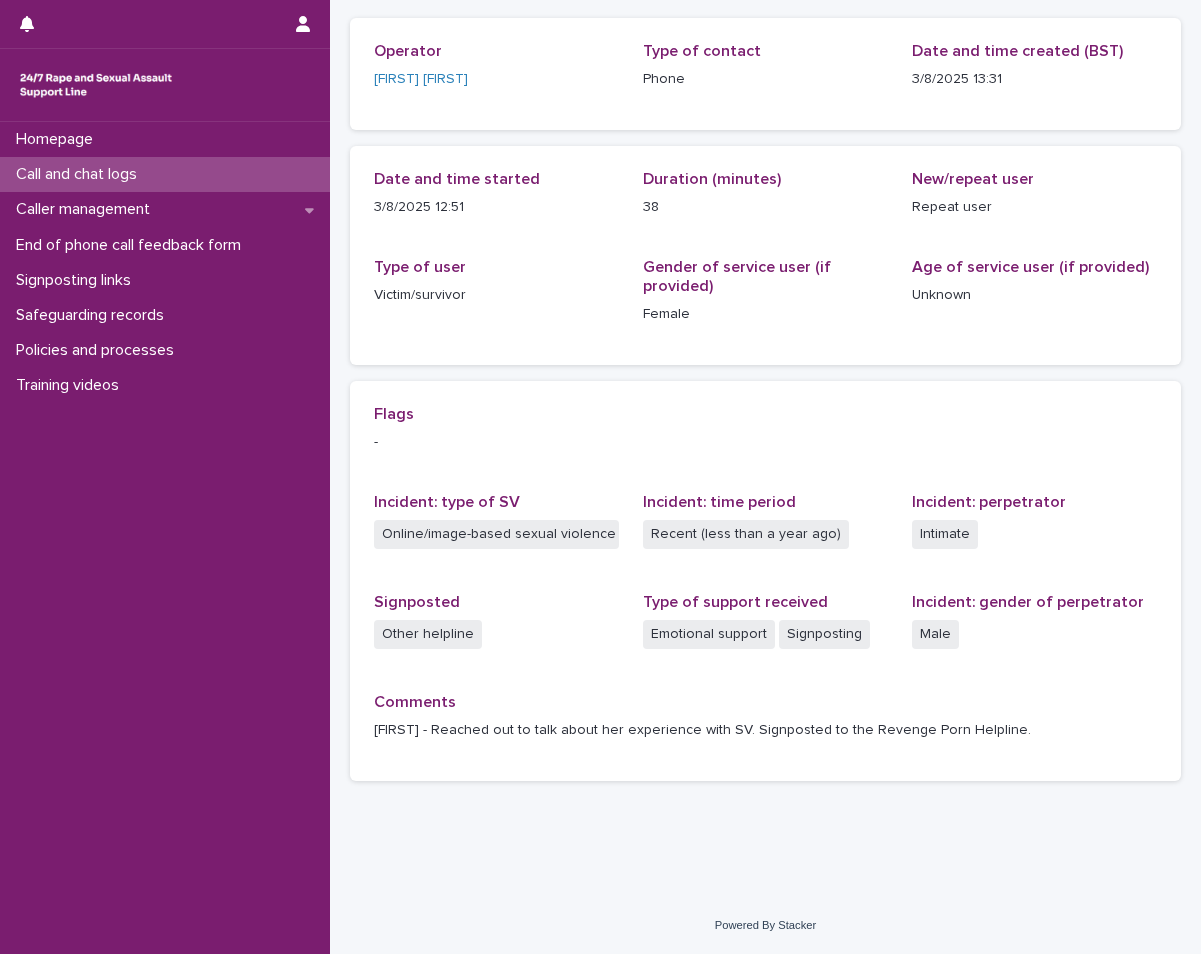 scroll, scrollTop: 0, scrollLeft: 0, axis: both 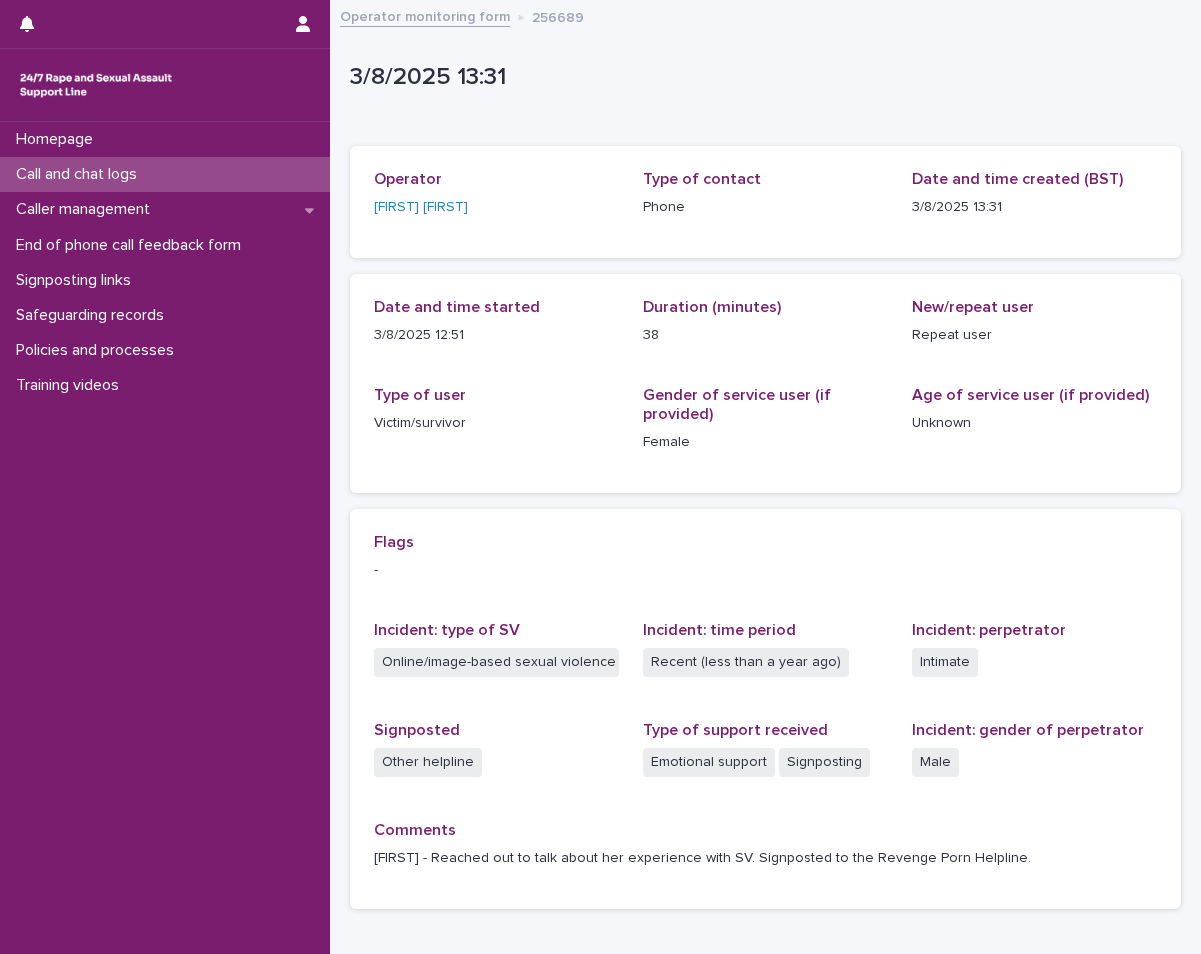 click on "Call and chat logs" at bounding box center (80, 174) 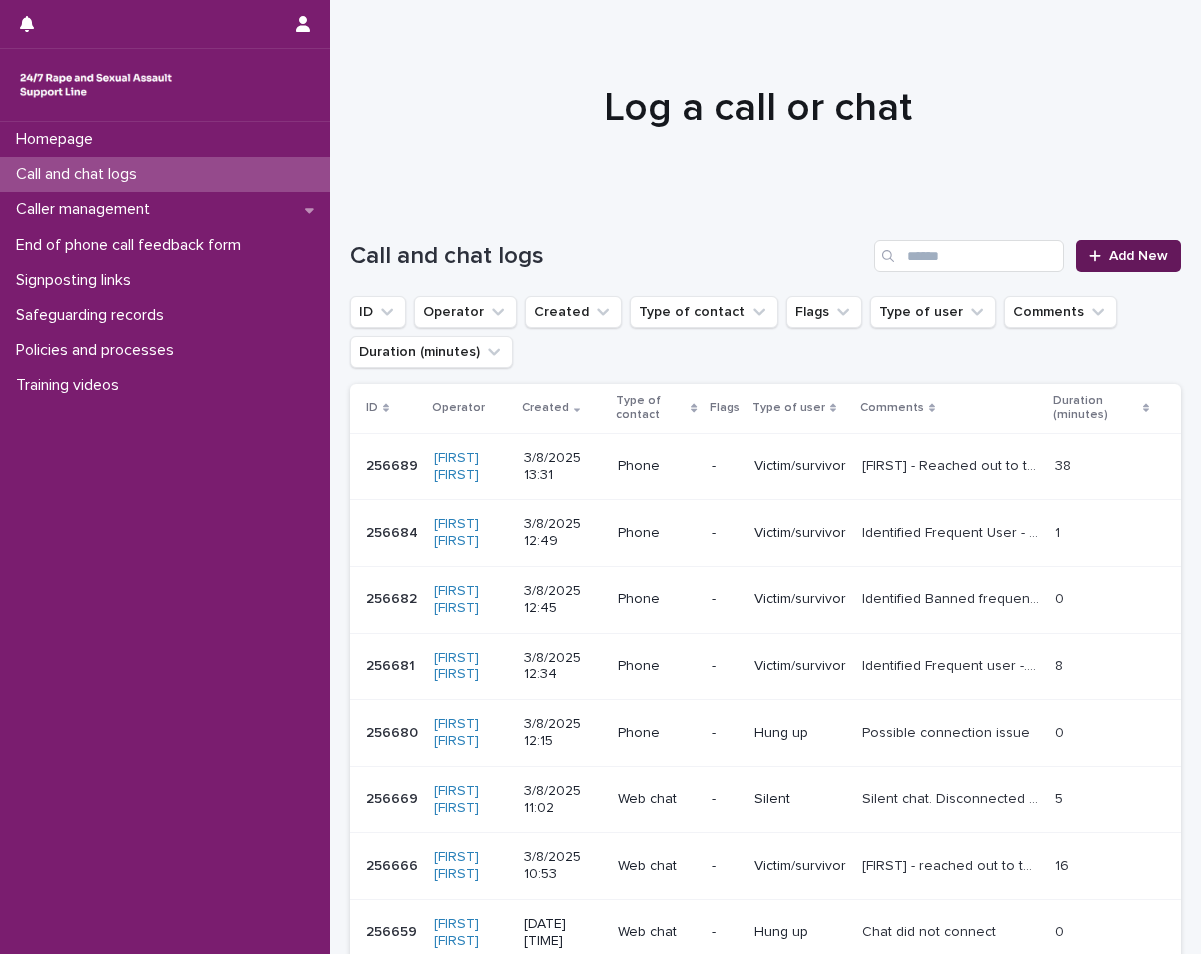 click on "Add New" at bounding box center (1128, 256) 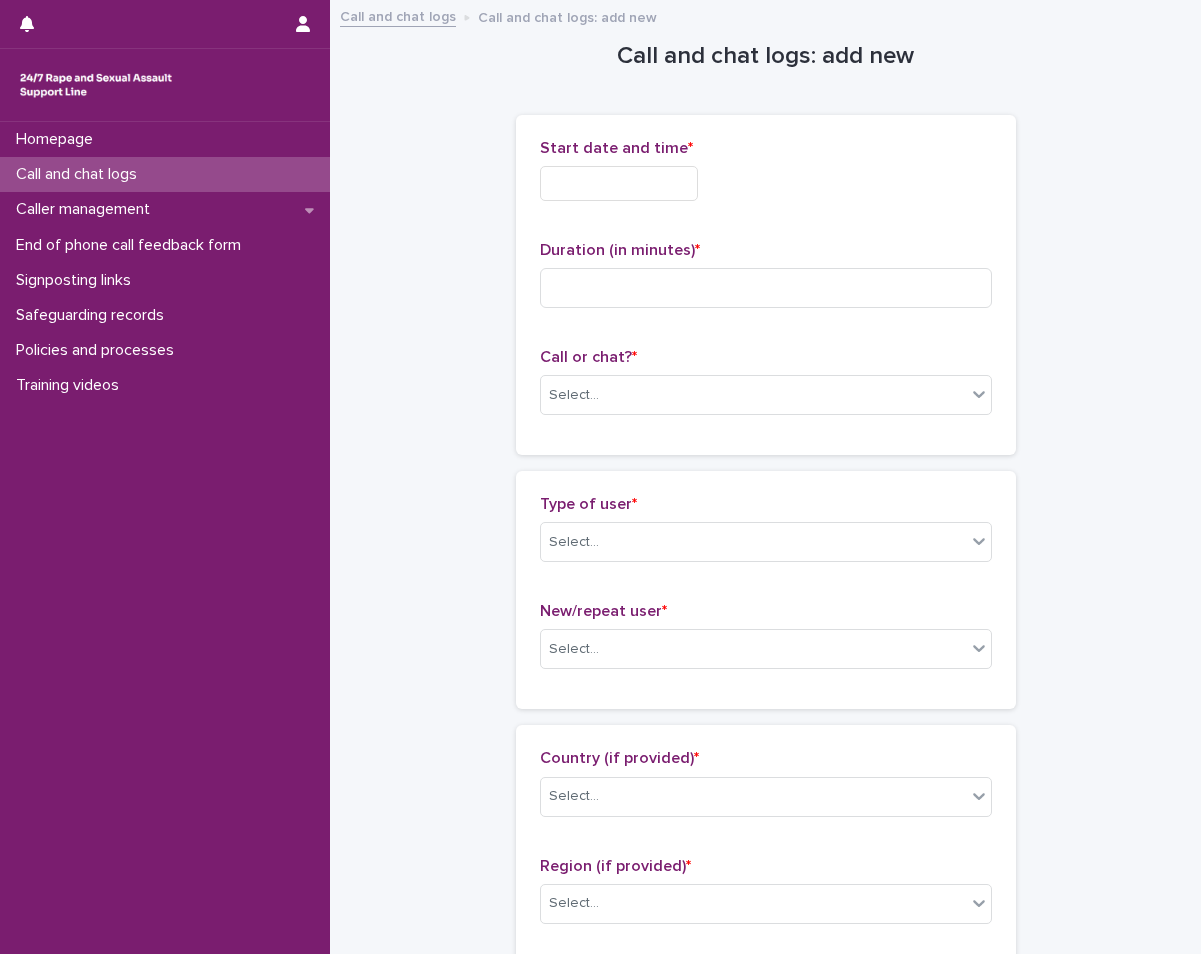click at bounding box center (619, 183) 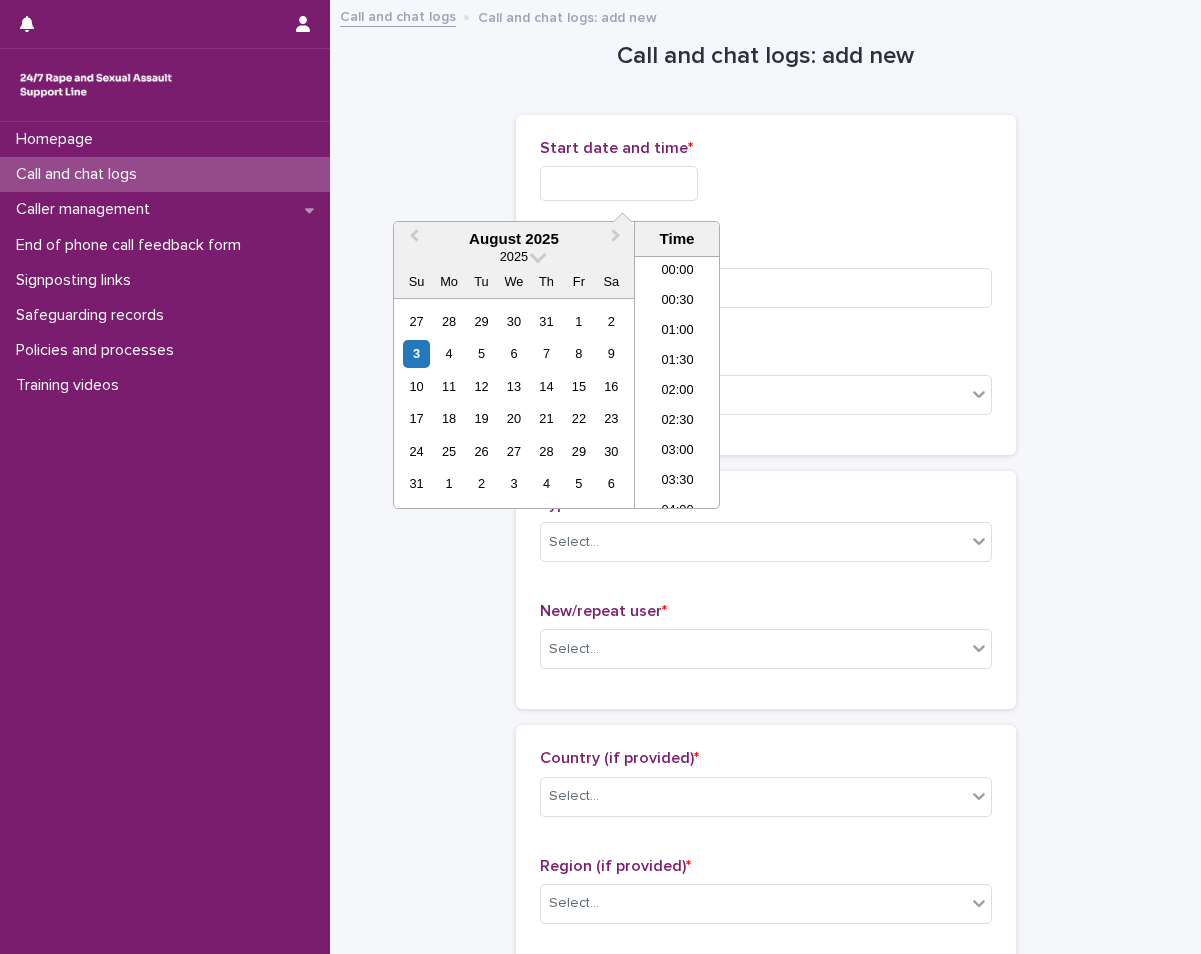 scroll, scrollTop: 700, scrollLeft: 0, axis: vertical 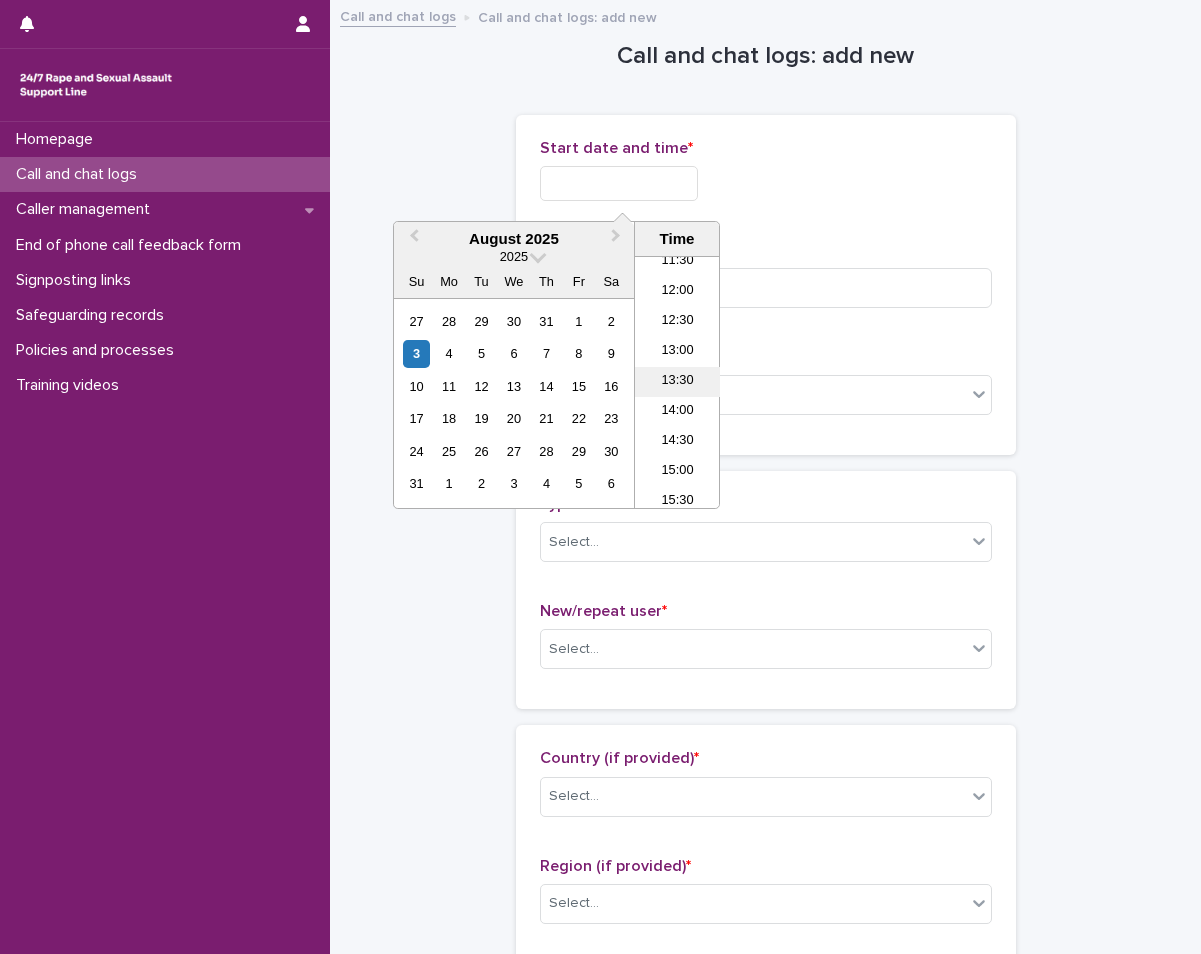 click on "13:30" at bounding box center (677, 382) 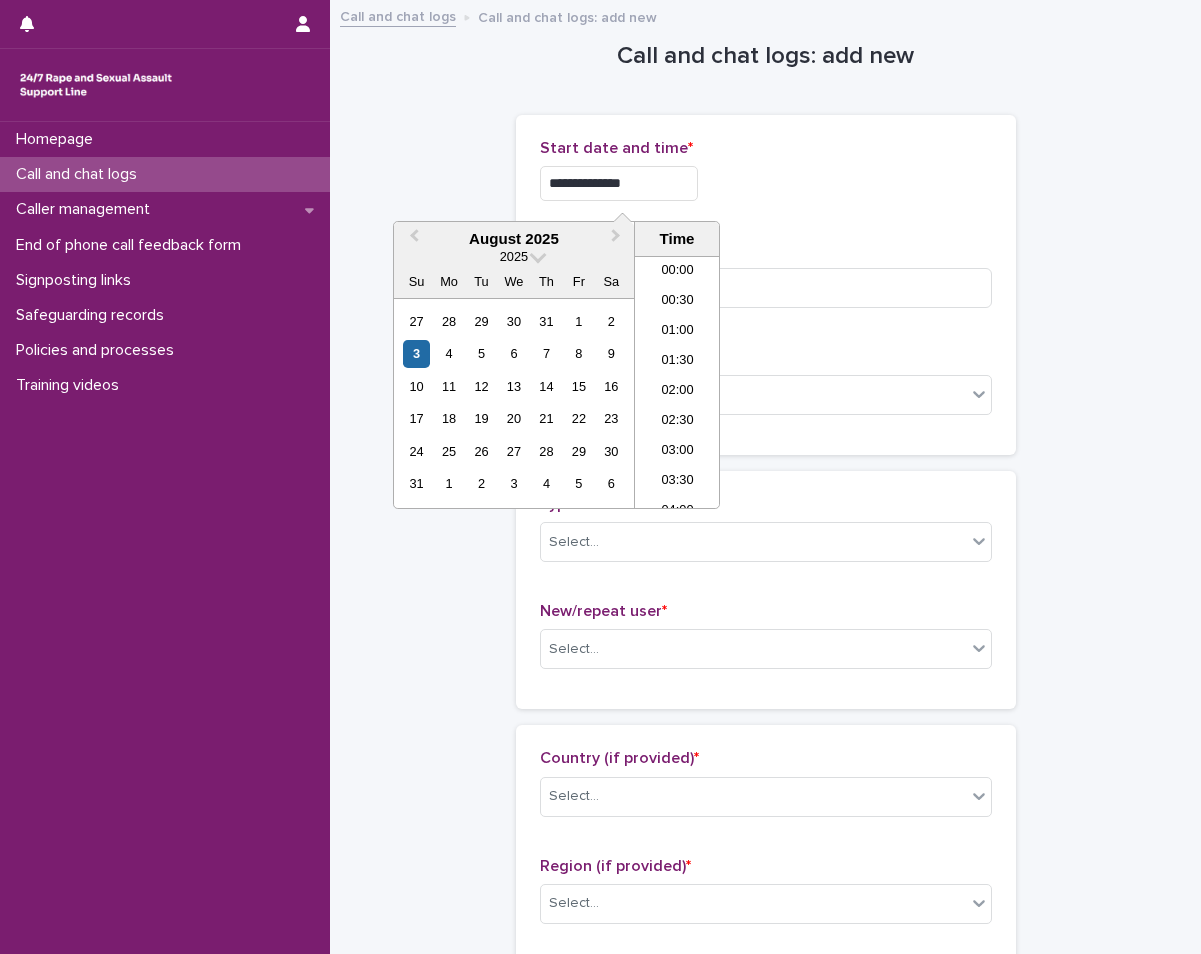 click on "**********" at bounding box center [619, 183] 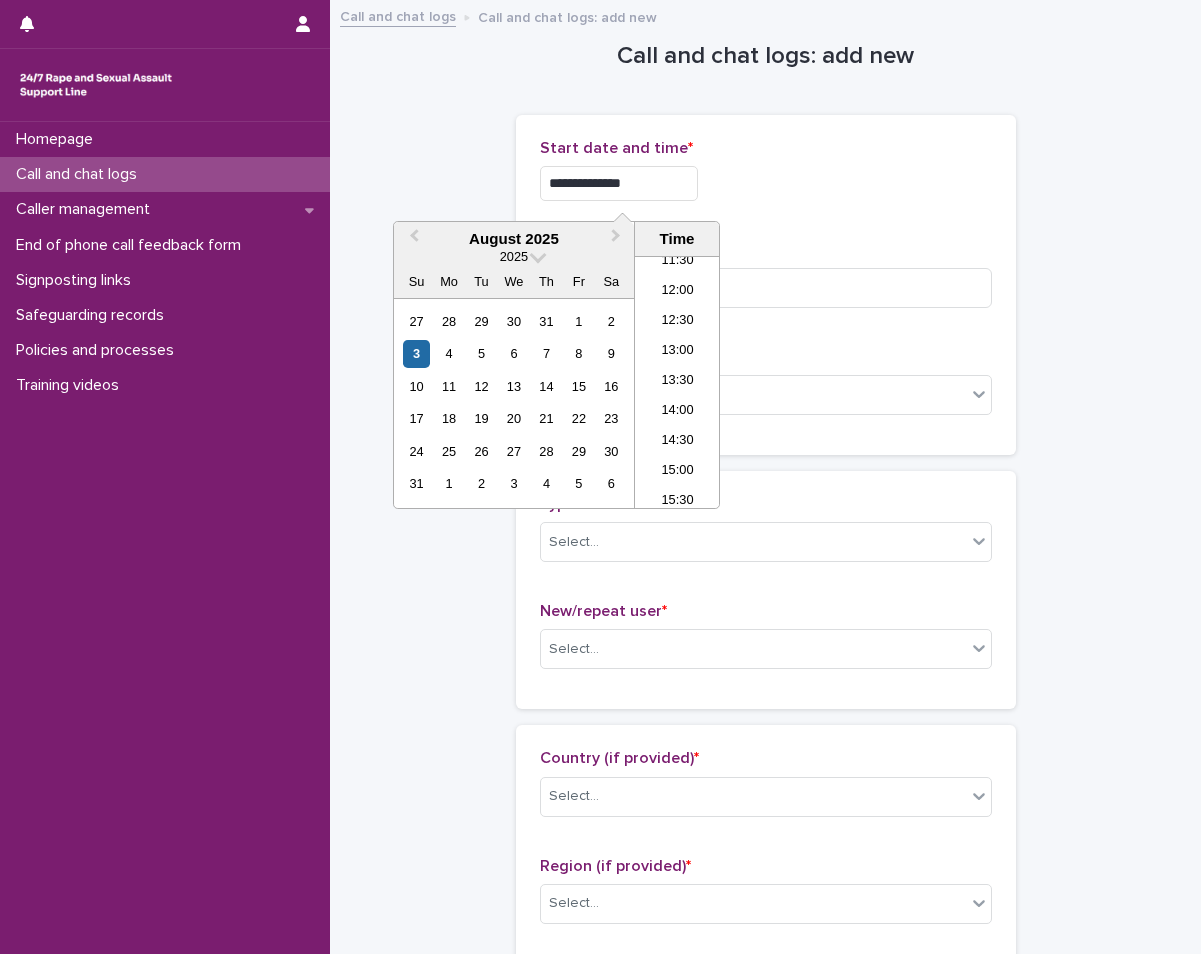 type on "**********" 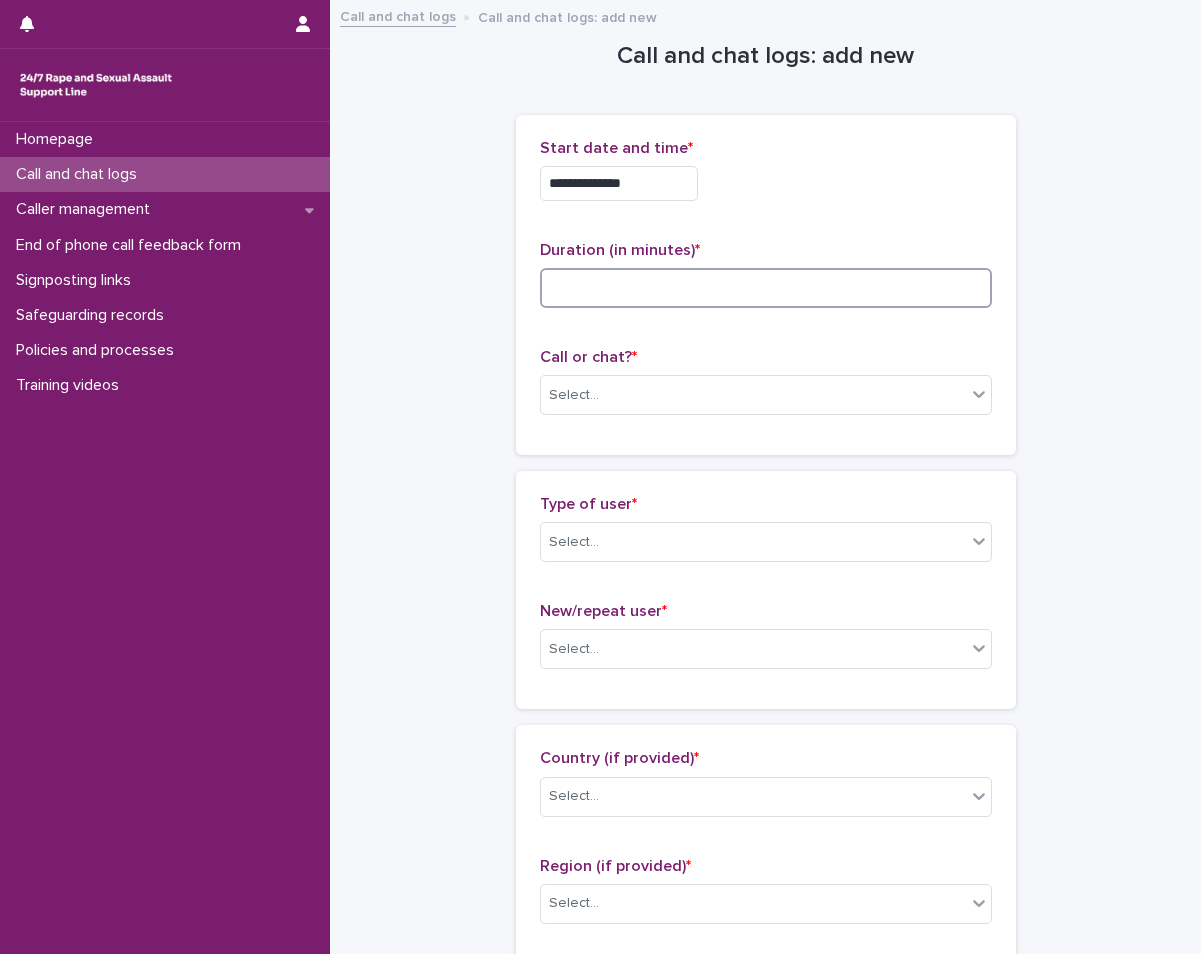 click at bounding box center (766, 288) 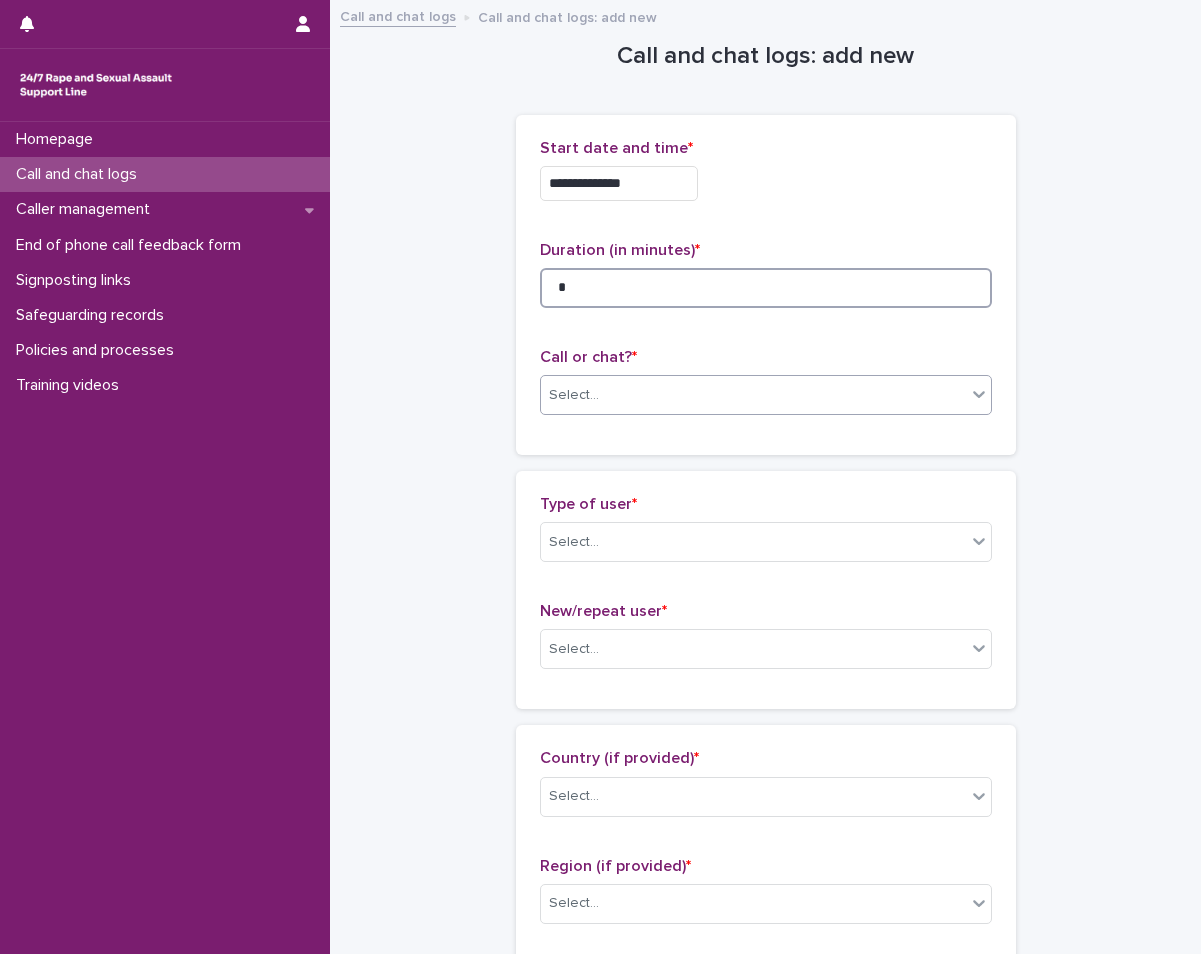 type on "*" 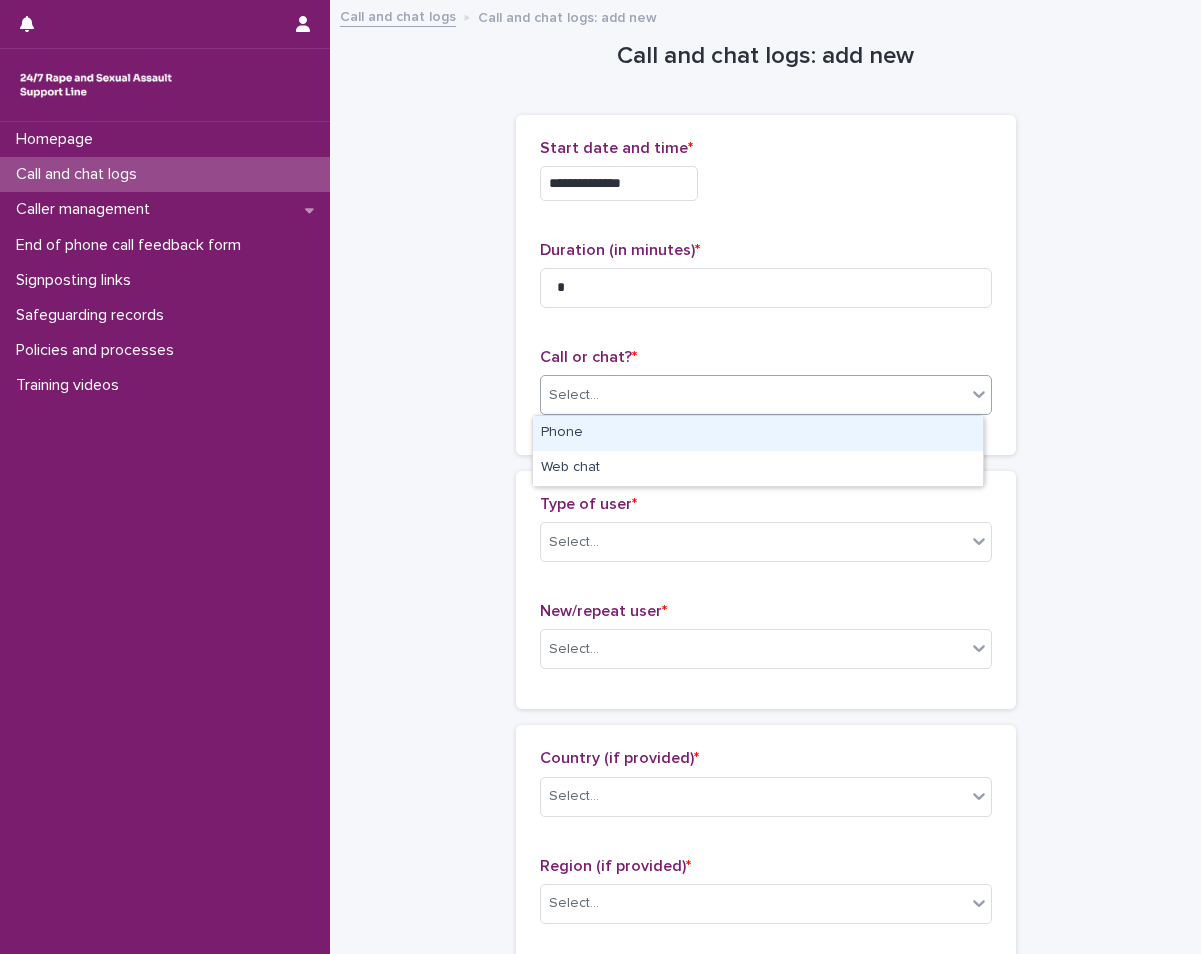 click on "Select..." at bounding box center [753, 395] 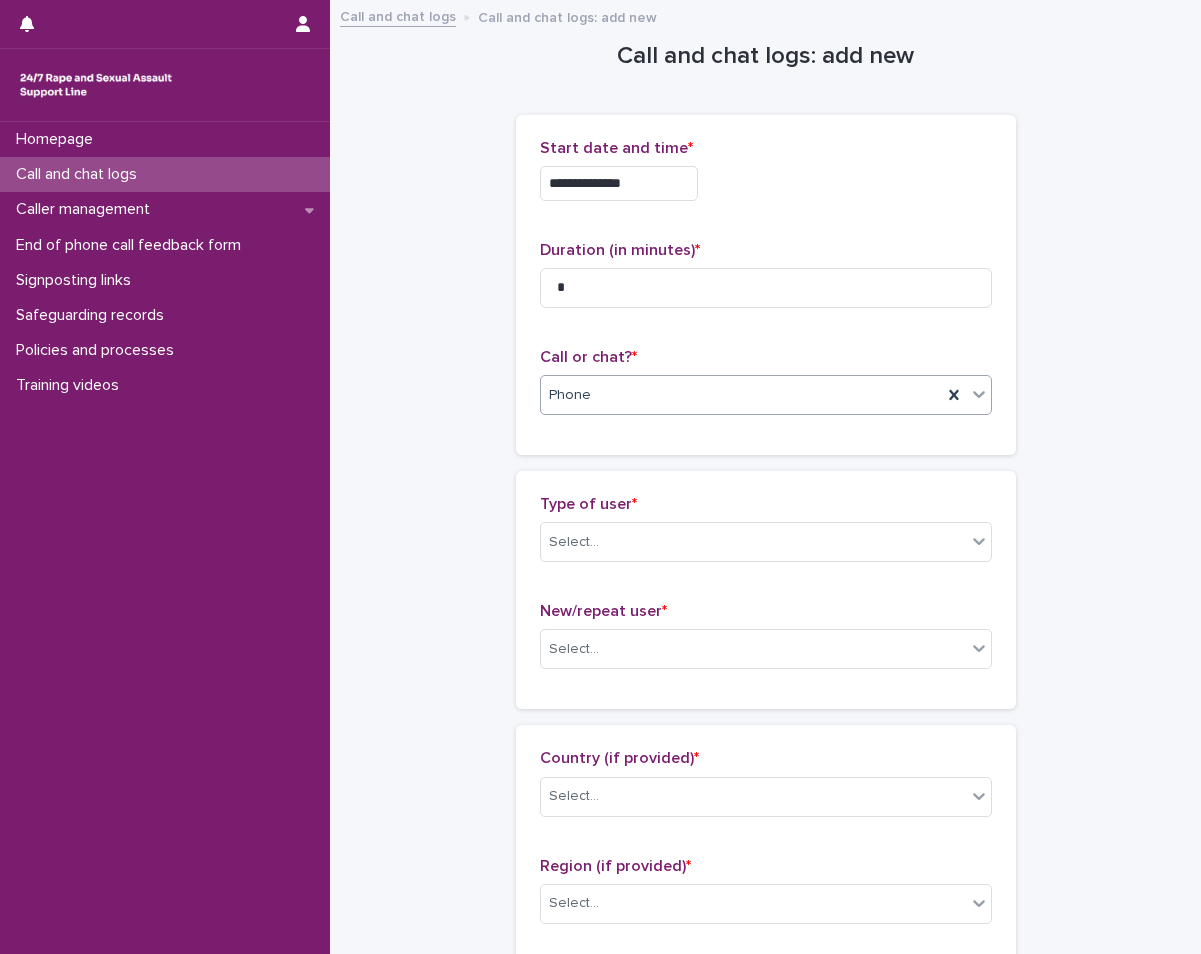 click on "Type of user * Select..." at bounding box center [766, 536] 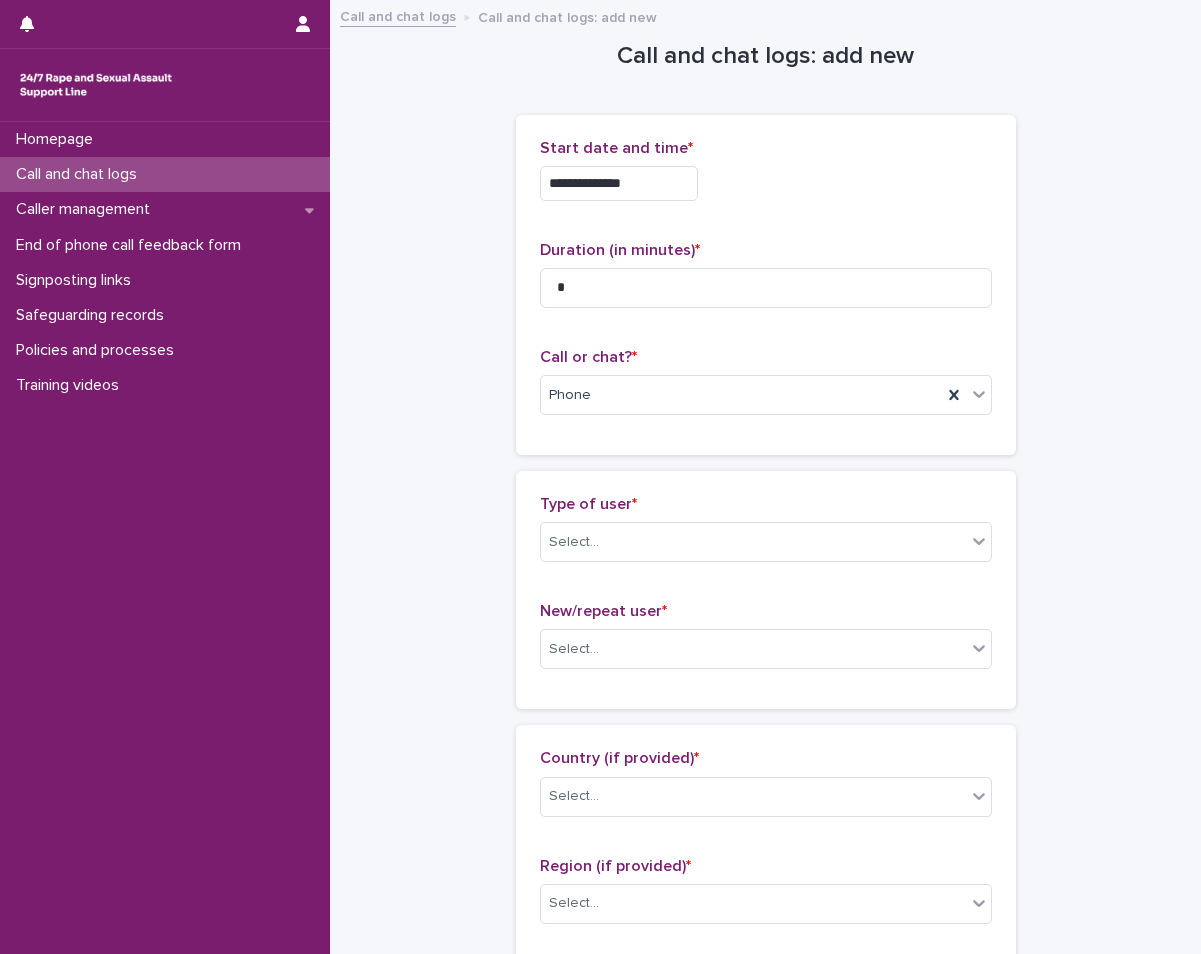 click on "Type of user * Select... New/repeat user * Select..." at bounding box center [766, 590] 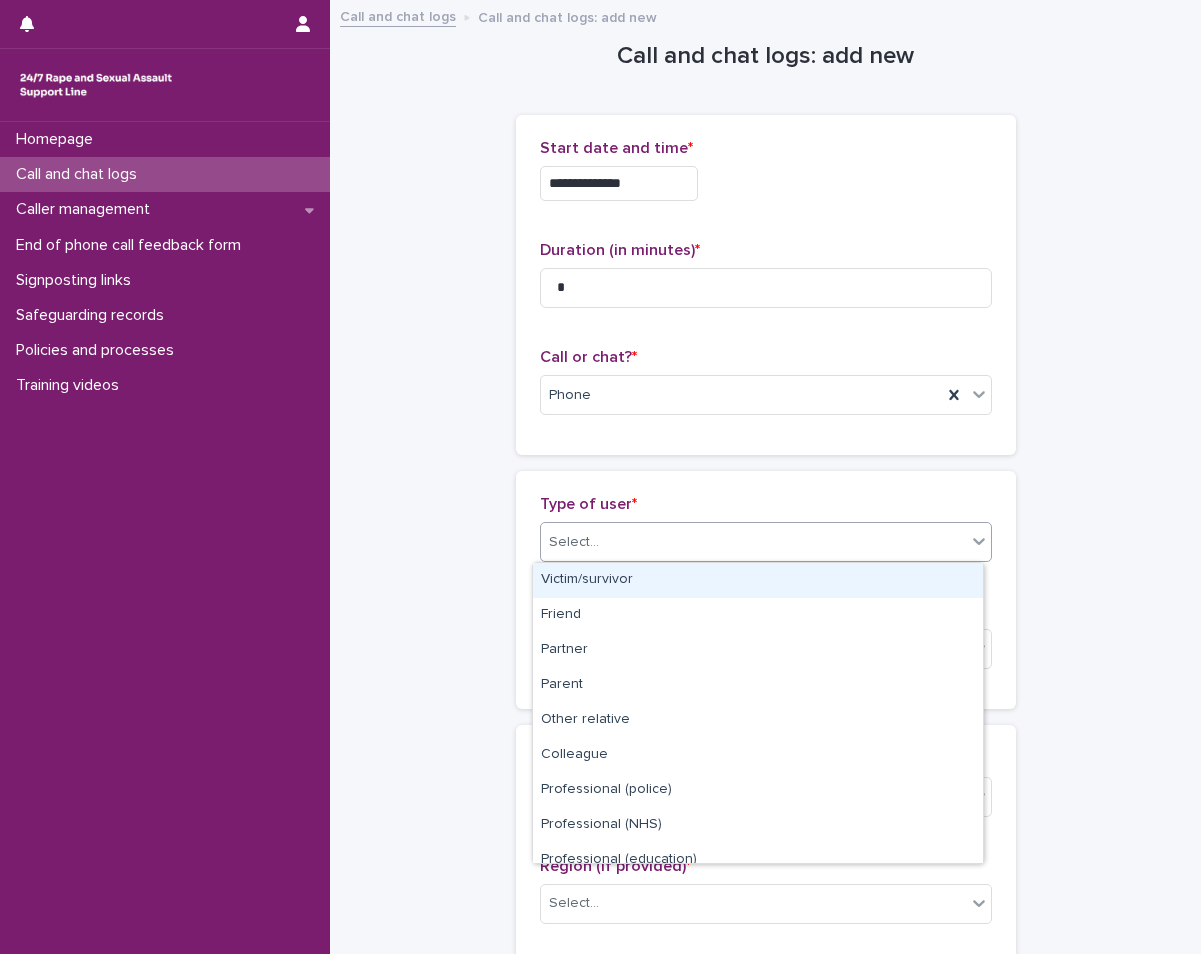 click on "Select..." at bounding box center [753, 542] 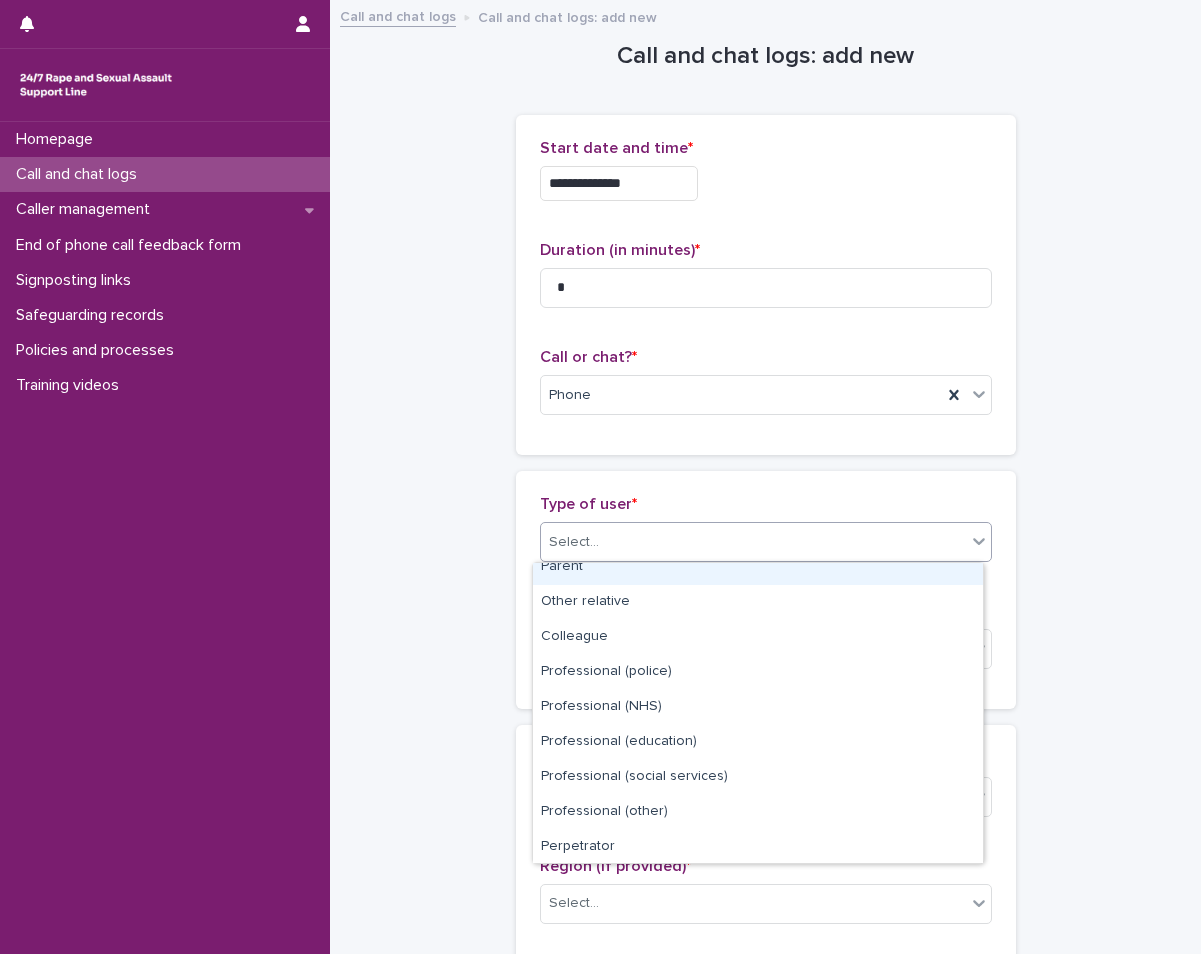 scroll, scrollTop: 225, scrollLeft: 0, axis: vertical 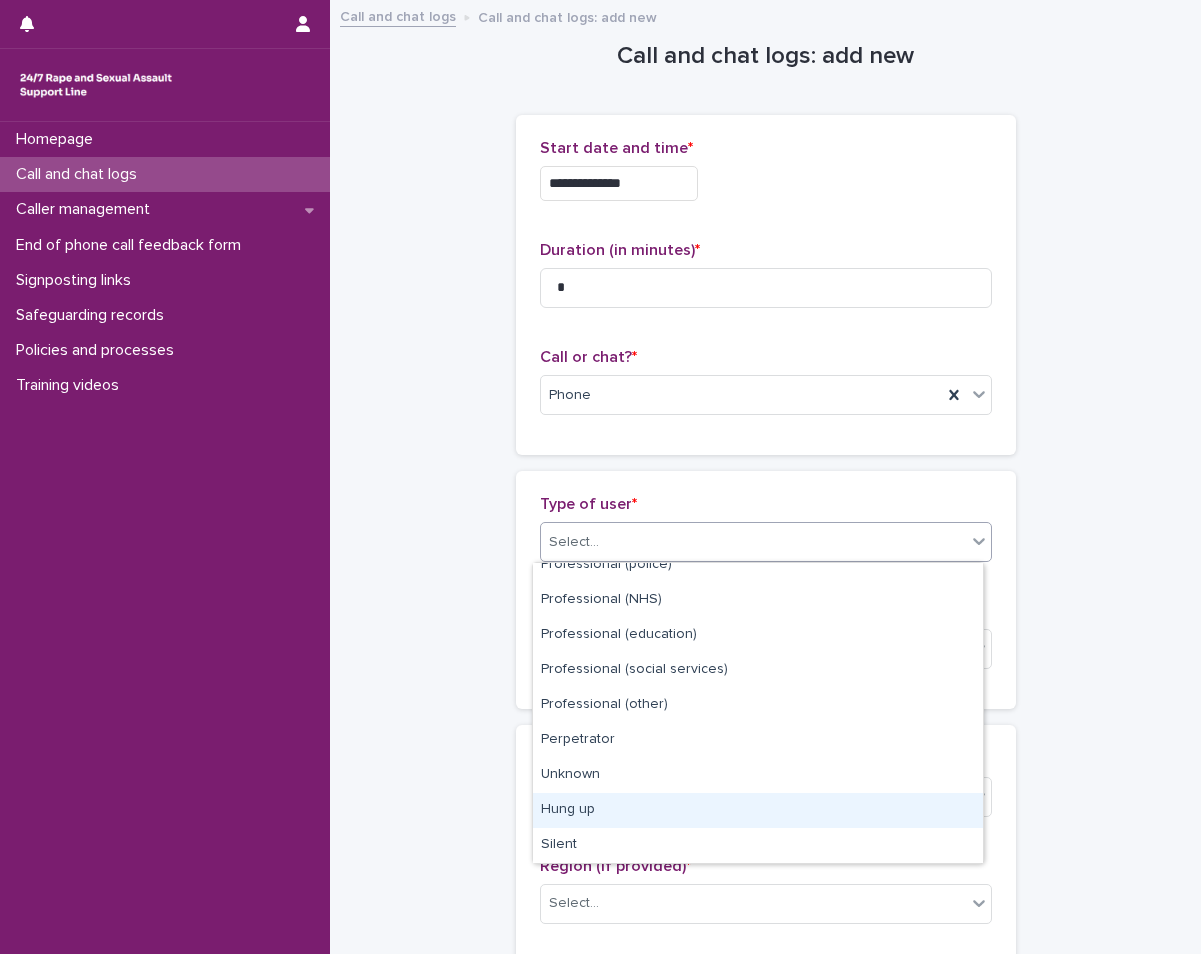 click on "Hung up" at bounding box center [758, 810] 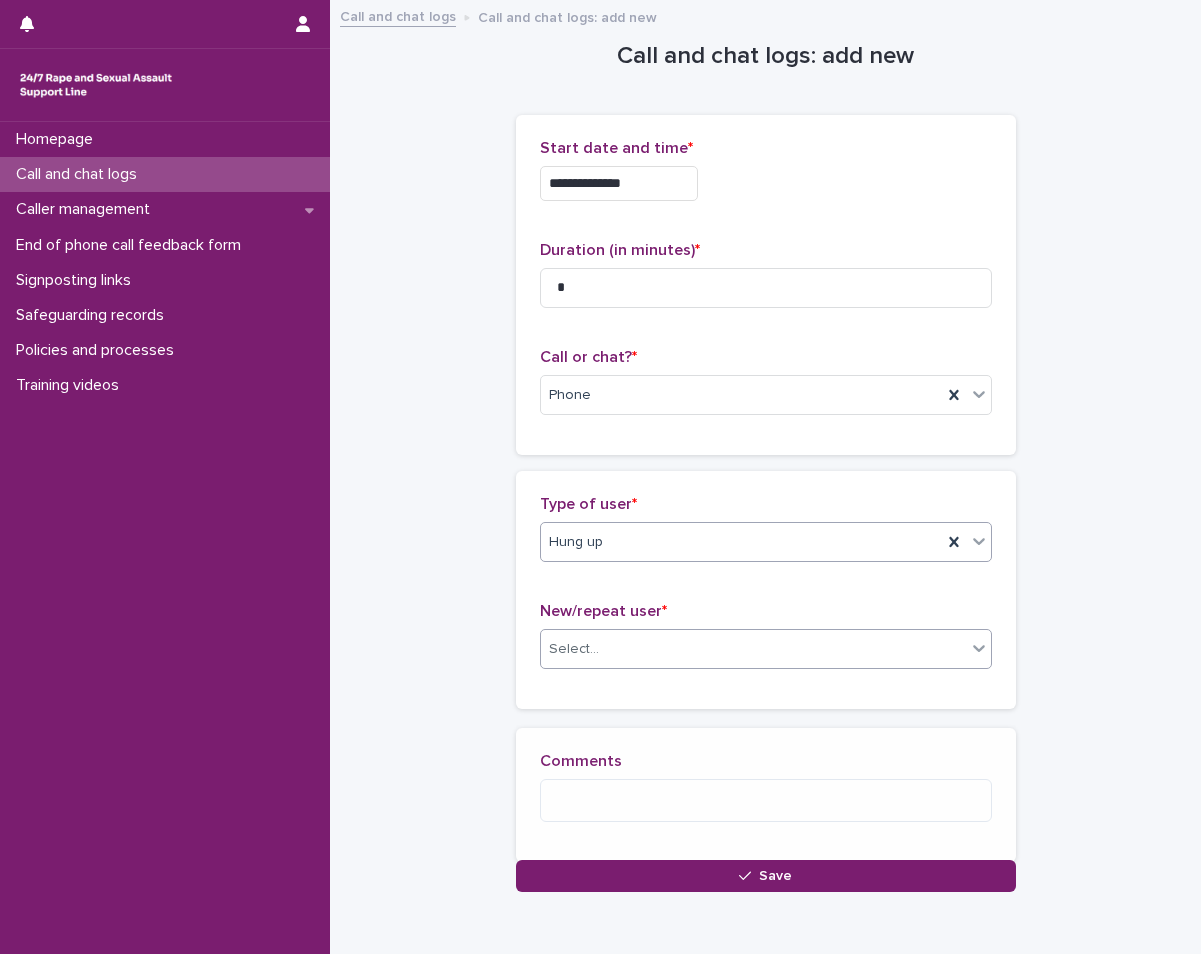 click on "Select..." at bounding box center [753, 649] 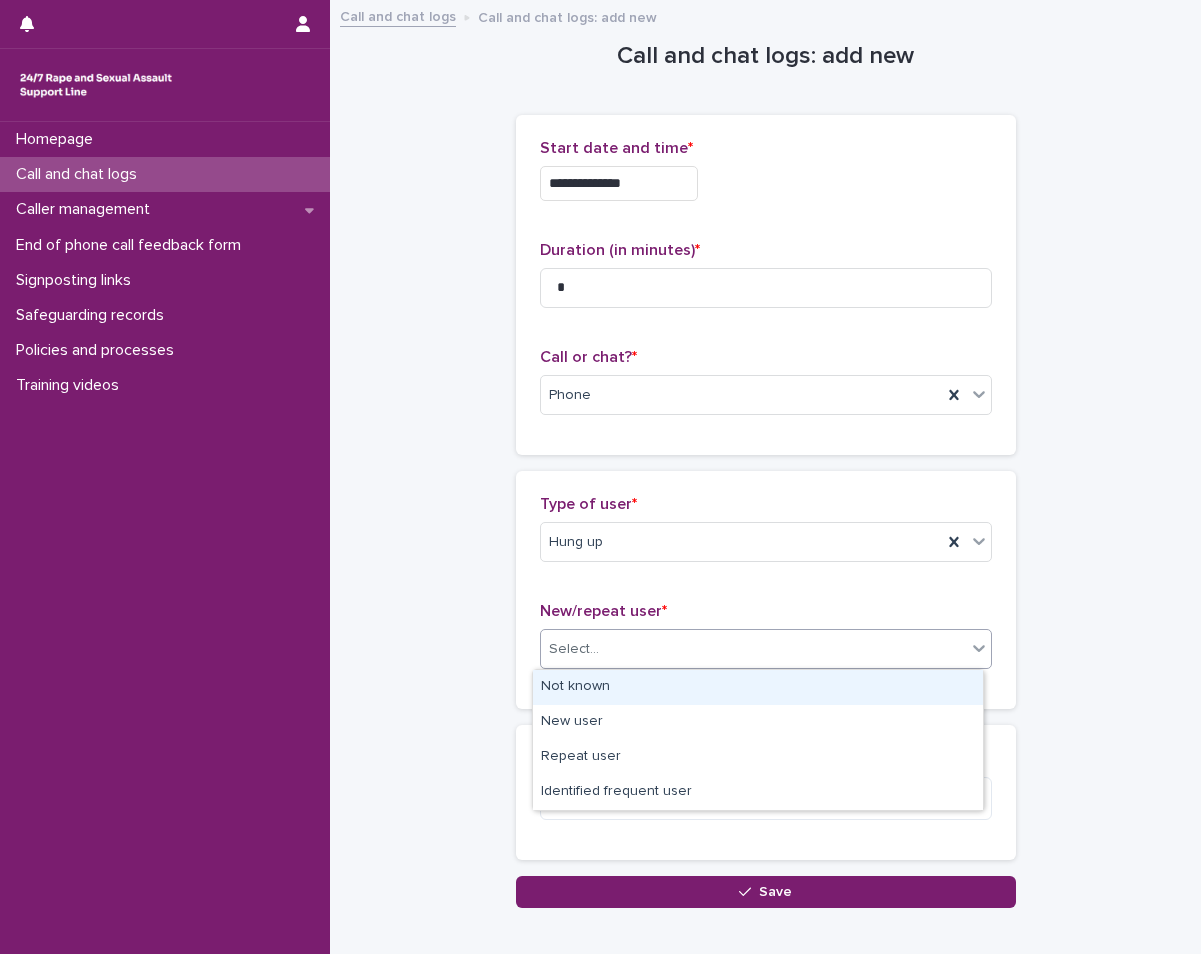 click on "Not known" at bounding box center [758, 687] 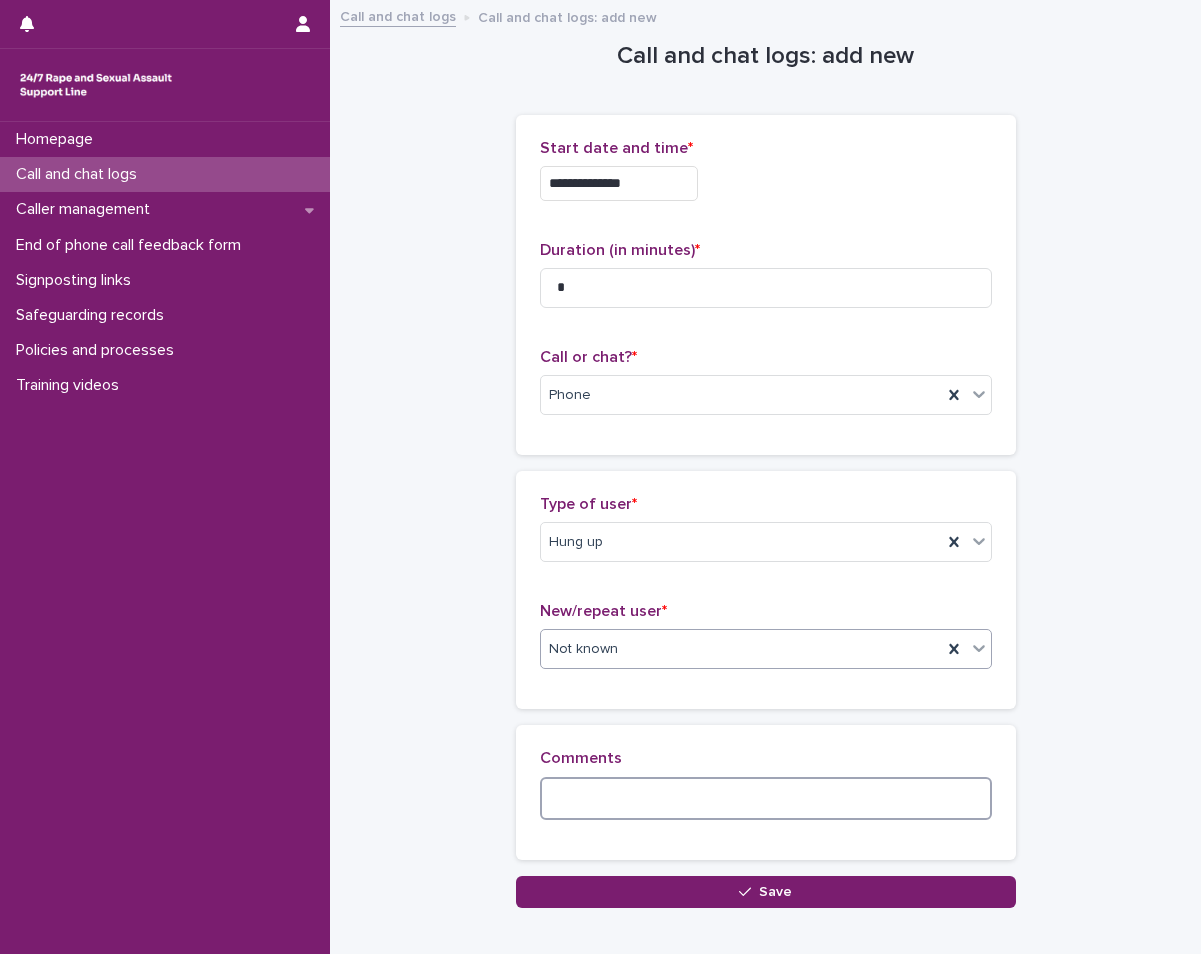 click at bounding box center (766, 798) 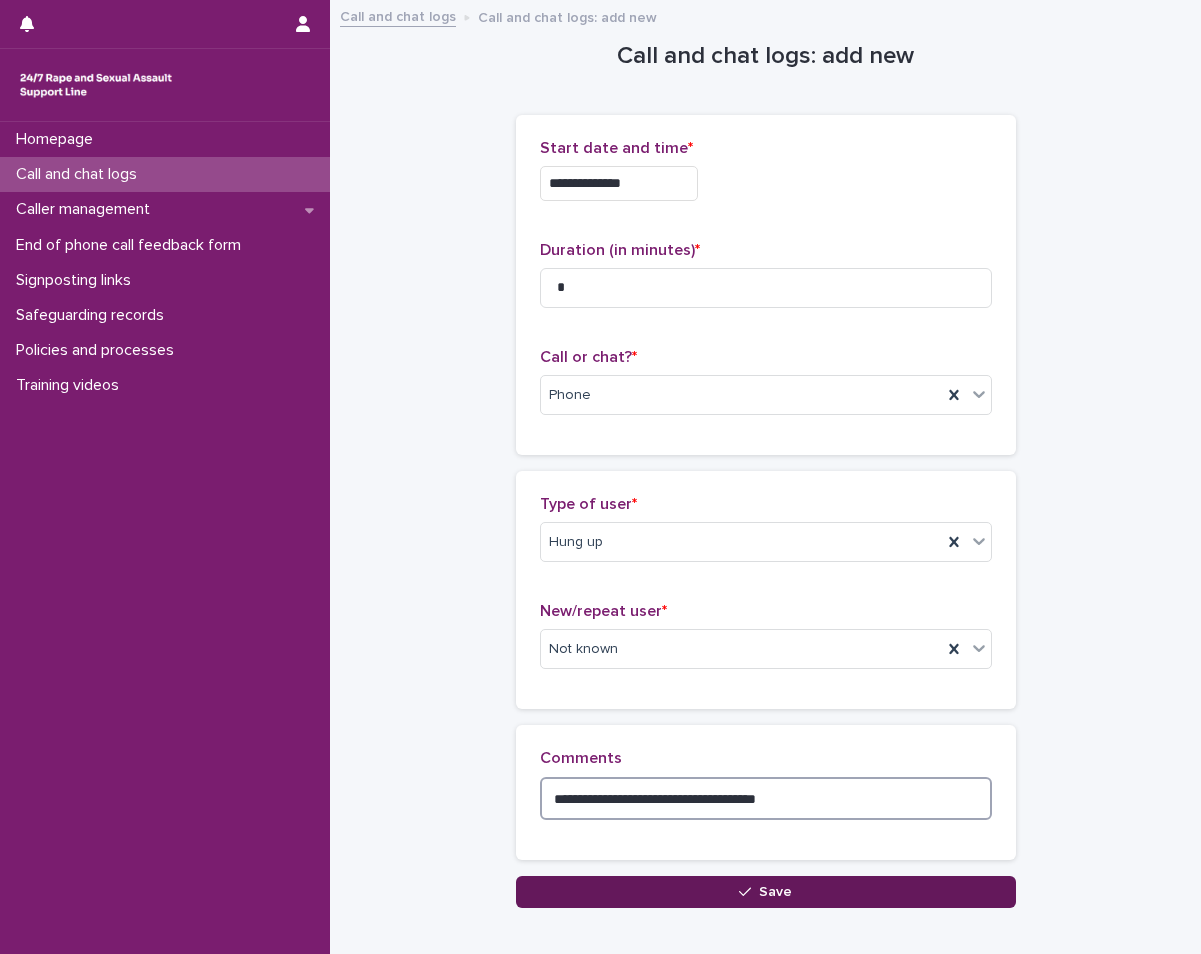 type on "**********" 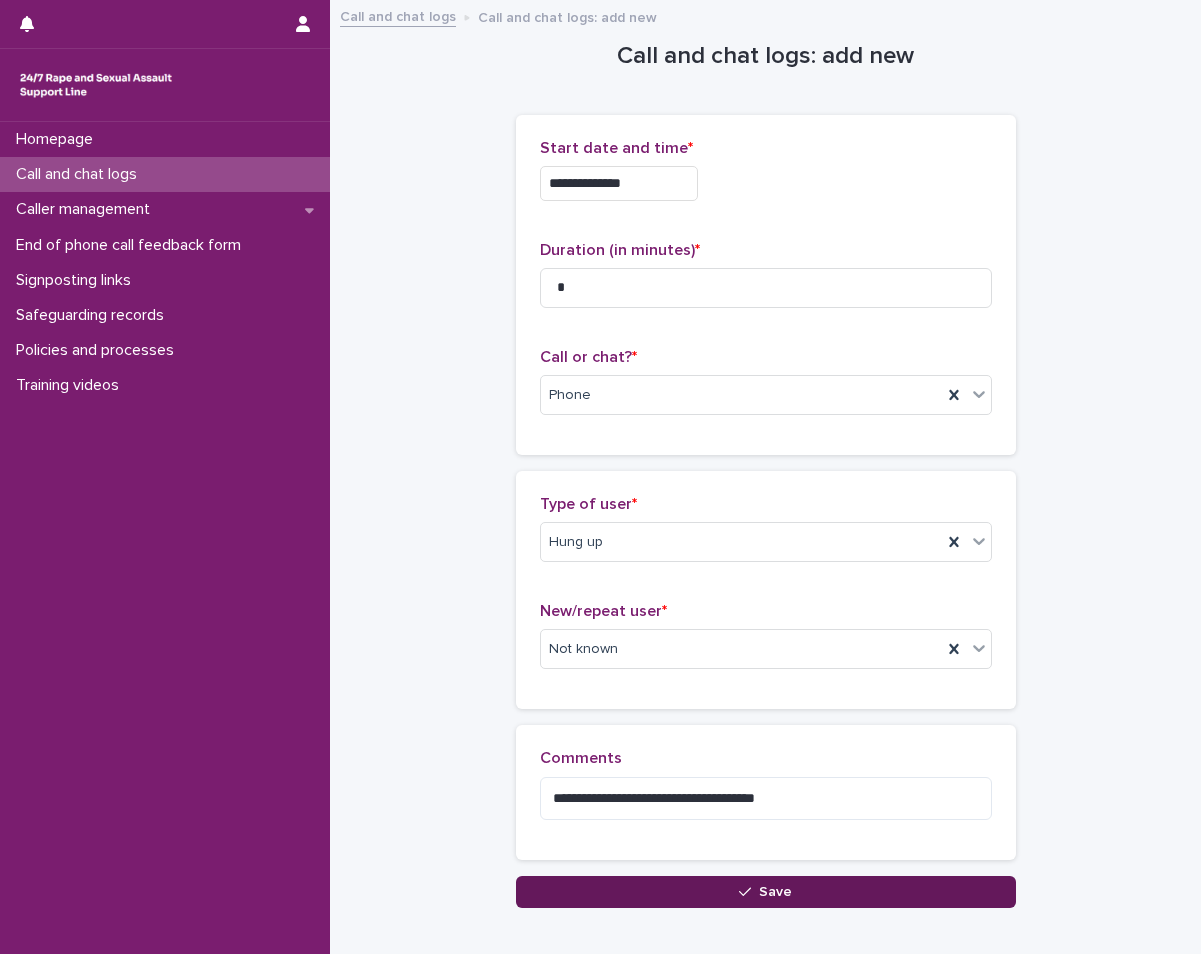click on "Save" at bounding box center [766, 892] 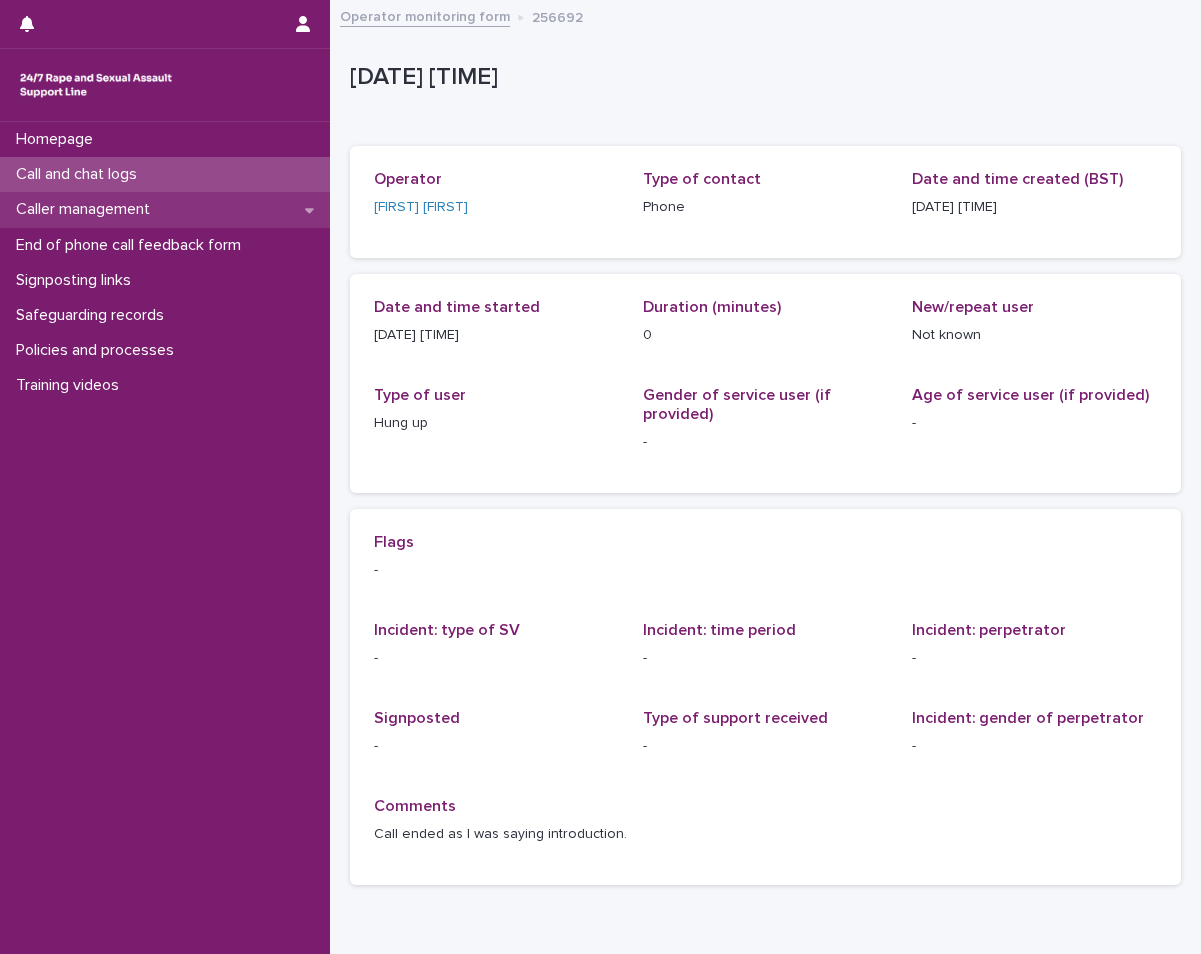 click on "Caller management" at bounding box center (165, 209) 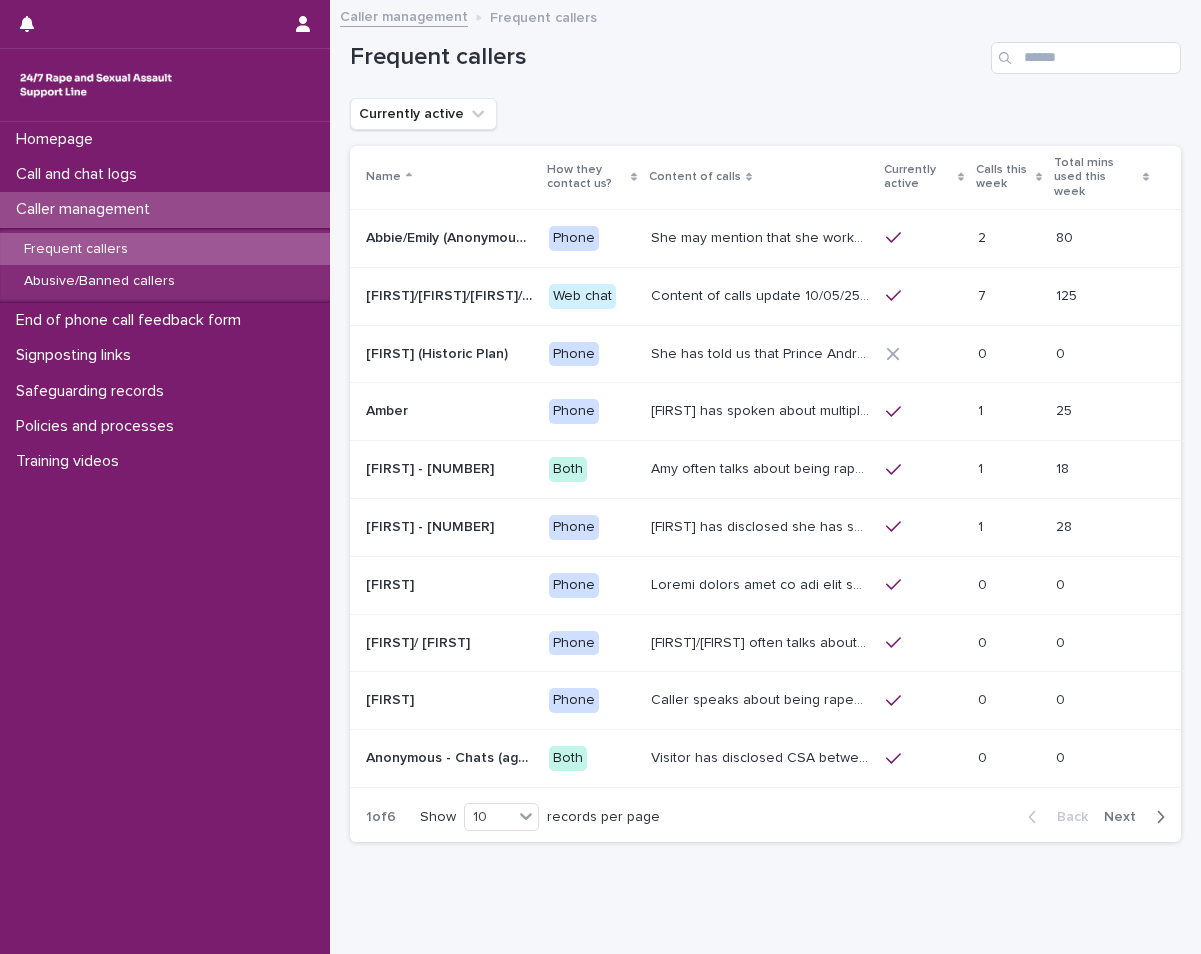 click on "[FIRST] [FIRST]" at bounding box center (449, 411) 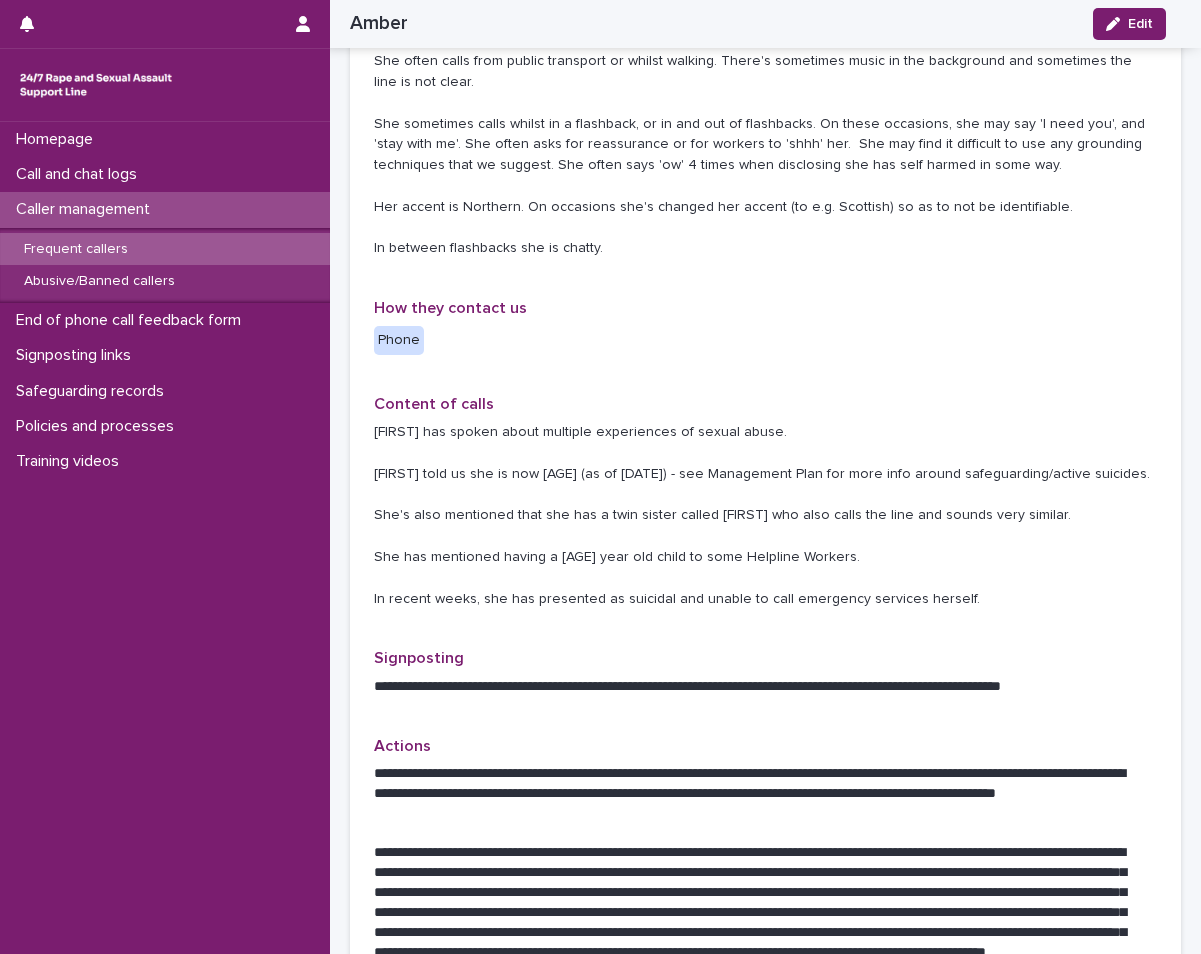 scroll, scrollTop: 300, scrollLeft: 0, axis: vertical 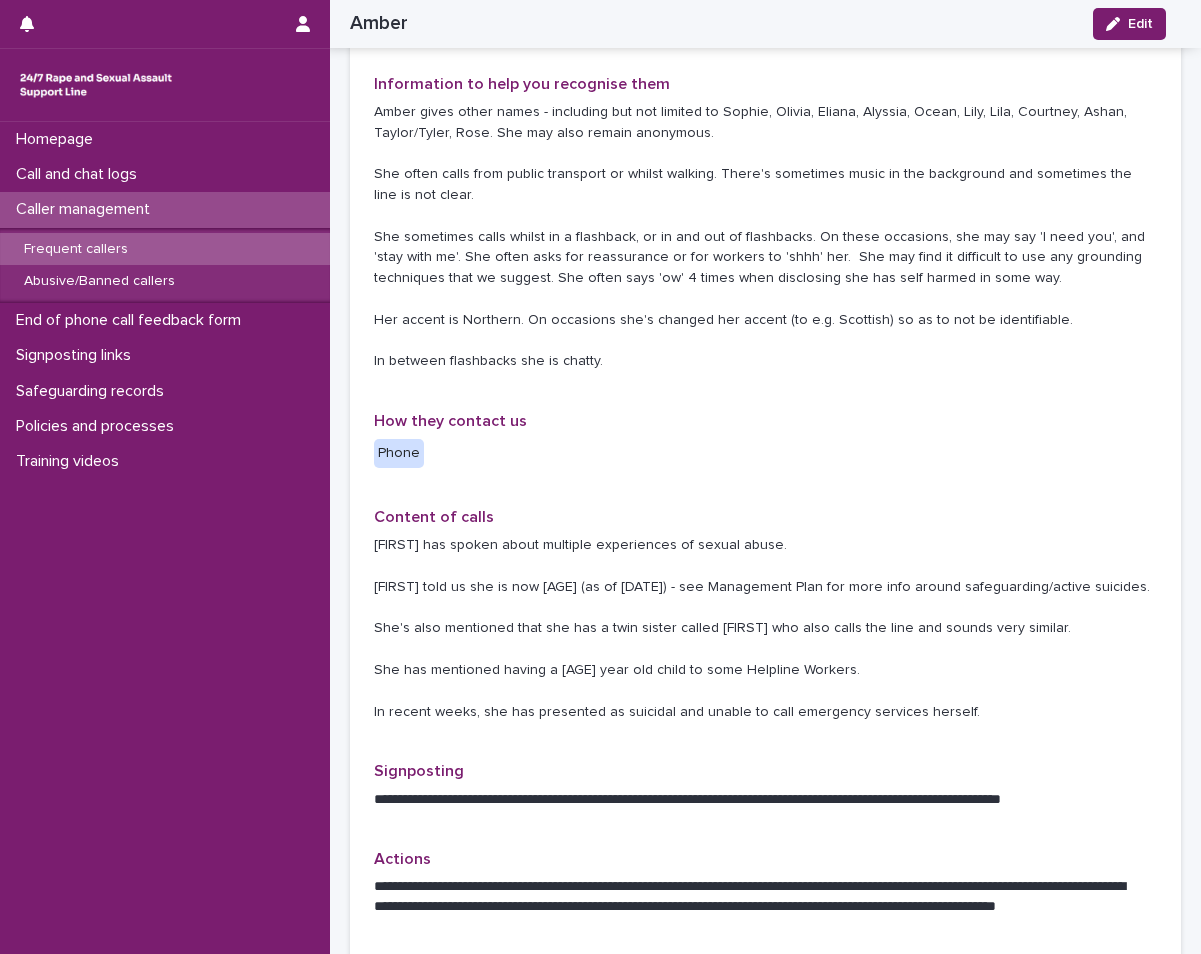 click on "Frequent callers" at bounding box center (165, 249) 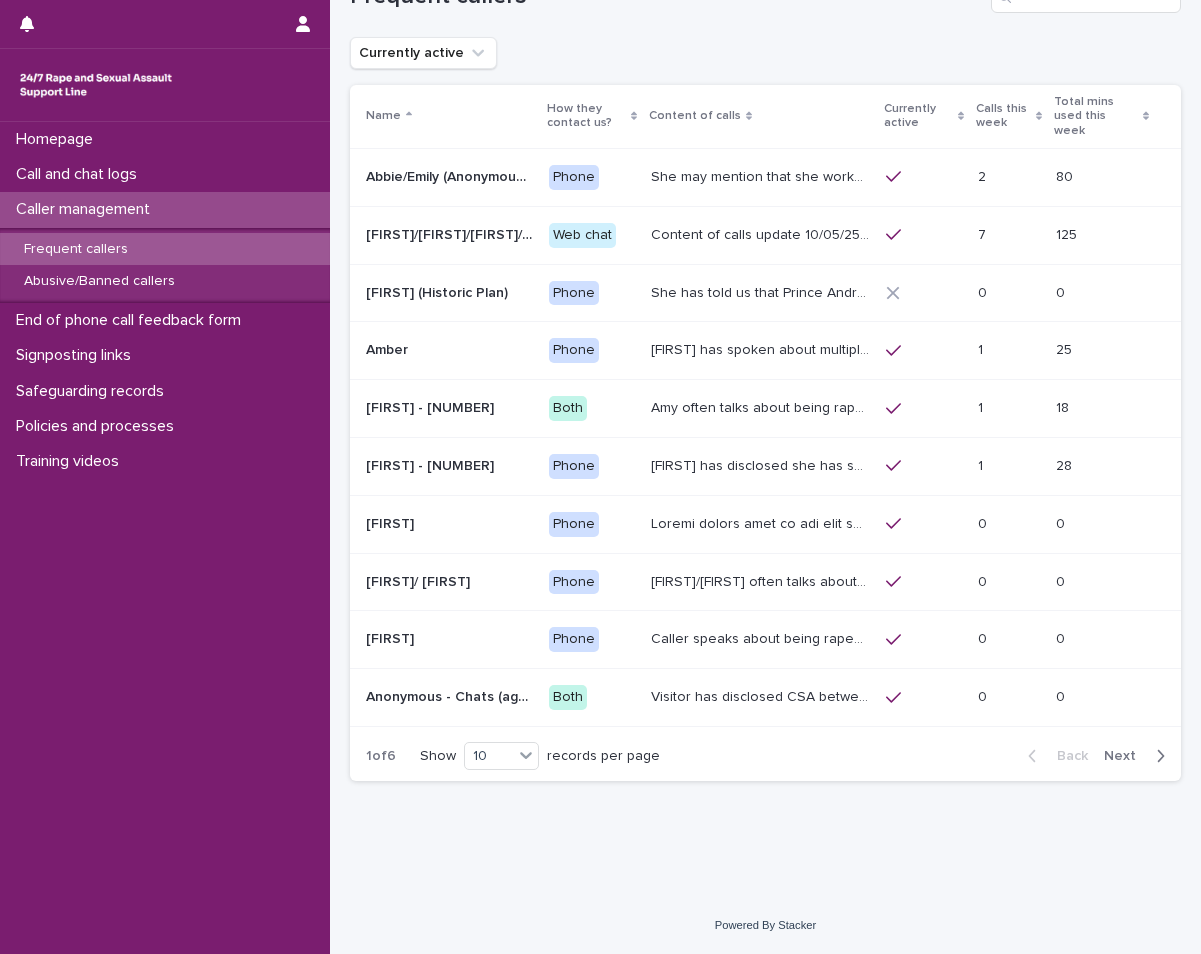 scroll, scrollTop: 0, scrollLeft: 0, axis: both 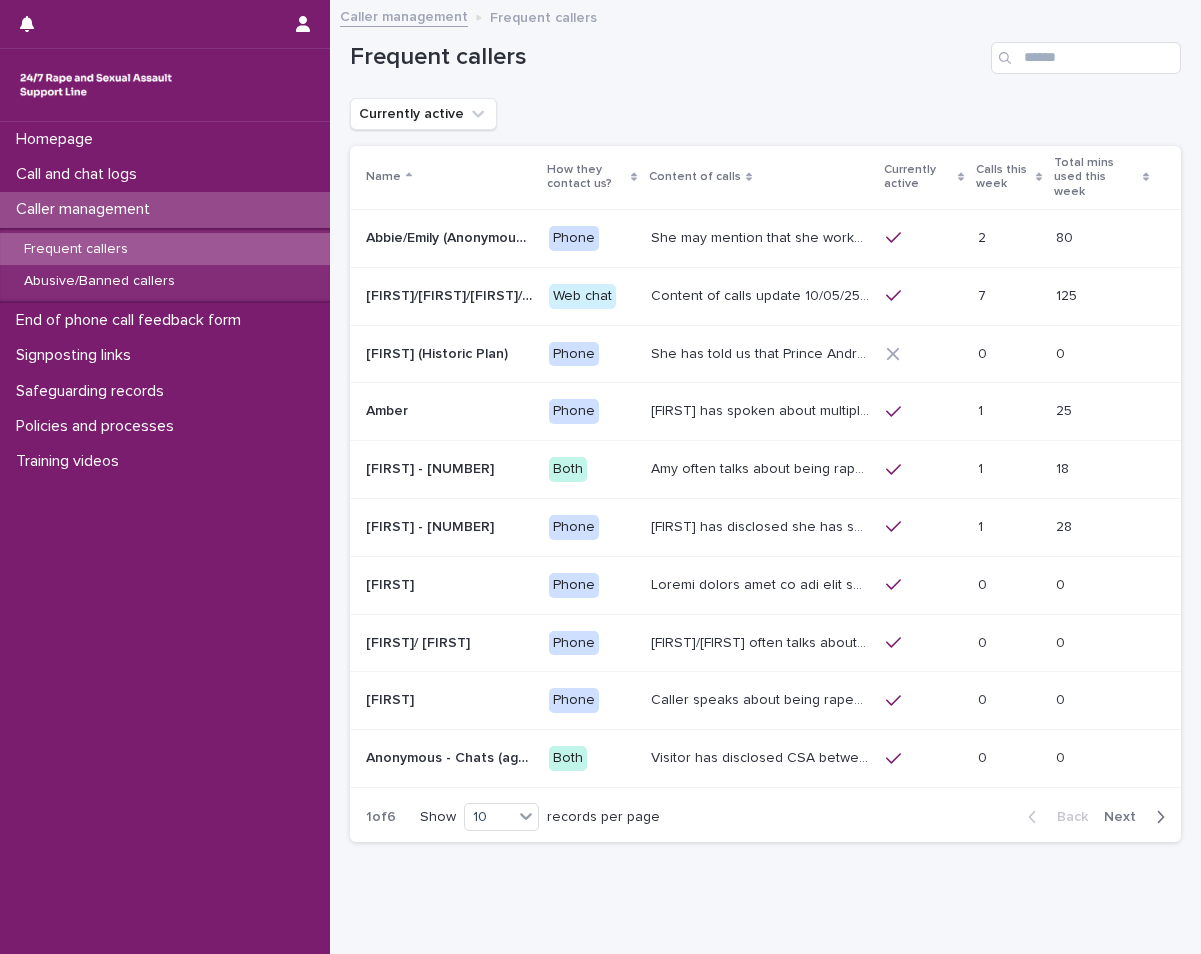 click on "She may mention that she works as a Nanny, looking after two children. Abbie / Emily has let us know that she has experienced child sexual abuse and has never told anyone but the helpline and her therapist.
She has severe anxiety and OCD.
She has used our service for many years (prior to the Support Line, she used the national rape crisis helpline) and she has previously had a call plan.
As always please only add if you are 100% sure you are speaking with this caller, if needed please reach out to a Manager." at bounding box center [760, 238] 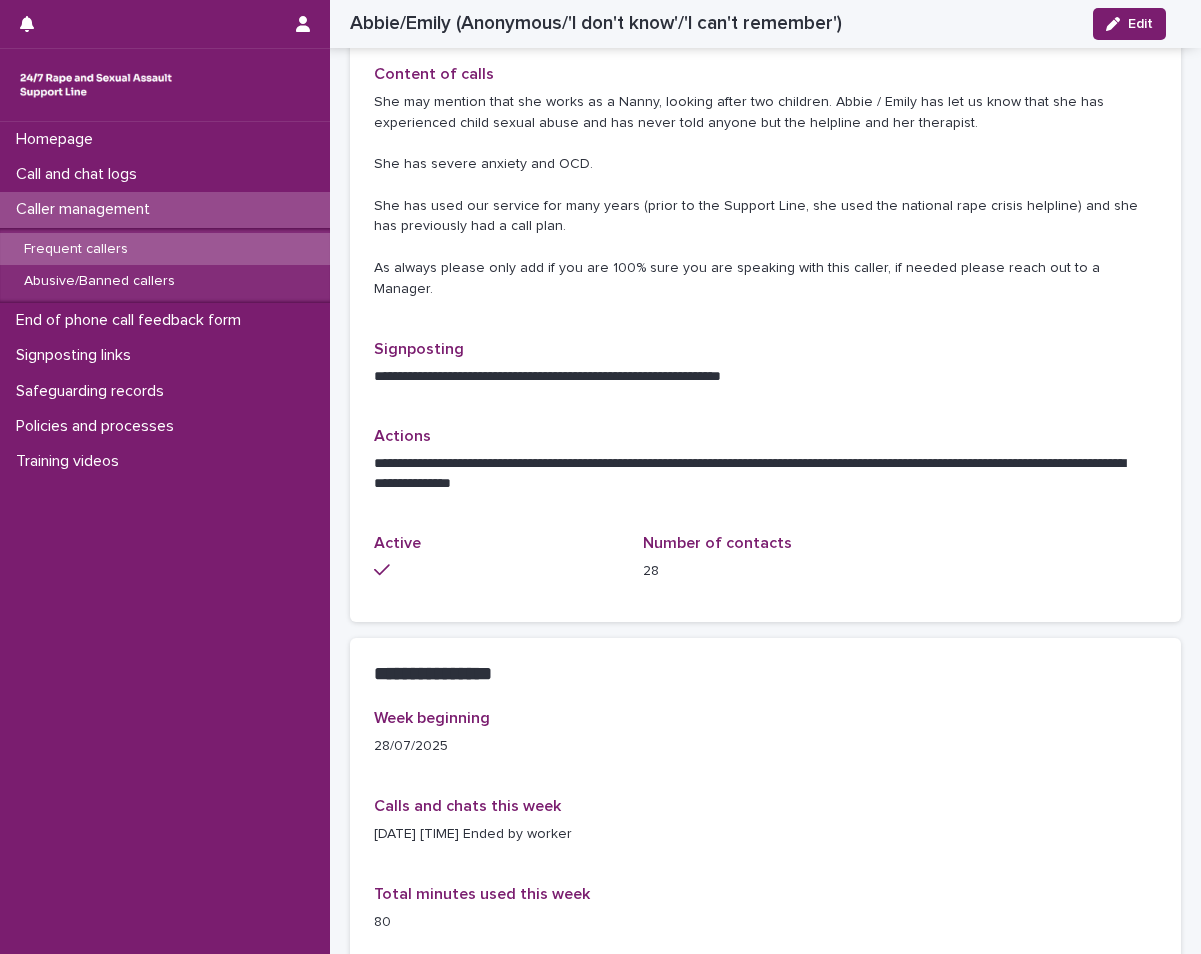 scroll, scrollTop: 0, scrollLeft: 0, axis: both 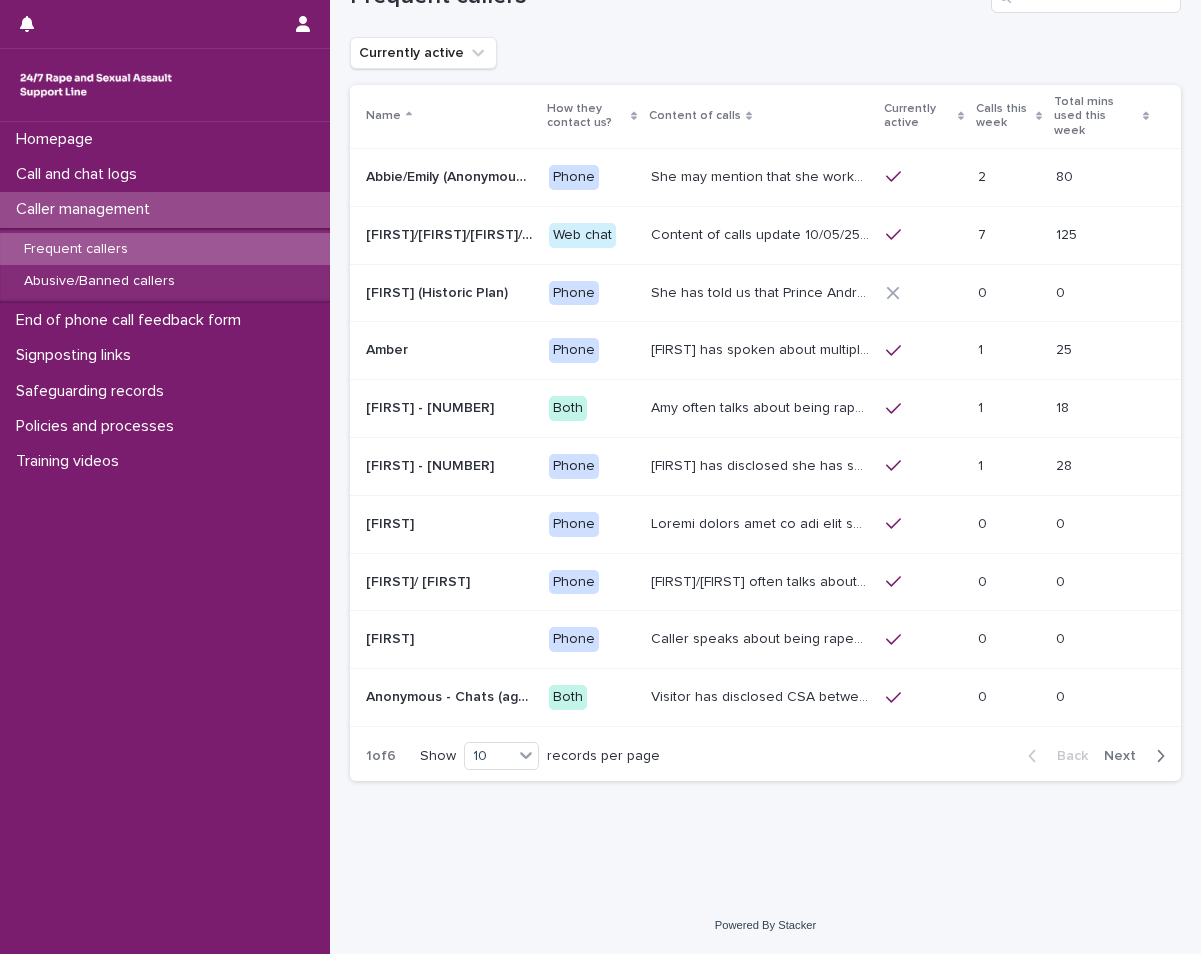 click on "She may mention that she works as a Nanny, looking after two children. Abbie / Emily has let us know that she has experienced child sexual abuse and has never told anyone but the helpline and her therapist.
She has severe anxiety and OCD.
She has used our service for many years (prior to the Support Line, she used the national rape crisis helpline) and she has previously had a call plan.
As always please only add if you are 100% sure you are speaking with this caller, if needed please reach out to a Manager." at bounding box center [762, 175] 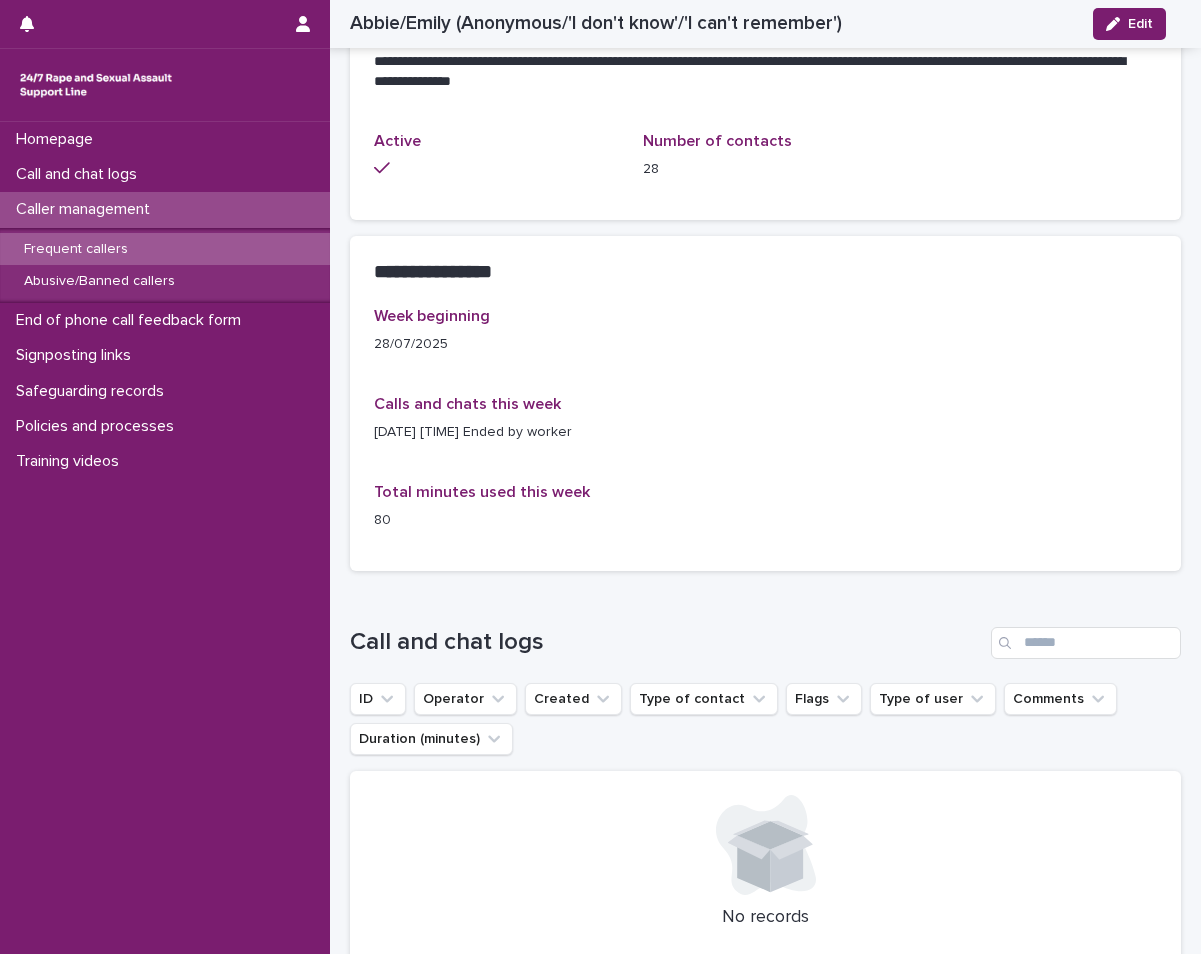 scroll, scrollTop: 998, scrollLeft: 0, axis: vertical 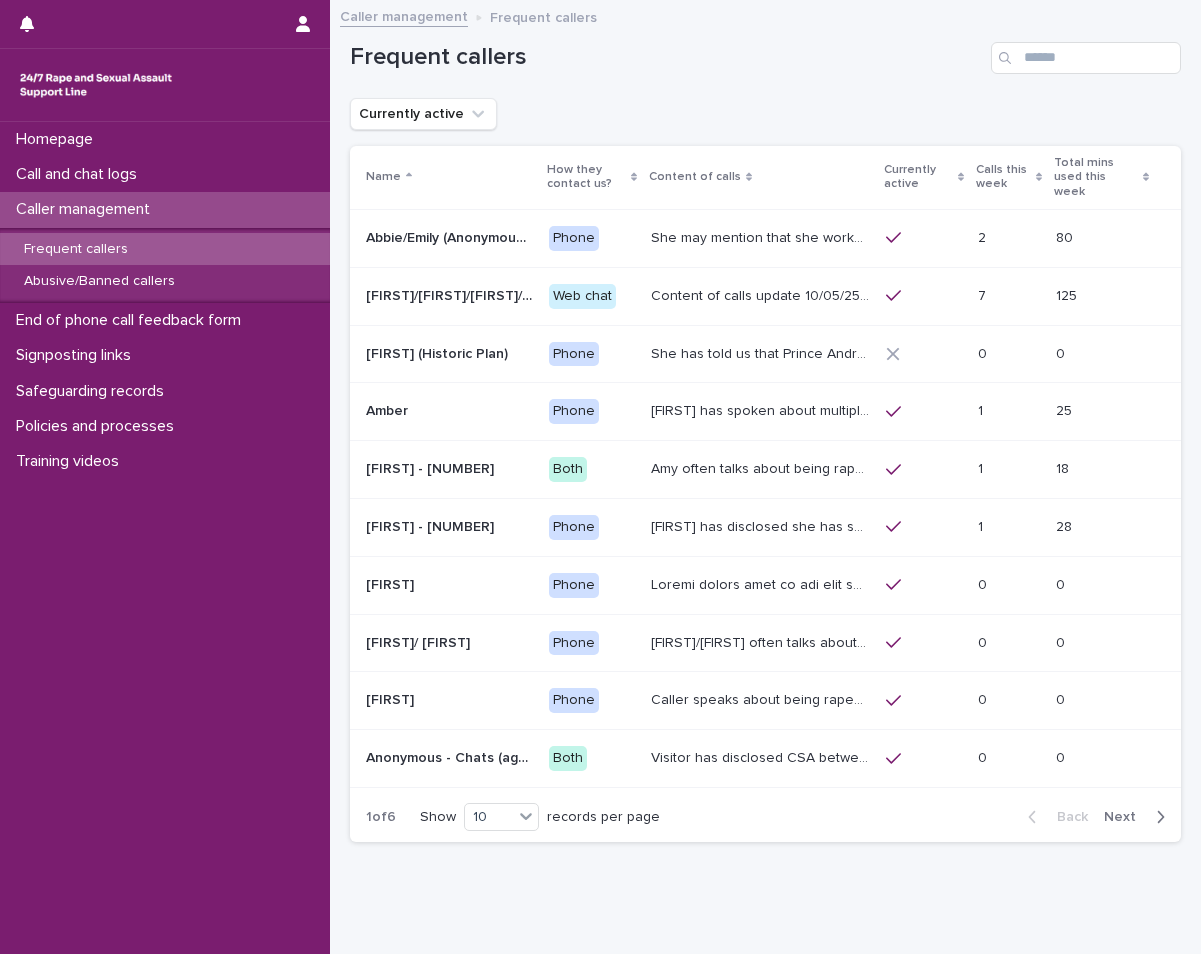 click on "She has told us that Prince Andrew was involved with her abuse. Men from Hollywood (or 'Hollywood kids') have been raping her, they've also snatched her daughter, also experienced conversion therapy.
She has recently (as of August 20204) described being worried about developing type 2 diabetes and having to have her leg amputated.
She can  sometimes repeat the same phrases "when I were a child a man failed to have sex with me", "abuse is ongoing now", "men from Hollywood in a group come in the night to rape her", "paedophile snatched her daughter”." at bounding box center (762, 352) 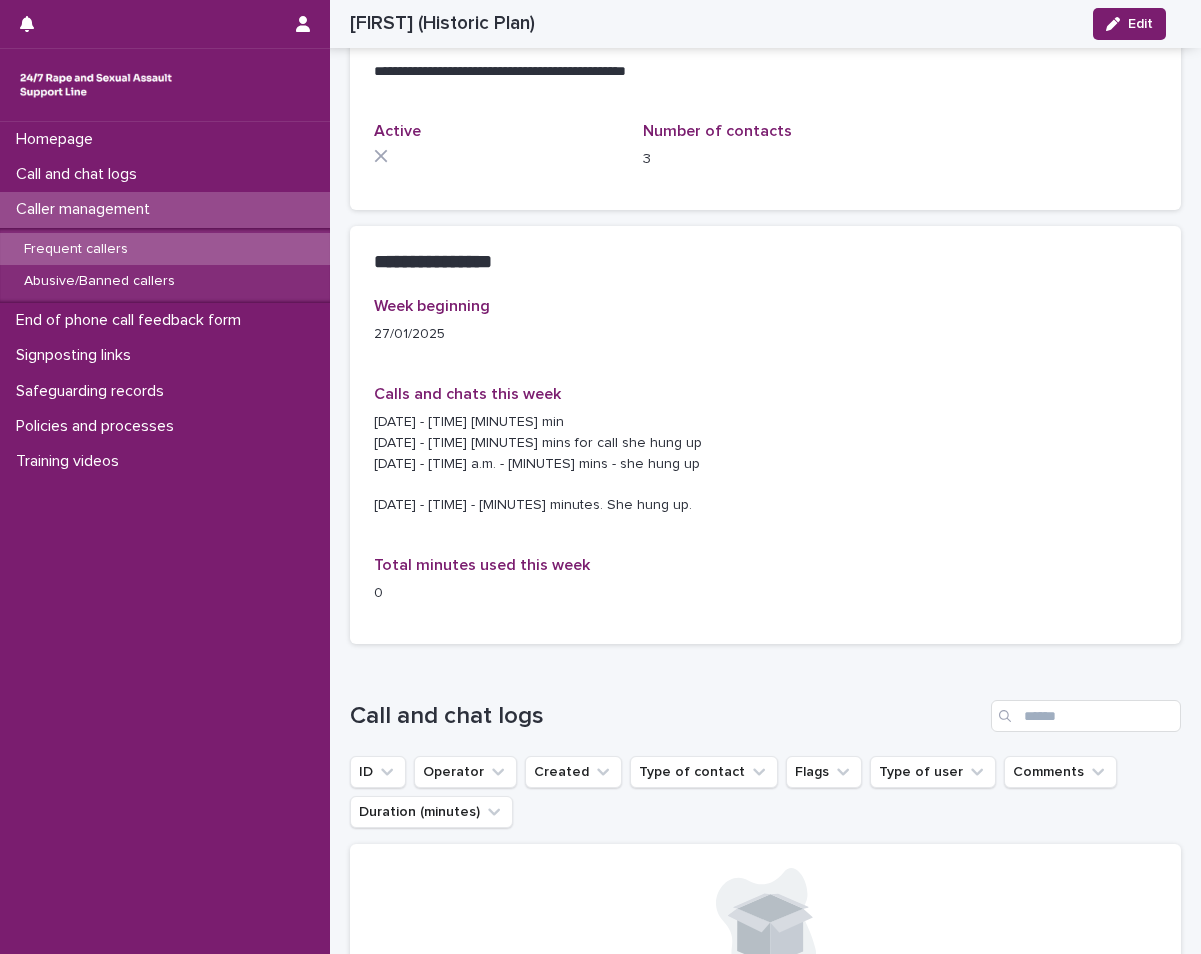 scroll, scrollTop: 900, scrollLeft: 0, axis: vertical 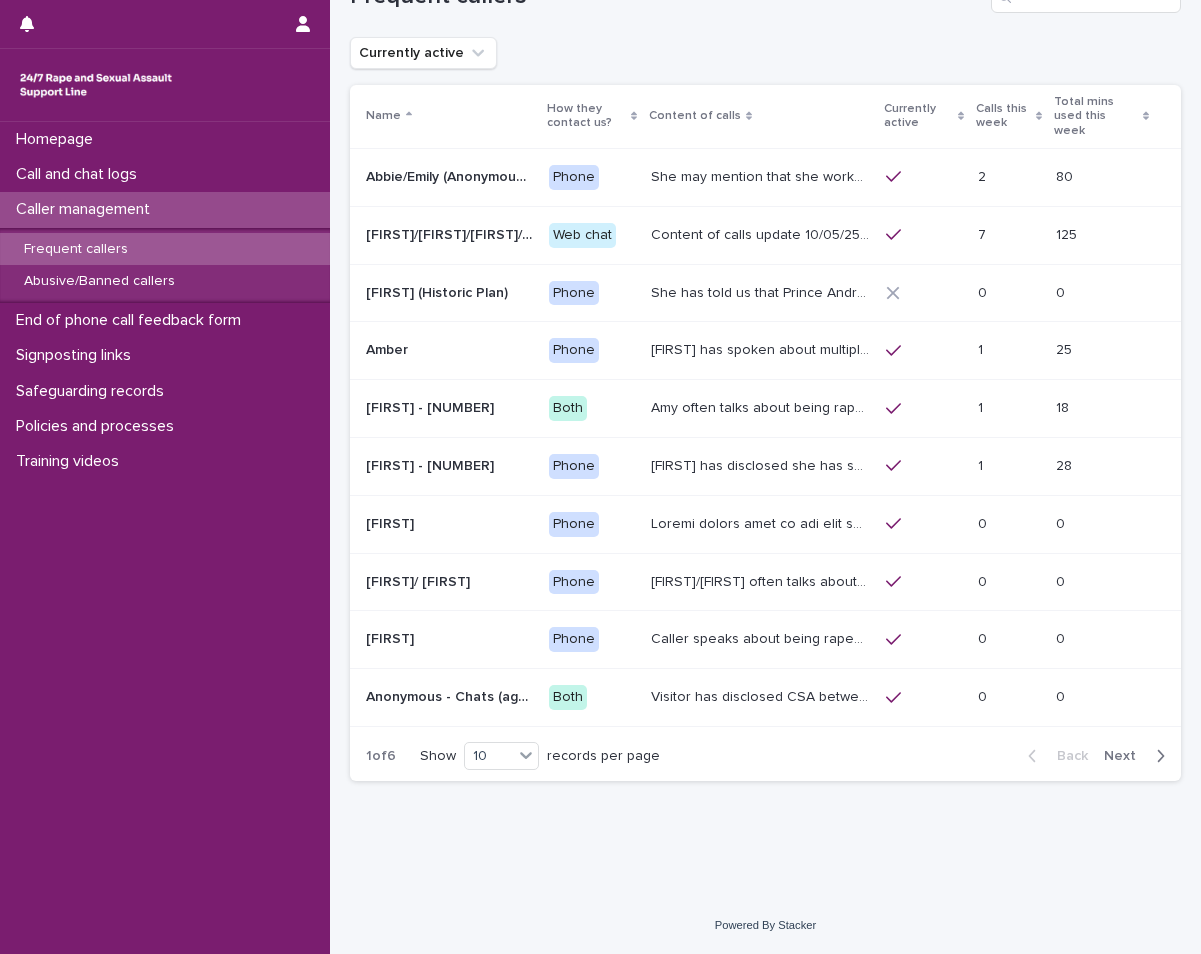 click on "[FIRST]/[FIRST] often talks about being raped at gunpoint at the age of [AGE]/[AGE] by her ex-partner, aged [AGE] and other more recent experiences of sexual and physical violence by an ex-partner and a rape by someone in her previous accommodation in [YEAR].
She sometimes mentions feeling unsupported by the support staff in the care home but other times that she’s much happier where she is.
She may speak about self-harm which the care home are aware of, and feeling suicidal.
Caller was recently diagnosed with PTSD, anxiety and bulimia and has been referred to a clinical psychologist." at bounding box center (762, 580) 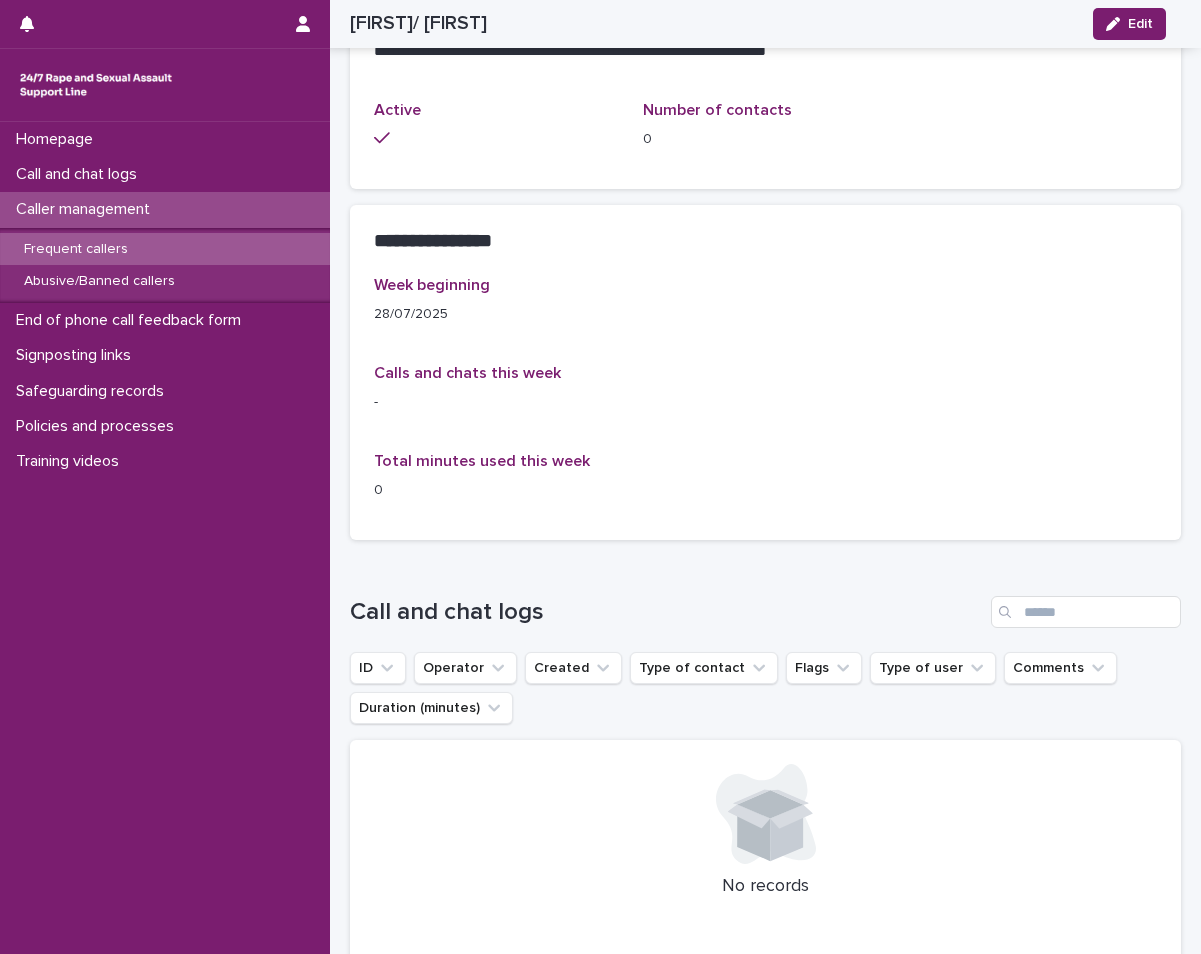 scroll, scrollTop: 1183, scrollLeft: 0, axis: vertical 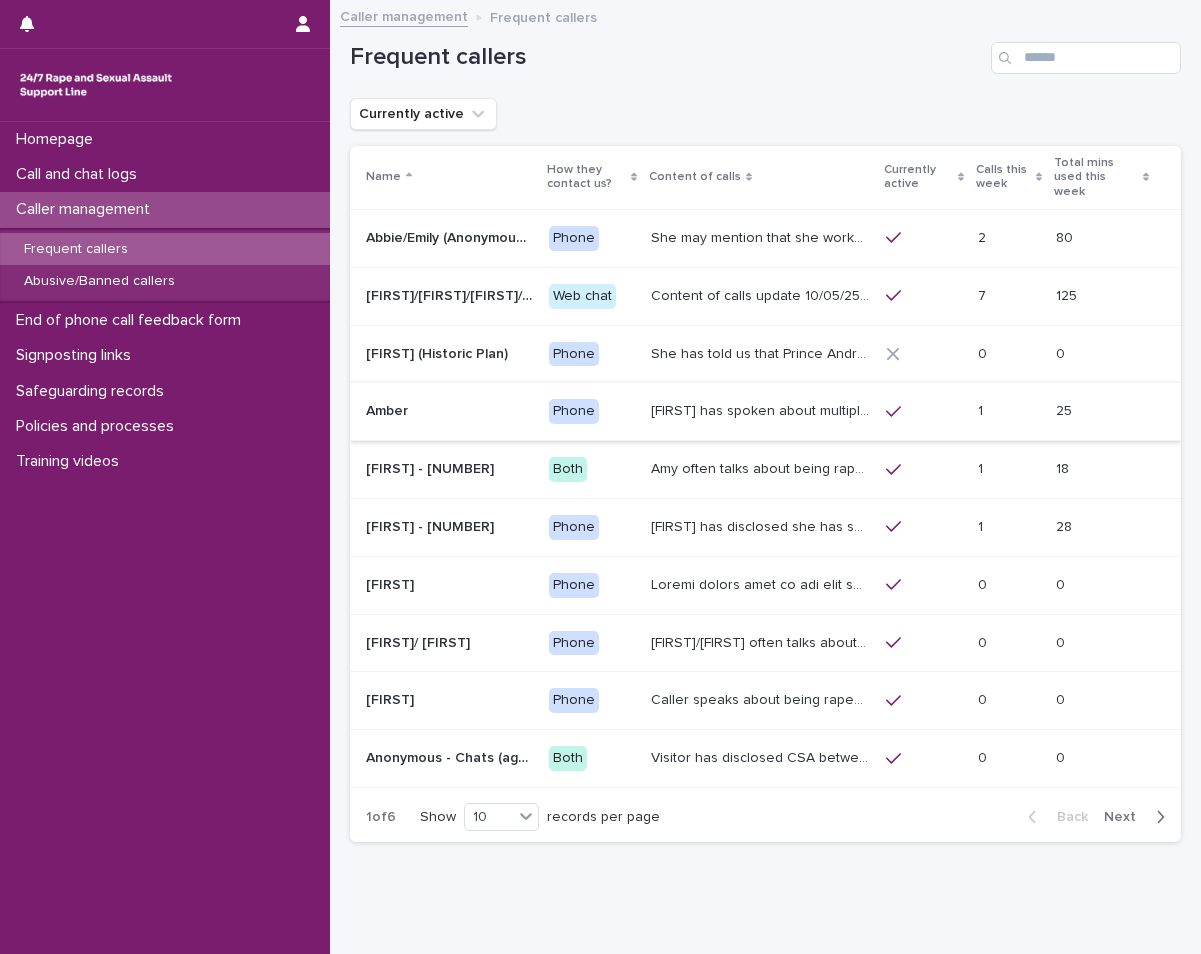 click at bounding box center (762, 583) 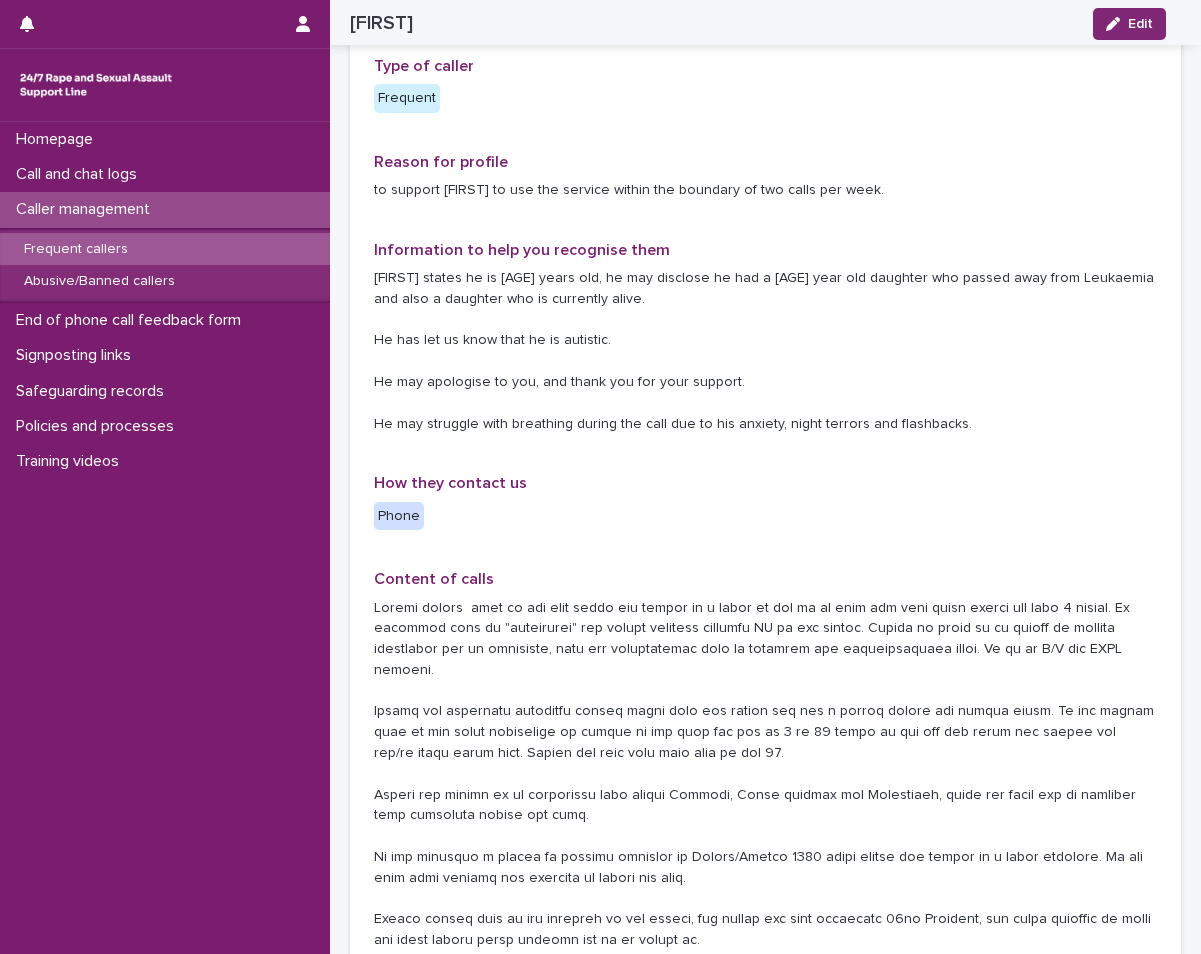 scroll, scrollTop: 0, scrollLeft: 0, axis: both 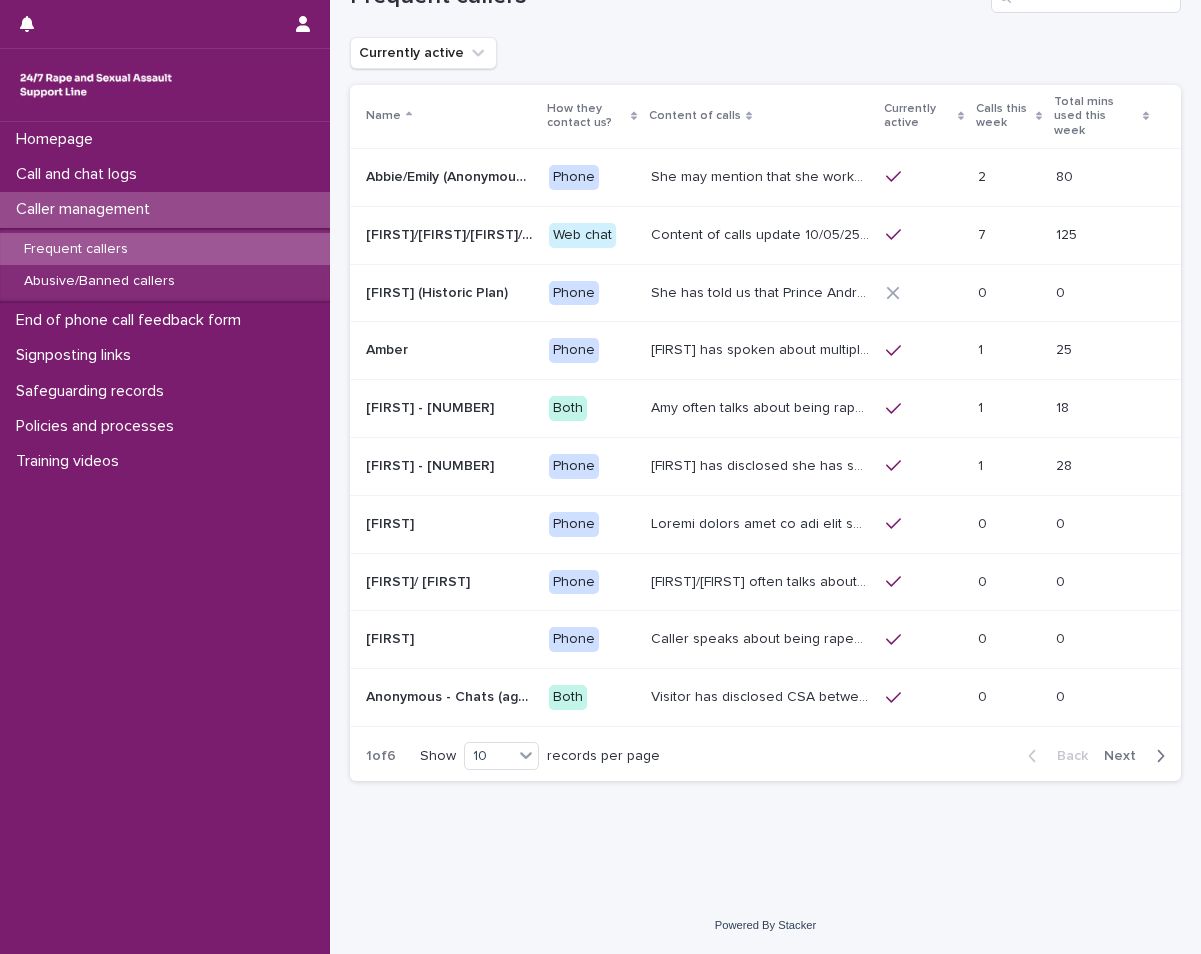 click on "Visitor has disclosed  CSA between 9-12 years of age involving brother in law who lifted them out of bed, taking them to a sex club where they were raped by men and a women.
There are some different disclosures around CSA but the chatter usually mentions their brother in law lifting taking them from their bed and involving one women and multiple men. Chatter has also spoken of forced abortions.
They have let us know that the abuse is historic and not current or ongoing. The police and social care were involved. Thus, unless new concerns become apparent, there is no need to talk through our safeguarding policy." at bounding box center (760, 697) 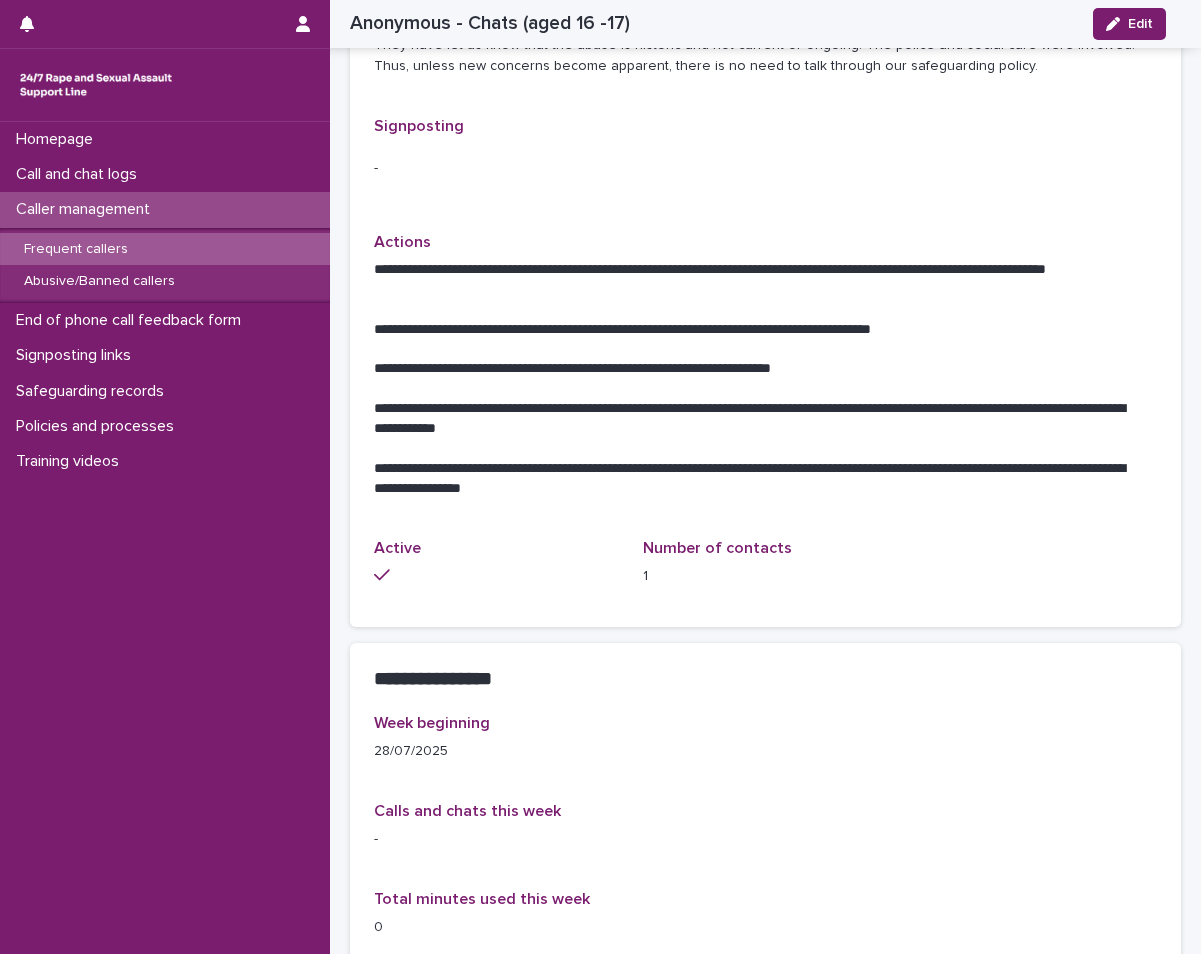 scroll, scrollTop: 700, scrollLeft: 0, axis: vertical 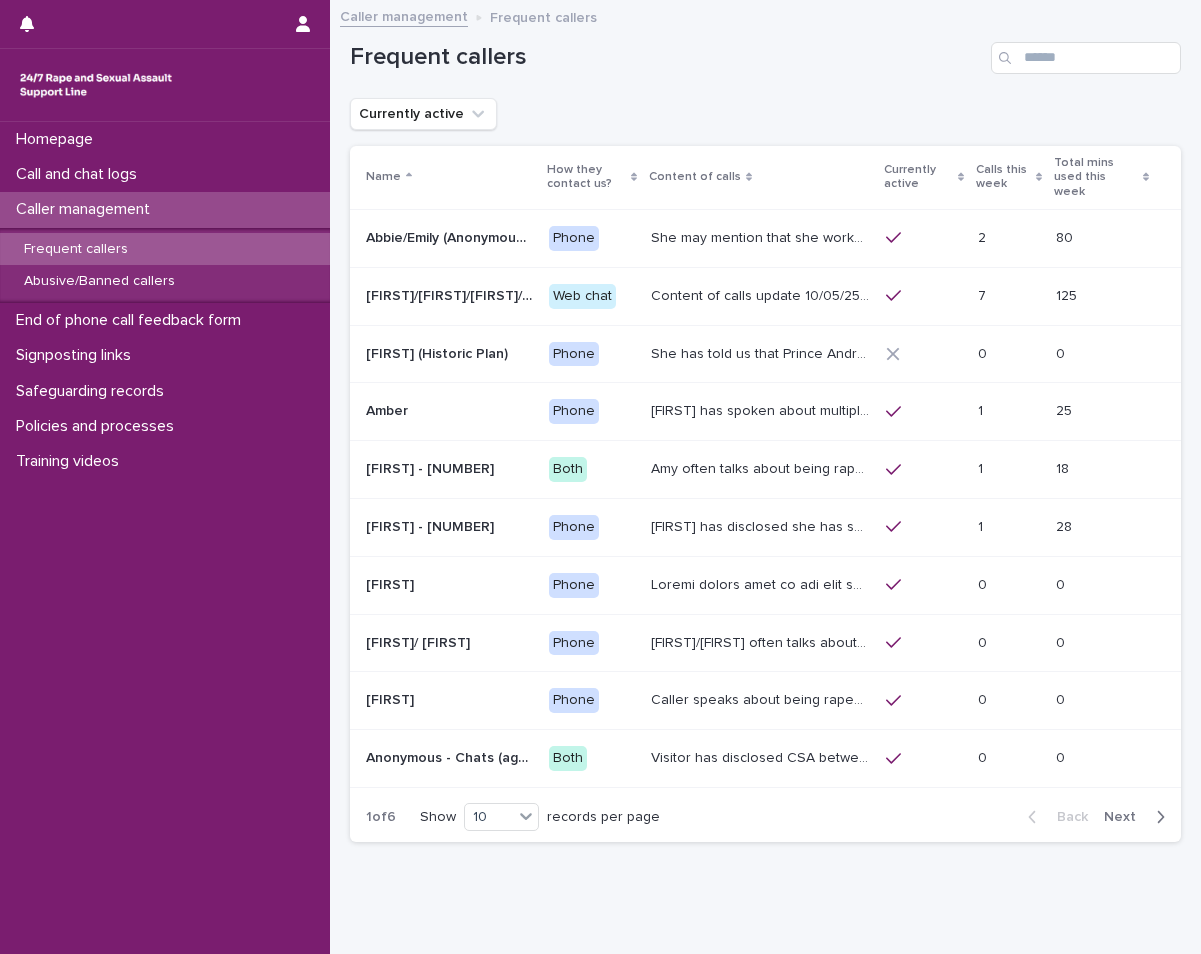 click on "Next" at bounding box center (1126, 817) 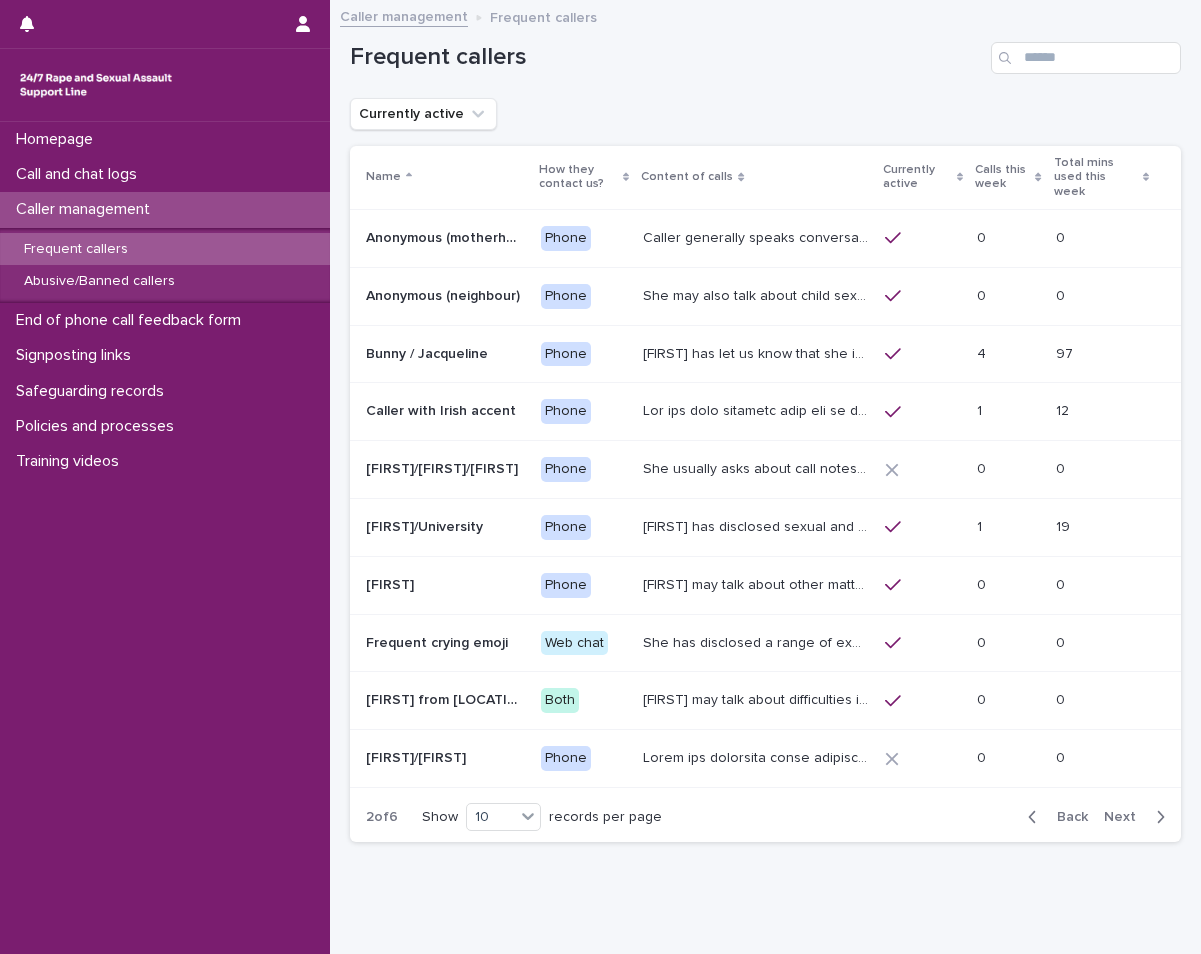 click on "Caller generally speaks conversationally about many different things in her life and rarely speaks about sexual violence. She feels speaking about sexual violence to the SLW's will be too upsetting for the workers, this caller also has said that she knows all the SLW's have experienced sexual violence. This caller  survived sexual violence roughly 5 months ago and is doing extremely well, she discusses how gratitude has informed her processing of this trauma. She has a large family and will talk about her children/ motherhood. Struggles to sleep and has nightmares.
She often pushes the time boundary and wants to talk longer than 40 minutes" at bounding box center (758, 236) 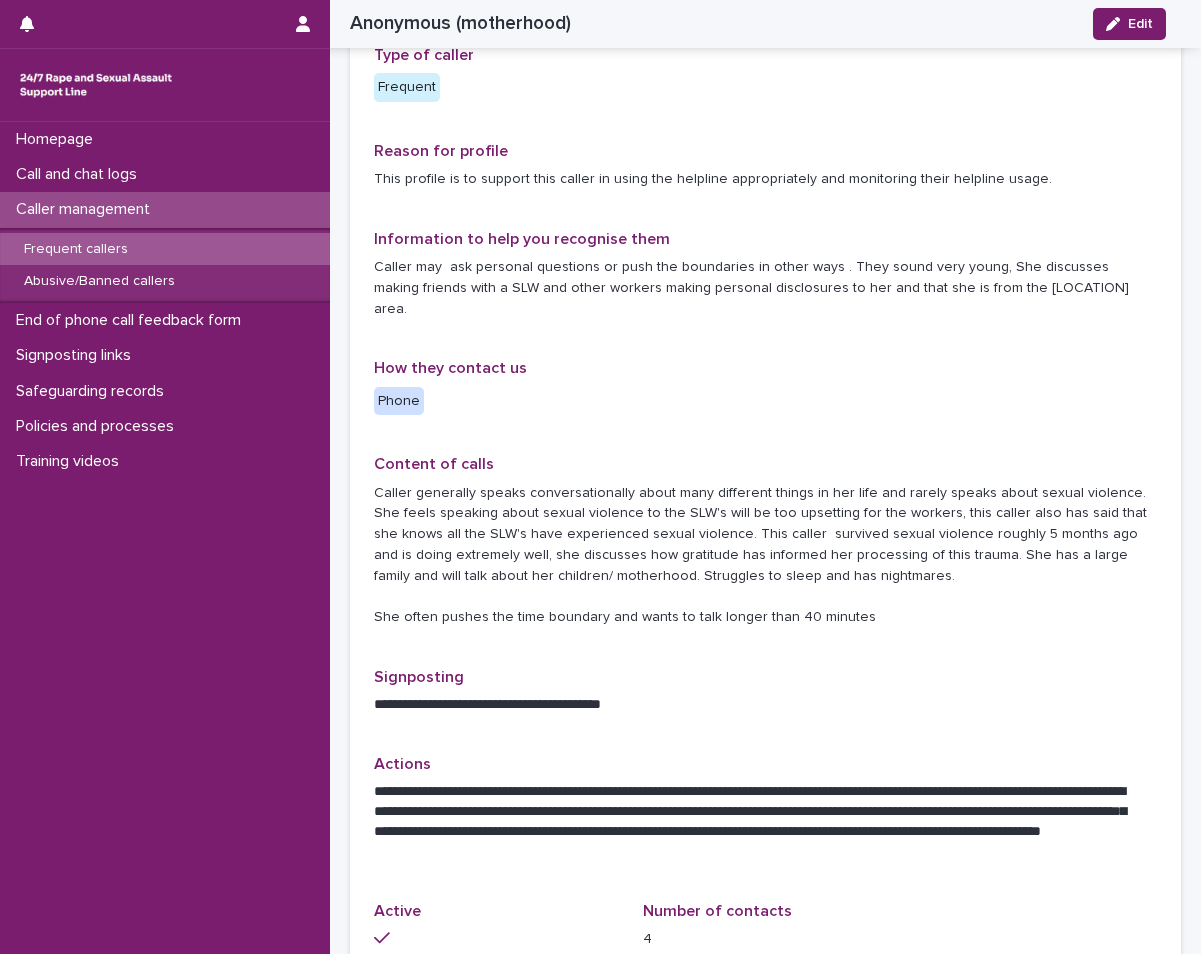 scroll, scrollTop: 0, scrollLeft: 0, axis: both 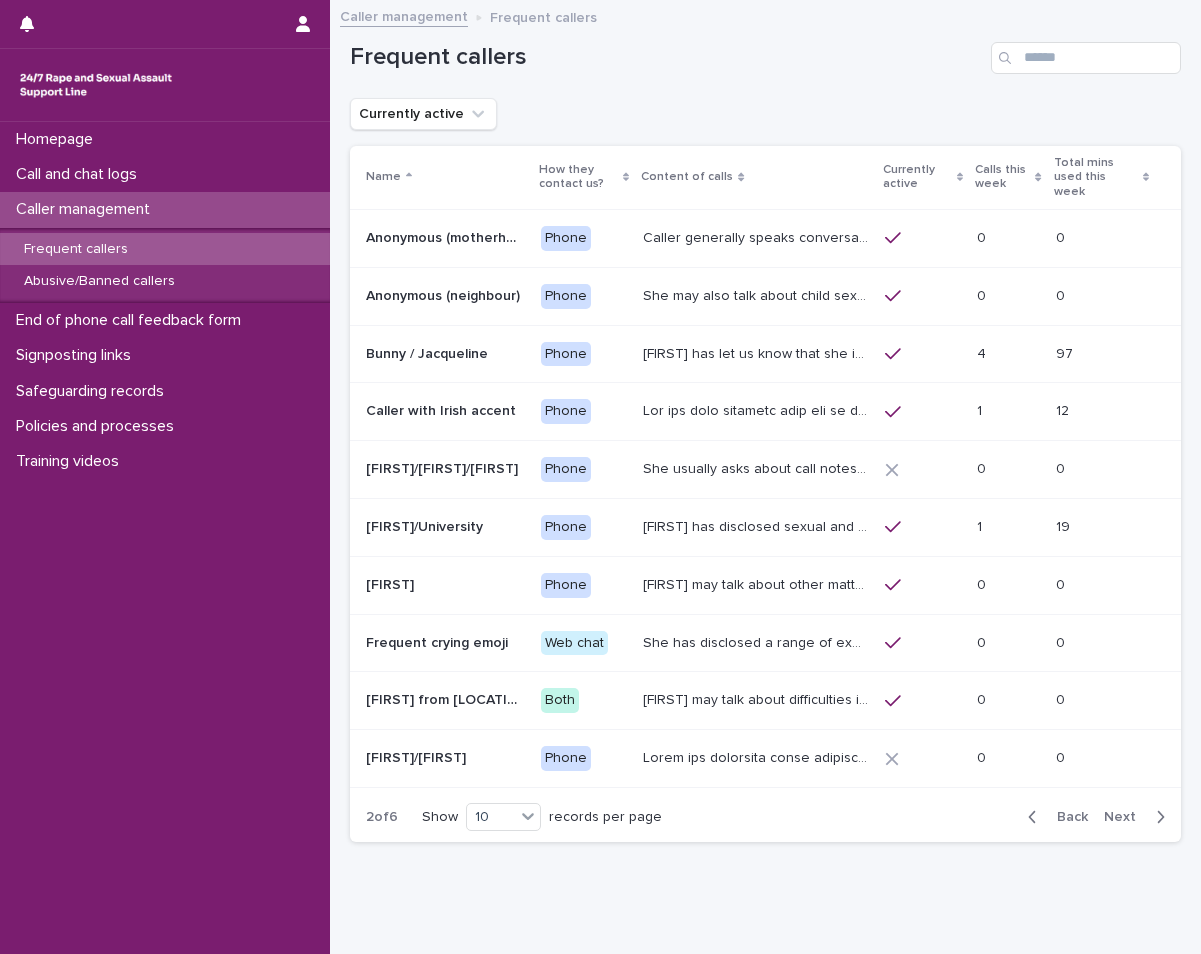 click on "She may also talk about child sexual abuse and about currently being physically disabled.  She has Multiple Sclerosis which has caused issues with processing and speaking. She has let us know that this is degenerative (i.e. will become worse and there is no 'cure').  That this impacts on her brain functioning and is considered a brain injury.
She mentions she has seizures and incontinence.
Several operators have reported that she has been abusive during calls. This can happen quite suddenly during the call. She also may criticise your practice, or the Support Line practices." at bounding box center [756, 296] 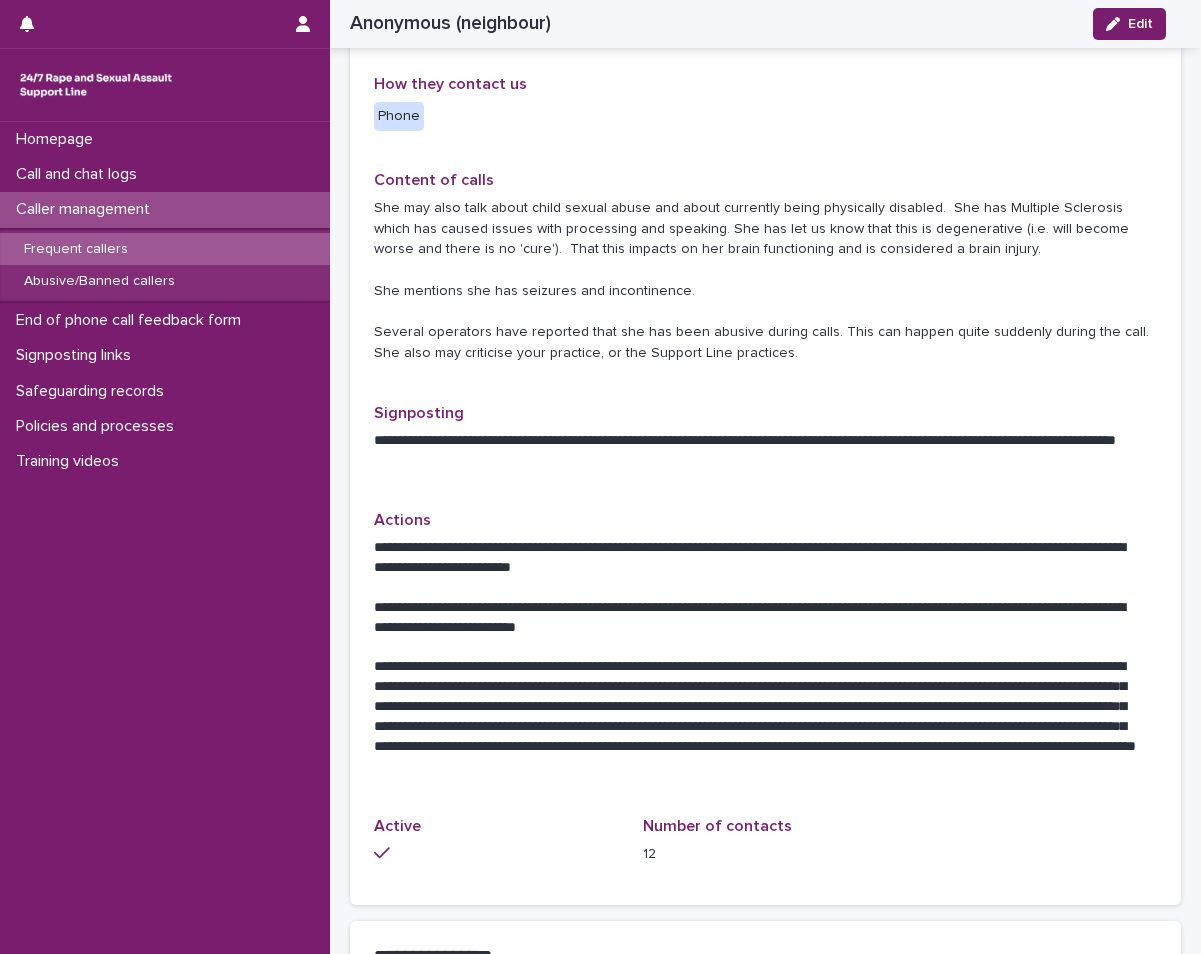 scroll, scrollTop: 500, scrollLeft: 0, axis: vertical 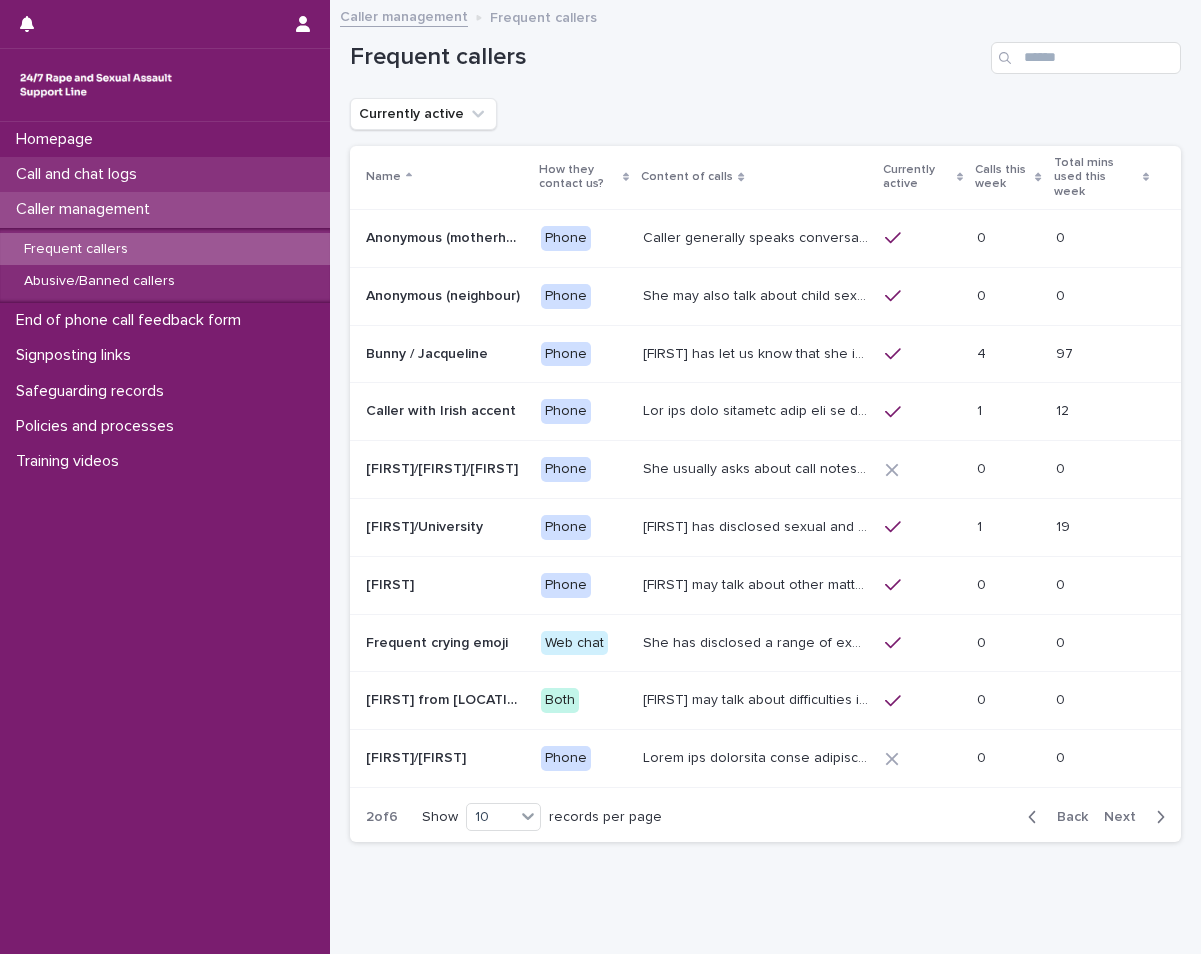click on "Call and chat logs" at bounding box center (80, 174) 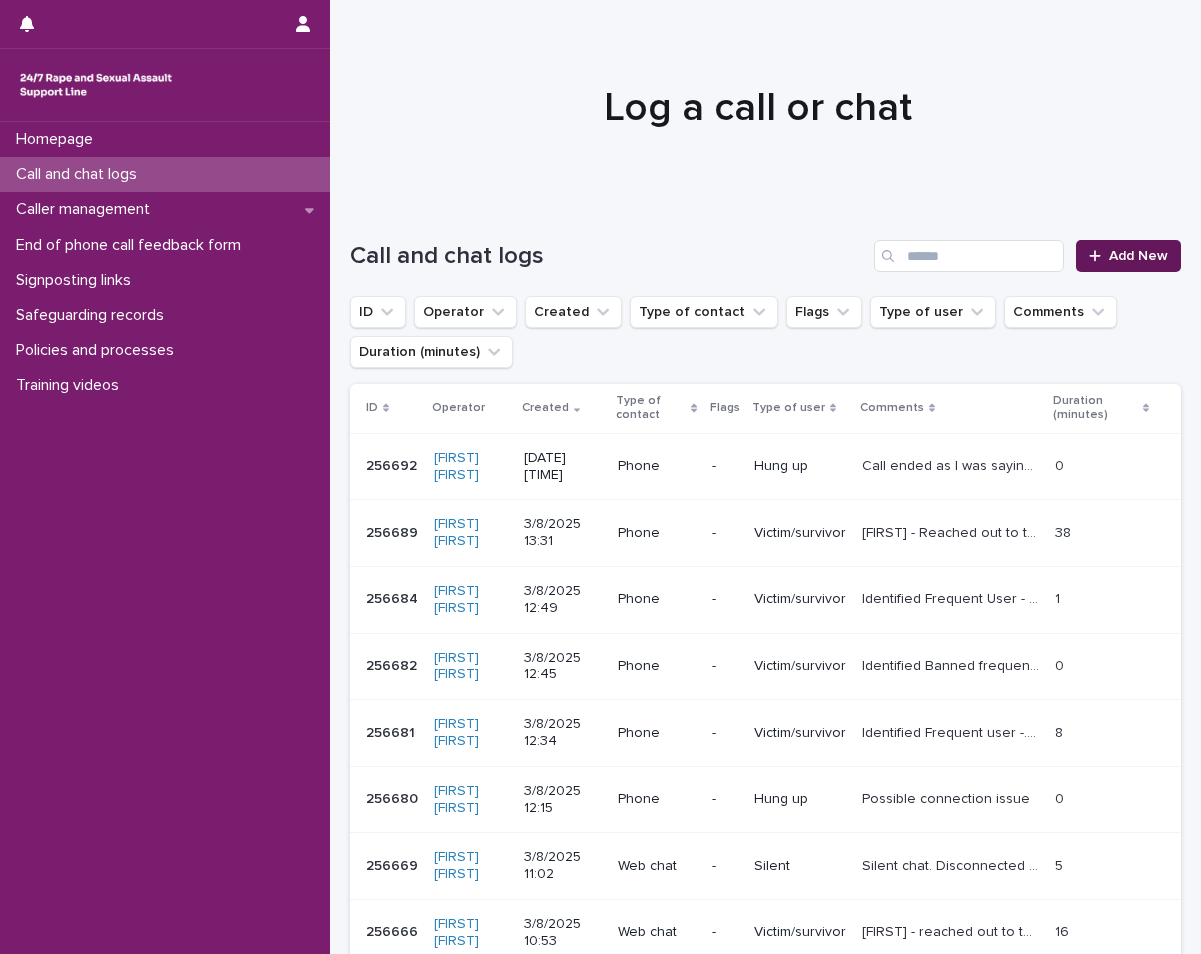 click on "Add New" at bounding box center (1138, 256) 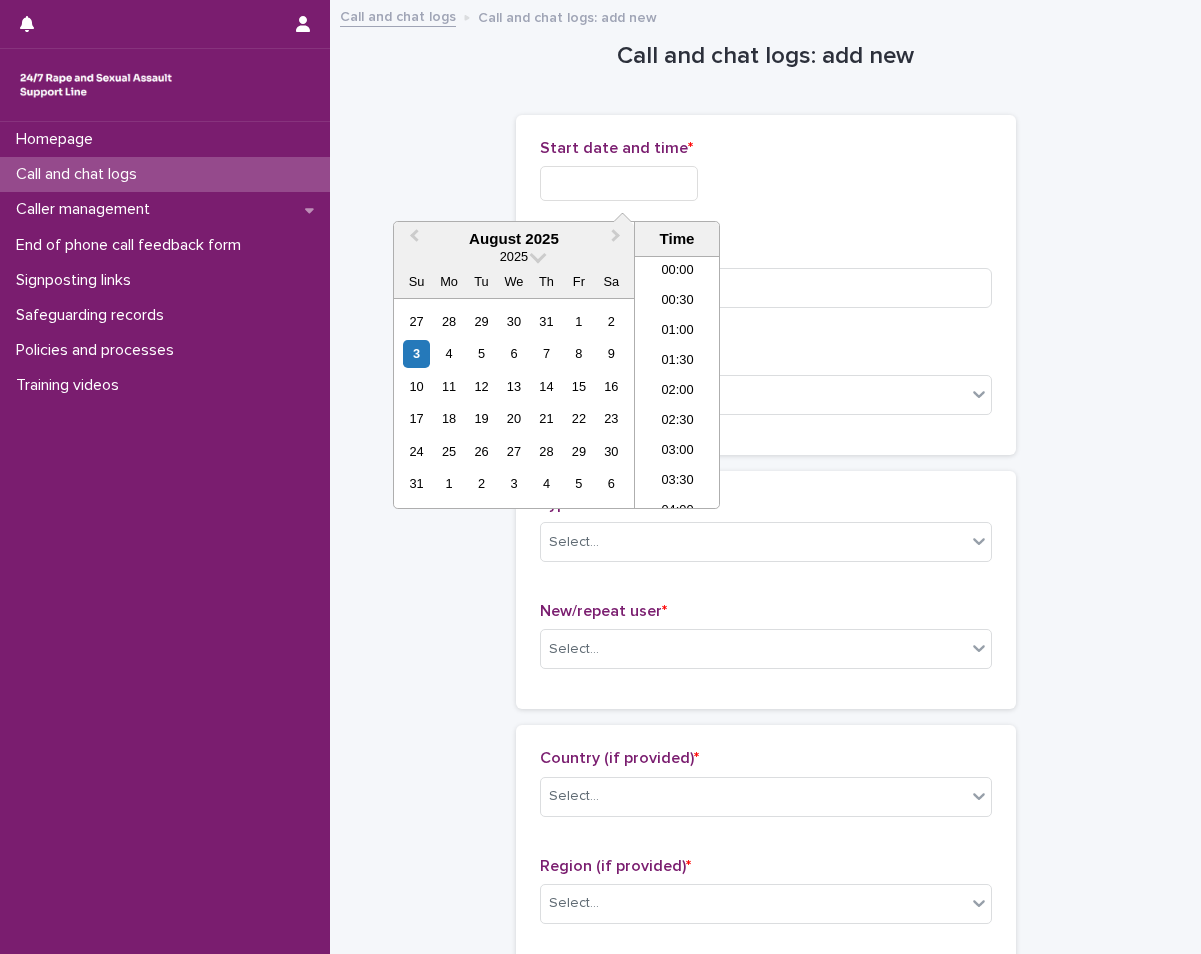 click at bounding box center (619, 183) 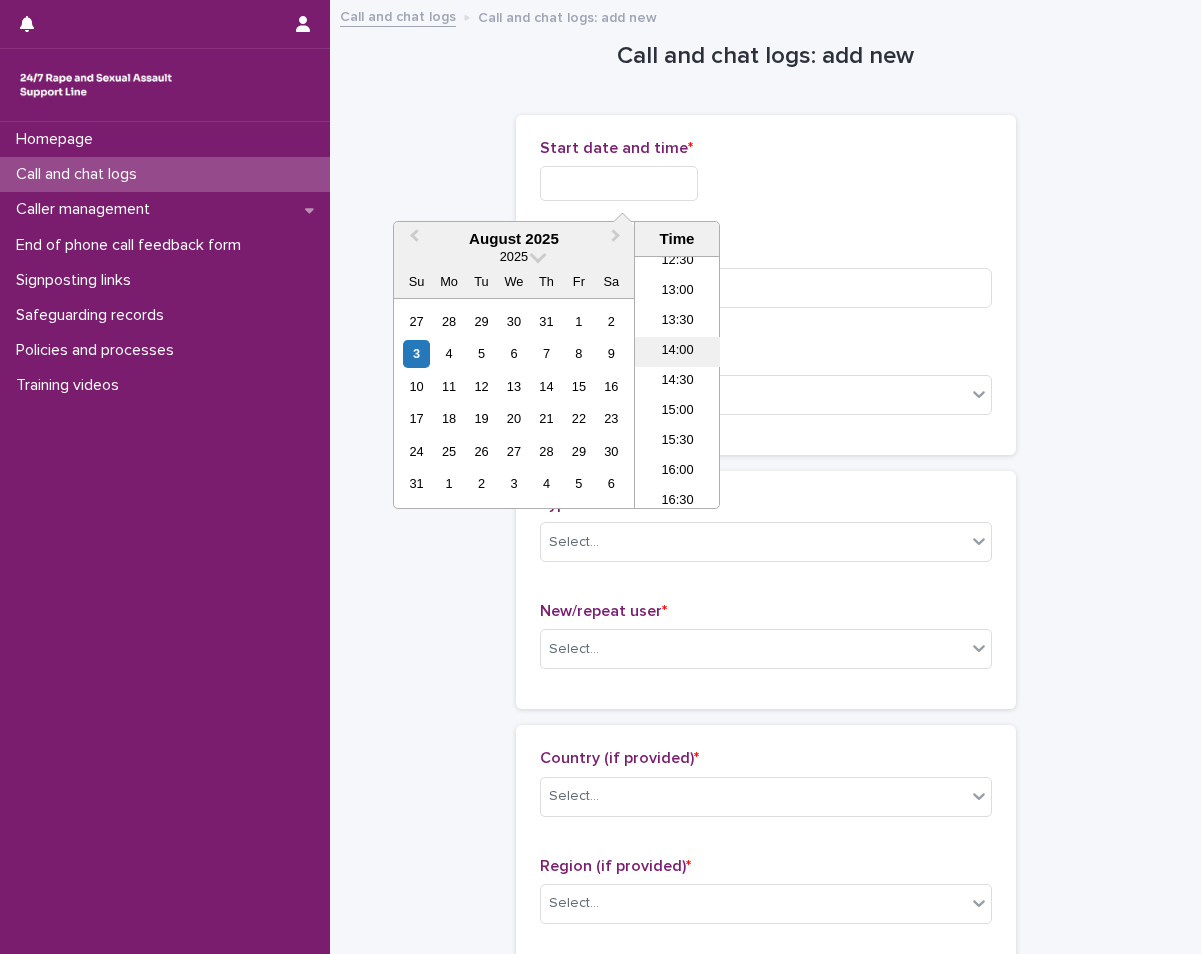 click on "14:00" at bounding box center [677, 352] 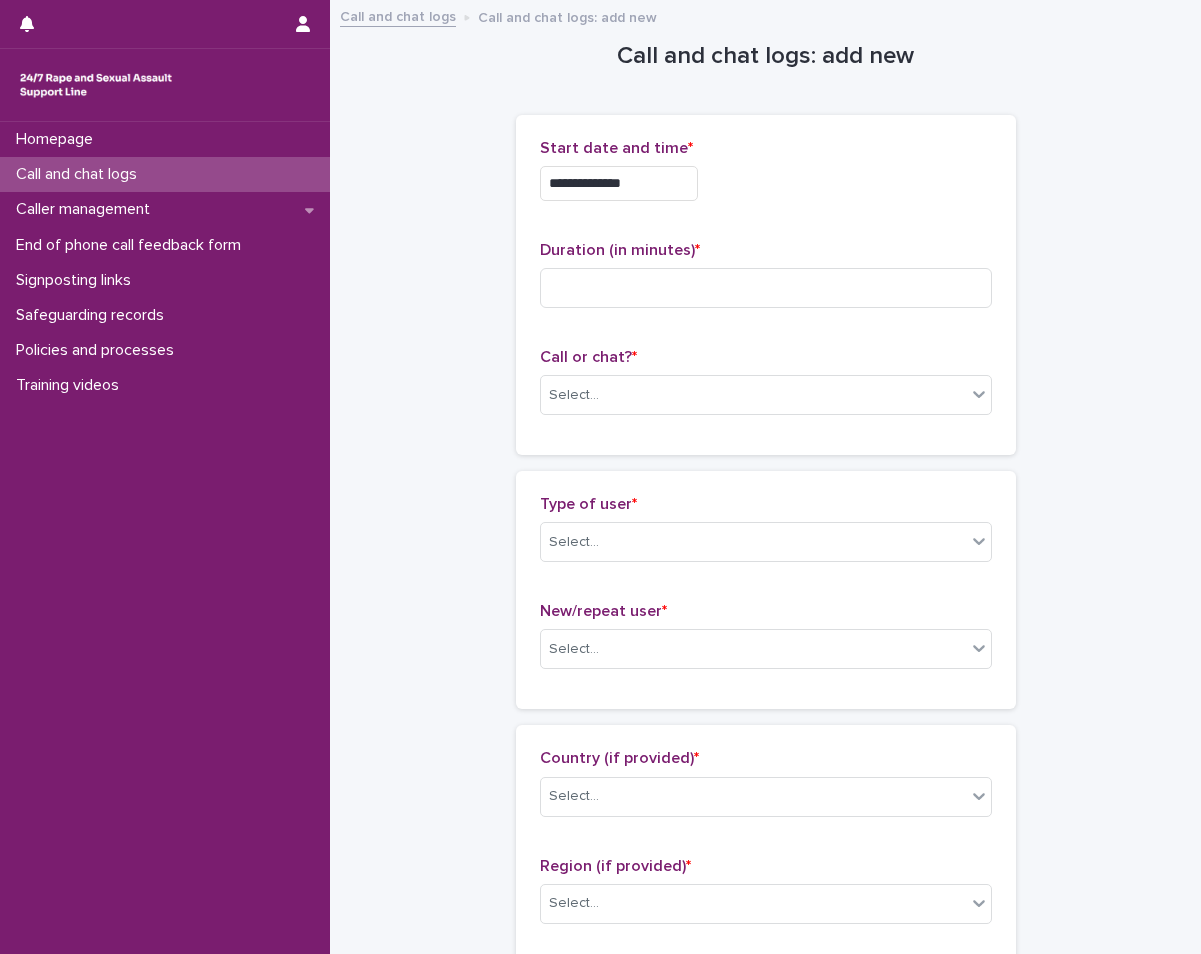 click on "**********" at bounding box center (619, 183) 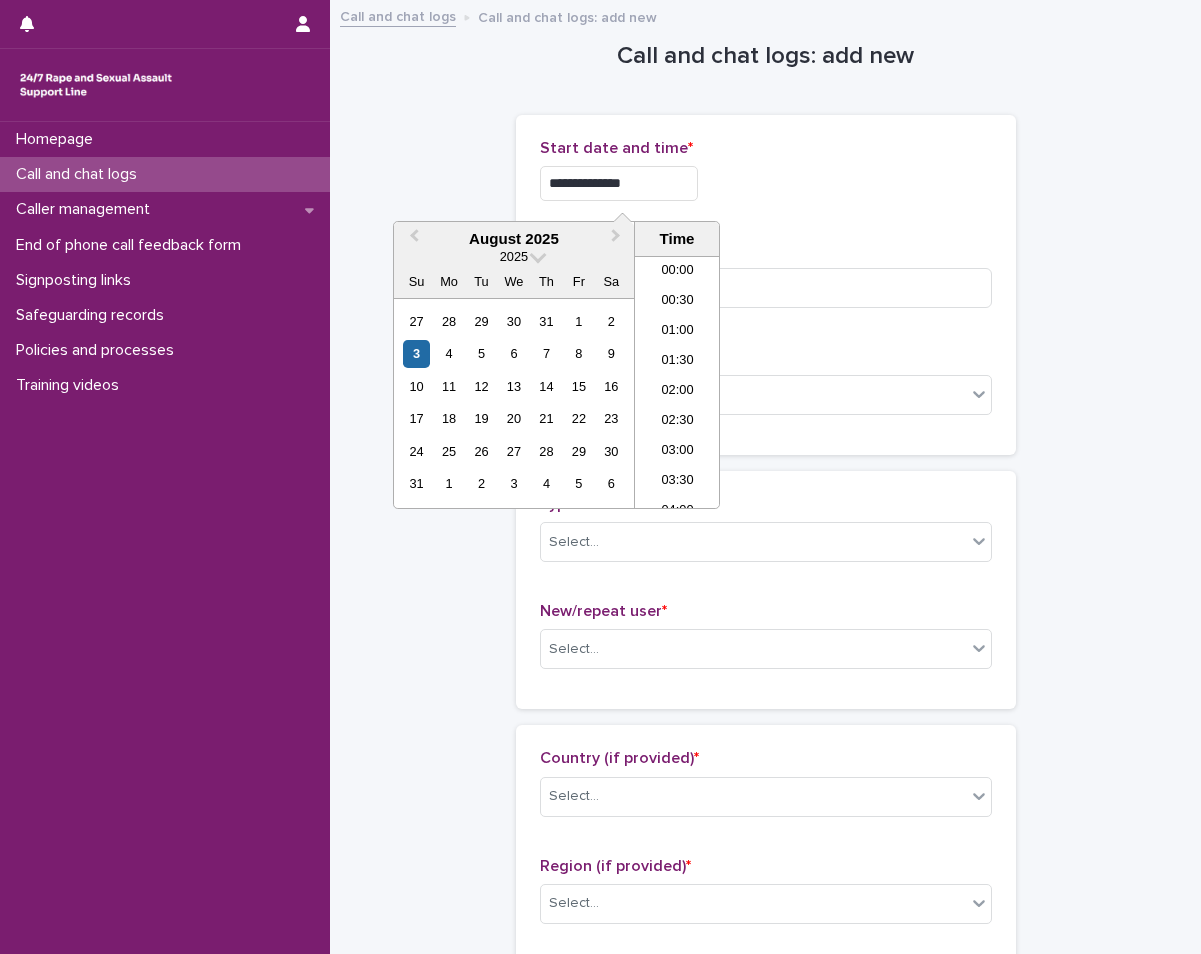 scroll, scrollTop: 730, scrollLeft: 0, axis: vertical 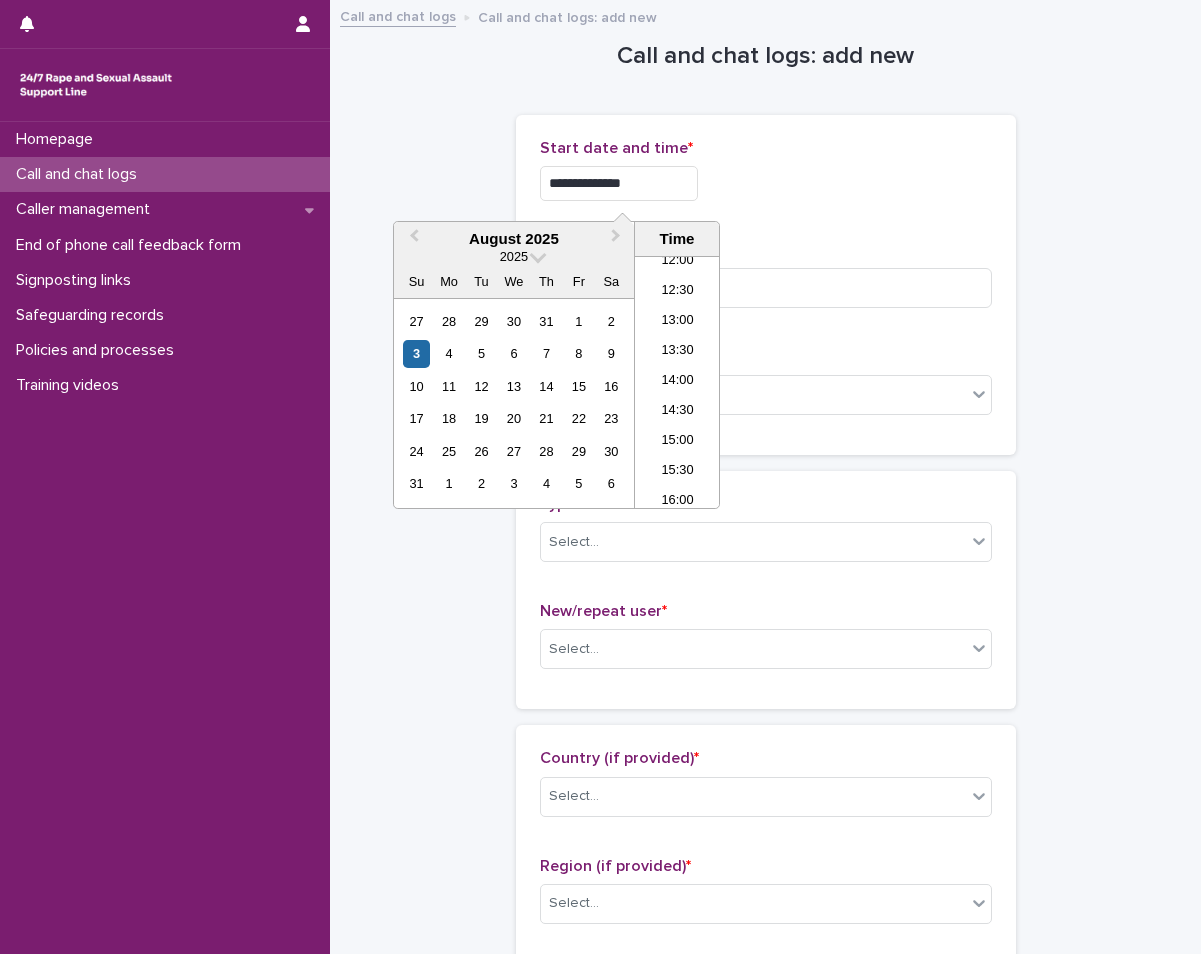 type on "**********" 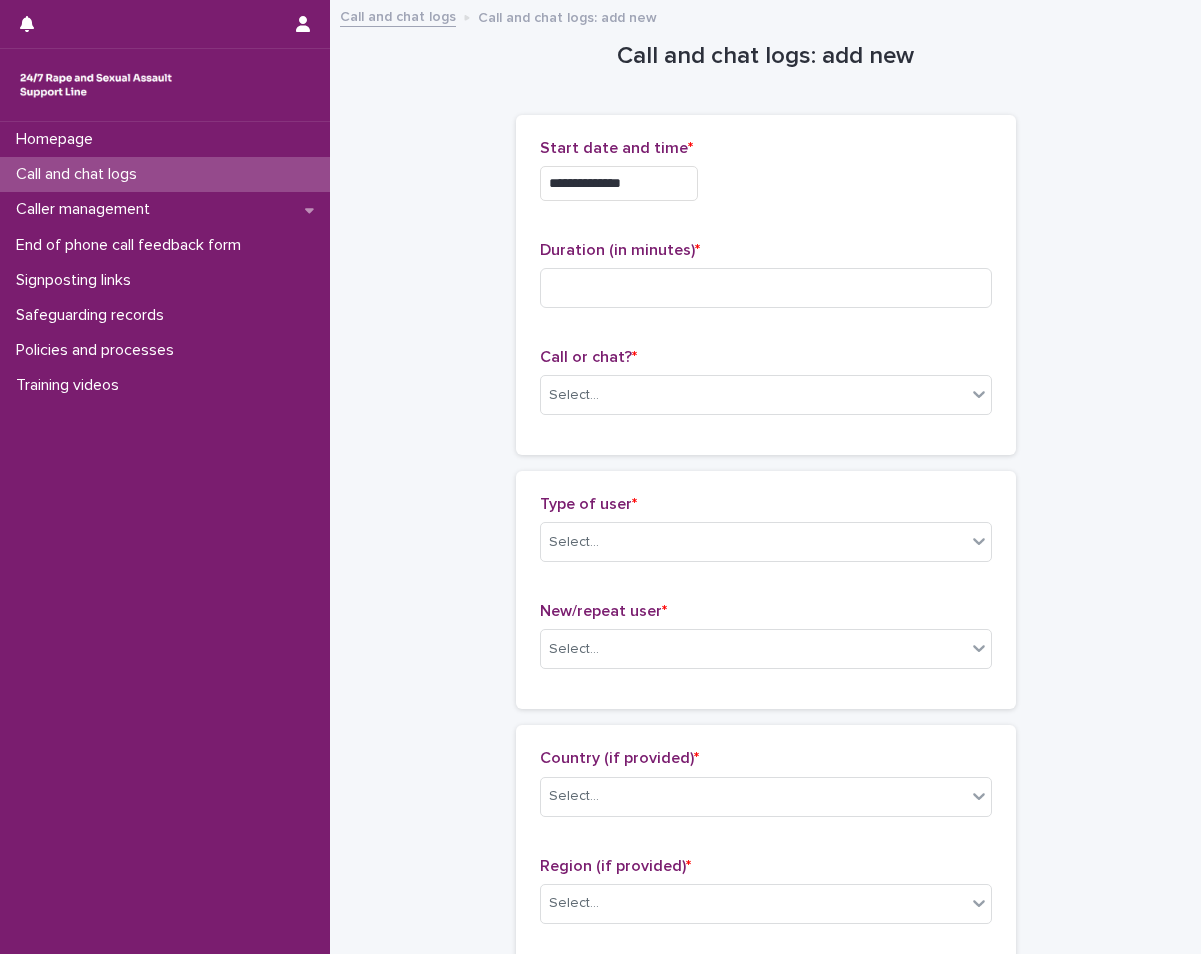 click on "**********" at bounding box center [766, 178] 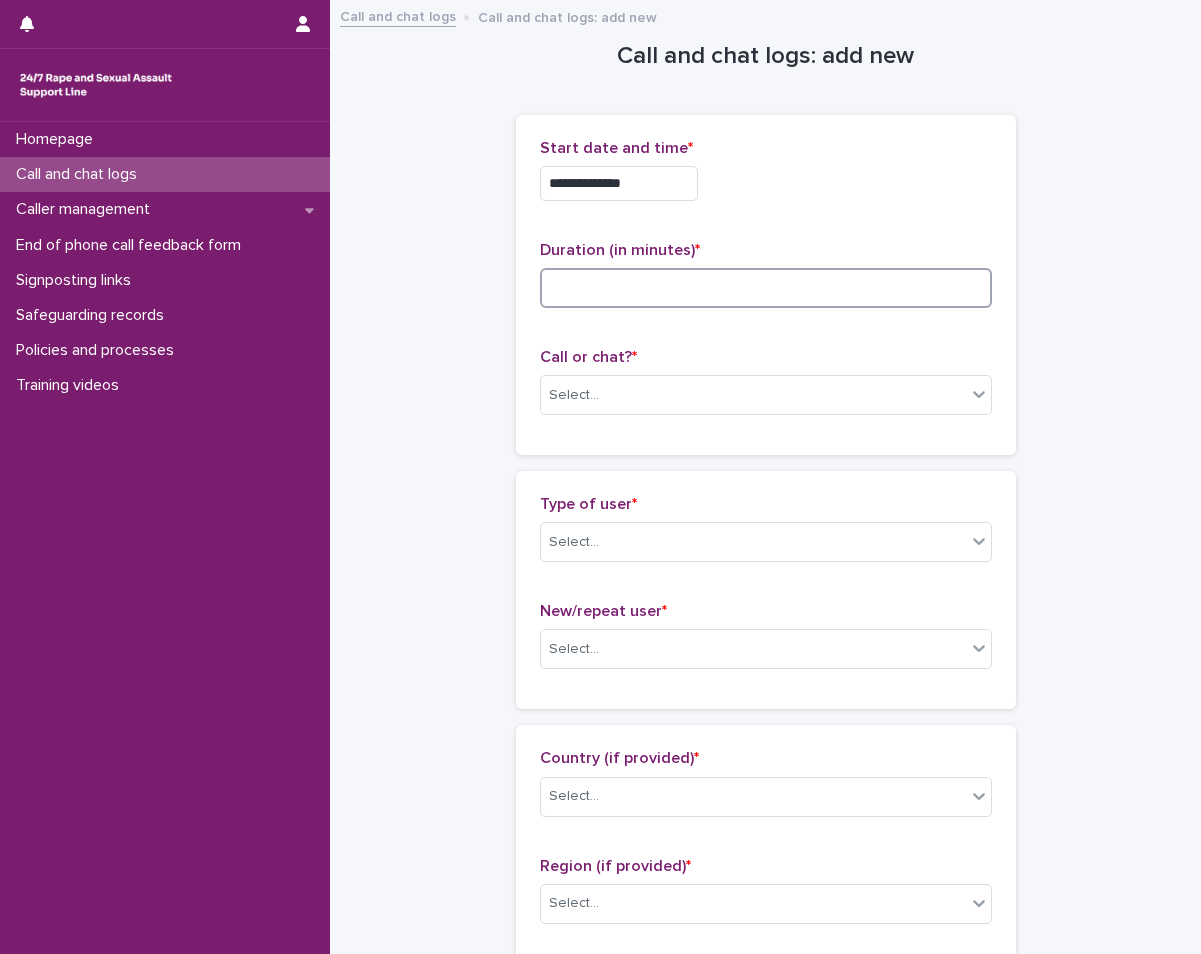 click at bounding box center [766, 288] 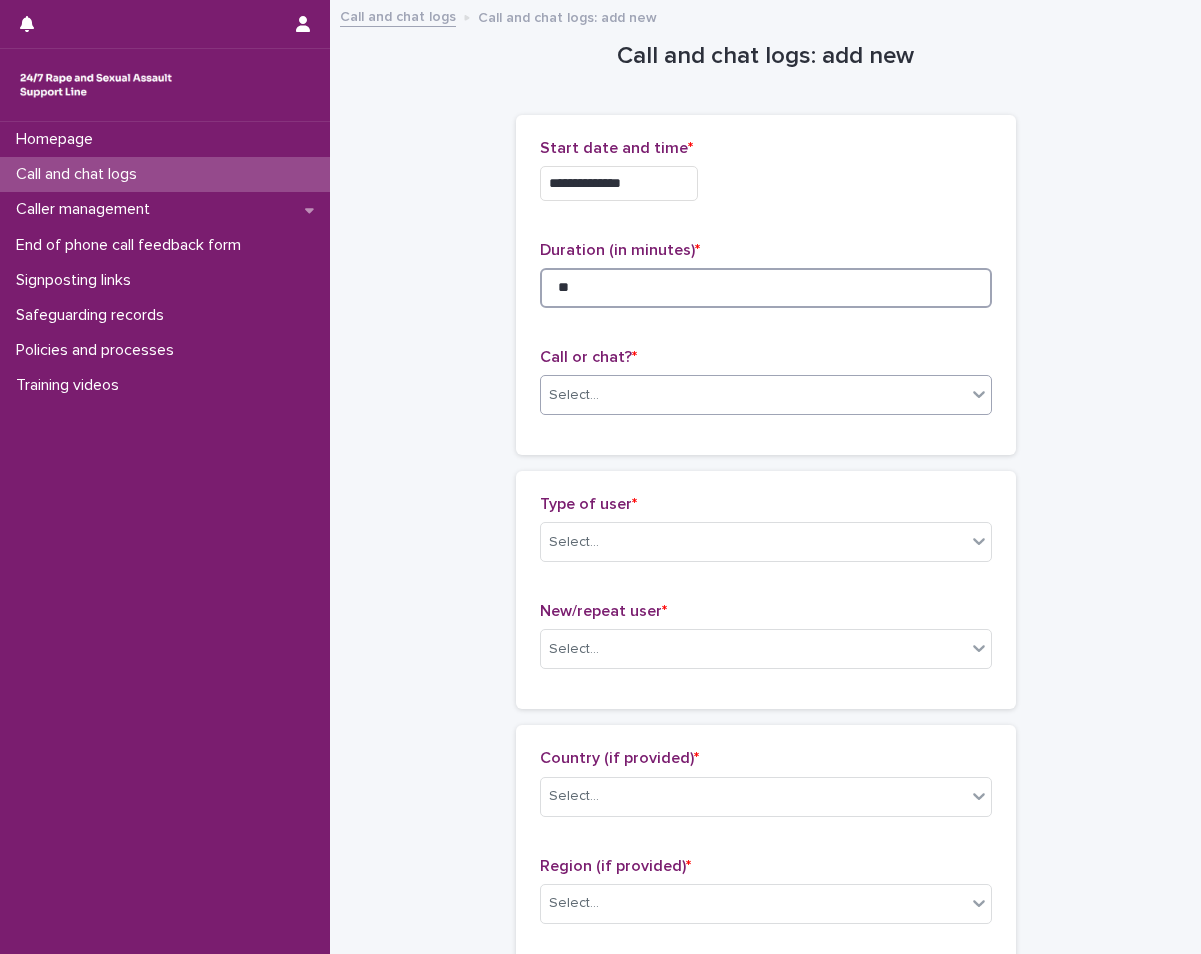 type on "**" 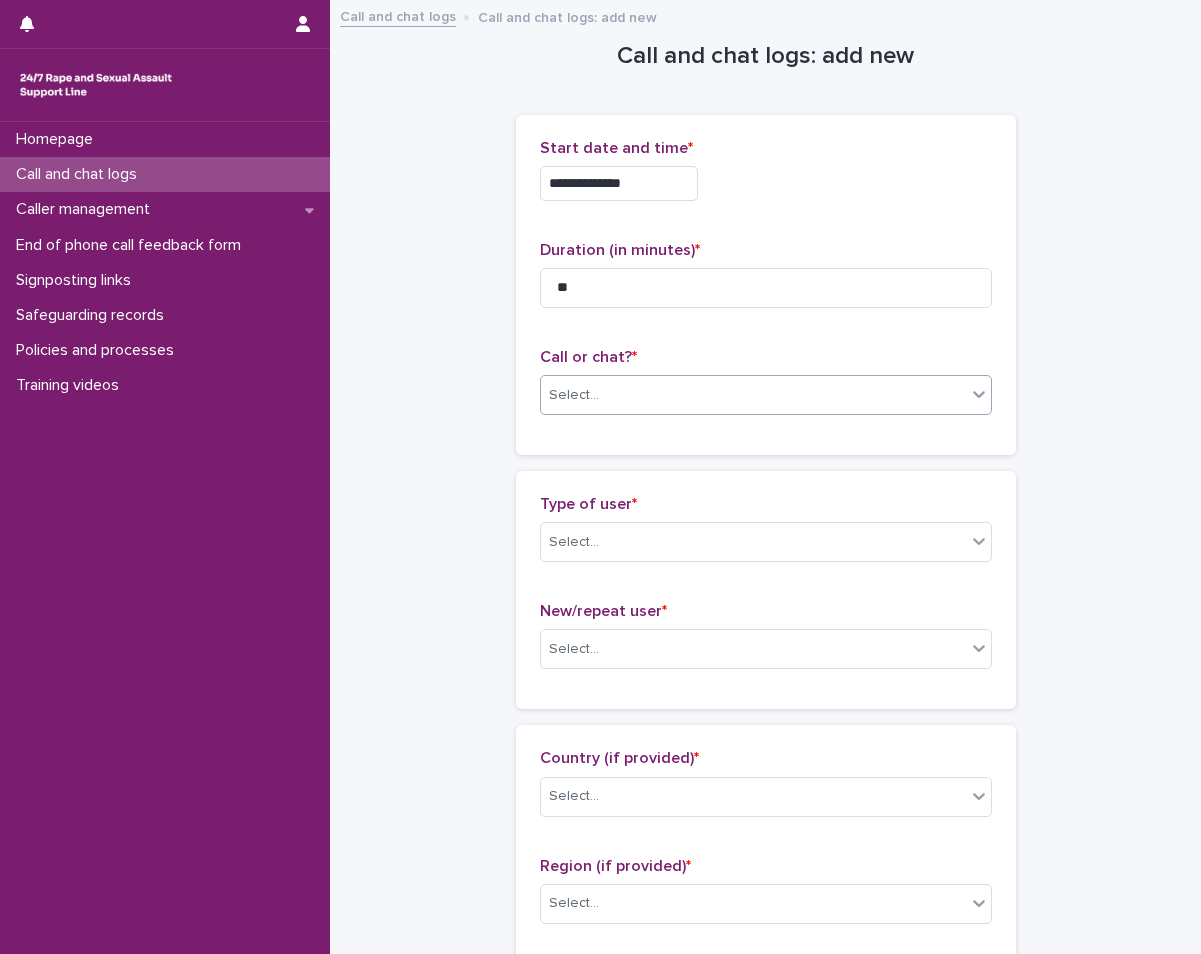 click on "Select..." at bounding box center (753, 395) 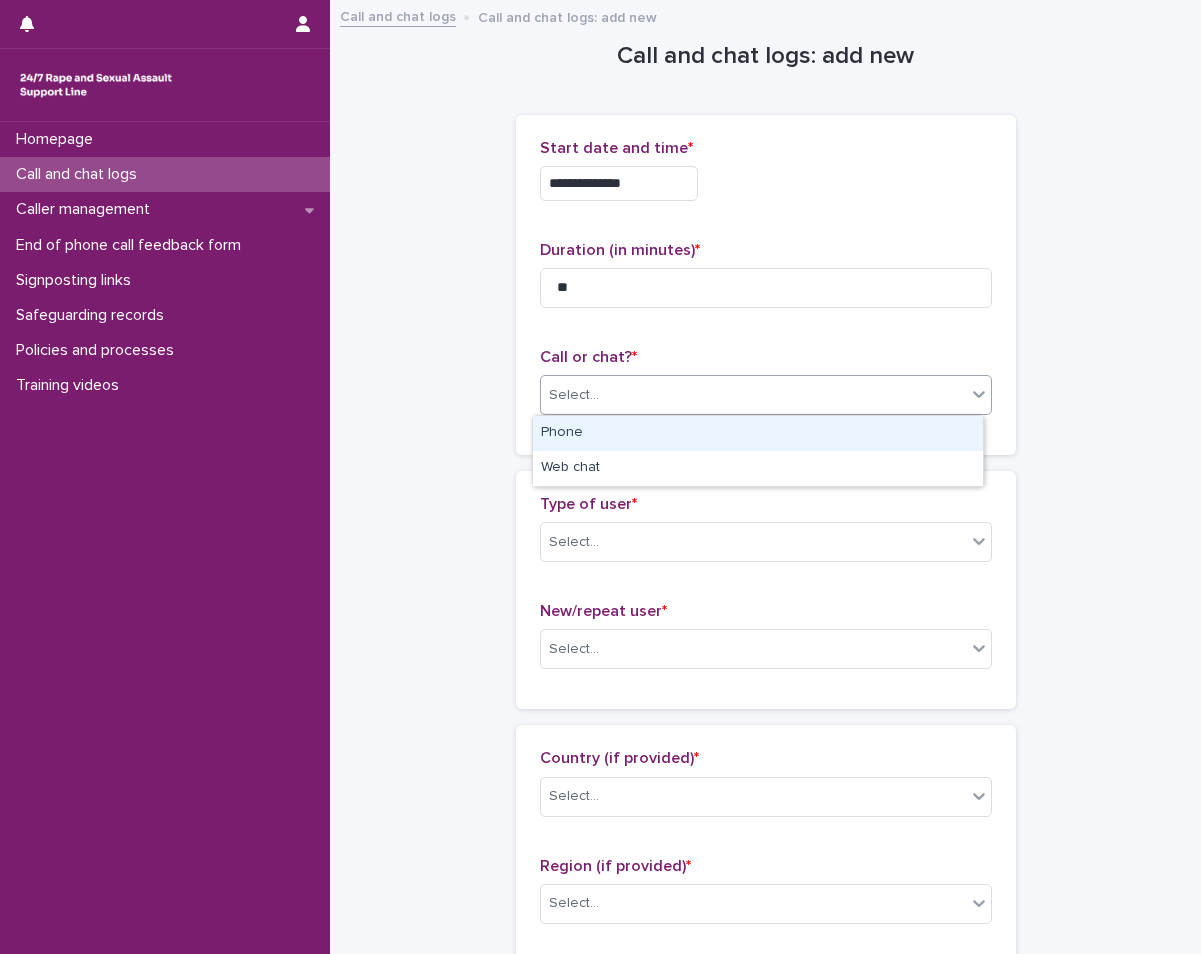 click on "Phone" at bounding box center (758, 433) 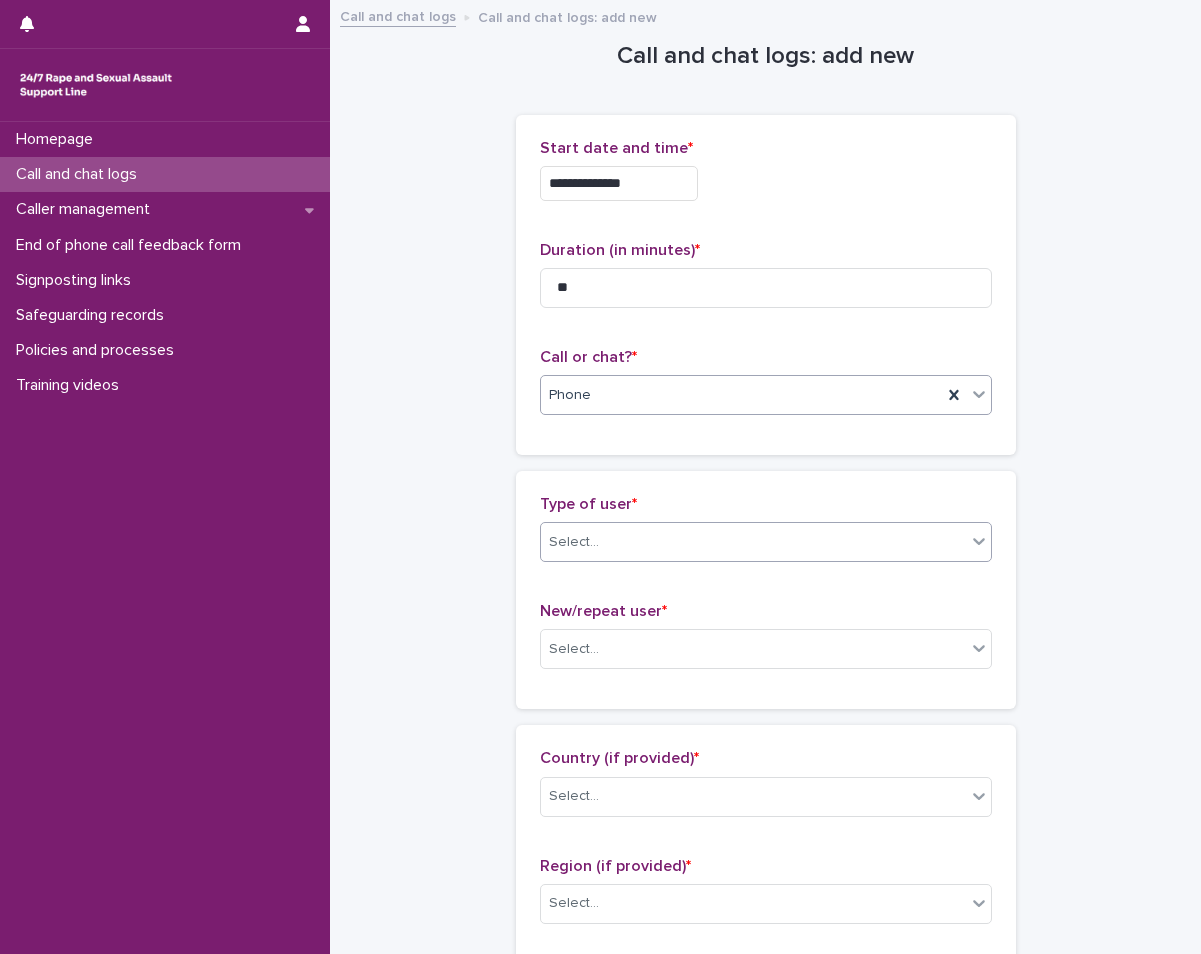 click on "Select..." at bounding box center (766, 542) 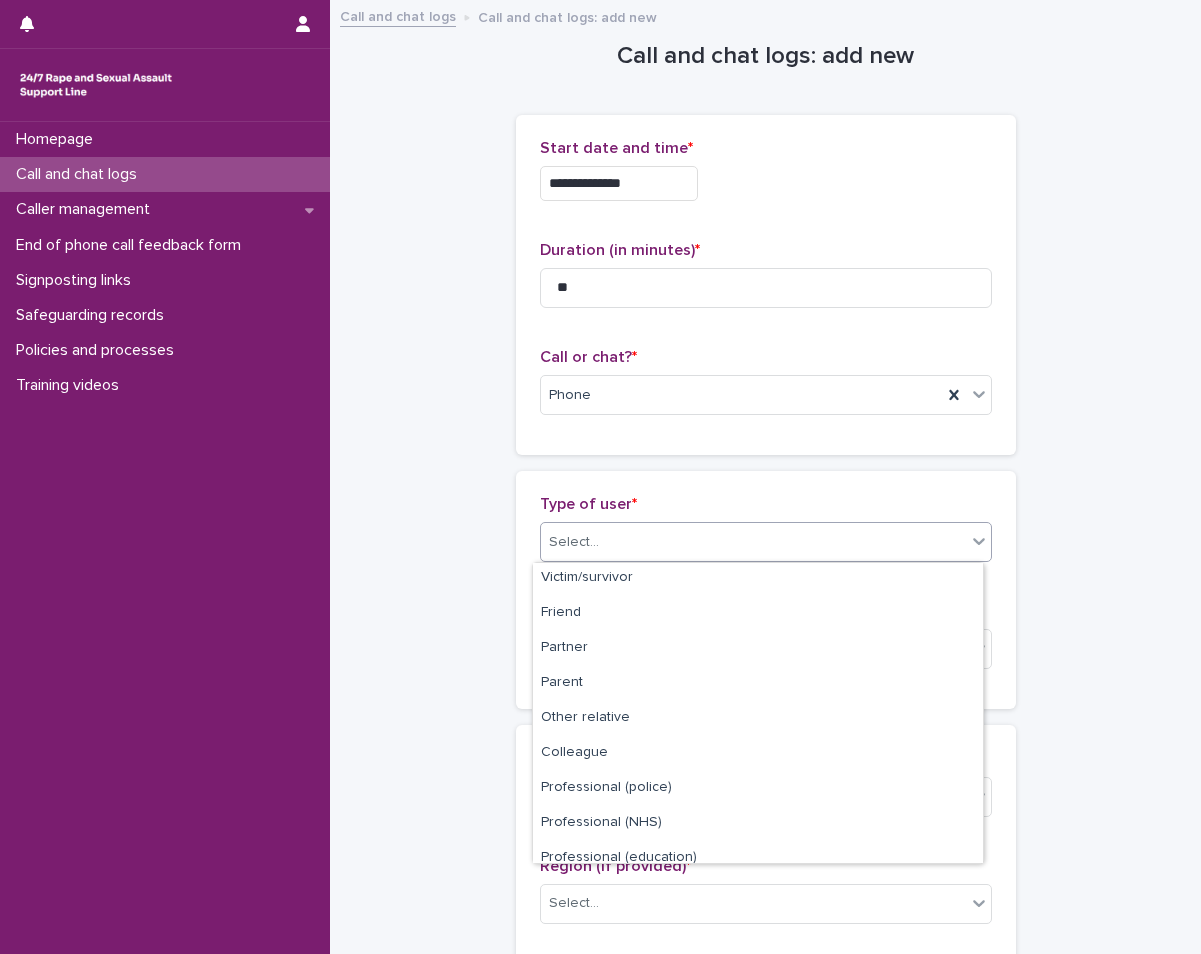 scroll, scrollTop: 0, scrollLeft: 0, axis: both 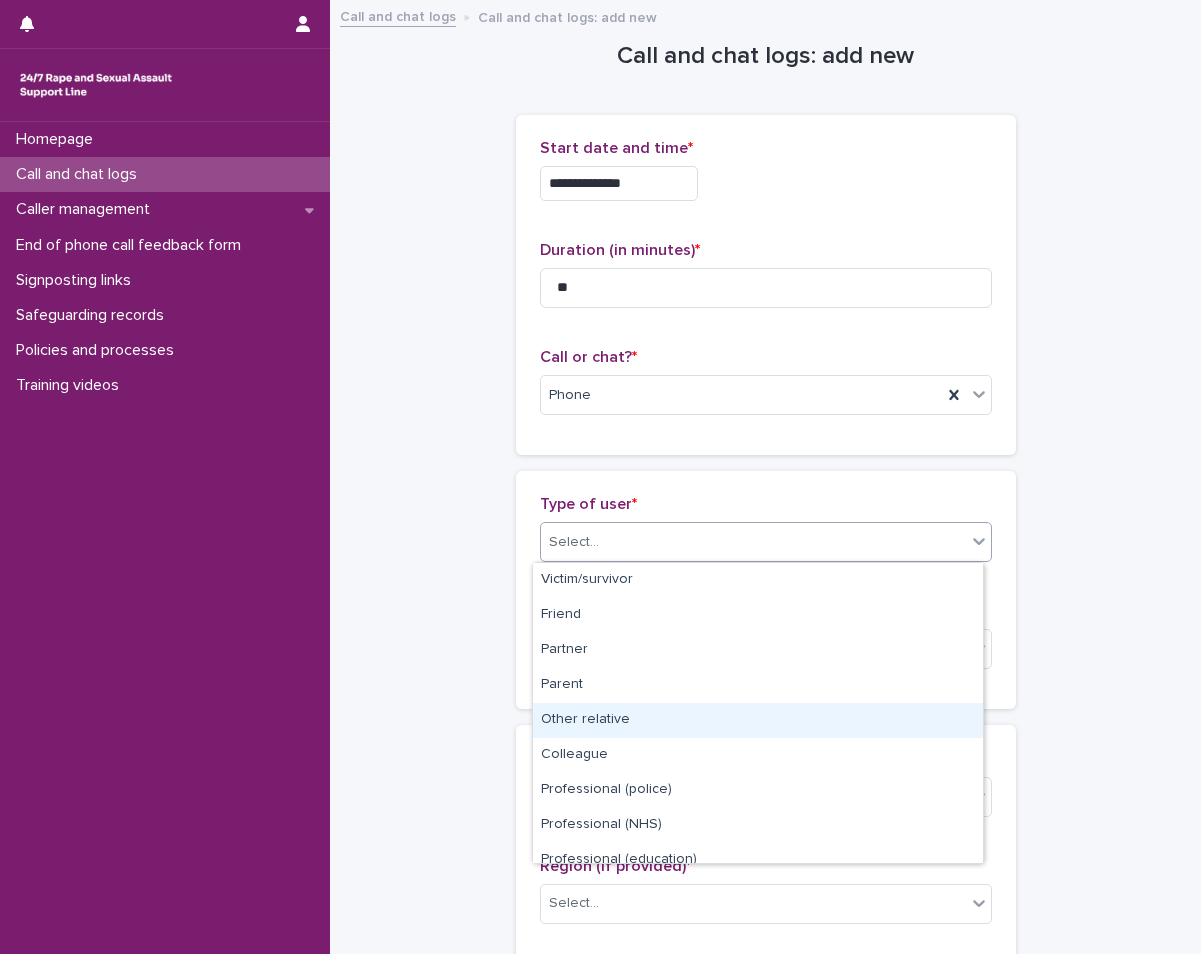 click on "Other relative" at bounding box center (758, 720) 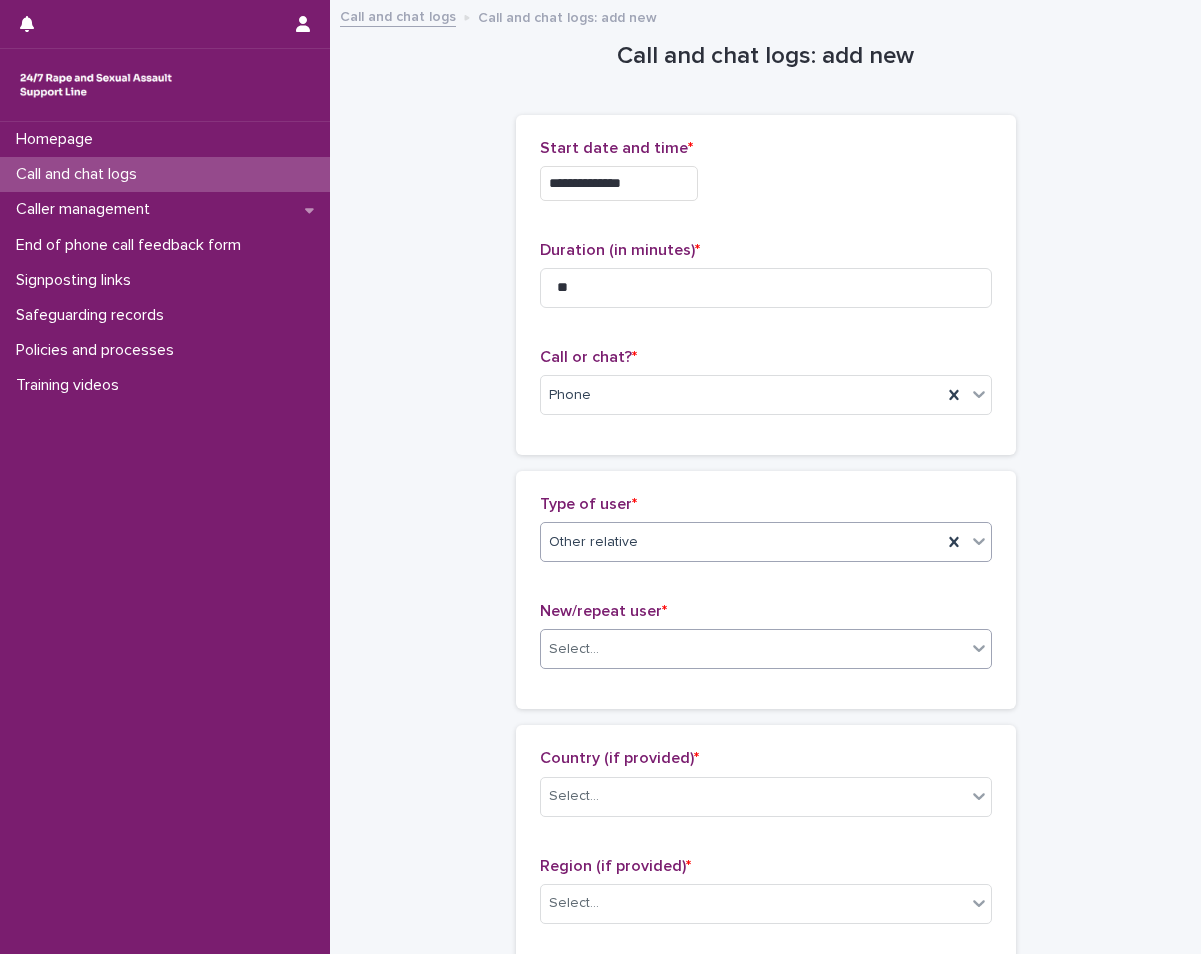 click on "Select..." at bounding box center (753, 649) 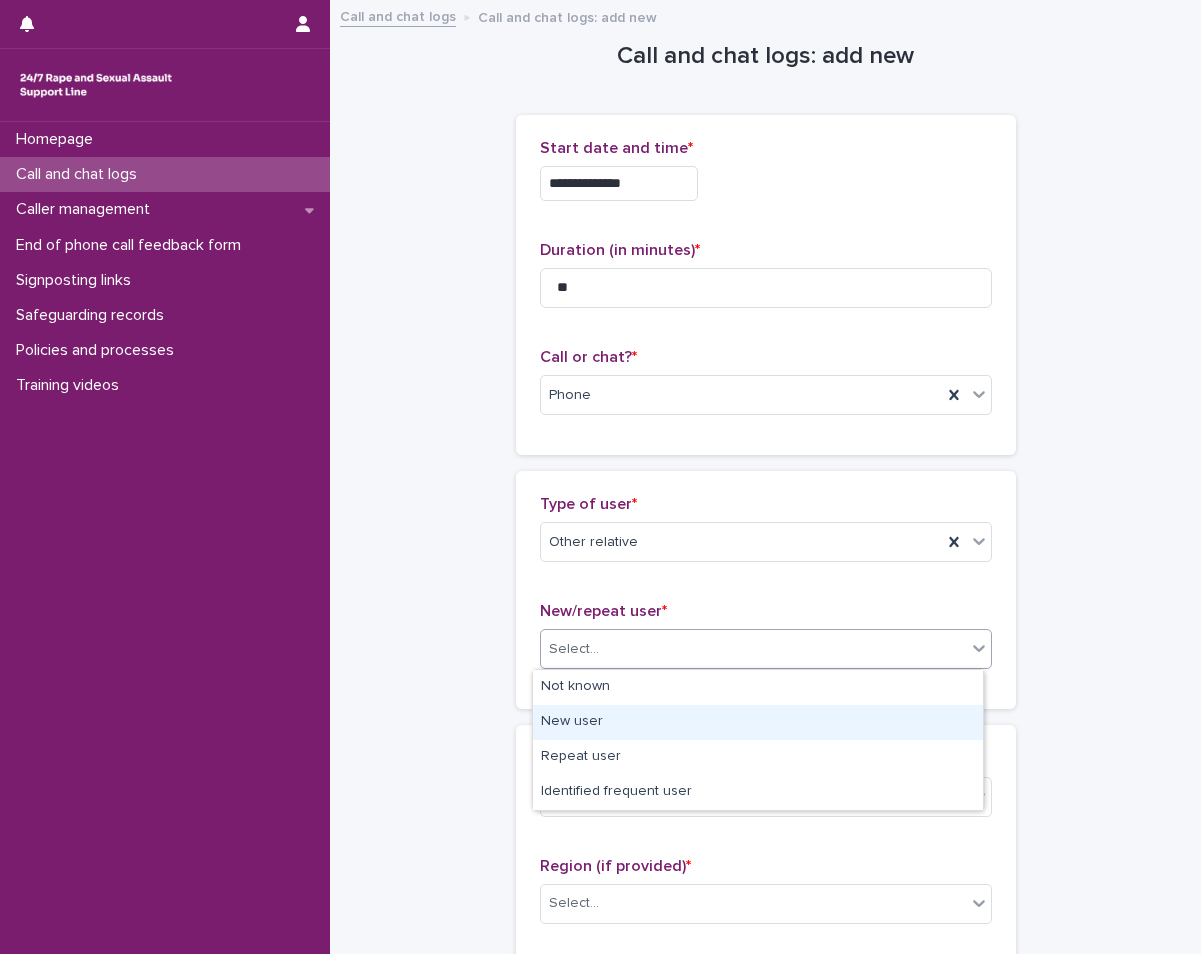 click on "New user" at bounding box center (758, 722) 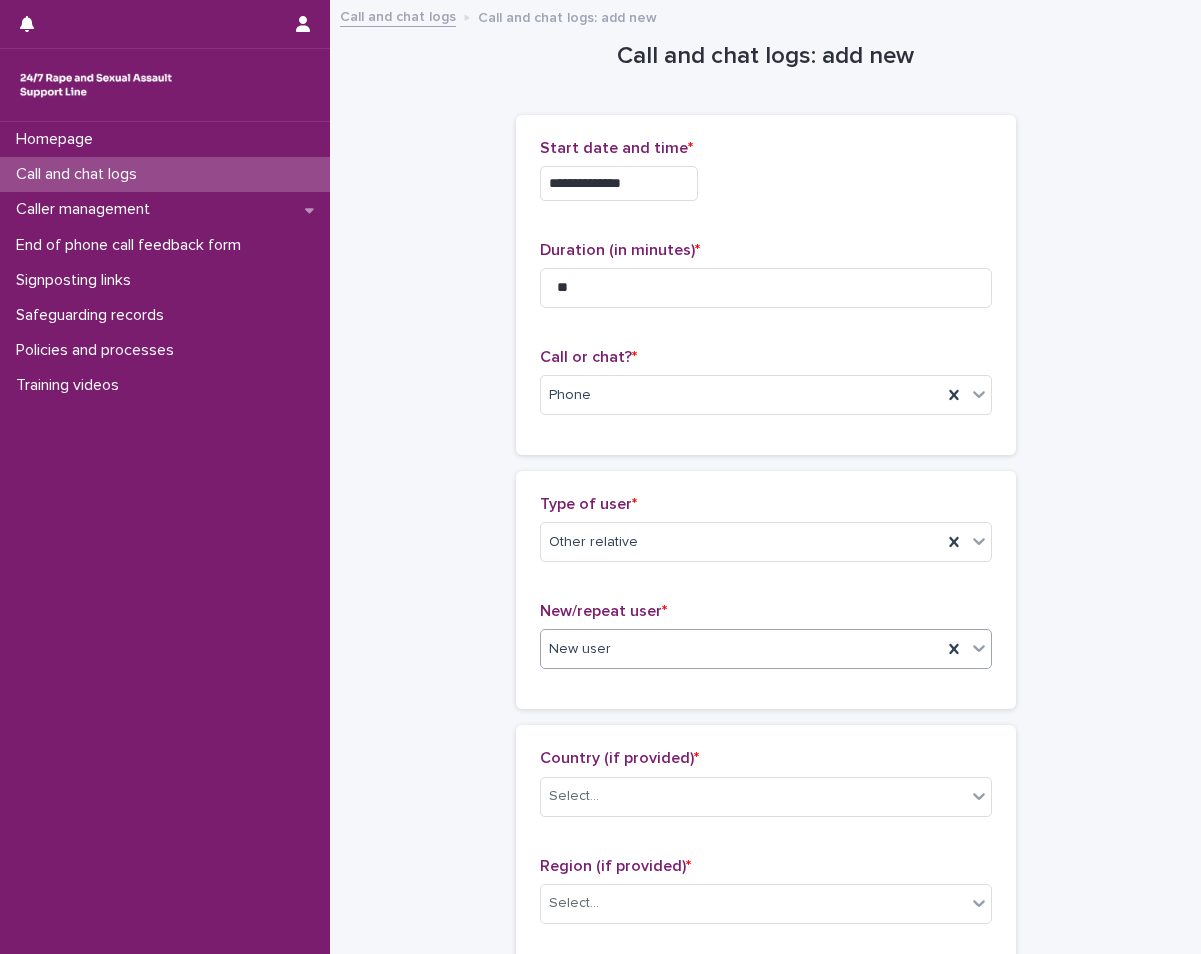 scroll, scrollTop: 300, scrollLeft: 0, axis: vertical 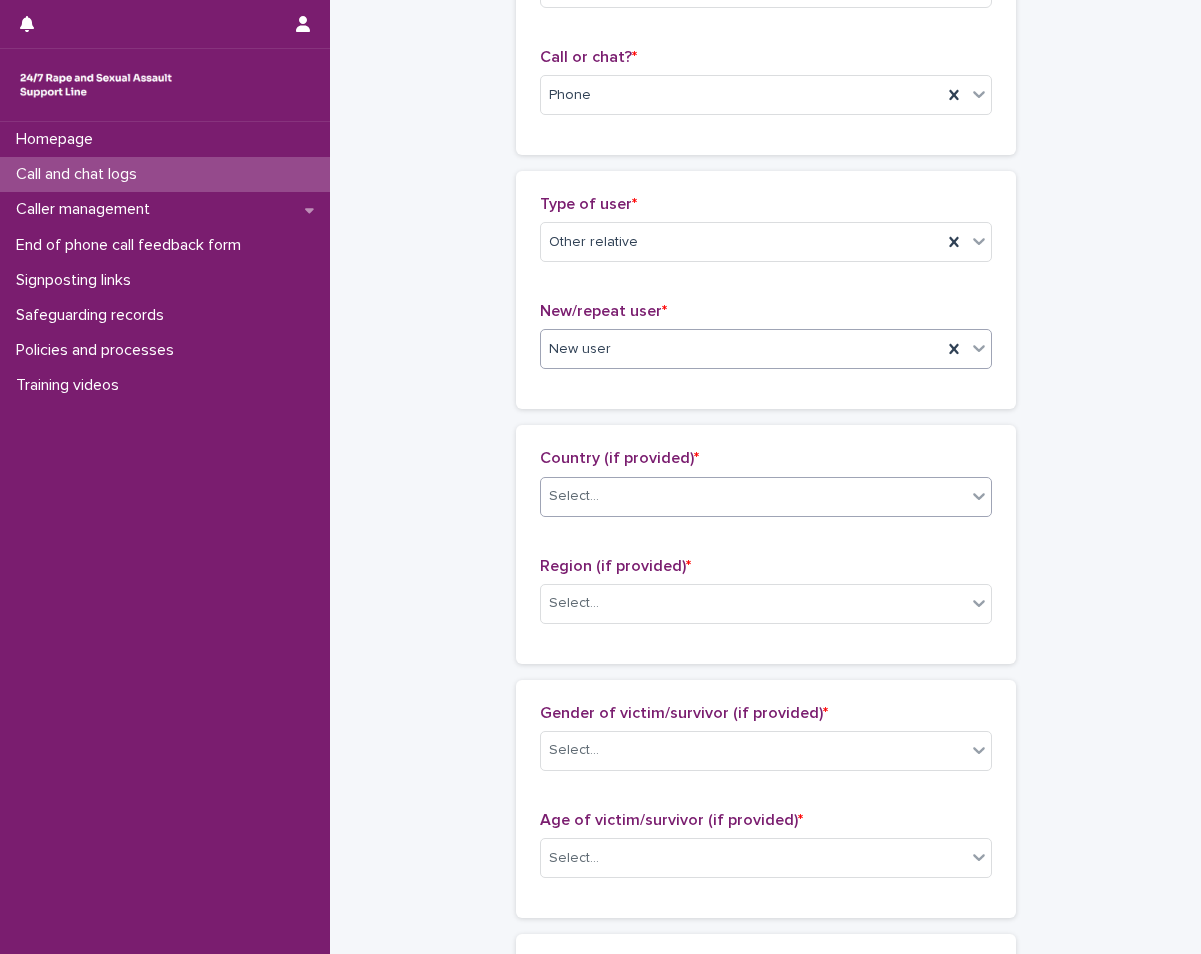 click on "Select..." at bounding box center [753, 496] 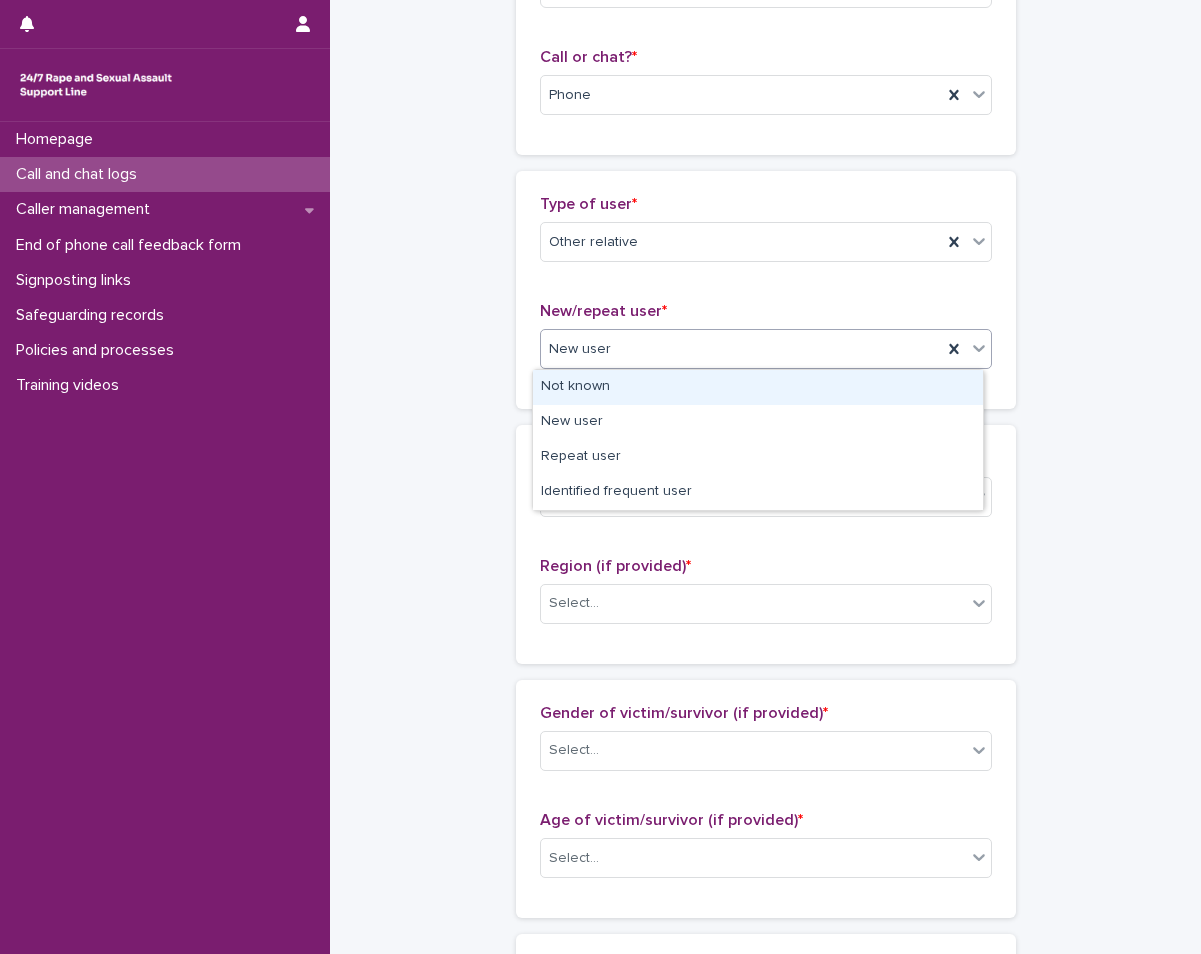 click on "New user" at bounding box center (741, 349) 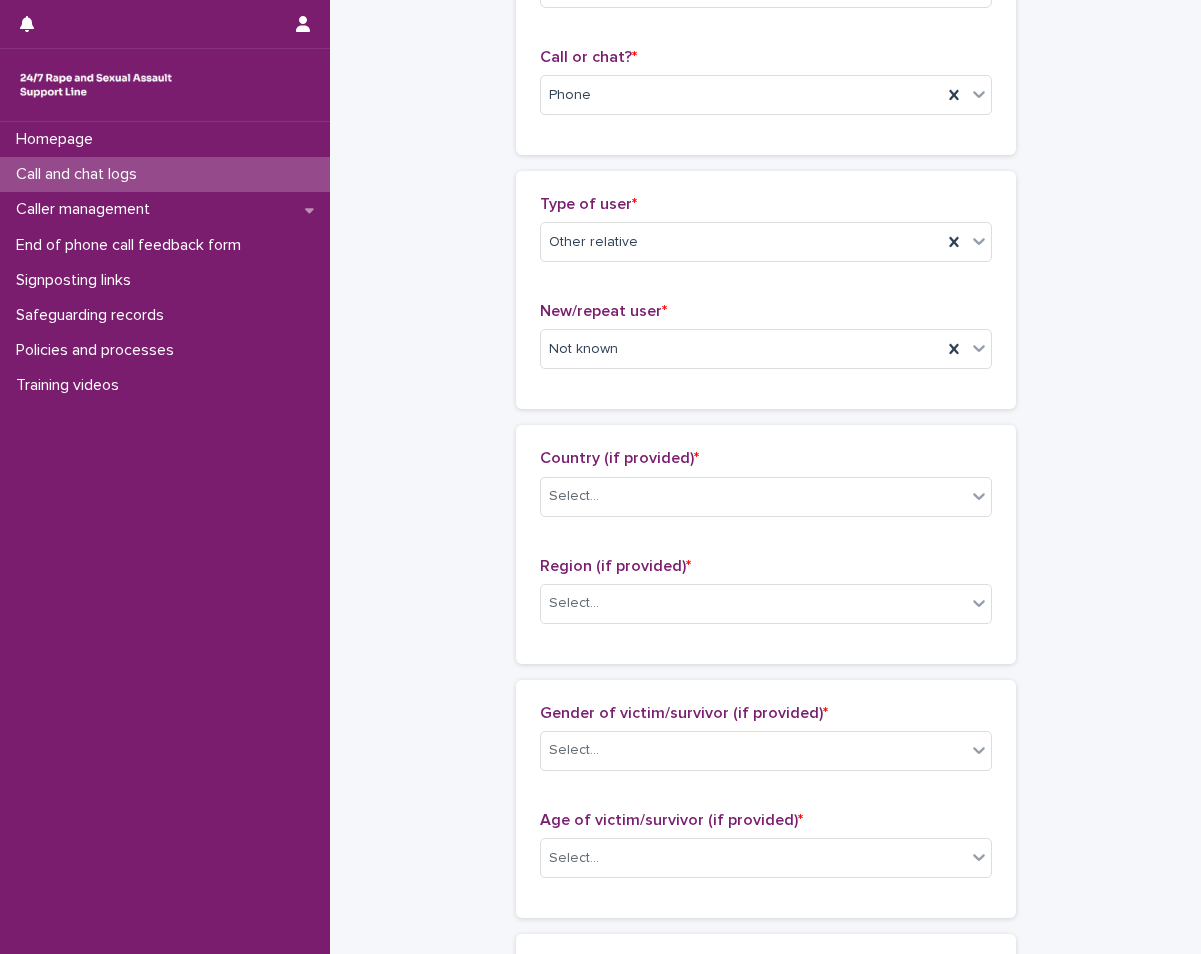 click on "Country (if provided) * Select..." at bounding box center [766, 490] 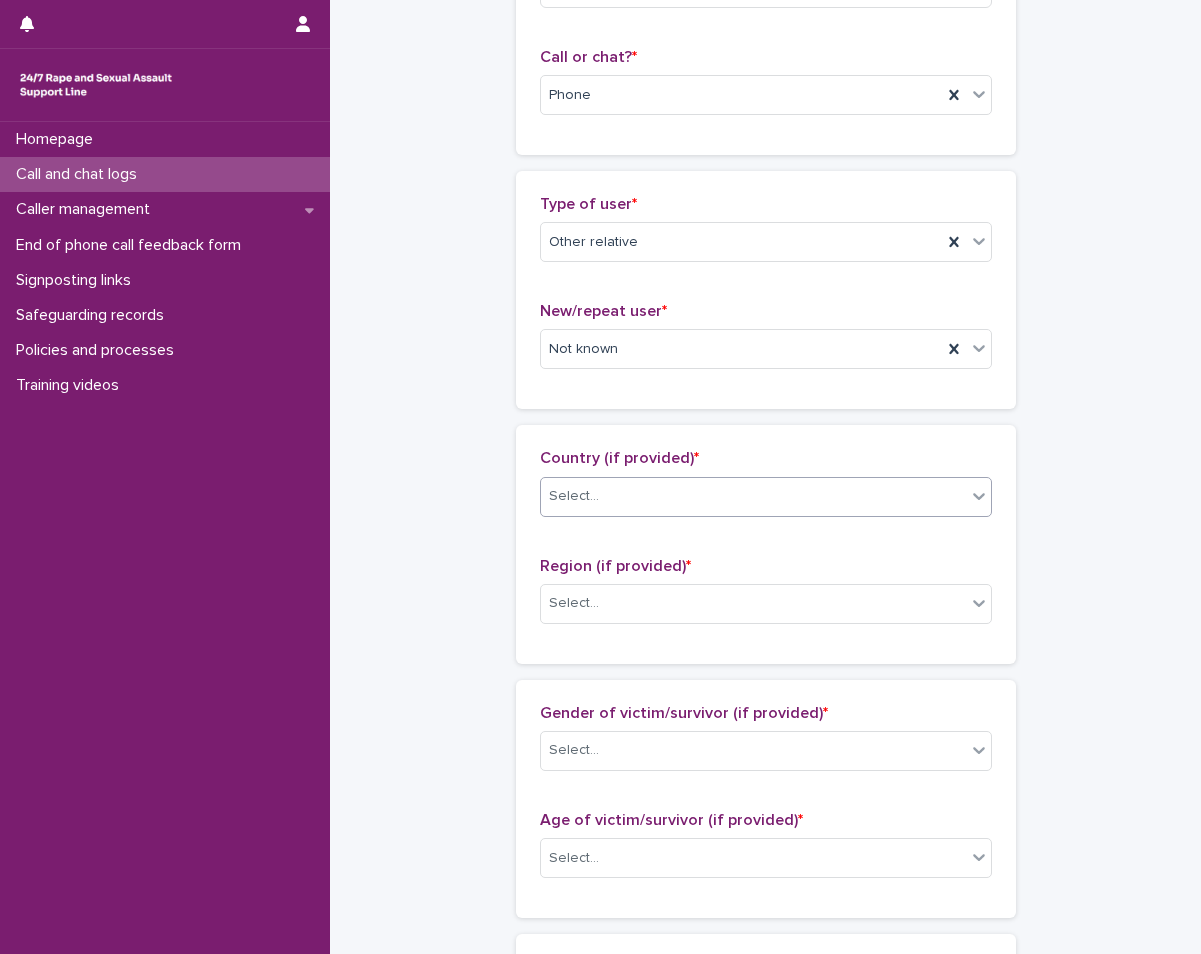 click on "Select..." at bounding box center (753, 496) 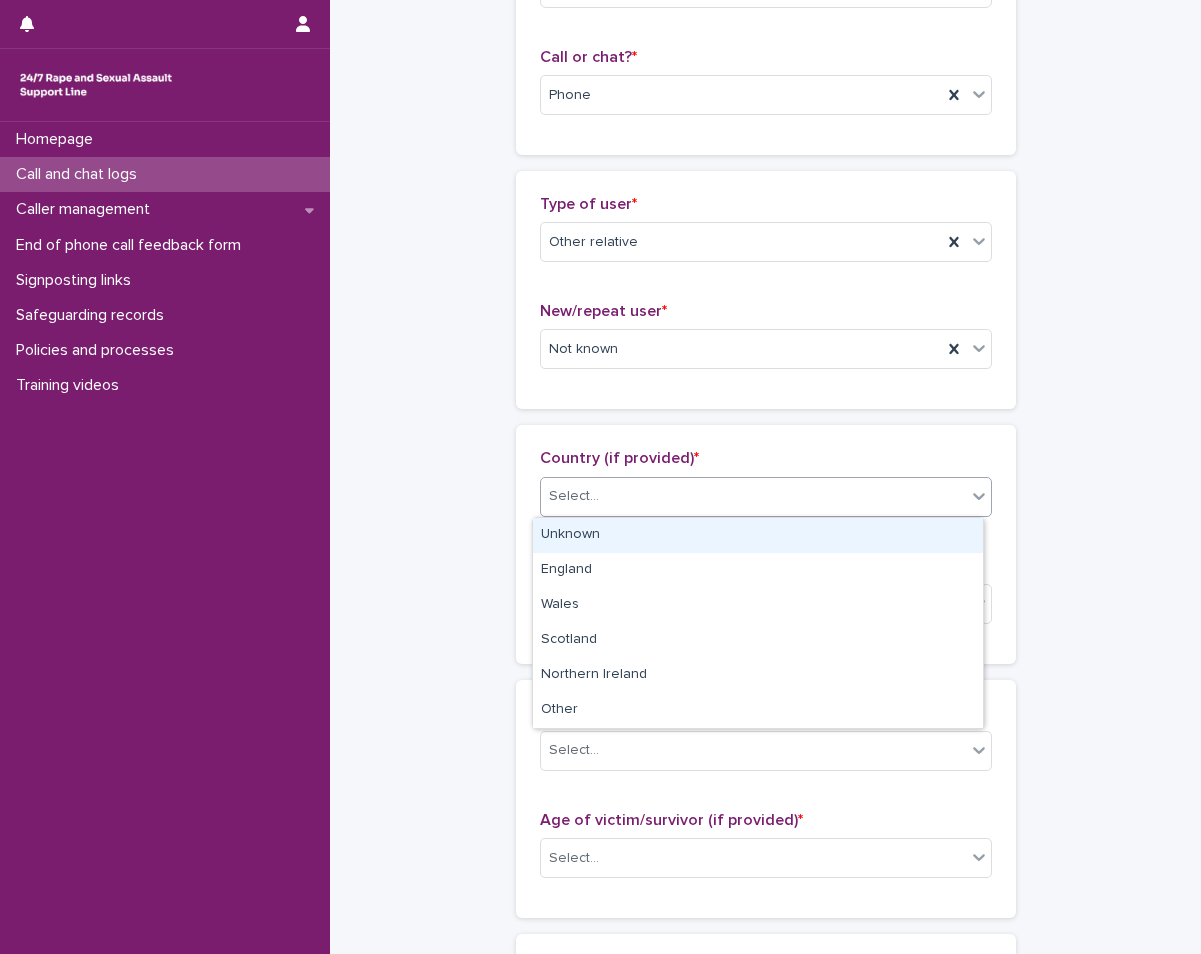 click on "Unknown" at bounding box center (758, 535) 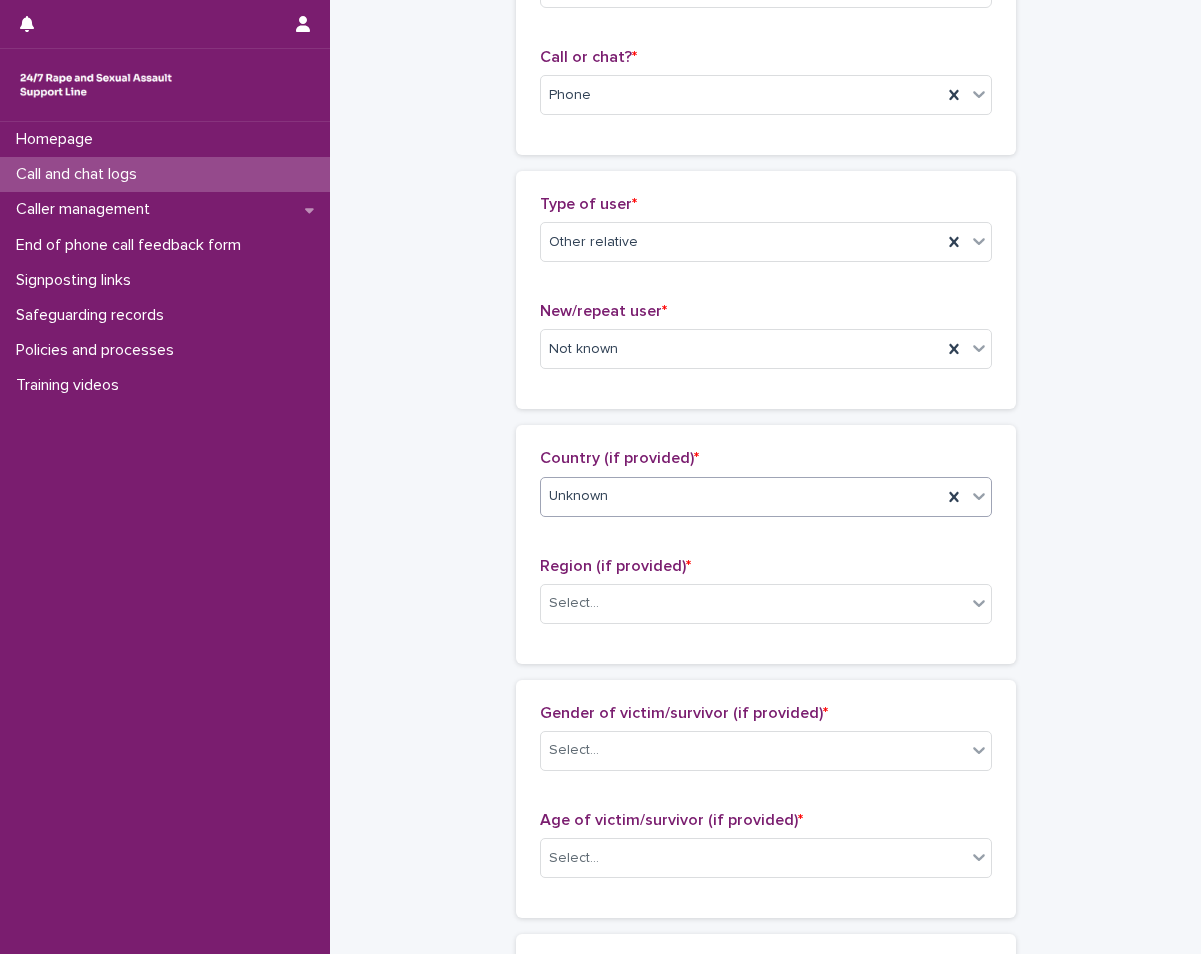 scroll, scrollTop: 500, scrollLeft: 0, axis: vertical 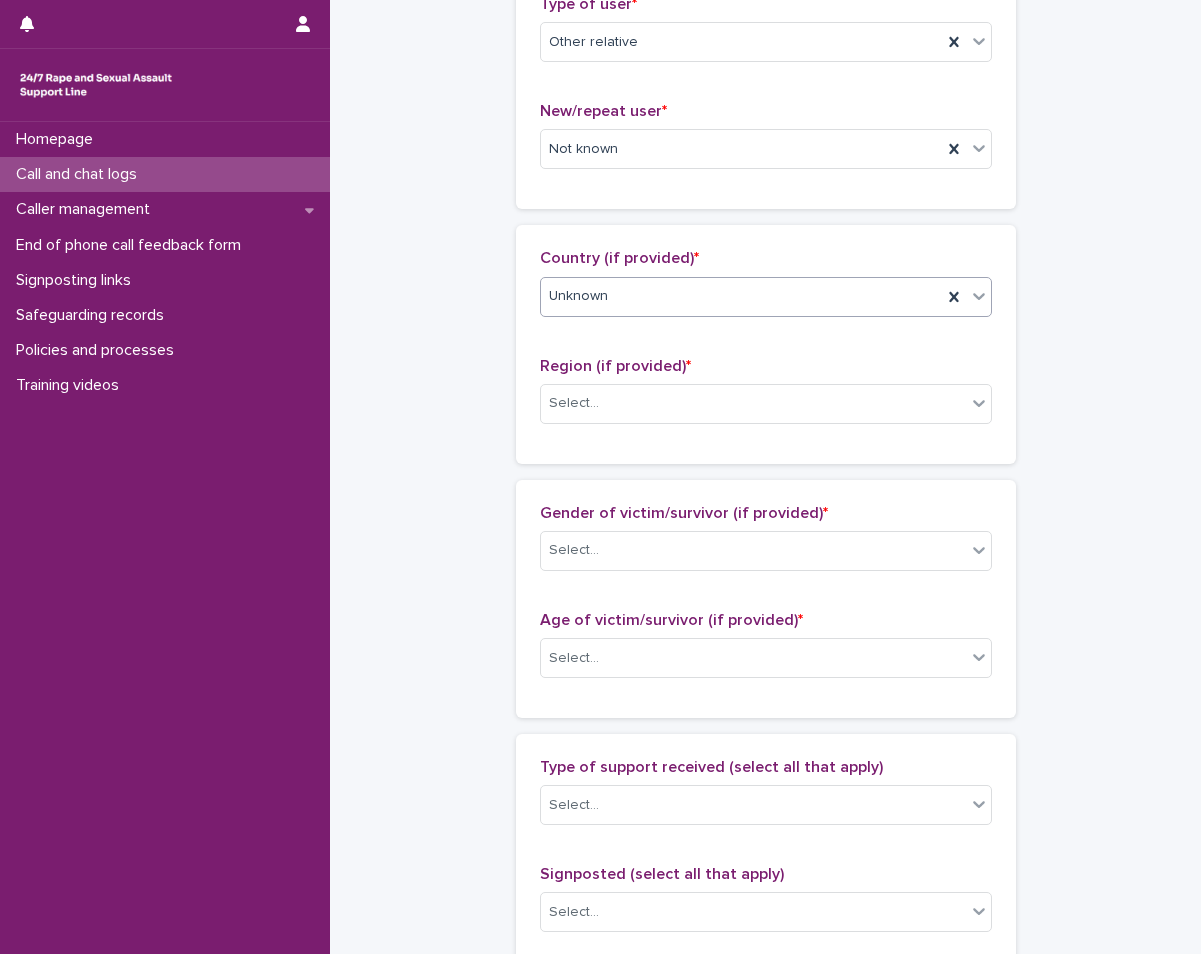 click on "Region (if provided) * Select..." at bounding box center (766, 398) 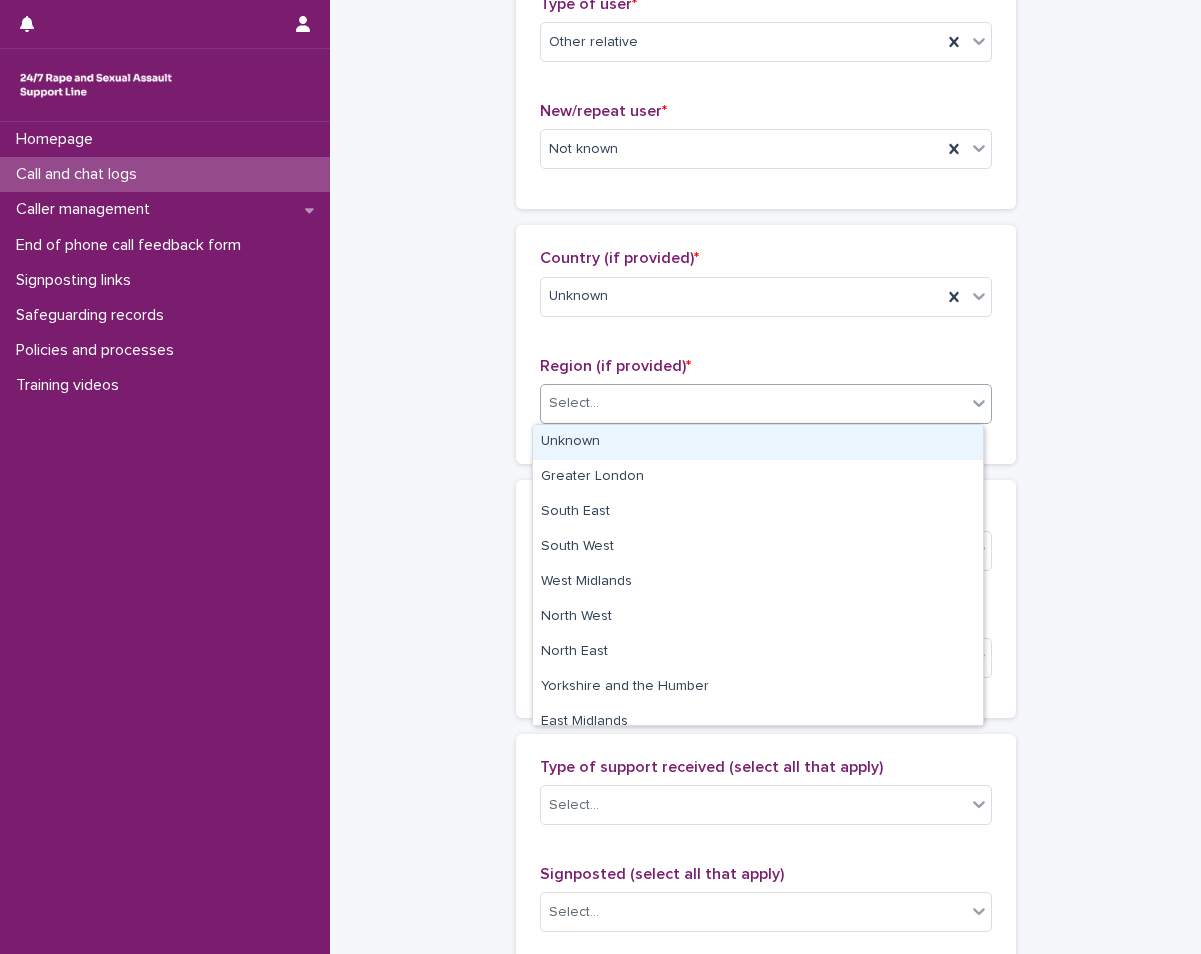 click on "Select..." at bounding box center (753, 403) 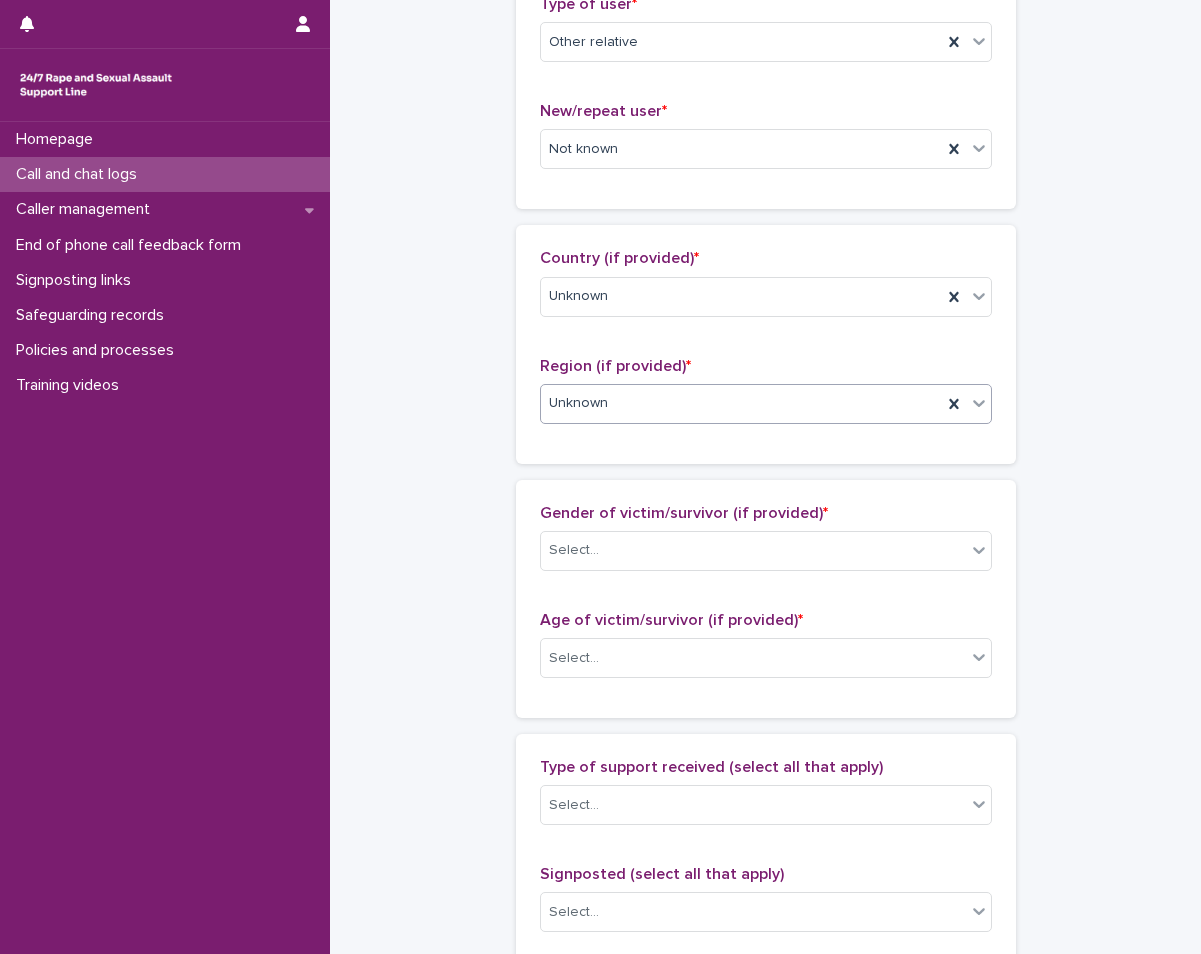 scroll, scrollTop: 700, scrollLeft: 0, axis: vertical 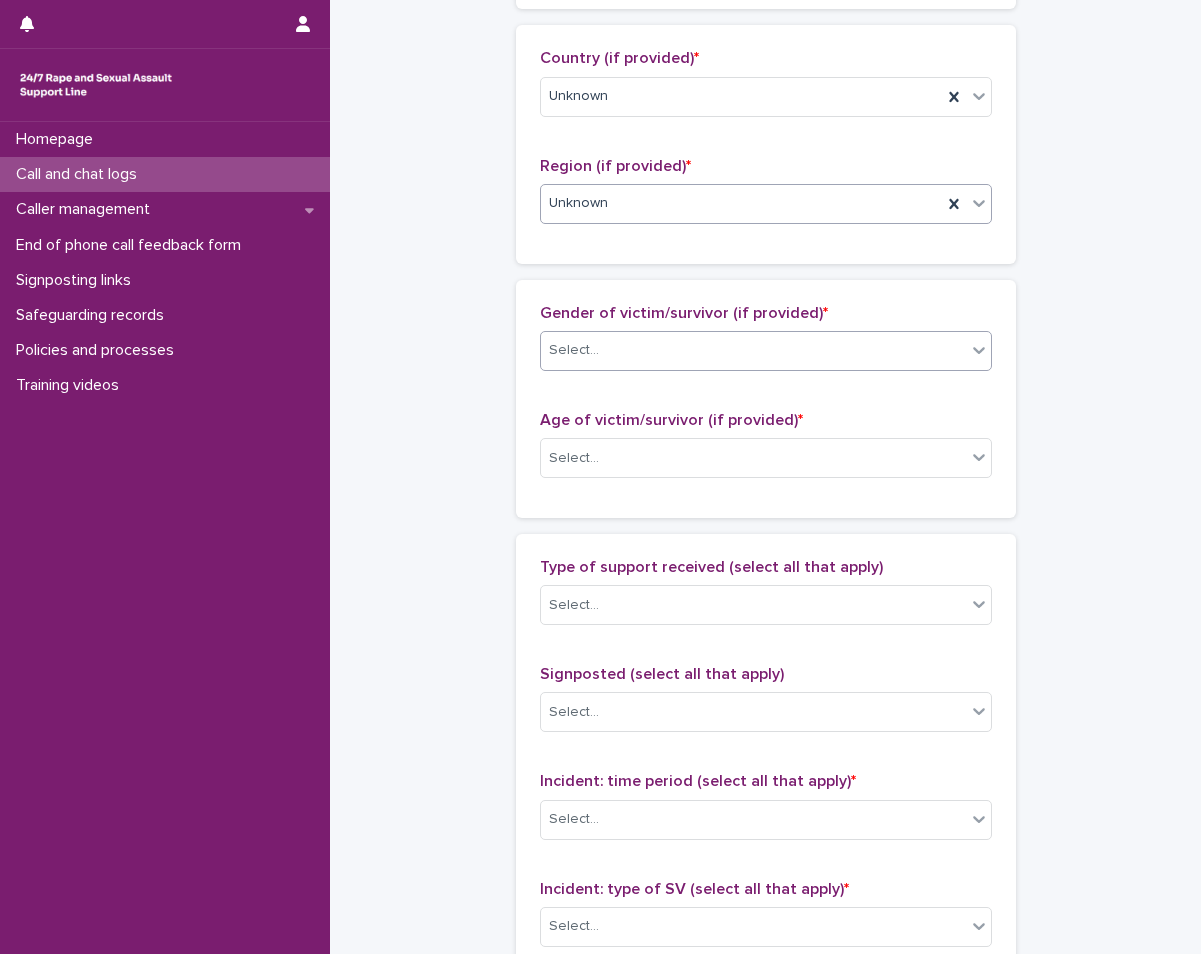 click on "Select..." at bounding box center (753, 350) 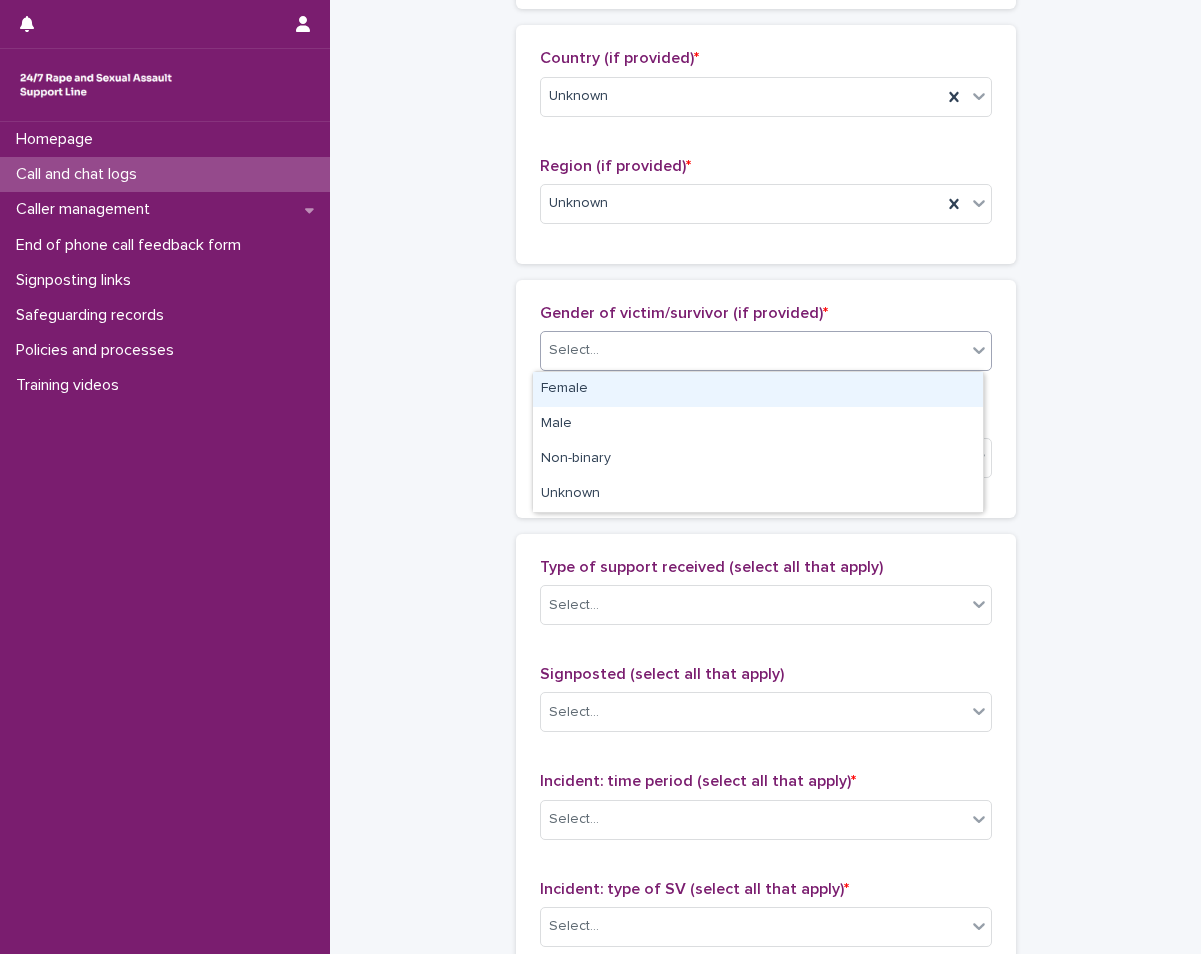 click on "Female" at bounding box center (758, 389) 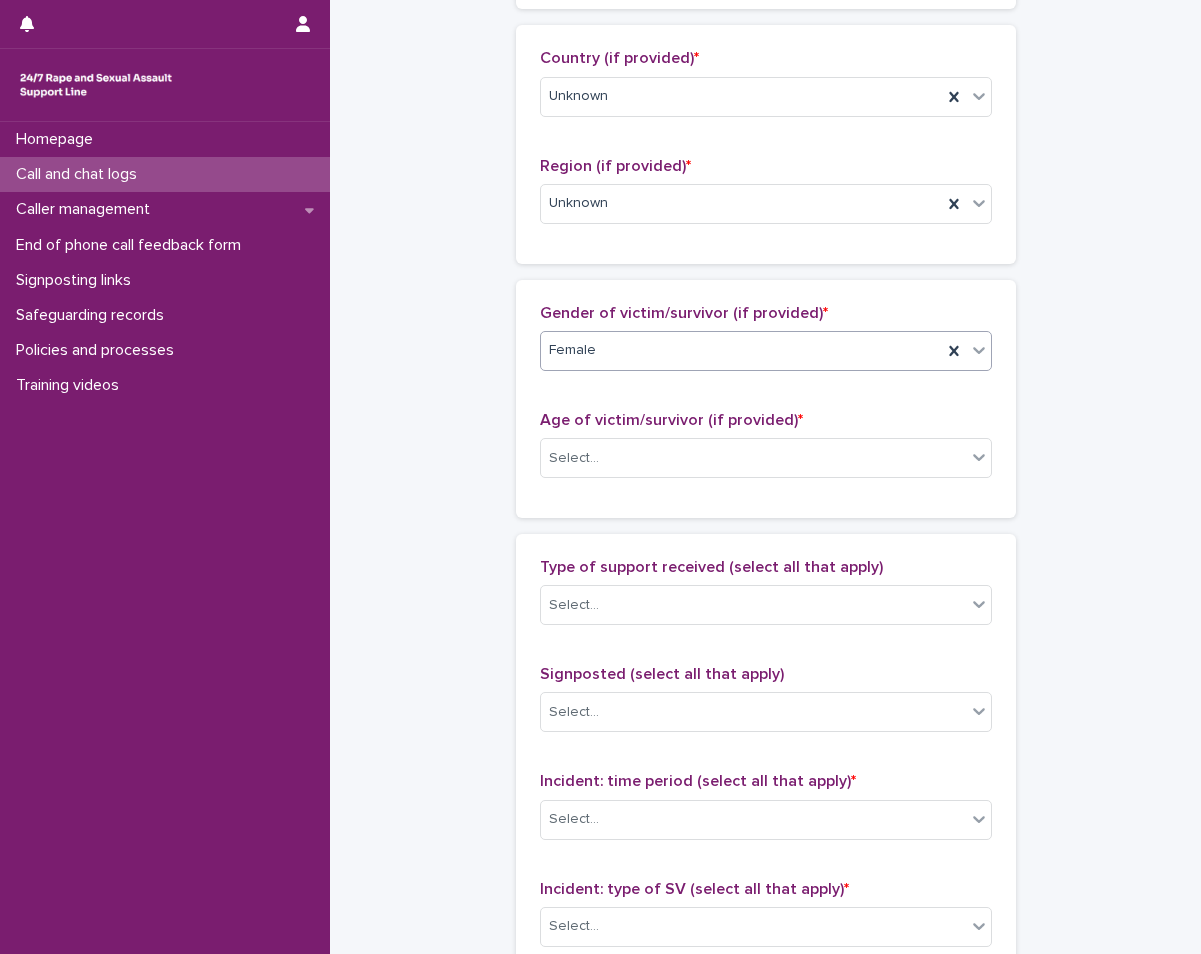 click on "Female" at bounding box center (741, 350) 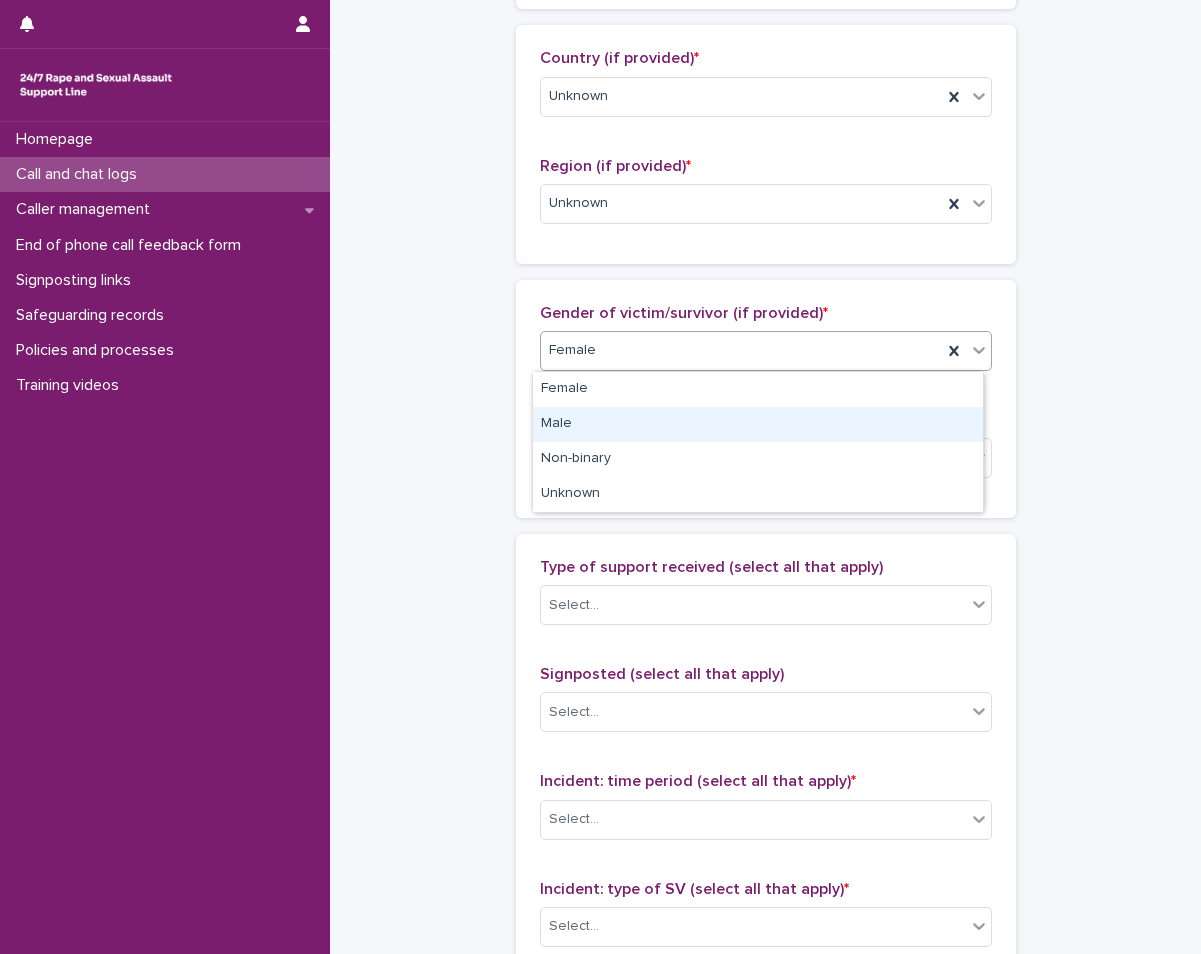 click on "Male" at bounding box center (758, 424) 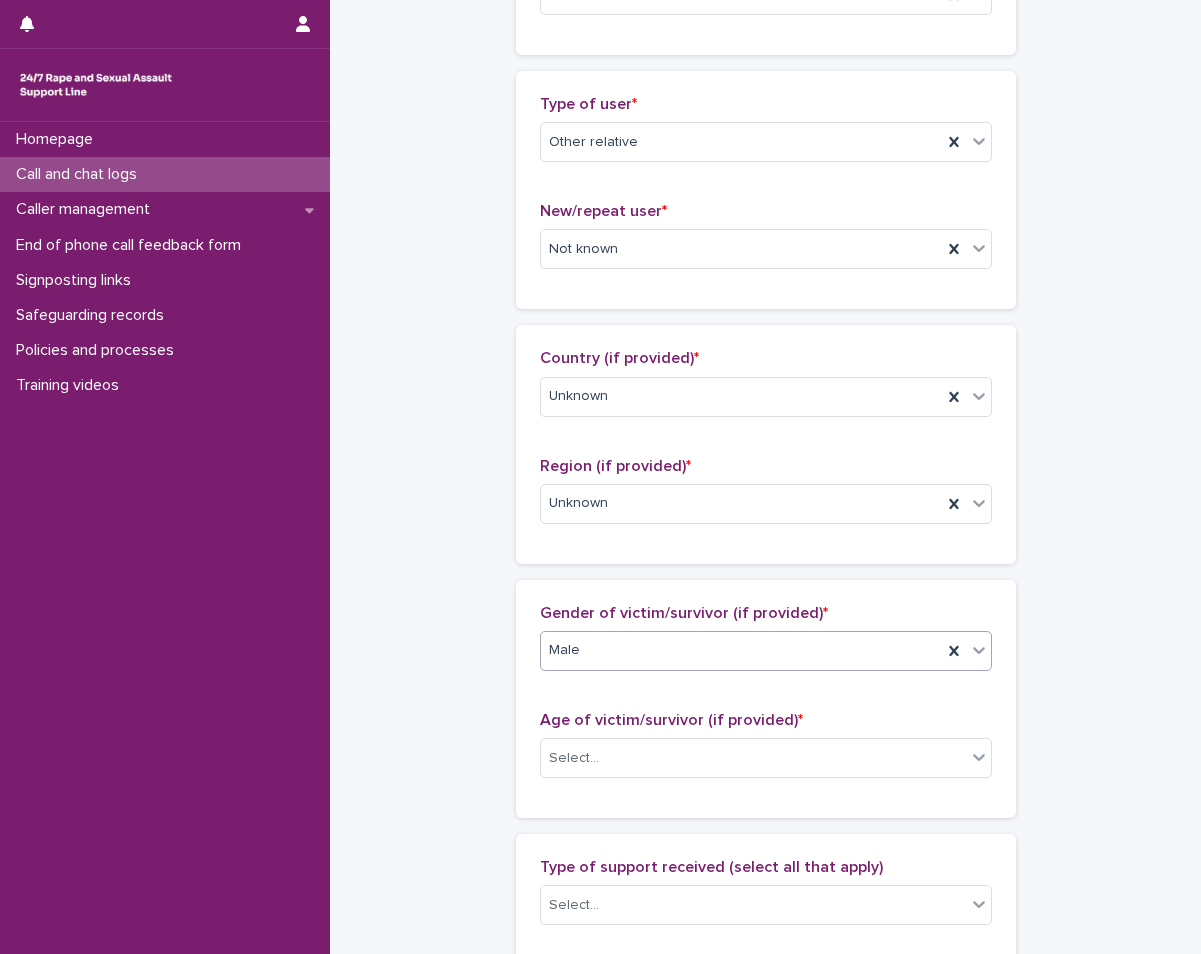 scroll, scrollTop: 300, scrollLeft: 0, axis: vertical 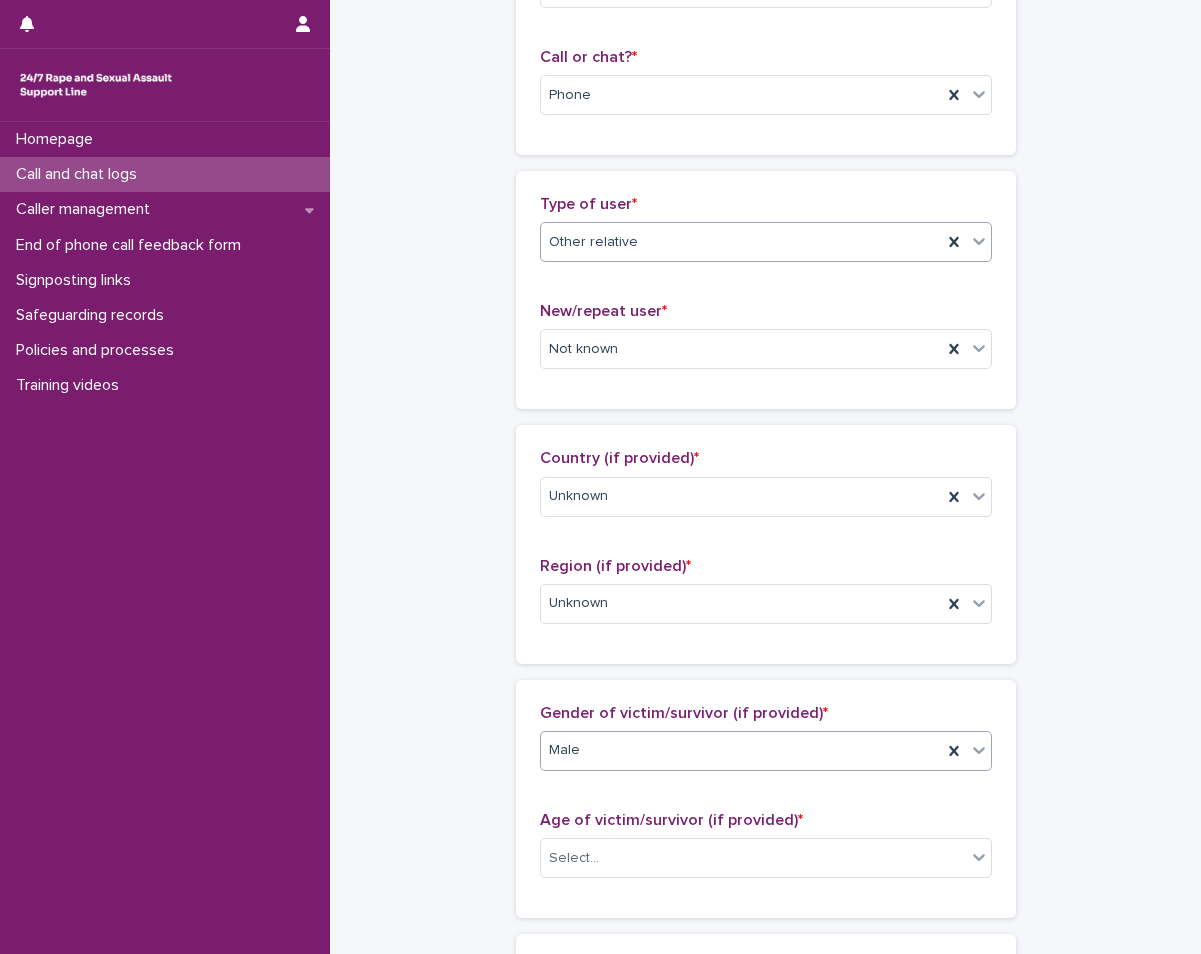 click on "Other relative" at bounding box center (741, 242) 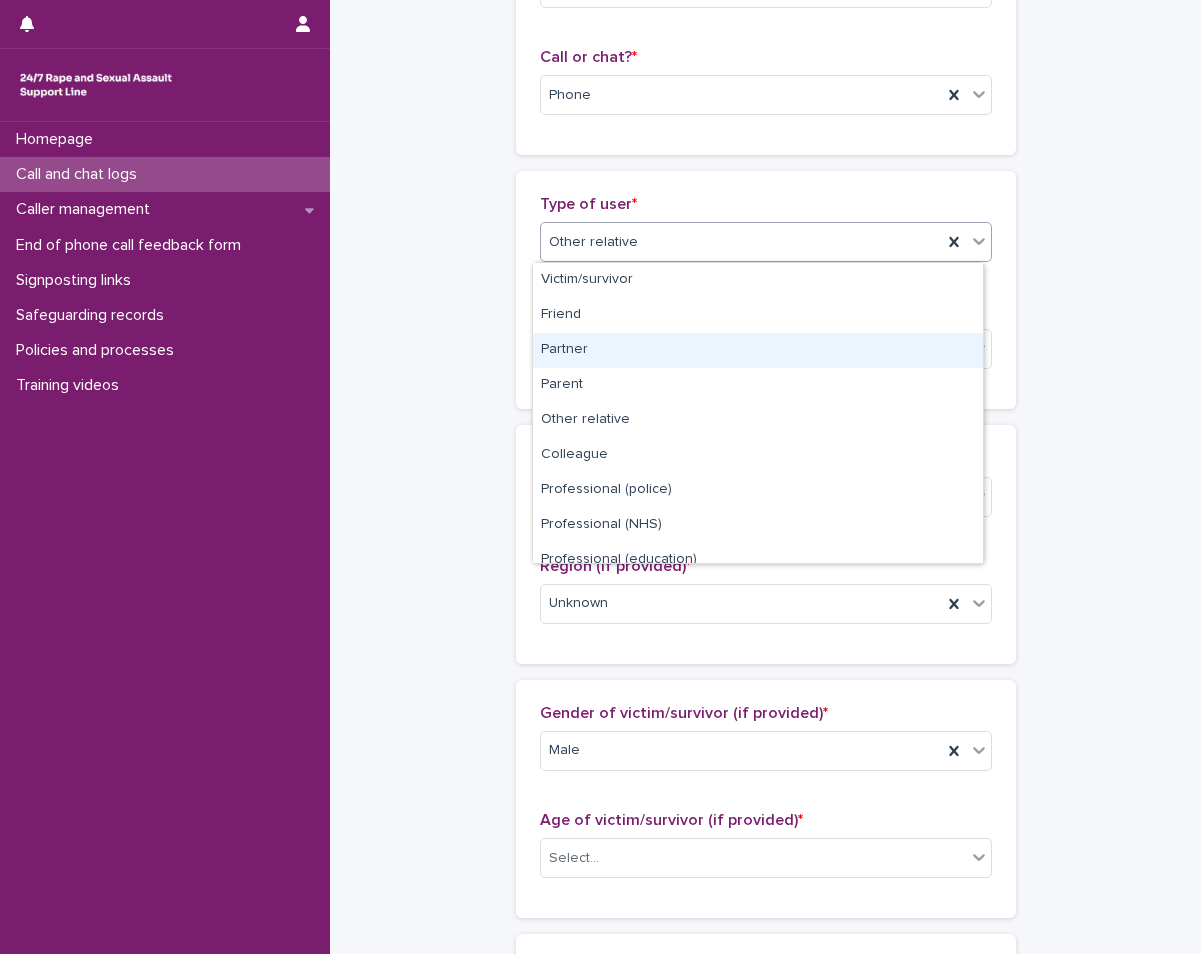 click on "Partner" at bounding box center (758, 350) 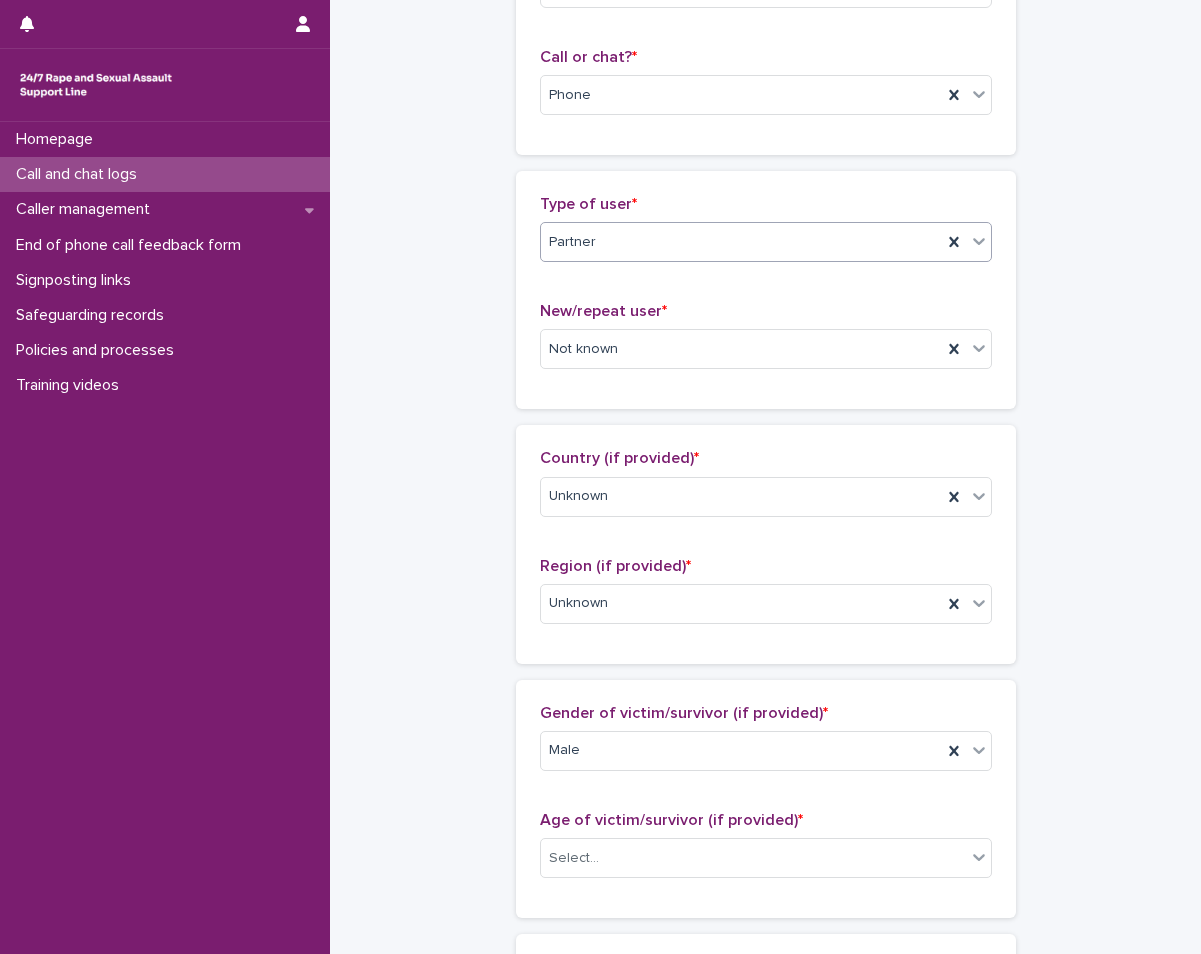 click on "Partner" at bounding box center [741, 242] 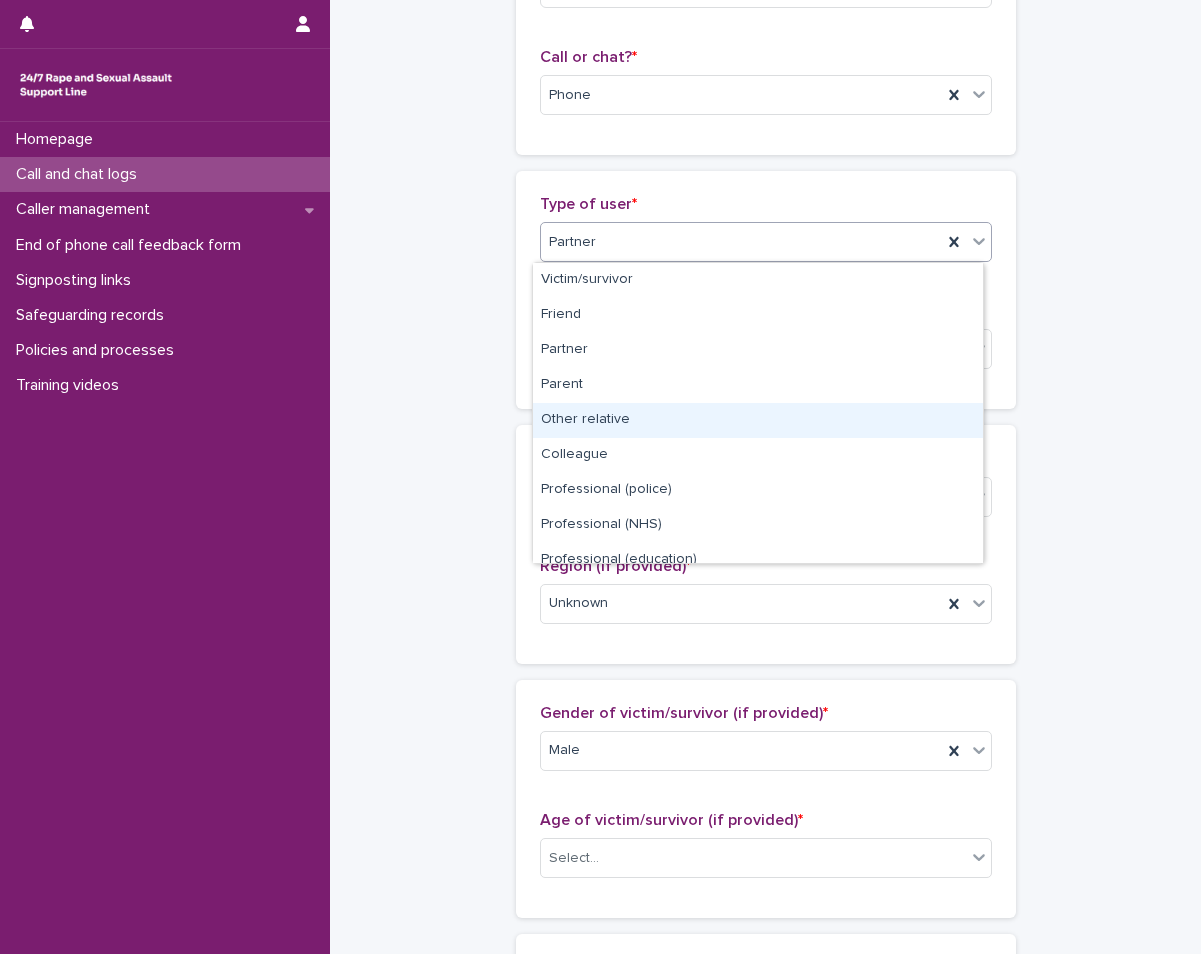 click on "Other relative" at bounding box center (758, 420) 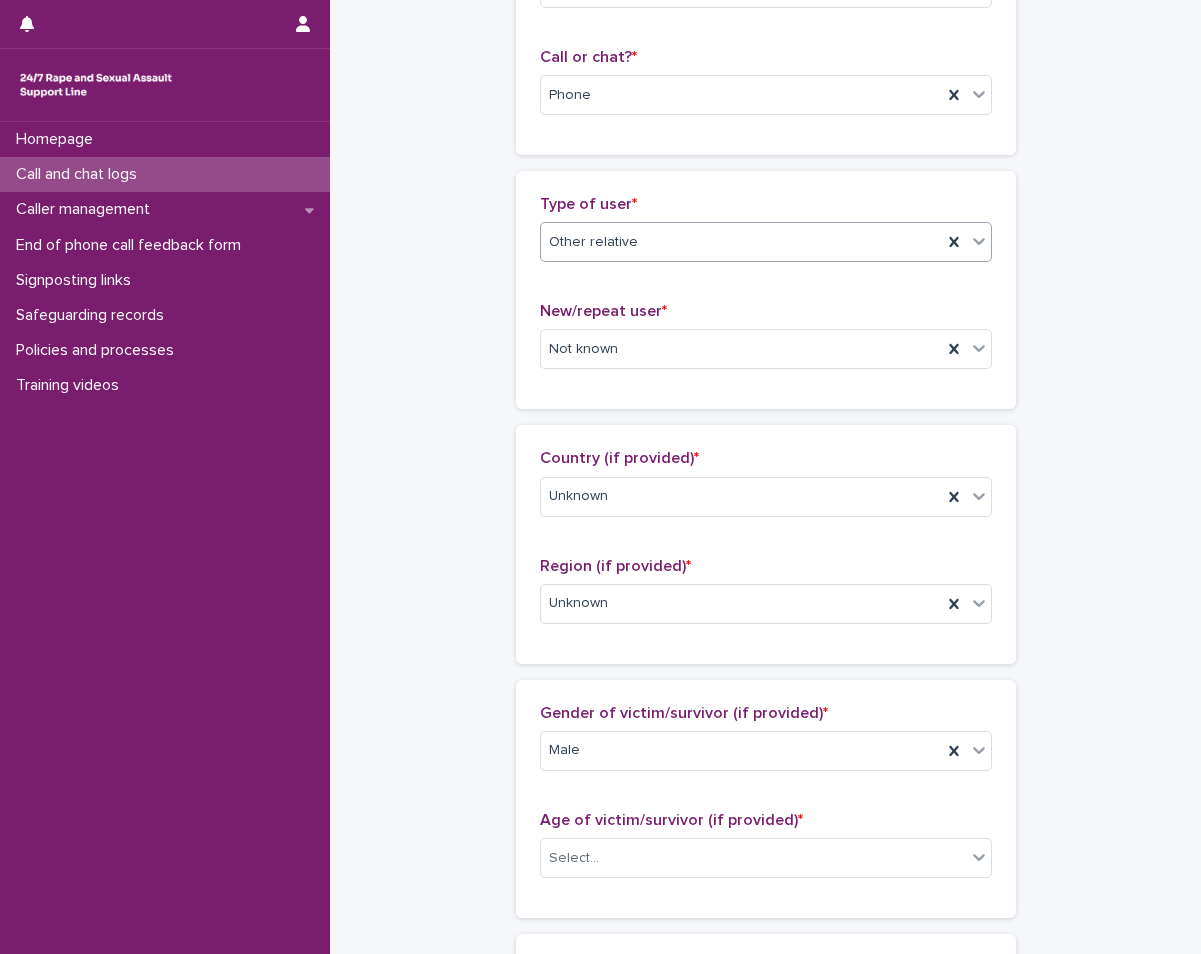 click on "Type of user *   option Other relative, selected.     0 results available. Select is focused ,type to refine list, press Down to open the menu,  Other relative" at bounding box center (766, 236) 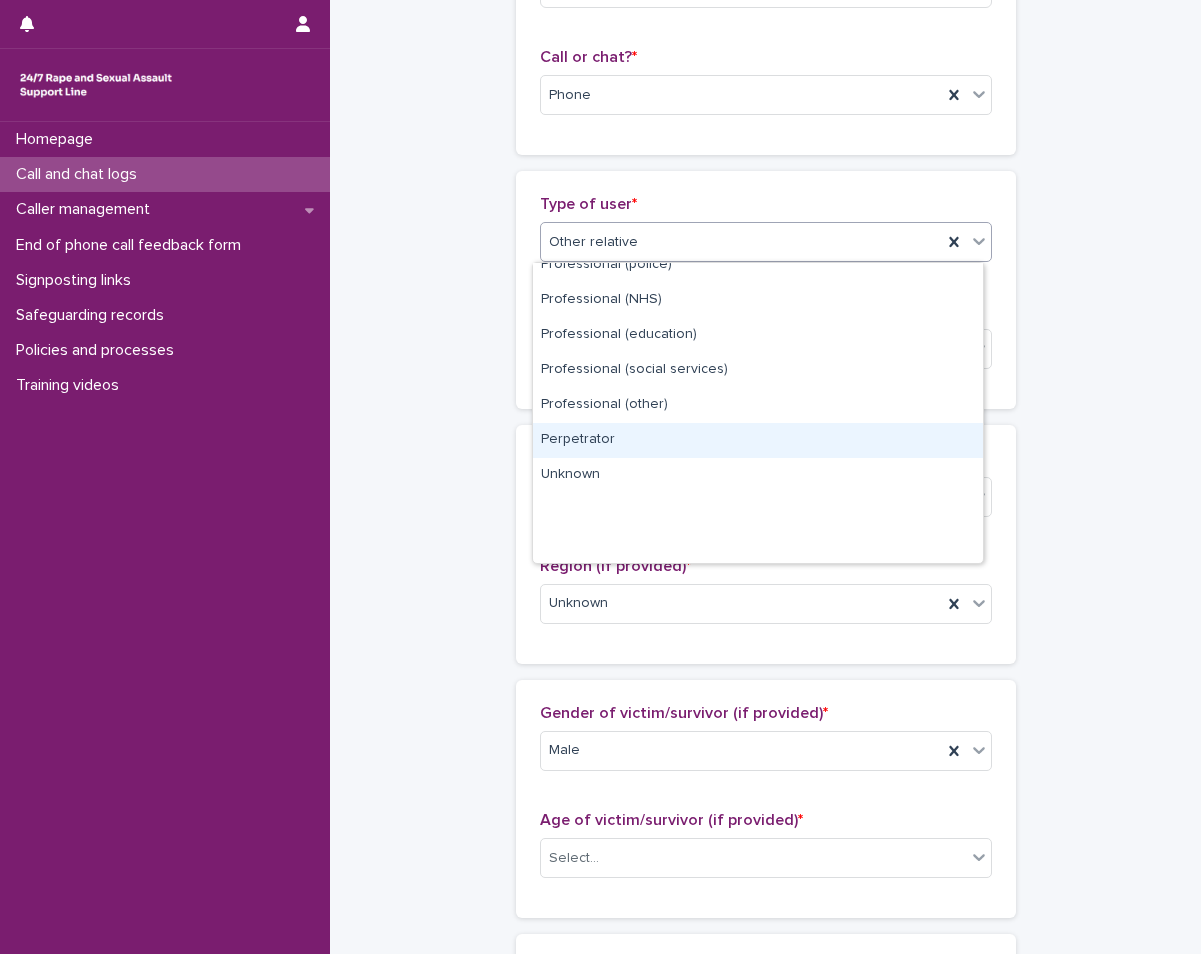 scroll, scrollTop: 0, scrollLeft: 0, axis: both 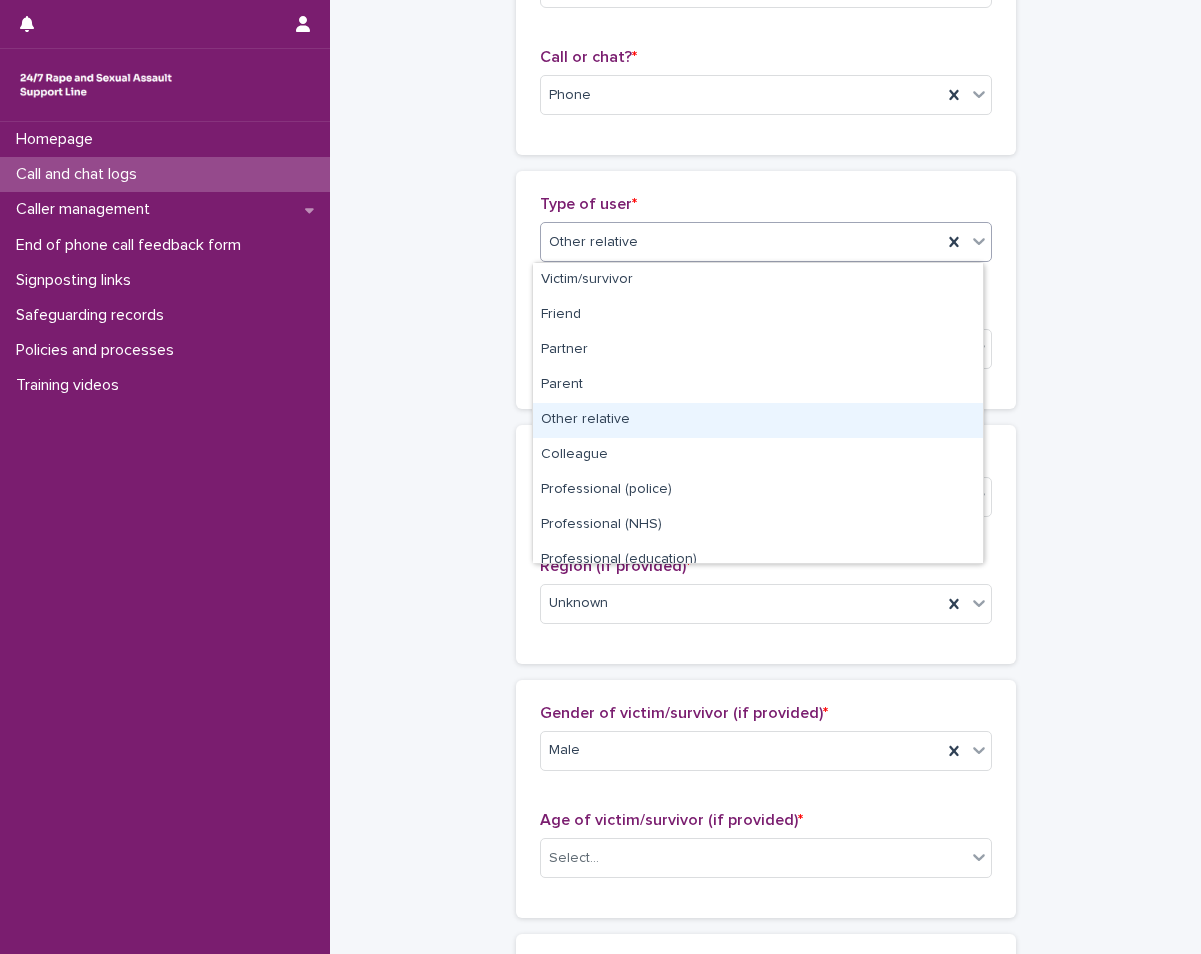 click on "Other relative" at bounding box center [758, 420] 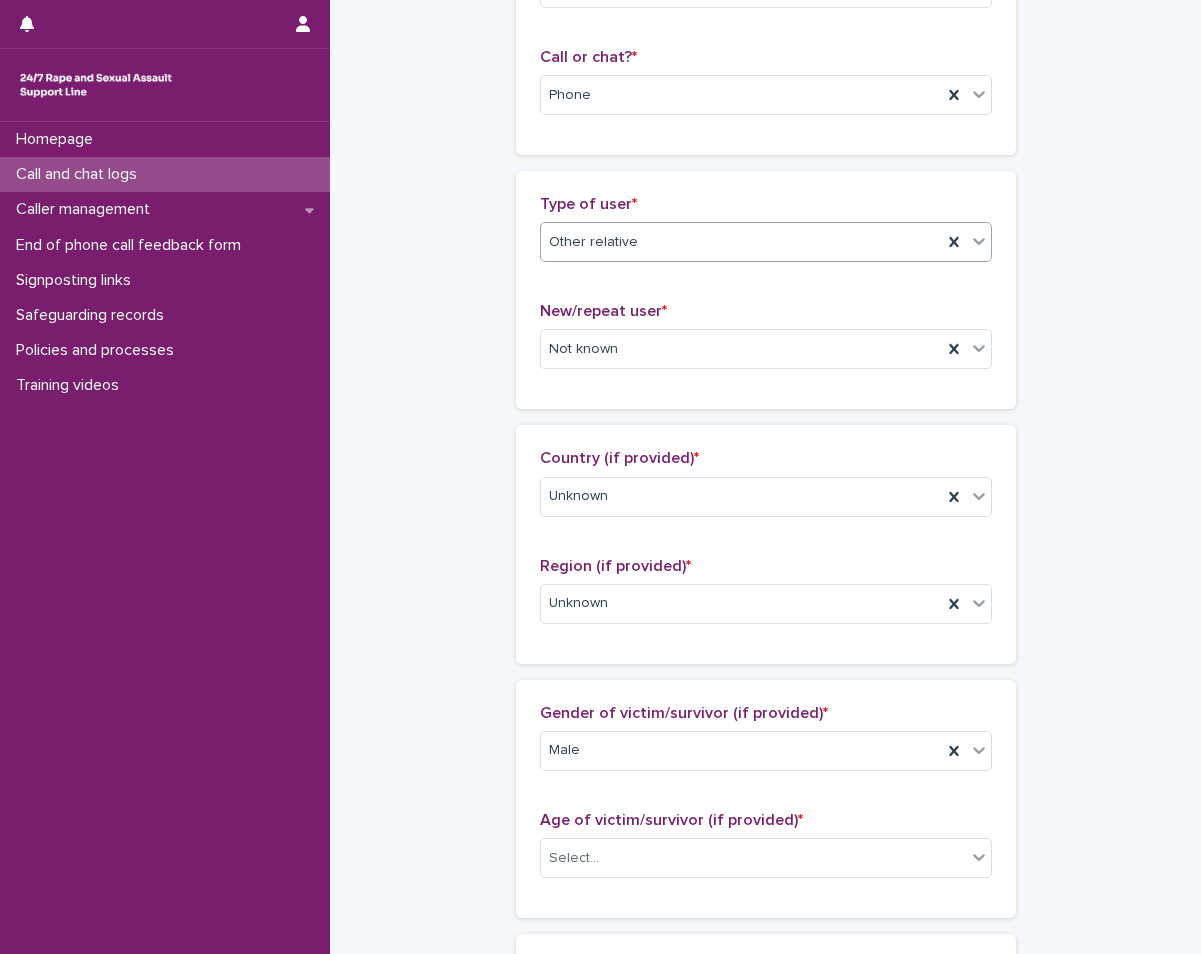 click on "Other relative" at bounding box center (741, 242) 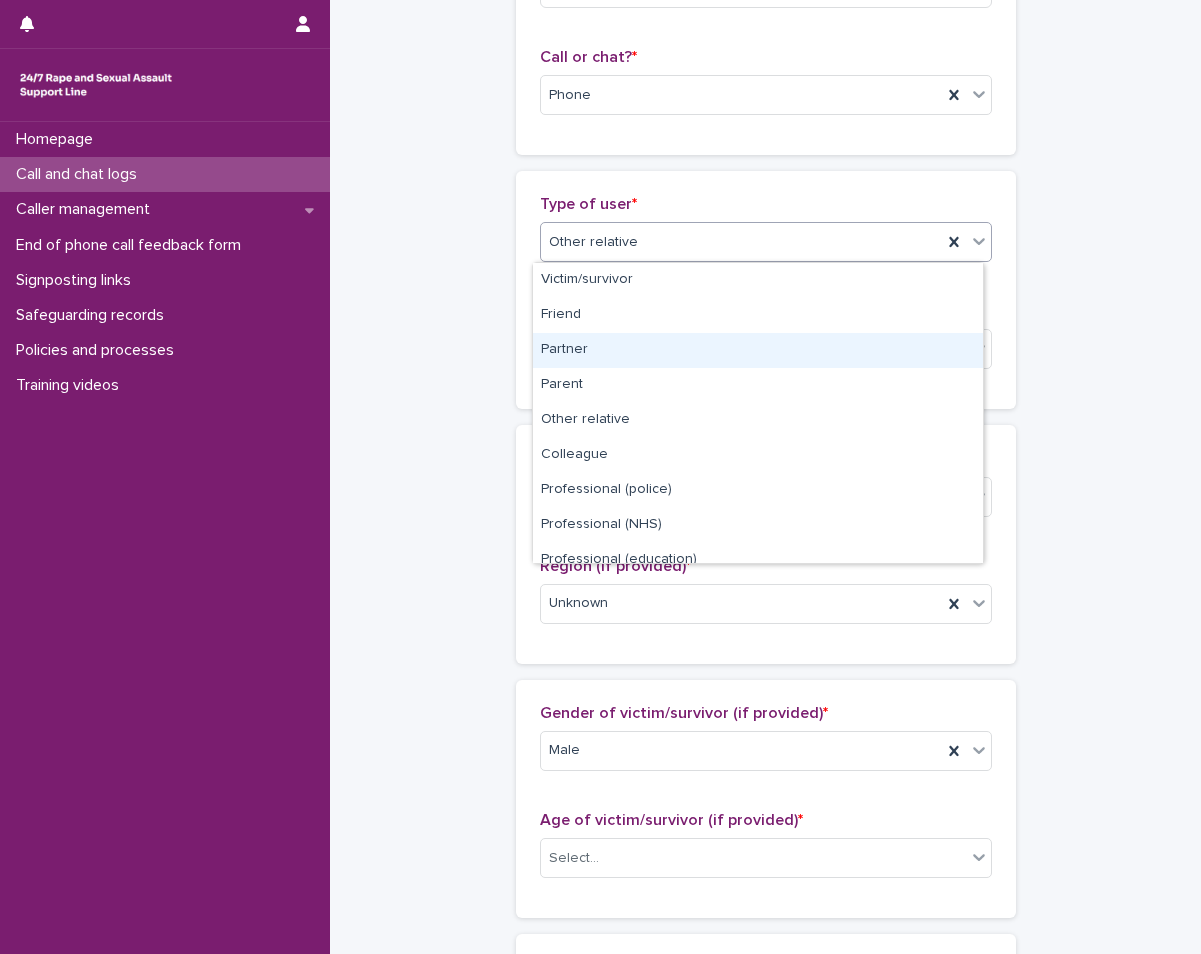 scroll, scrollTop: 225, scrollLeft: 0, axis: vertical 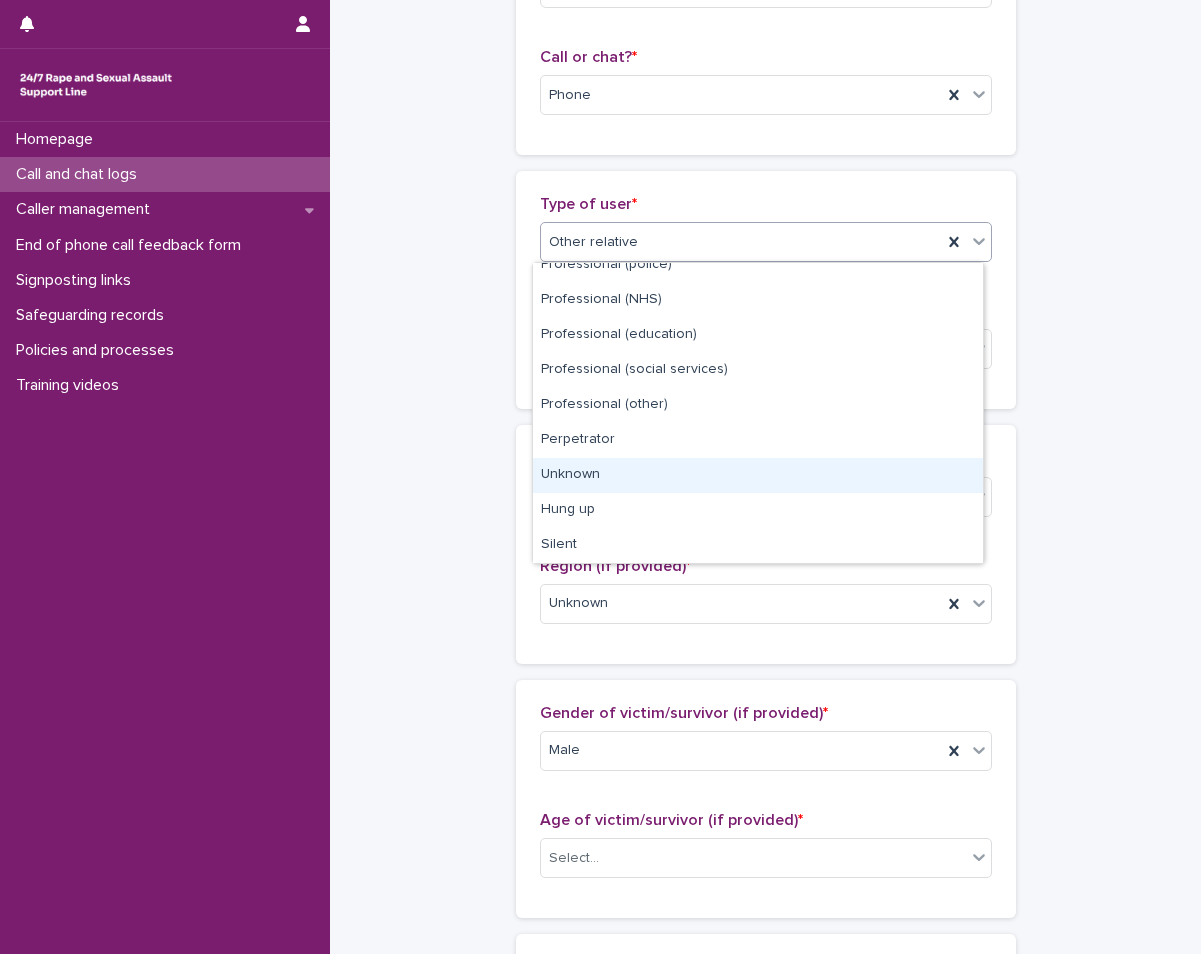 click on "Unknown" at bounding box center [758, 475] 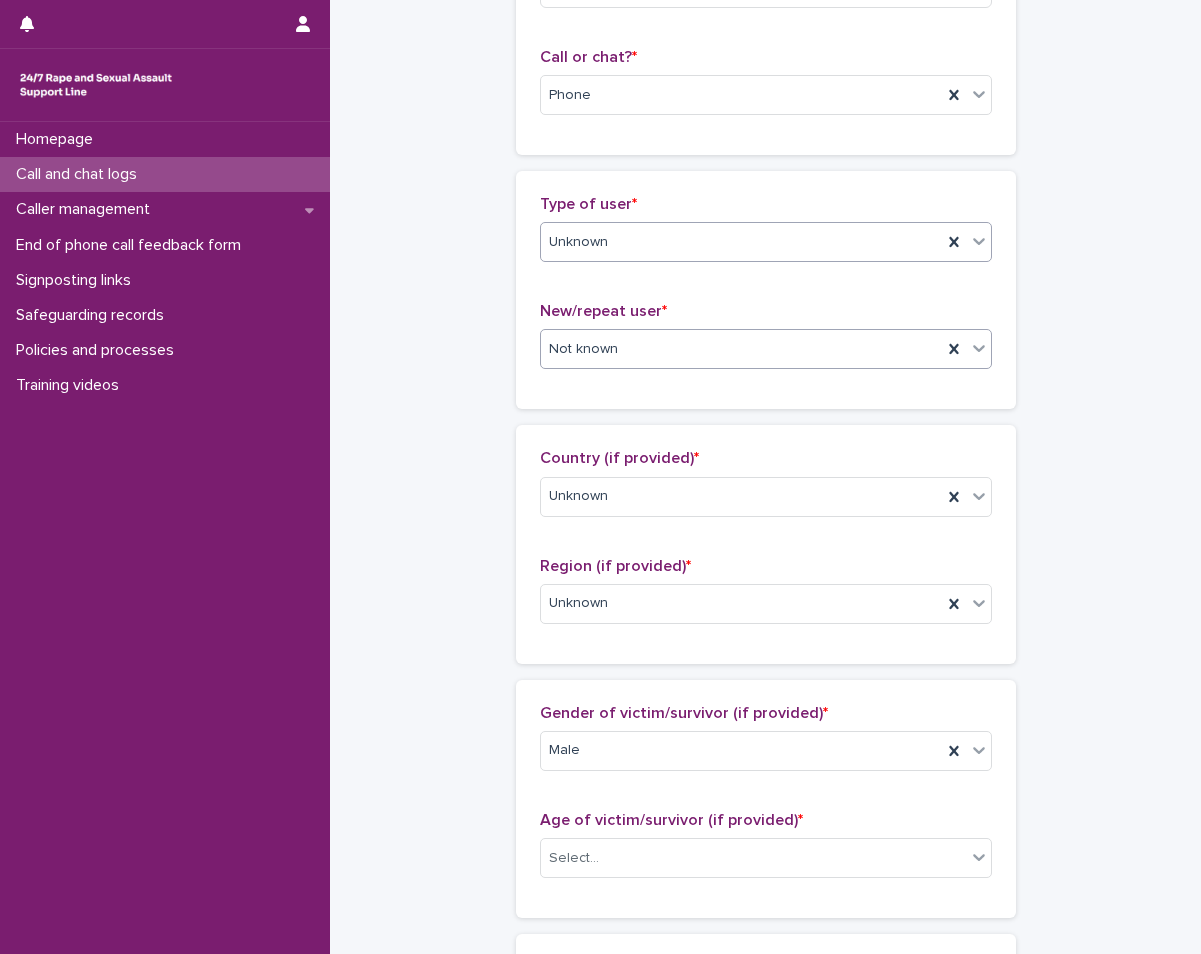 click on "Not known" at bounding box center (741, 349) 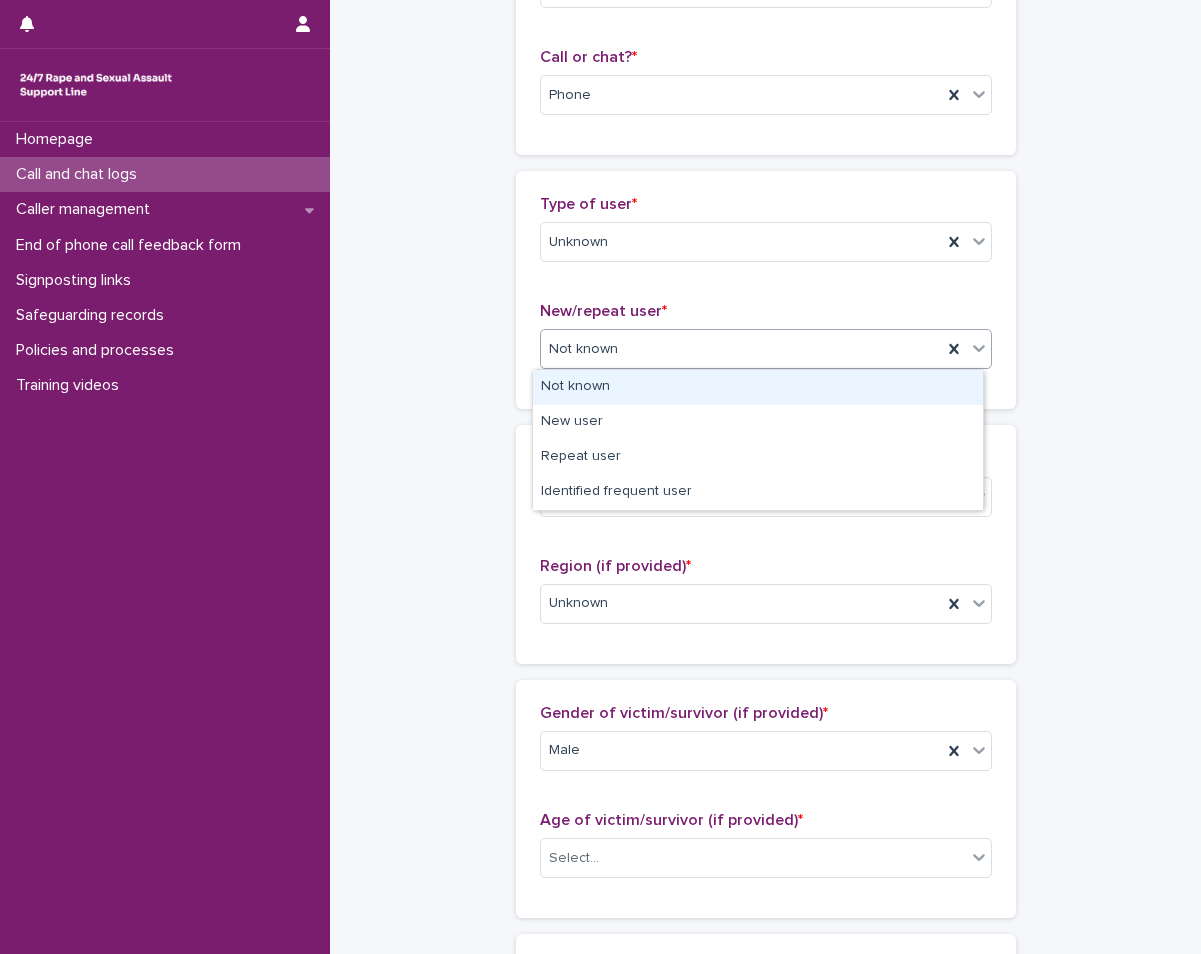 click on "Not known" at bounding box center [758, 387] 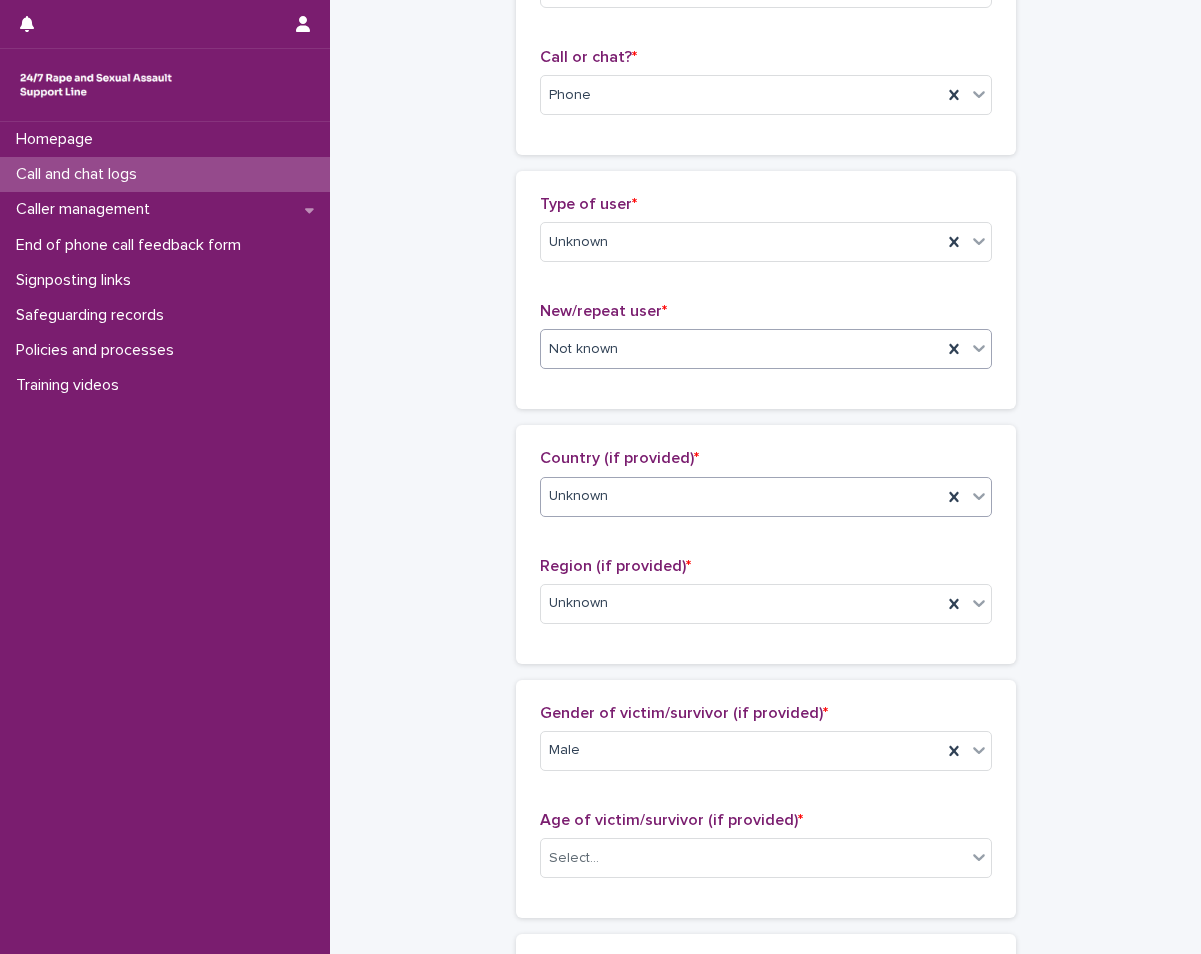 click on "Unknown" at bounding box center (741, 496) 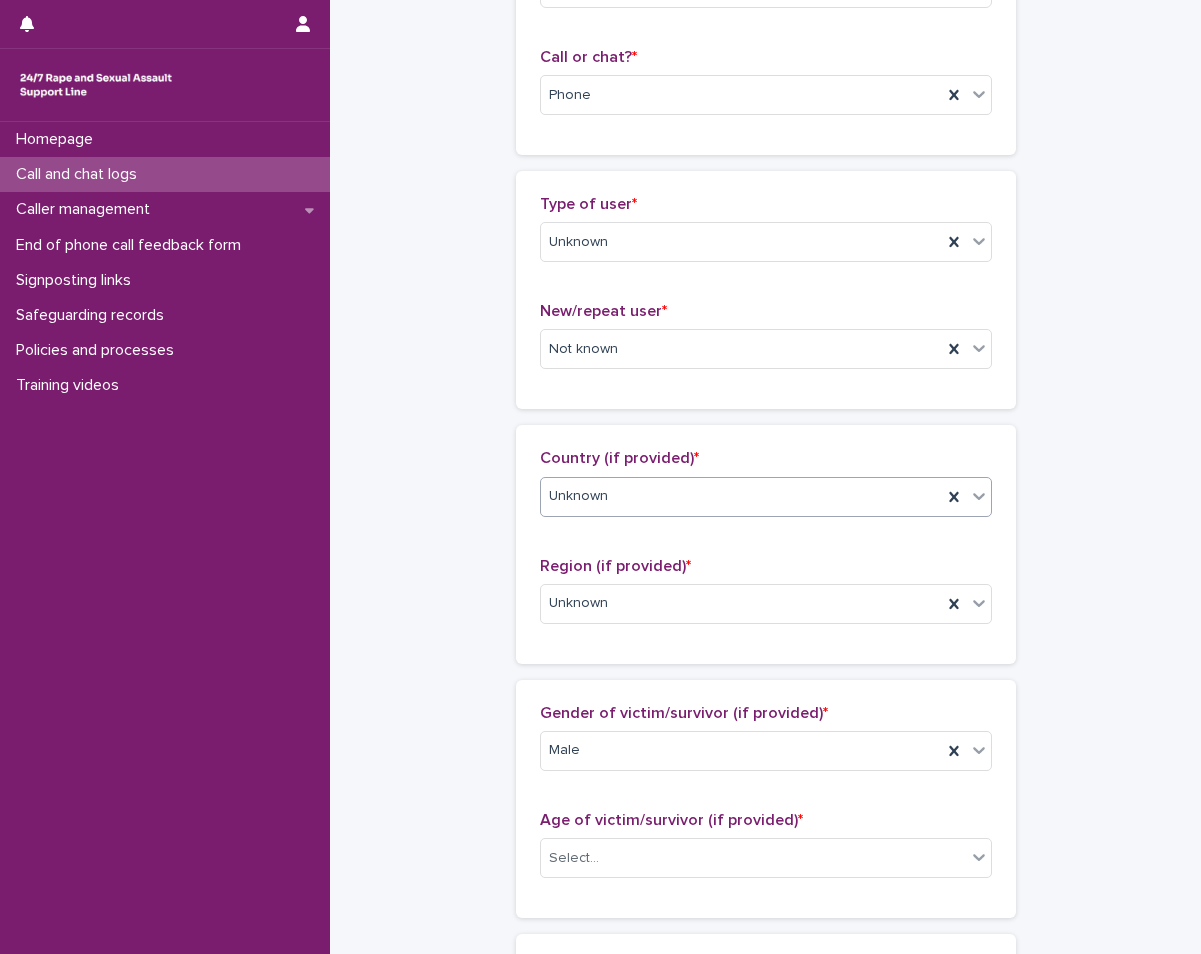 click on "Unknown" at bounding box center (741, 496) 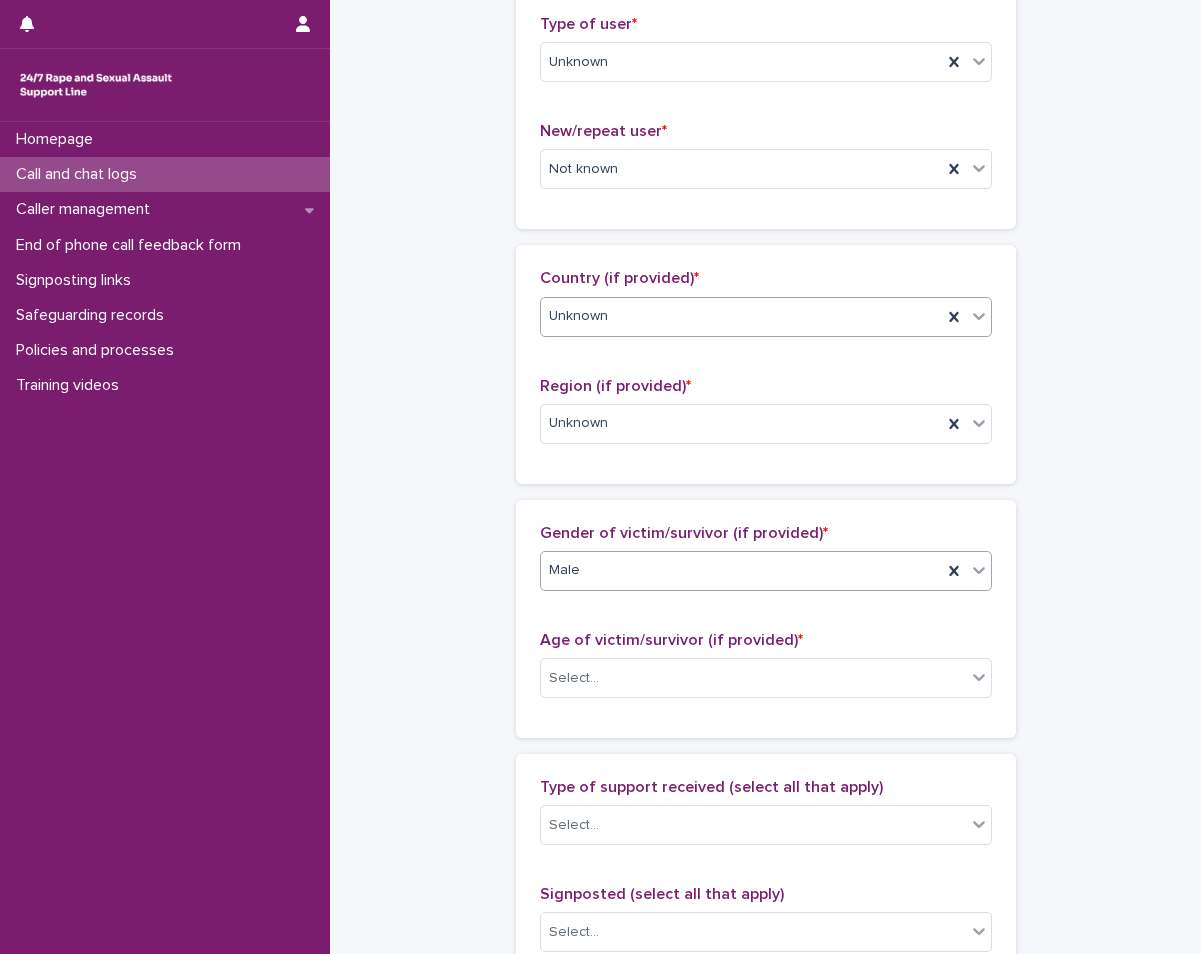 scroll, scrollTop: 500, scrollLeft: 0, axis: vertical 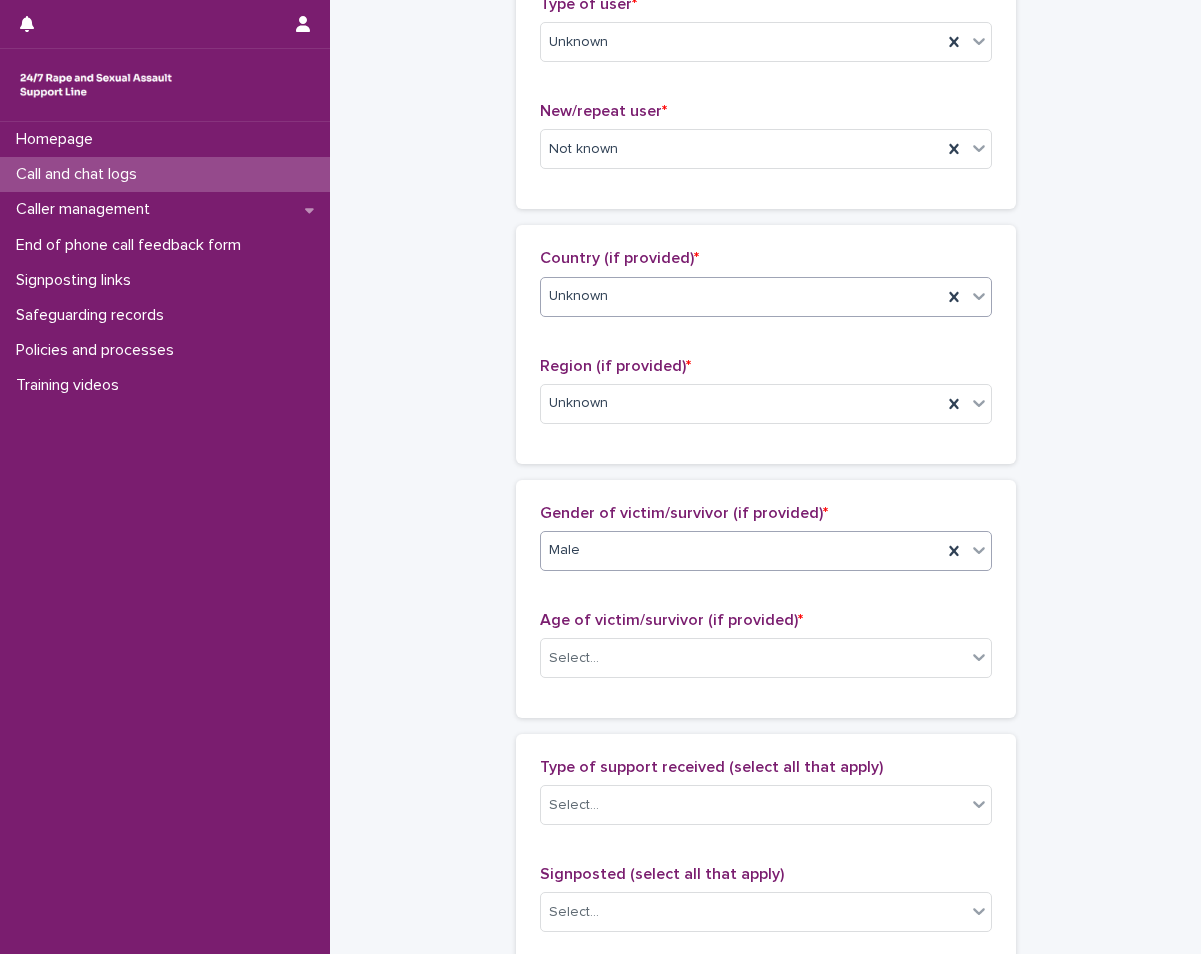 click on "Male" at bounding box center [741, 550] 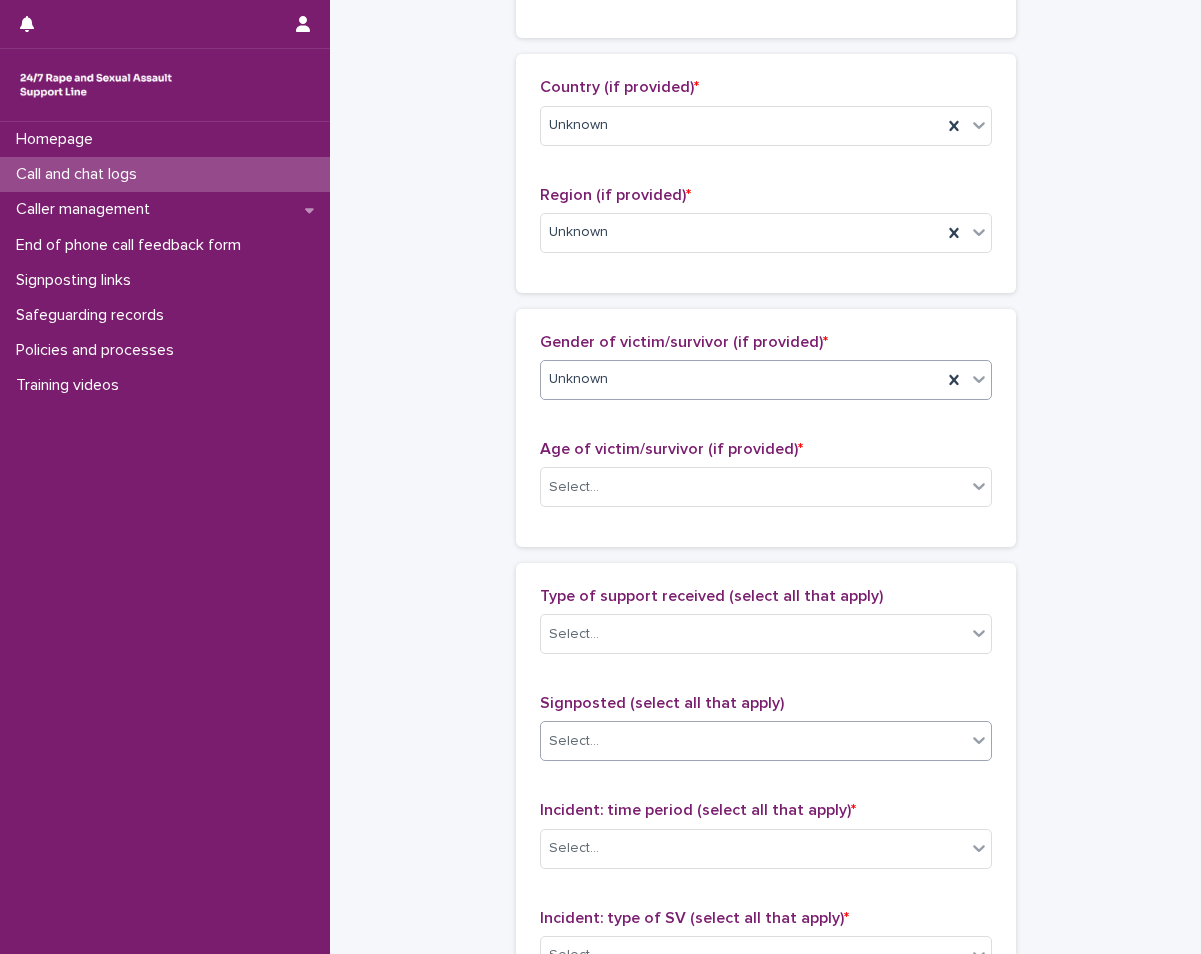 scroll, scrollTop: 800, scrollLeft: 0, axis: vertical 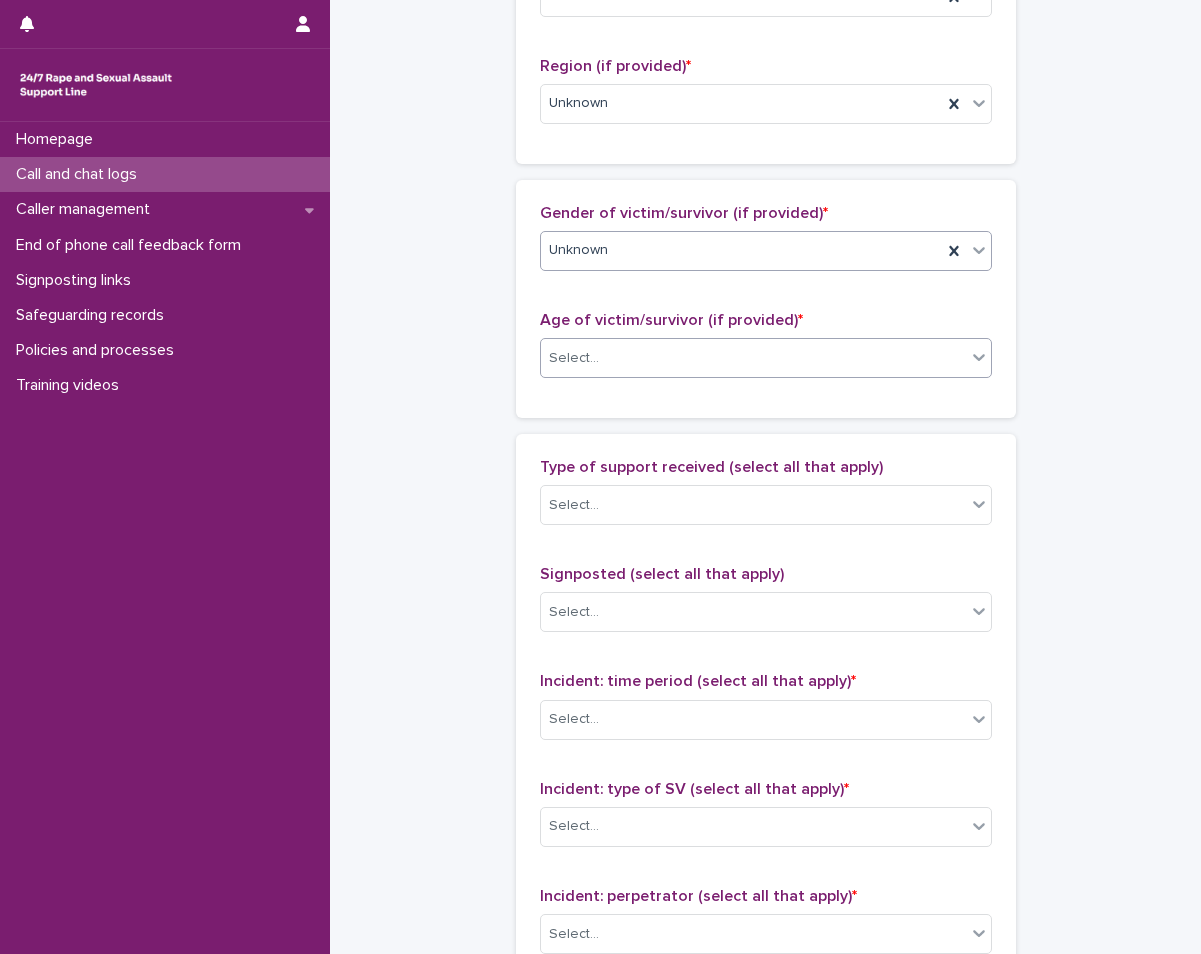 click on "Select..." at bounding box center [753, 358] 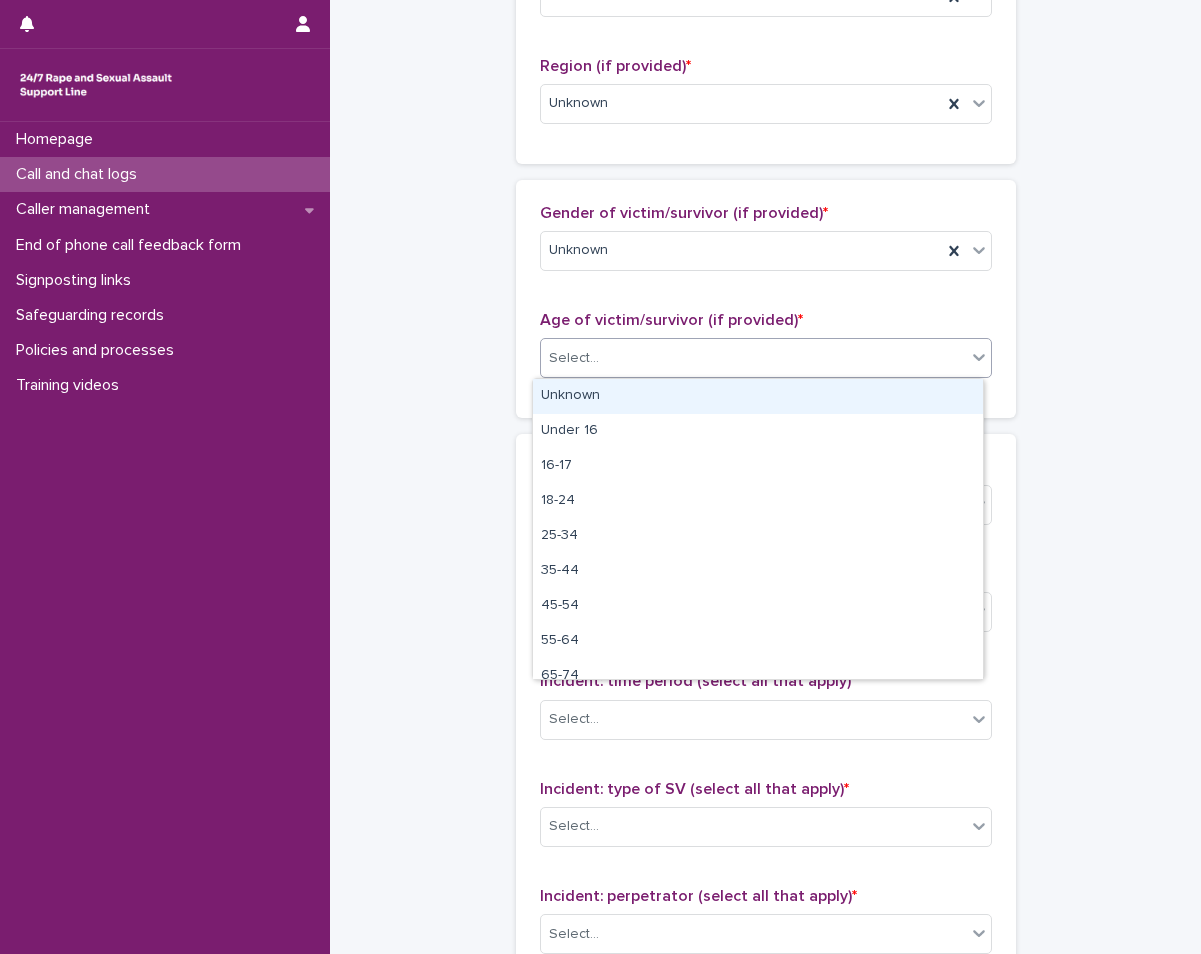 click on "Unknown" at bounding box center (758, 396) 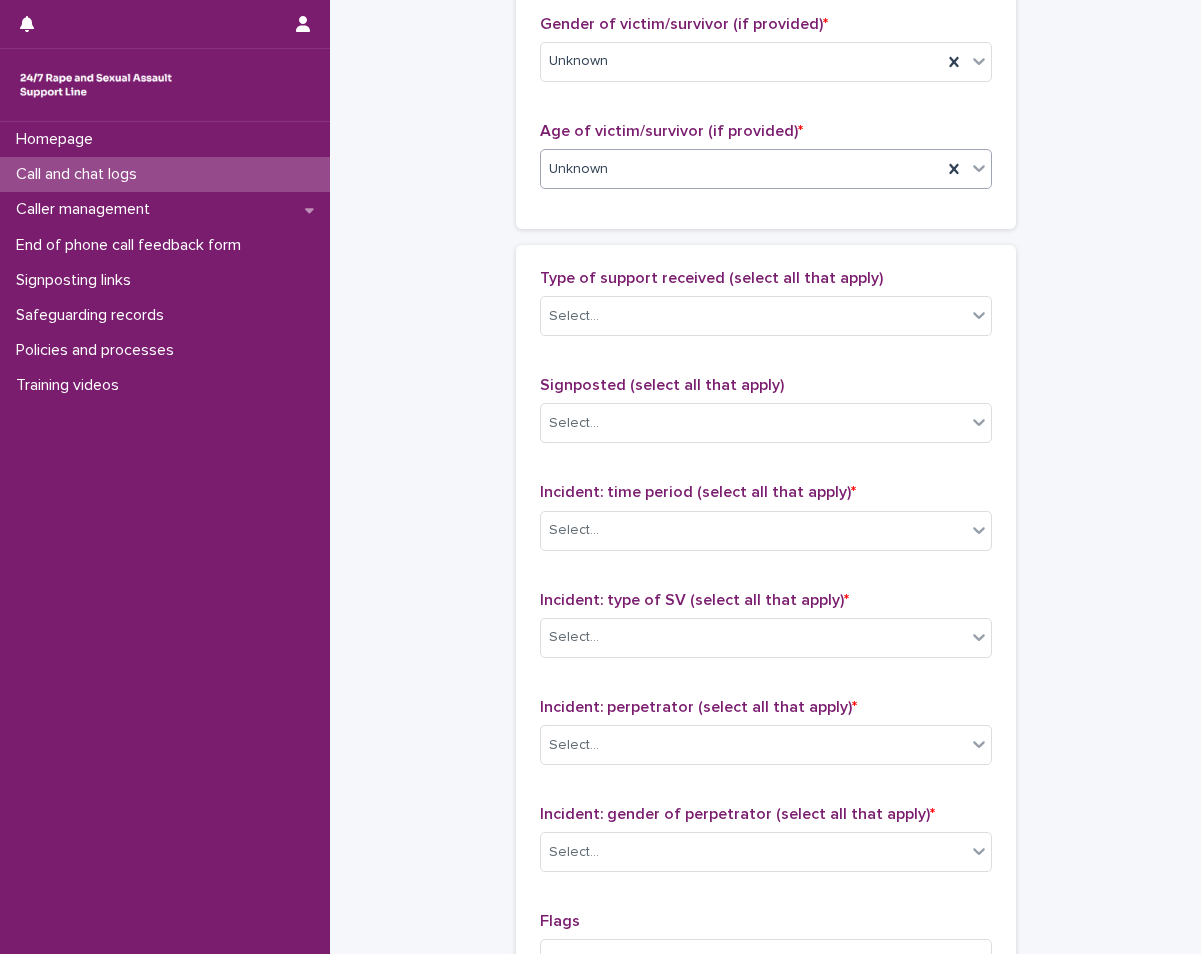 scroll, scrollTop: 1000, scrollLeft: 0, axis: vertical 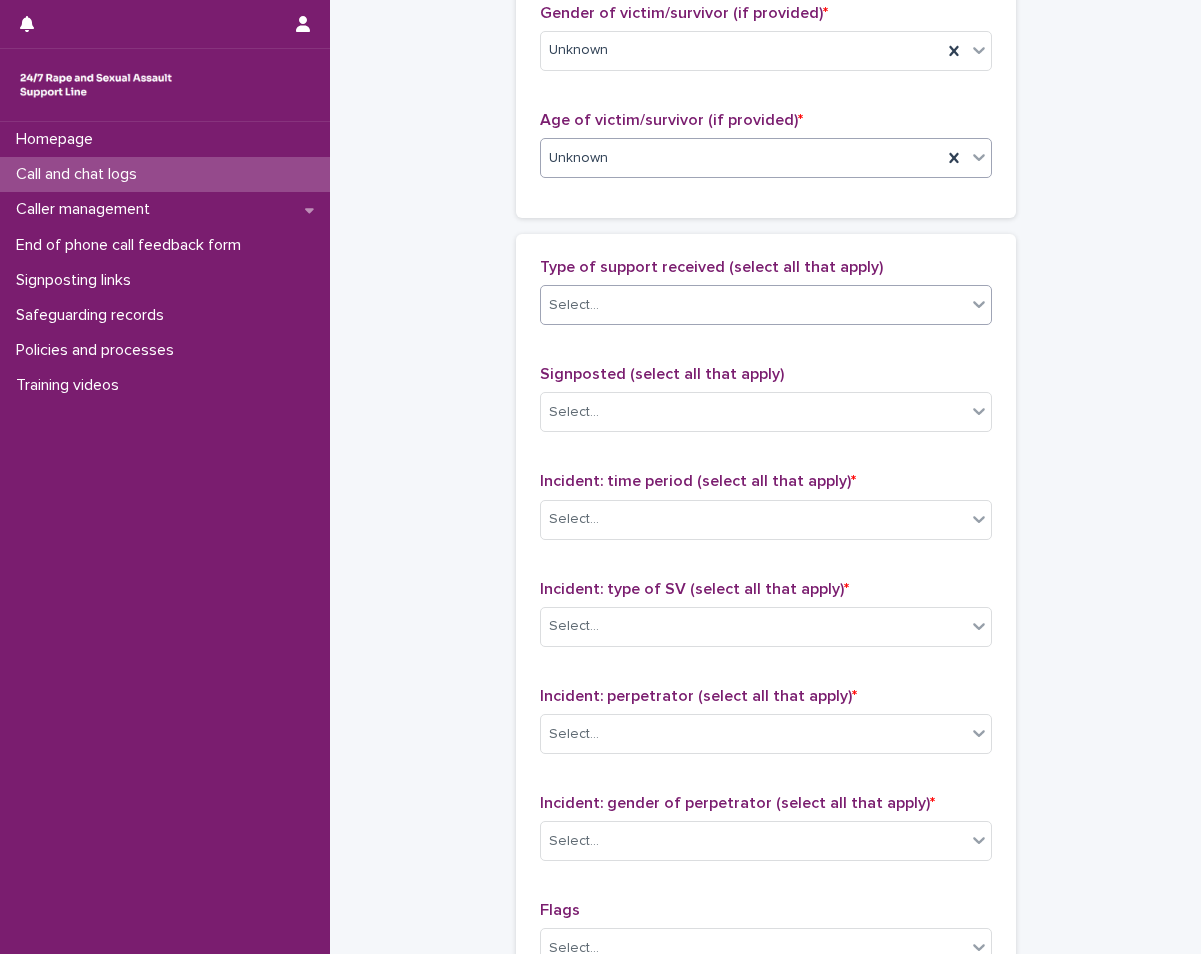 click on "Select..." at bounding box center (753, 305) 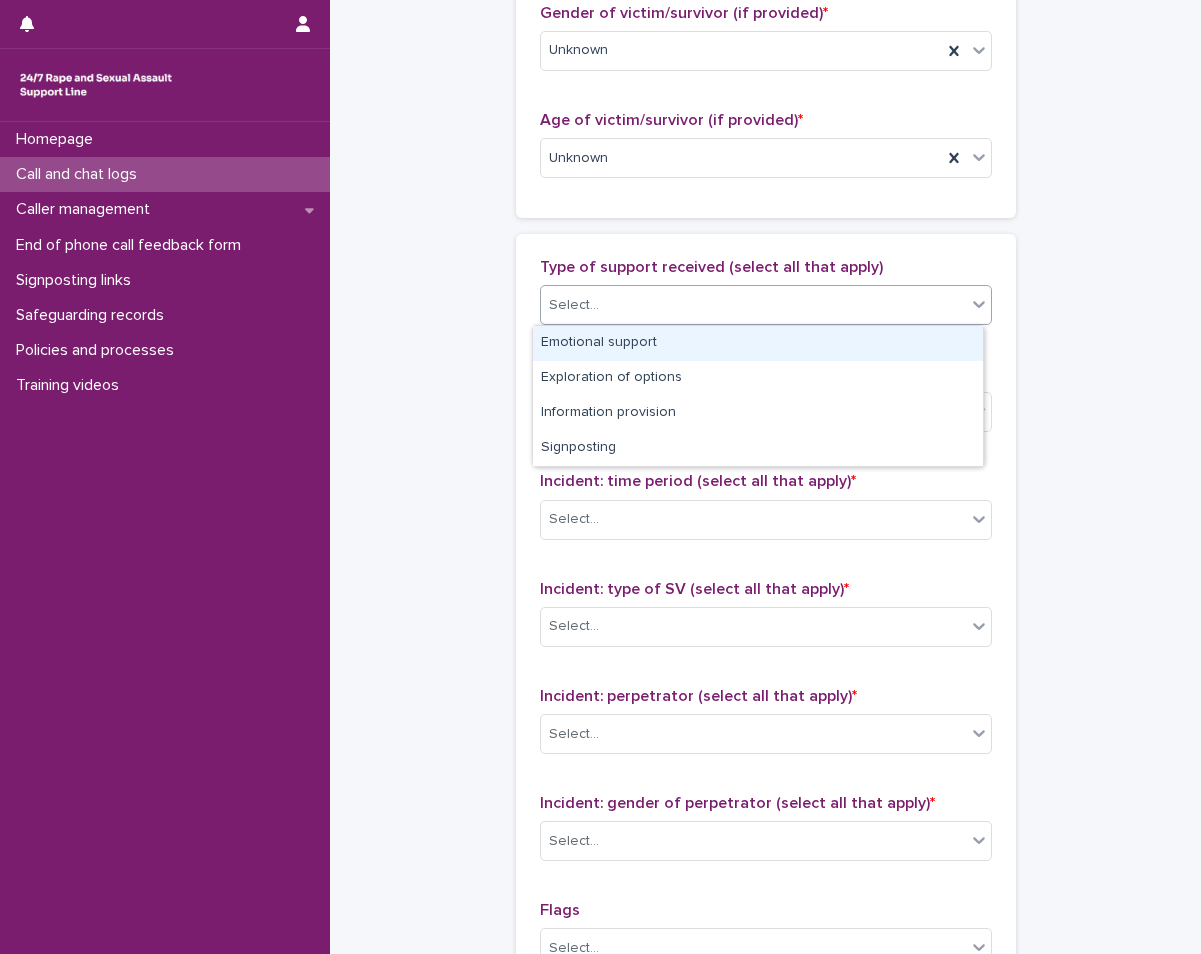 click on "Emotional support" at bounding box center (758, 343) 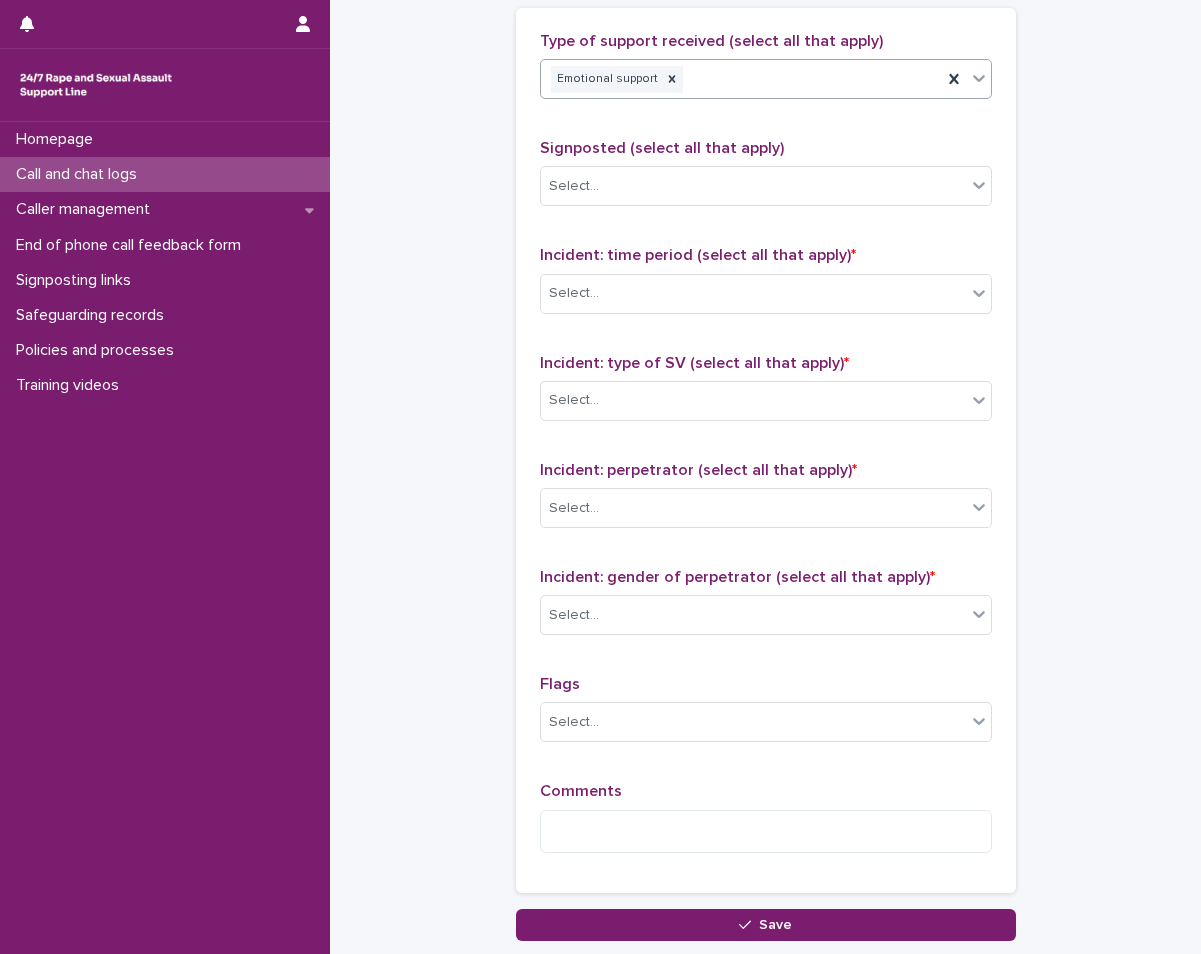 scroll, scrollTop: 1300, scrollLeft: 0, axis: vertical 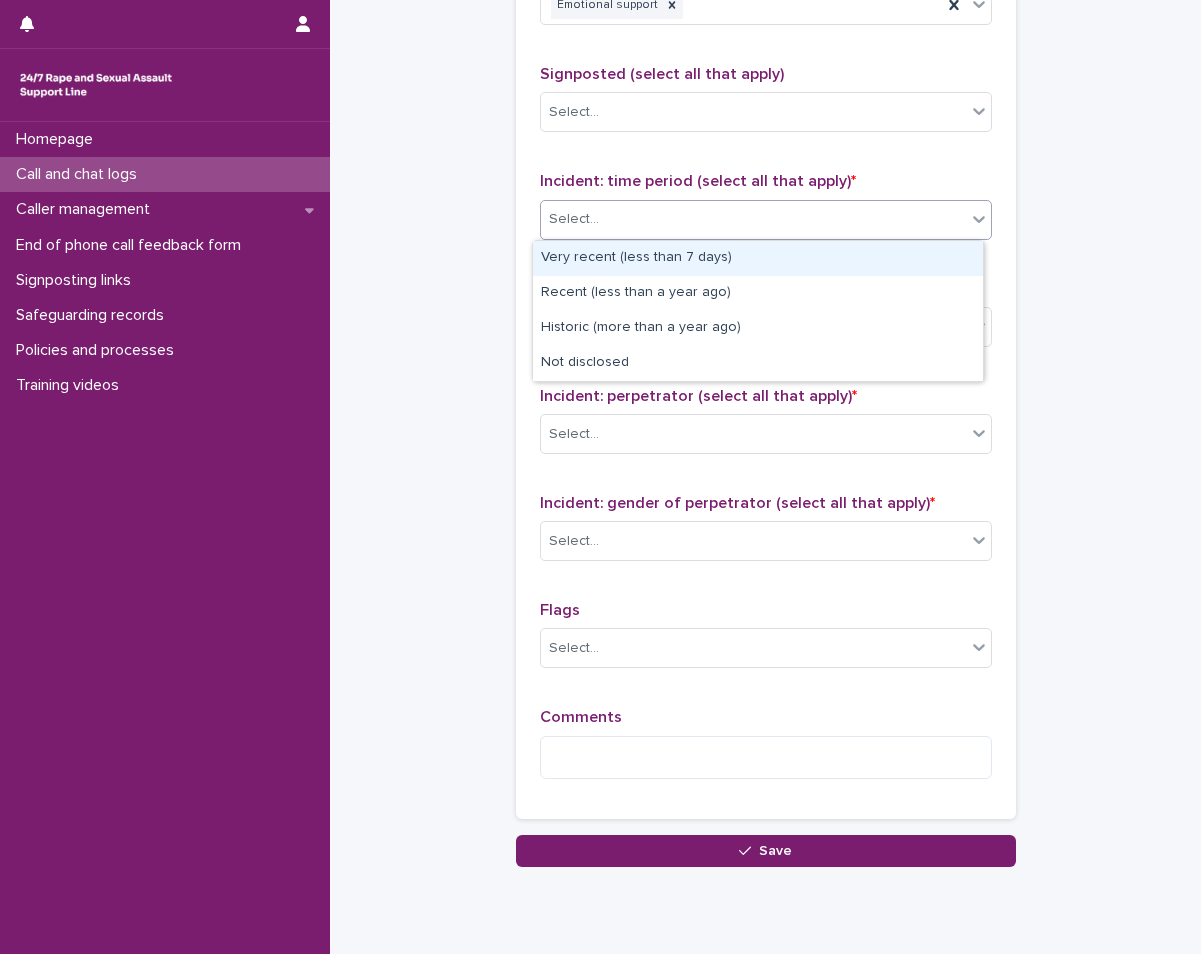 click on "Select..." at bounding box center [753, 219] 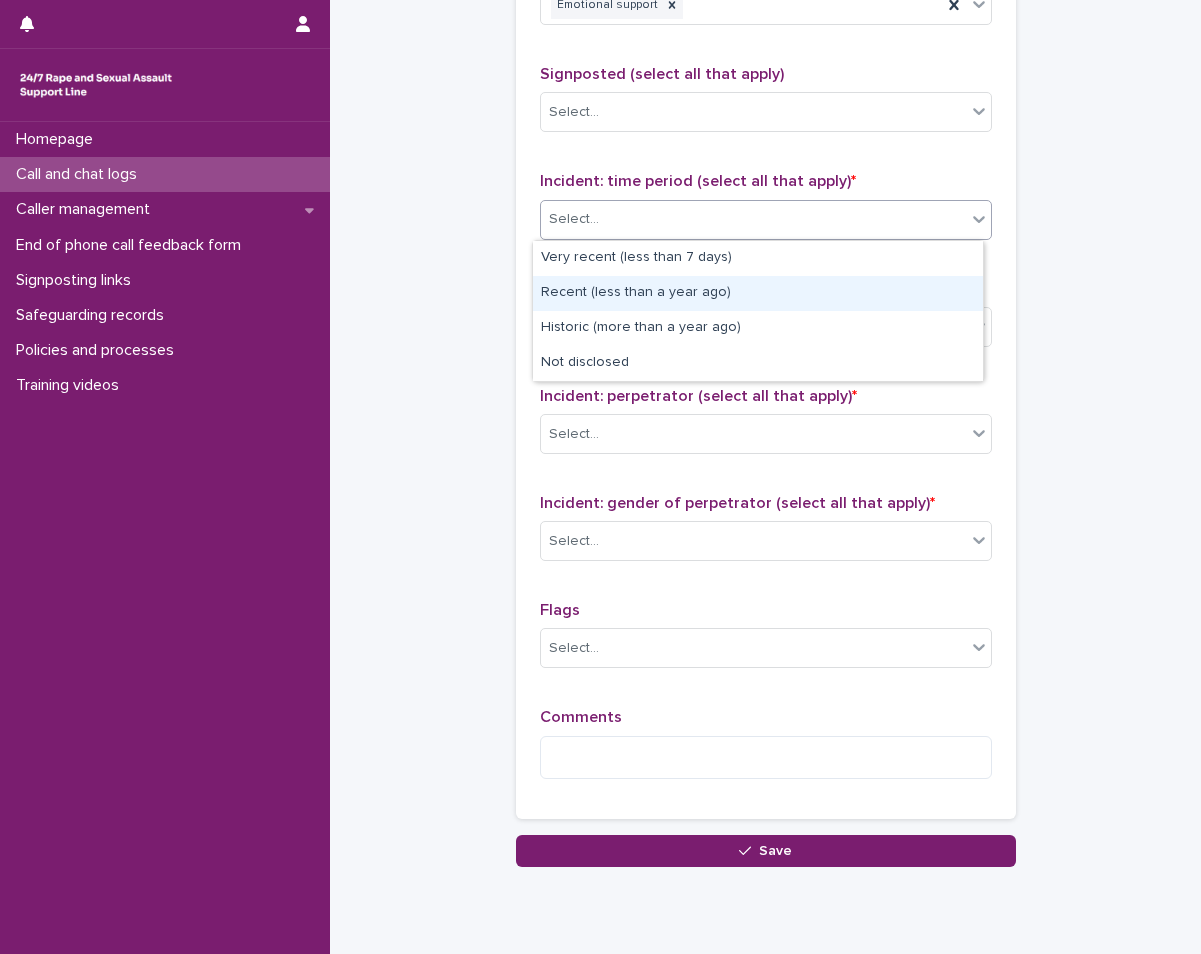 click on "Recent (less than a year ago)" at bounding box center [758, 293] 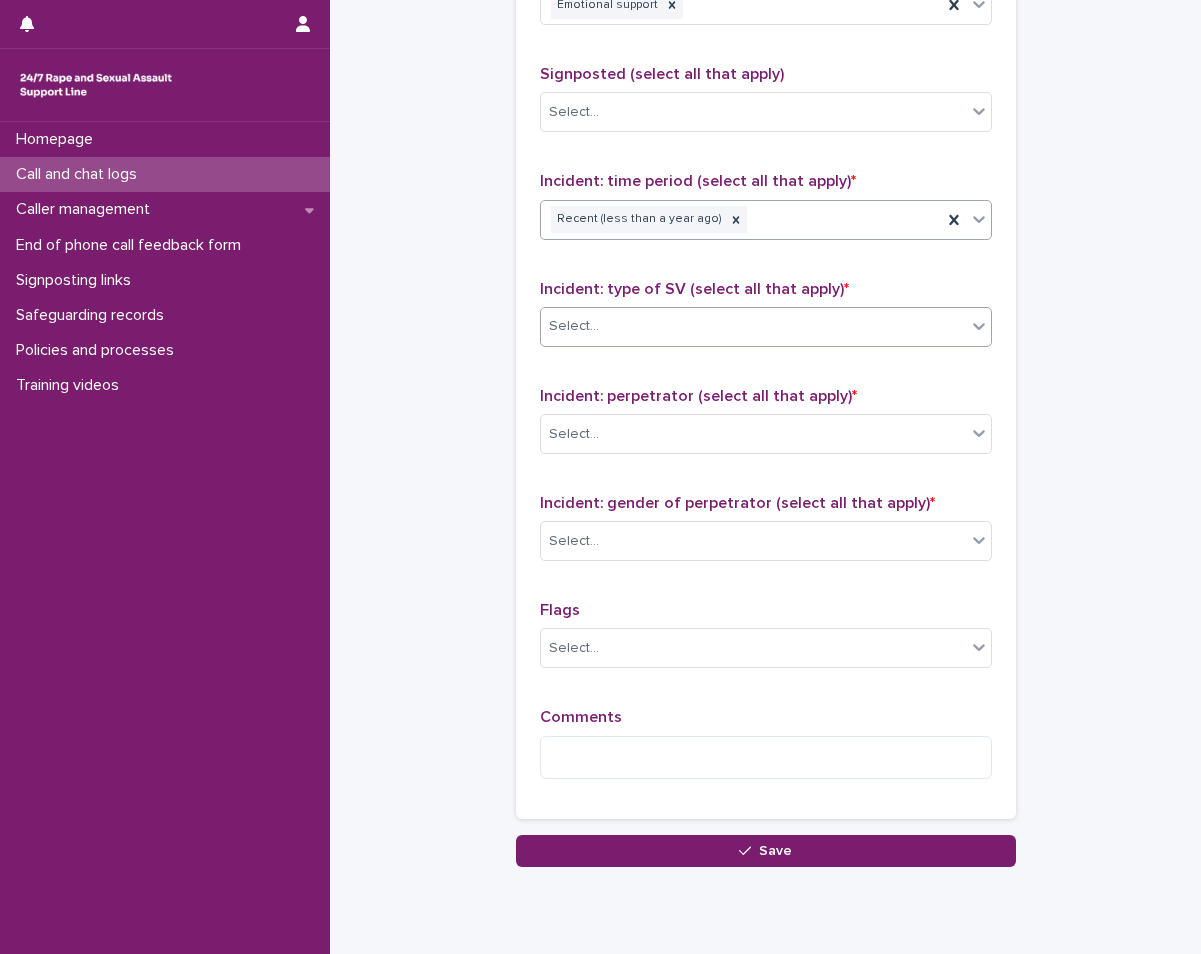 click on "Select..." at bounding box center [753, 326] 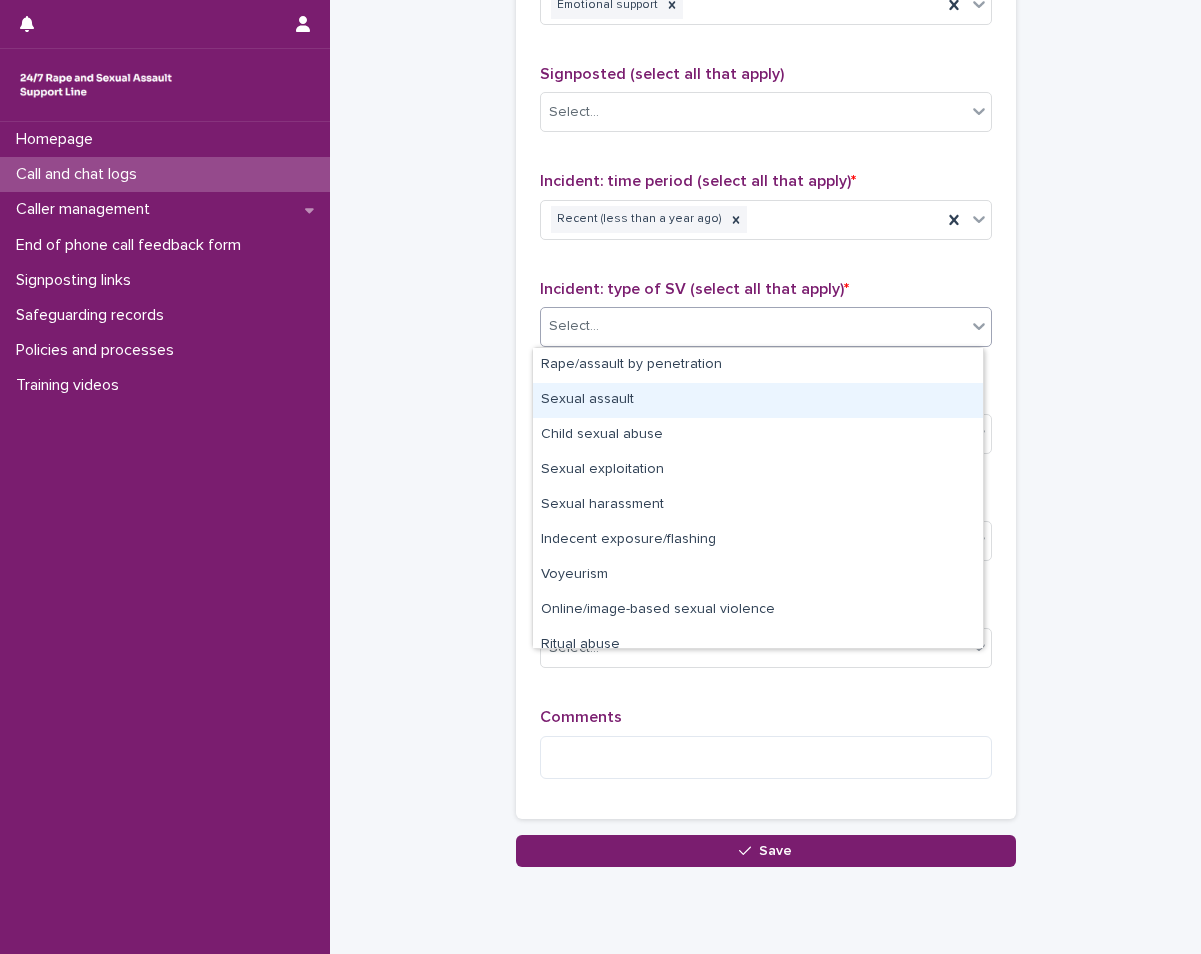 click on "Sexual assault" at bounding box center [758, 400] 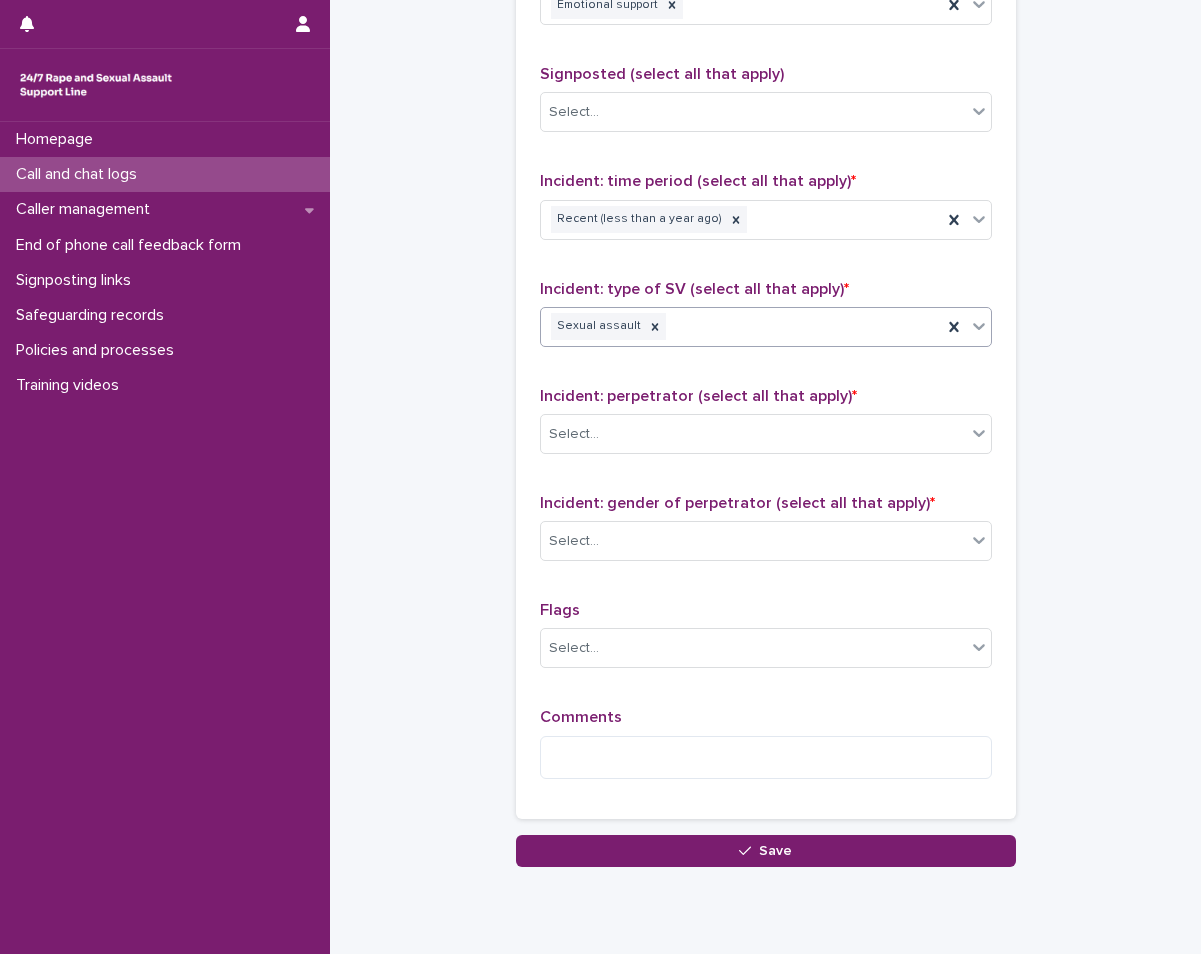 scroll, scrollTop: 1369, scrollLeft: 0, axis: vertical 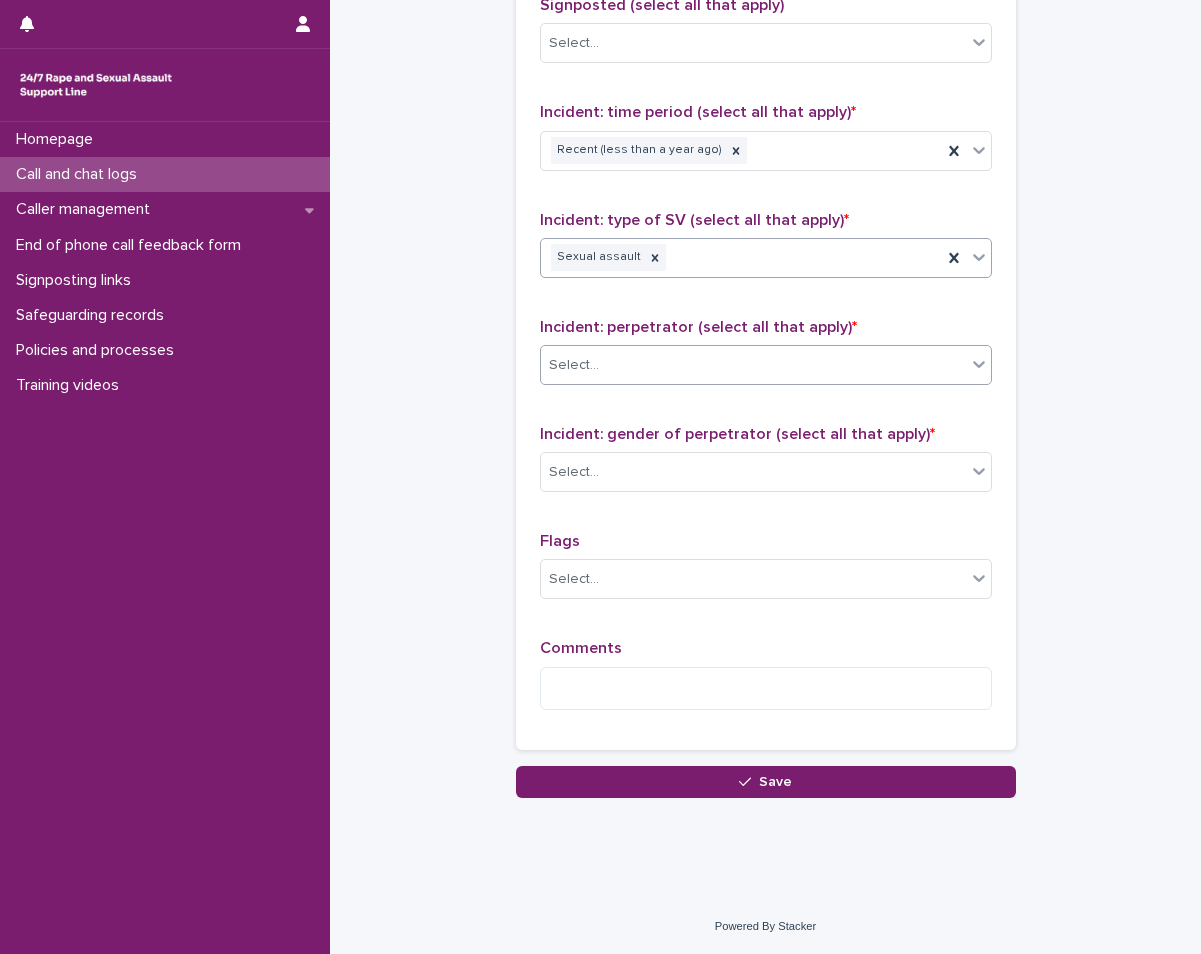 click on "Select..." at bounding box center [753, 365] 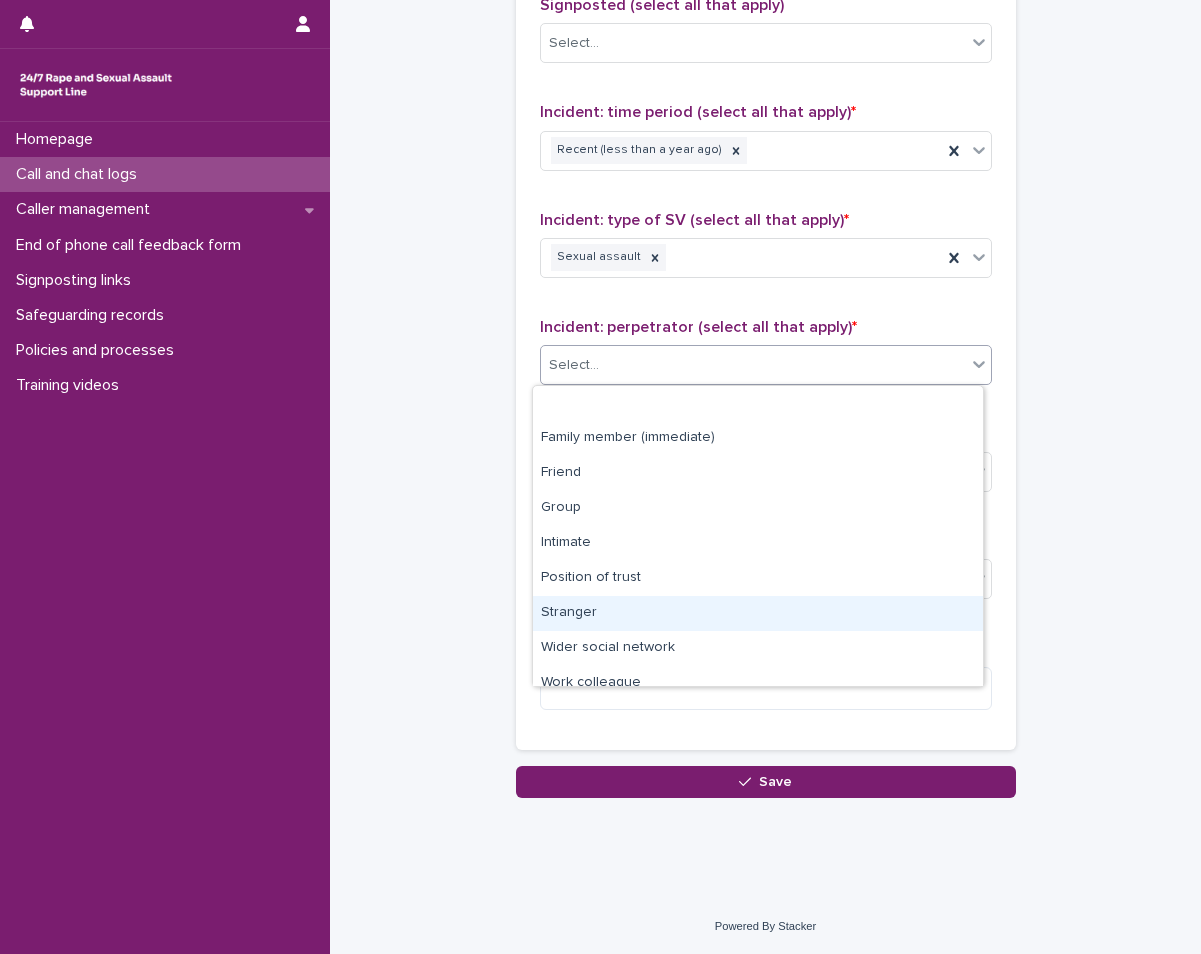 scroll, scrollTop: 85, scrollLeft: 0, axis: vertical 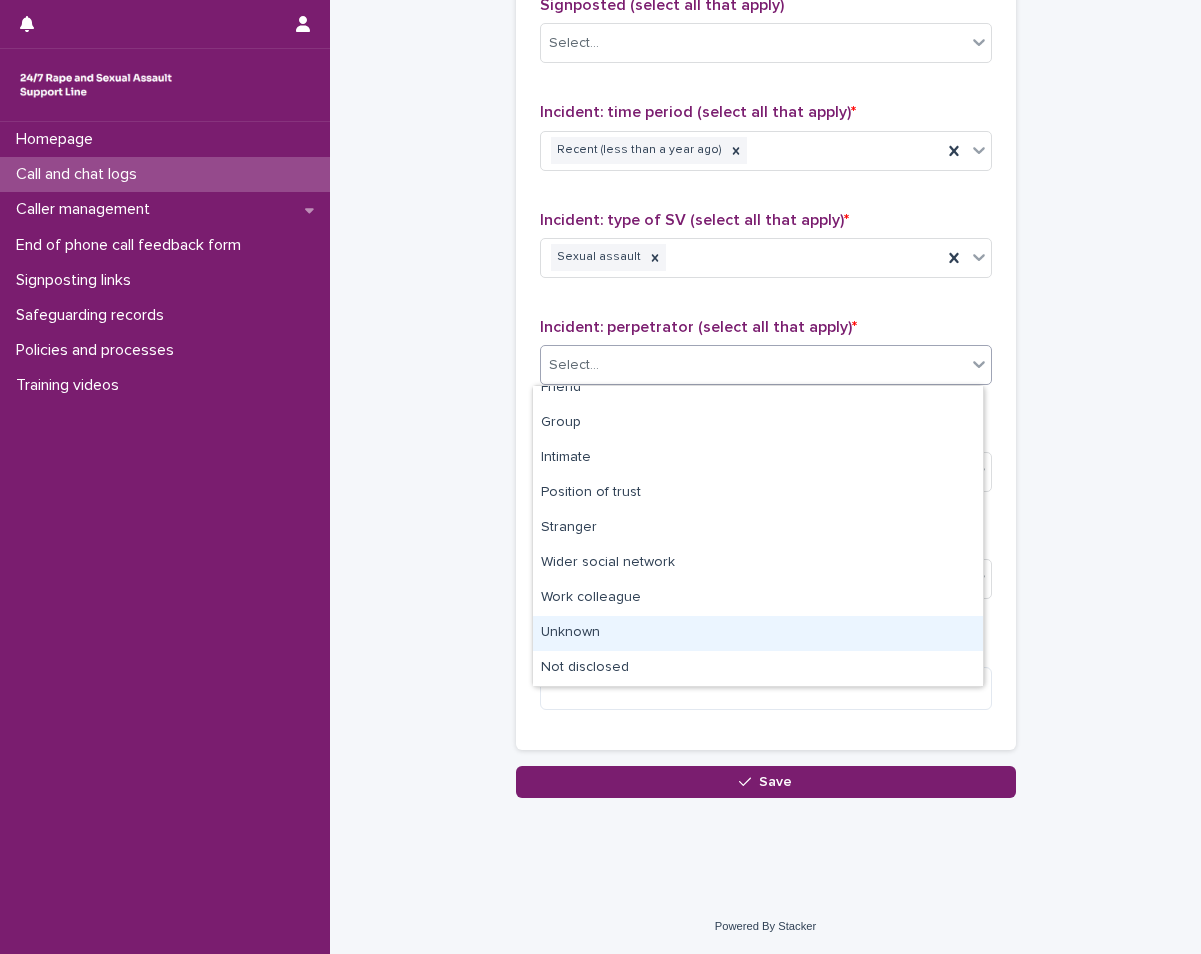 click on "Unknown" at bounding box center [758, 633] 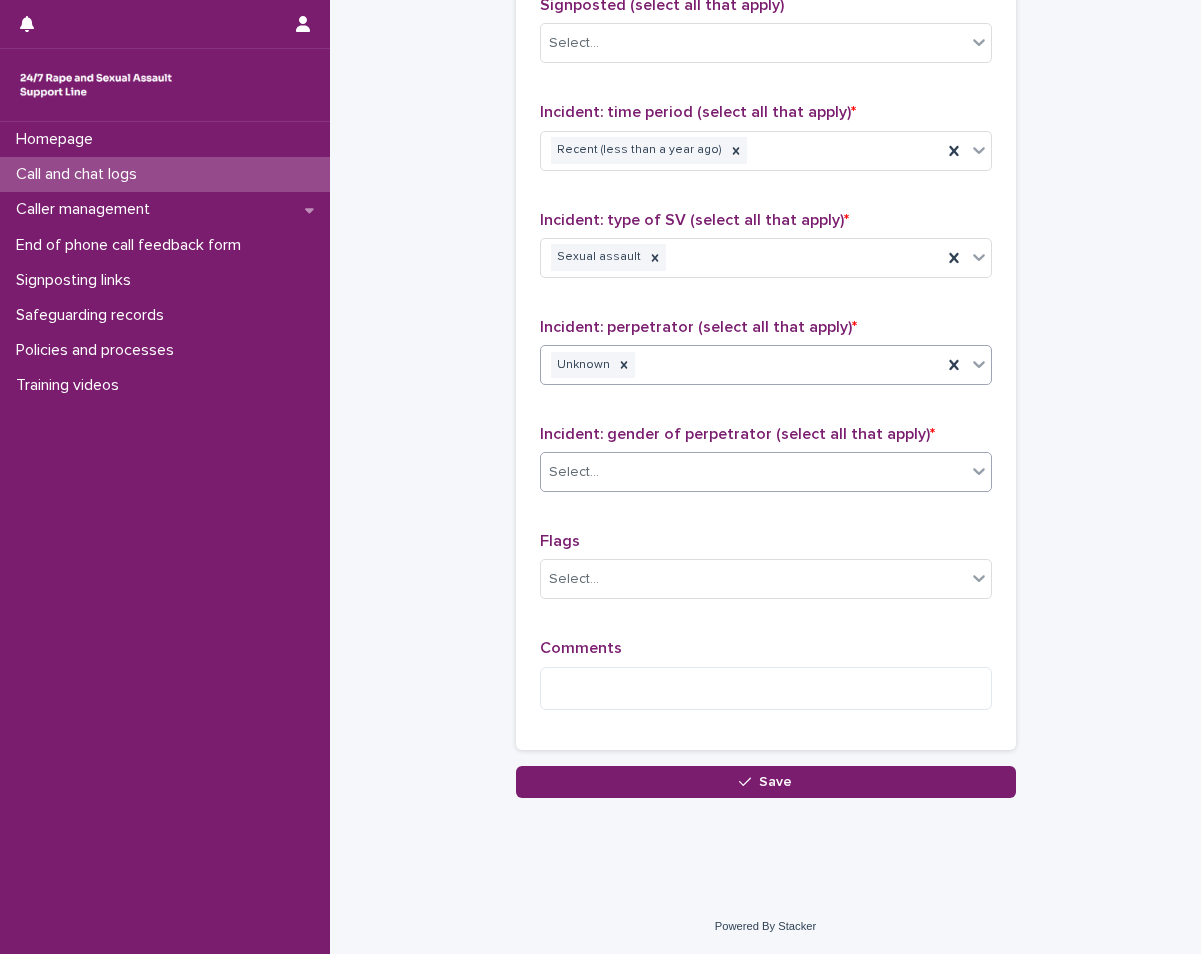click on "Select..." at bounding box center (753, 472) 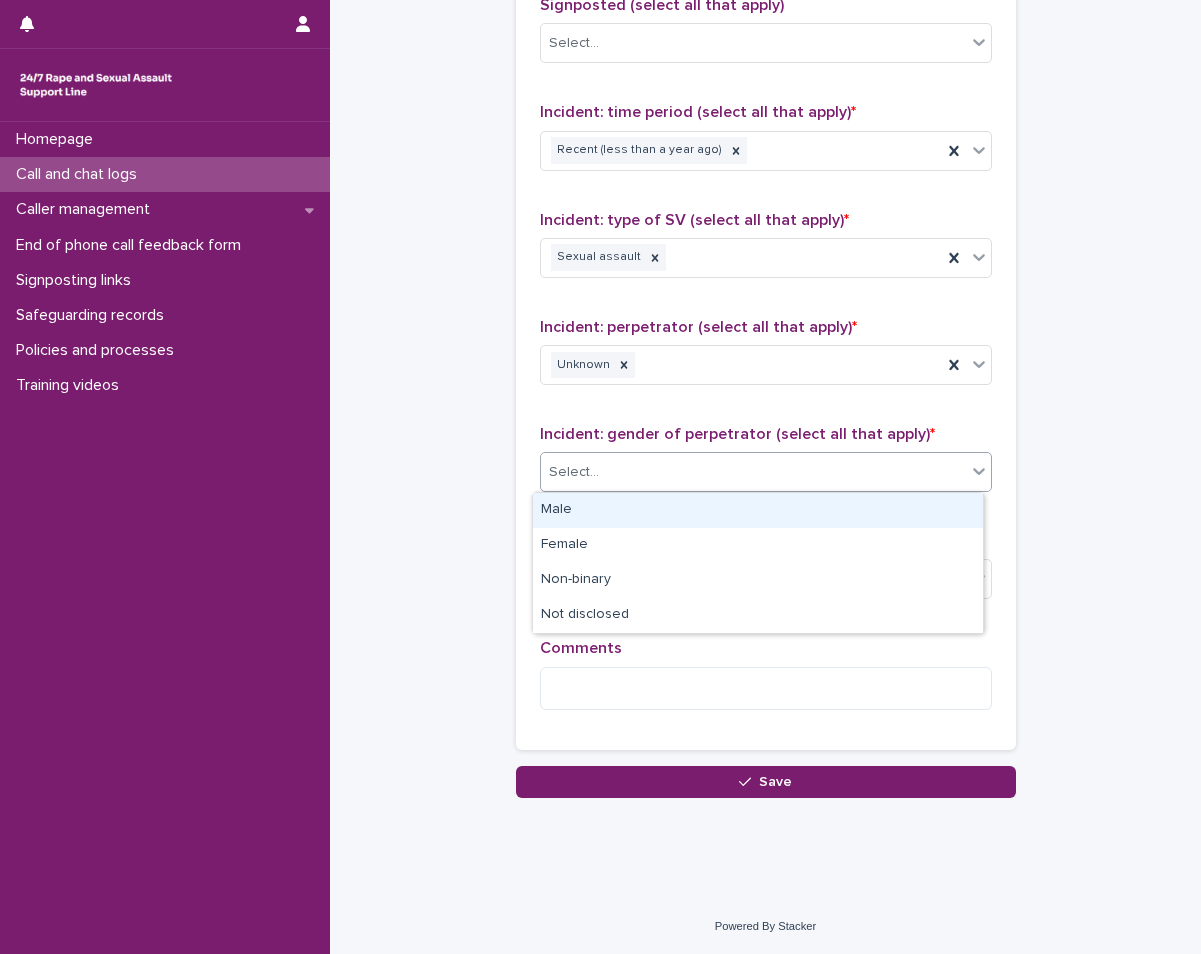 click on "Male" at bounding box center [758, 510] 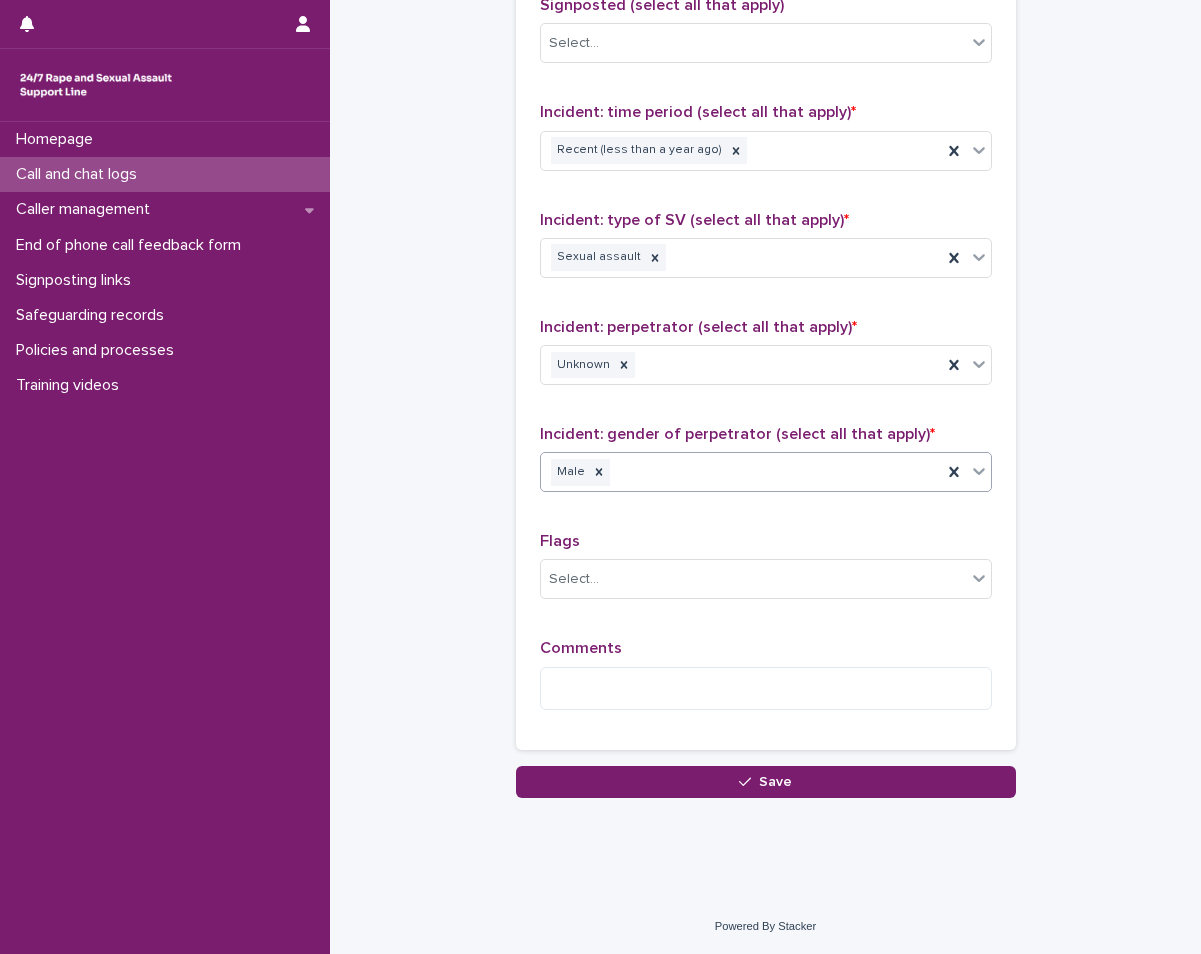 click on "Male" at bounding box center (741, 472) 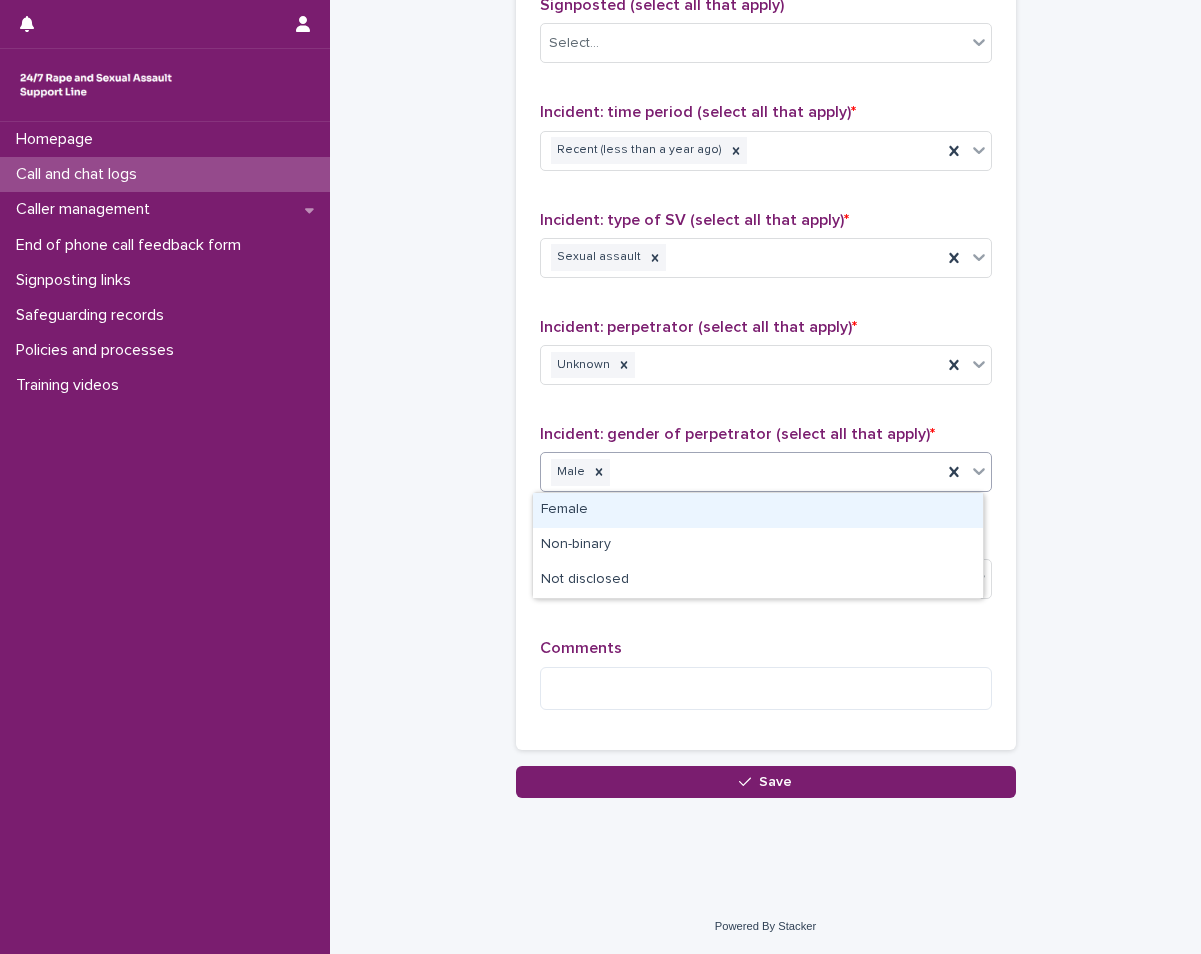 click on "Female" at bounding box center (758, 510) 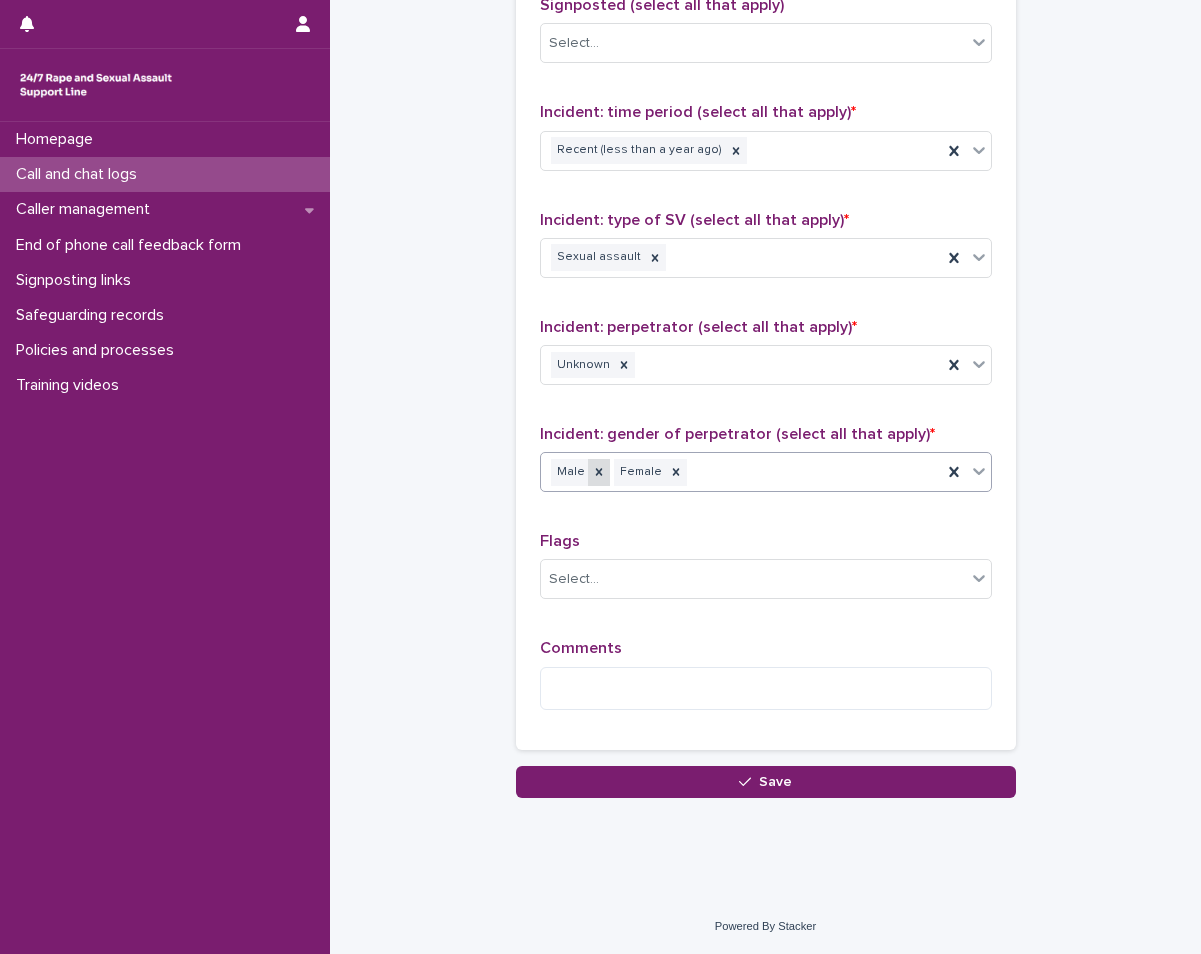 click at bounding box center [599, 472] 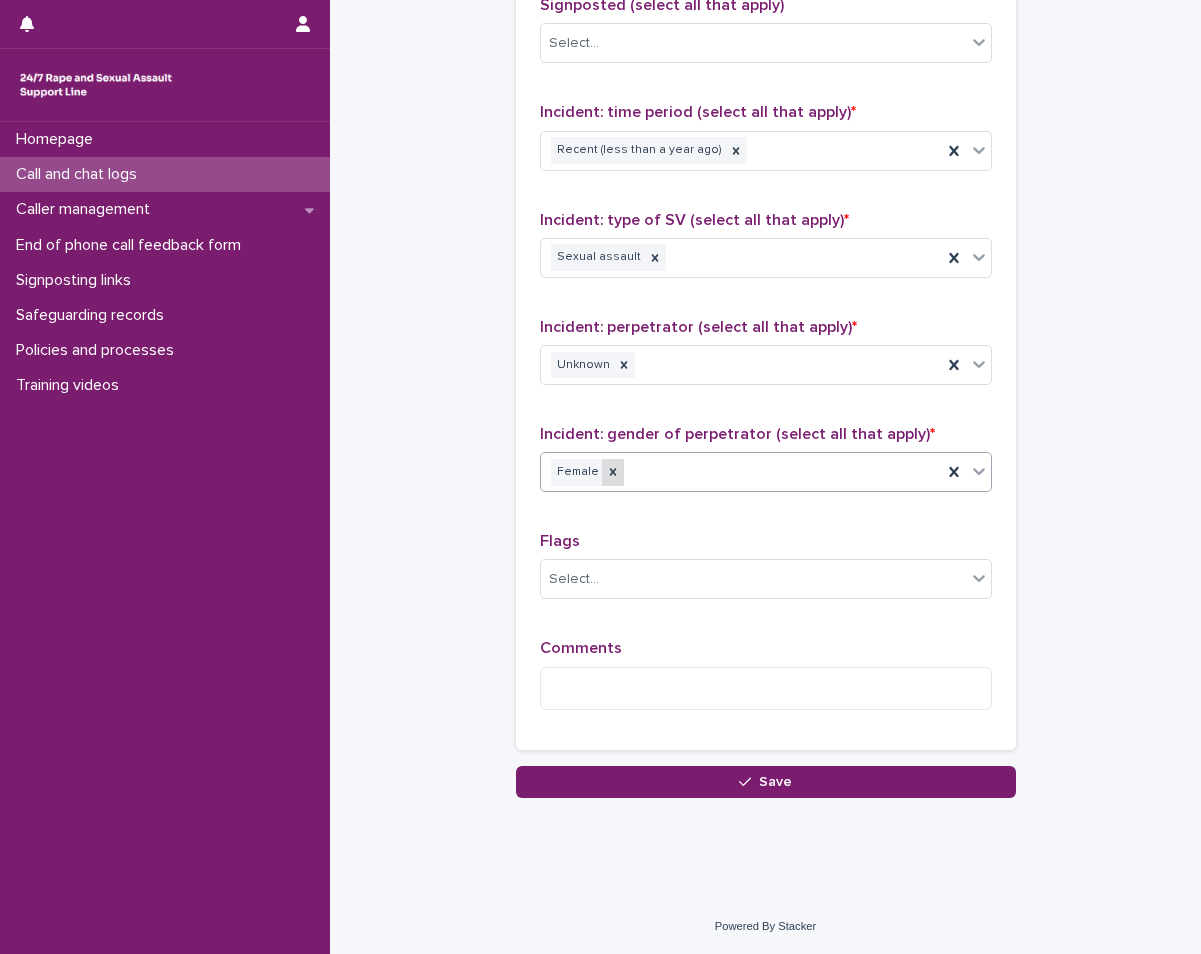 click 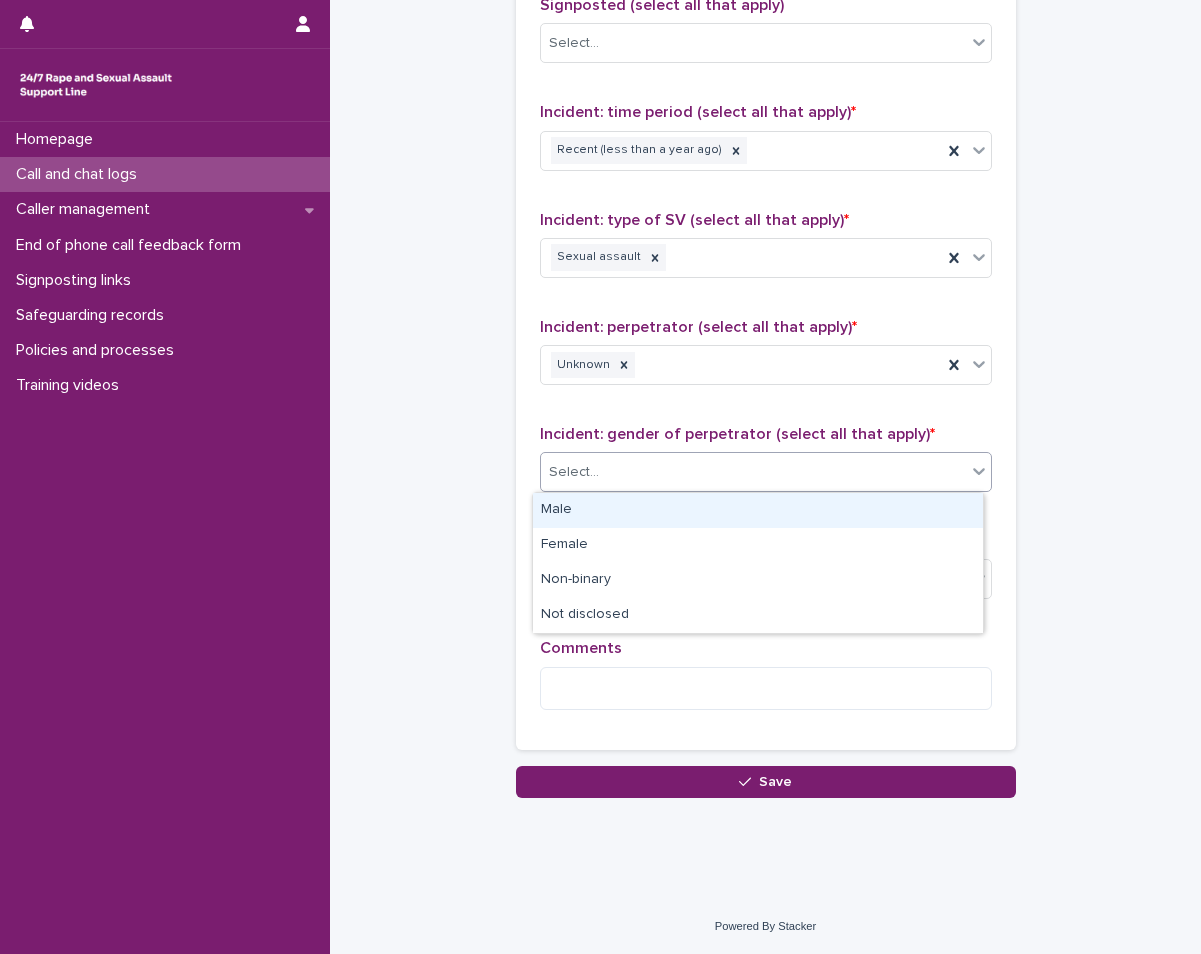 click on "Select..." at bounding box center (753, 472) 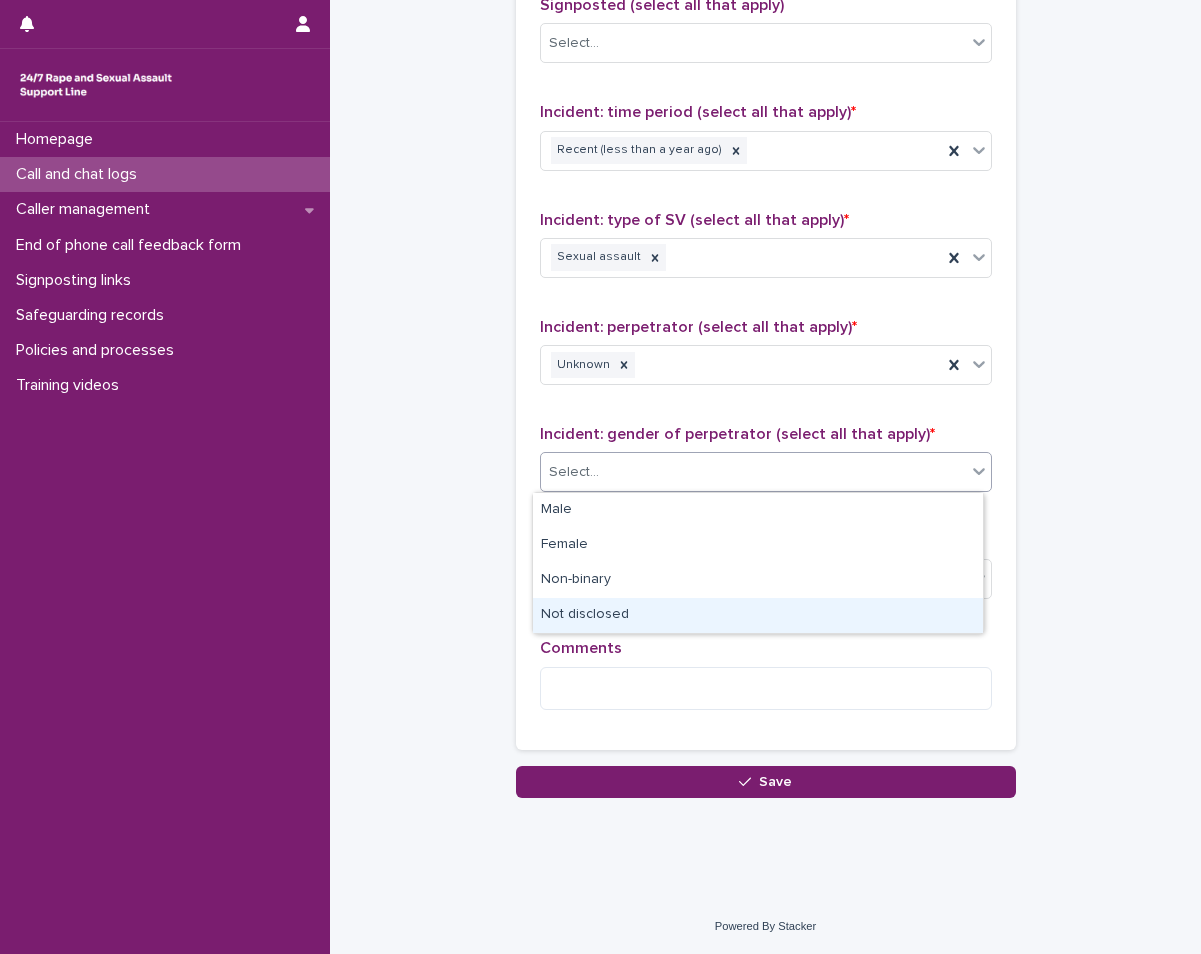 click on "Not disclosed" at bounding box center (758, 615) 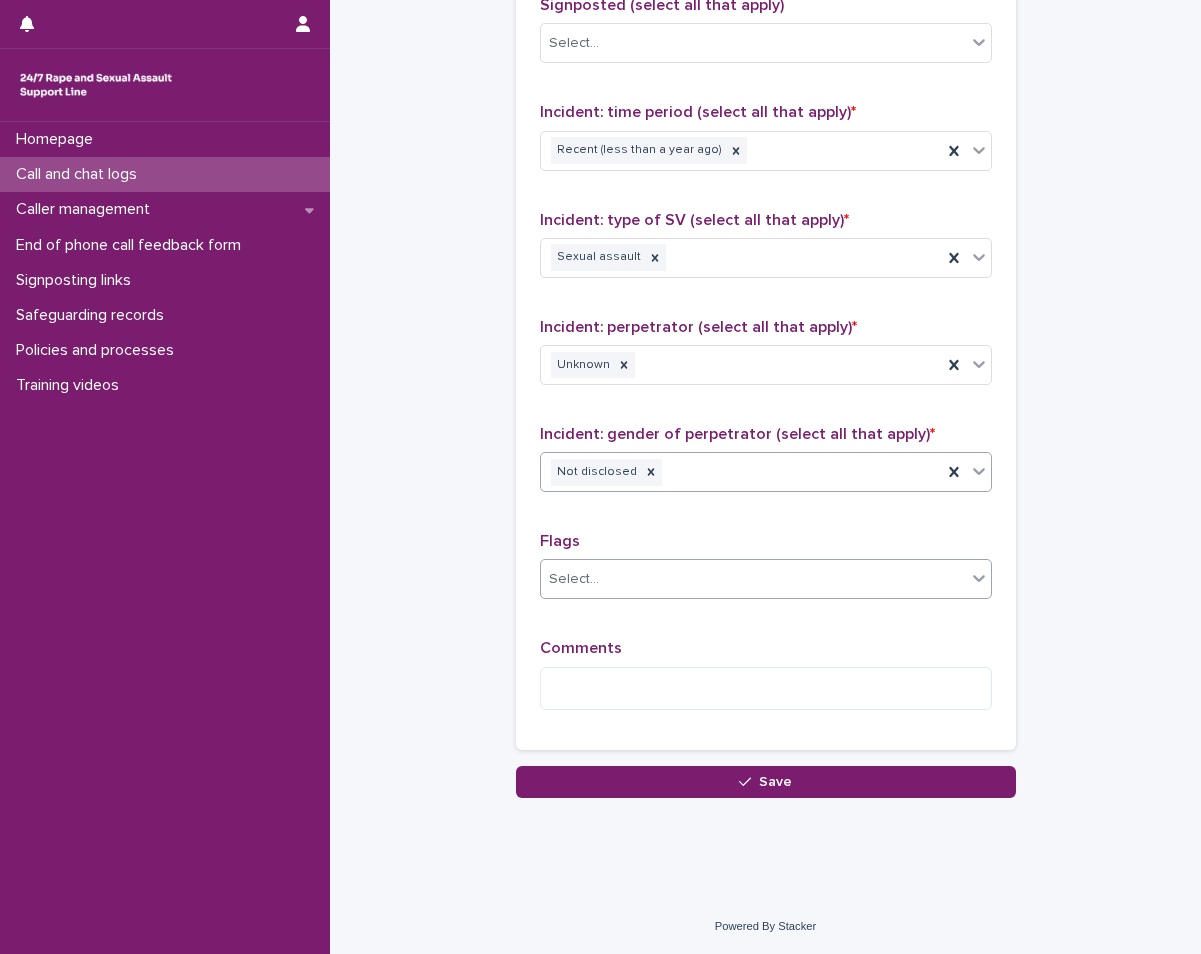 click on "Select..." at bounding box center [766, 579] 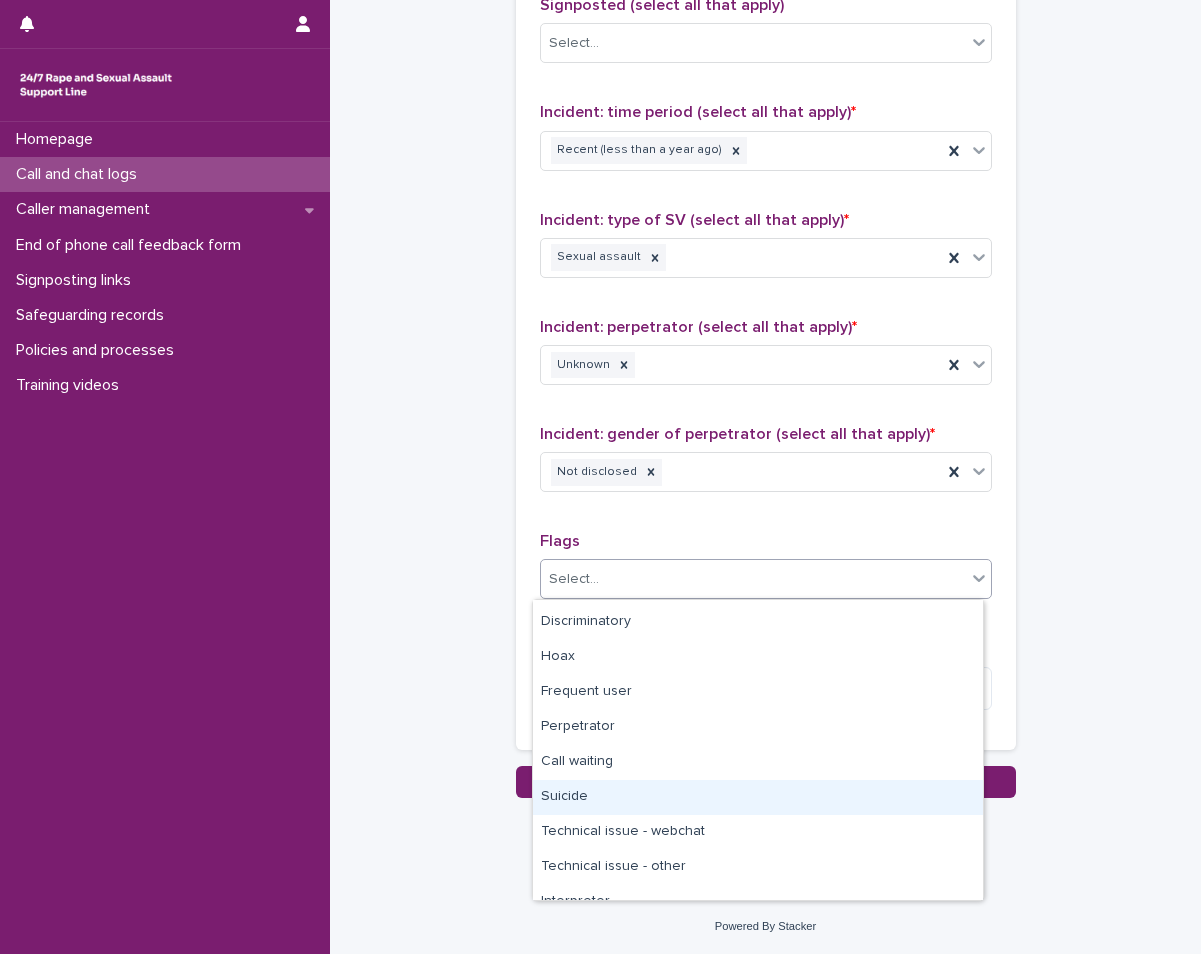 scroll, scrollTop: 120, scrollLeft: 0, axis: vertical 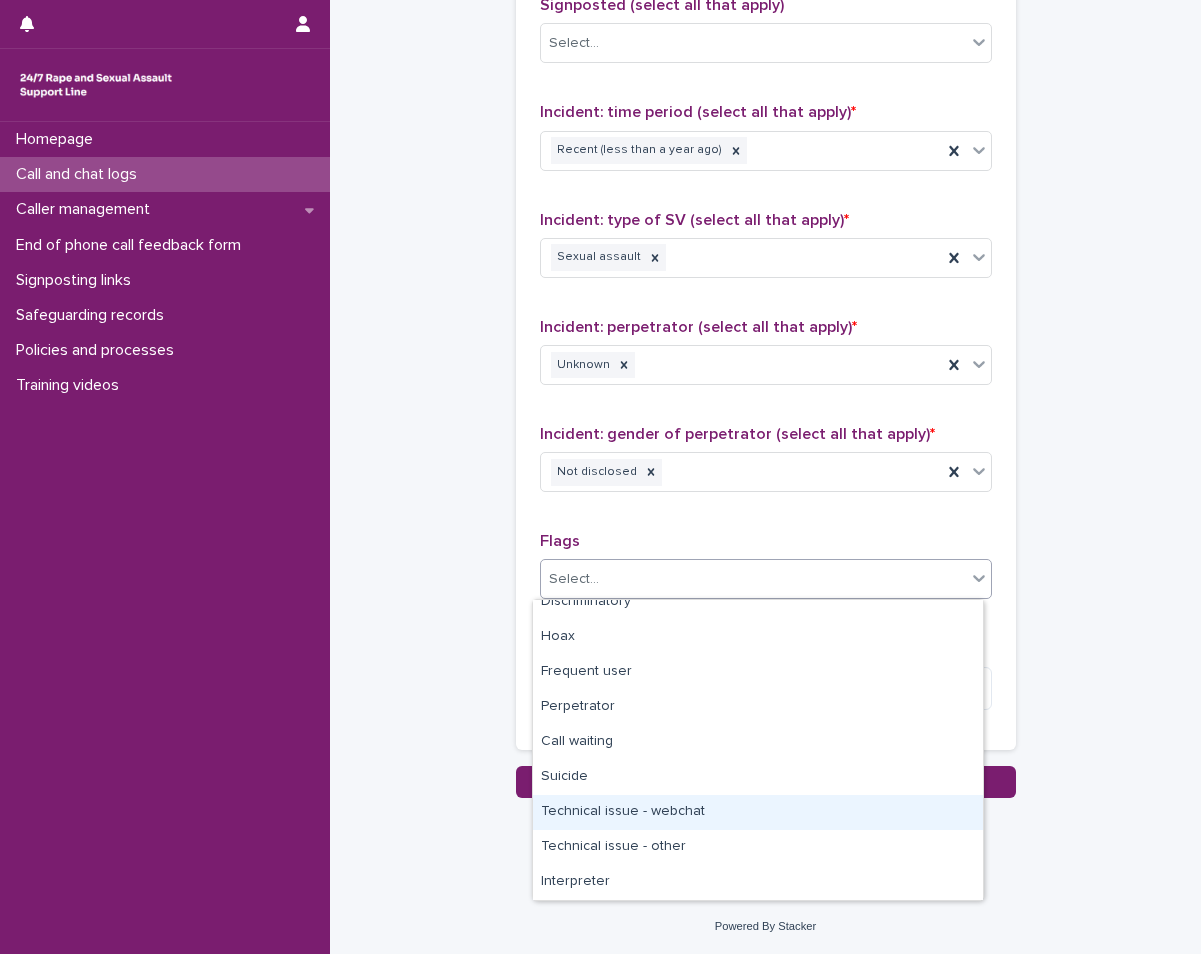 click on "**********" at bounding box center [765, -285] 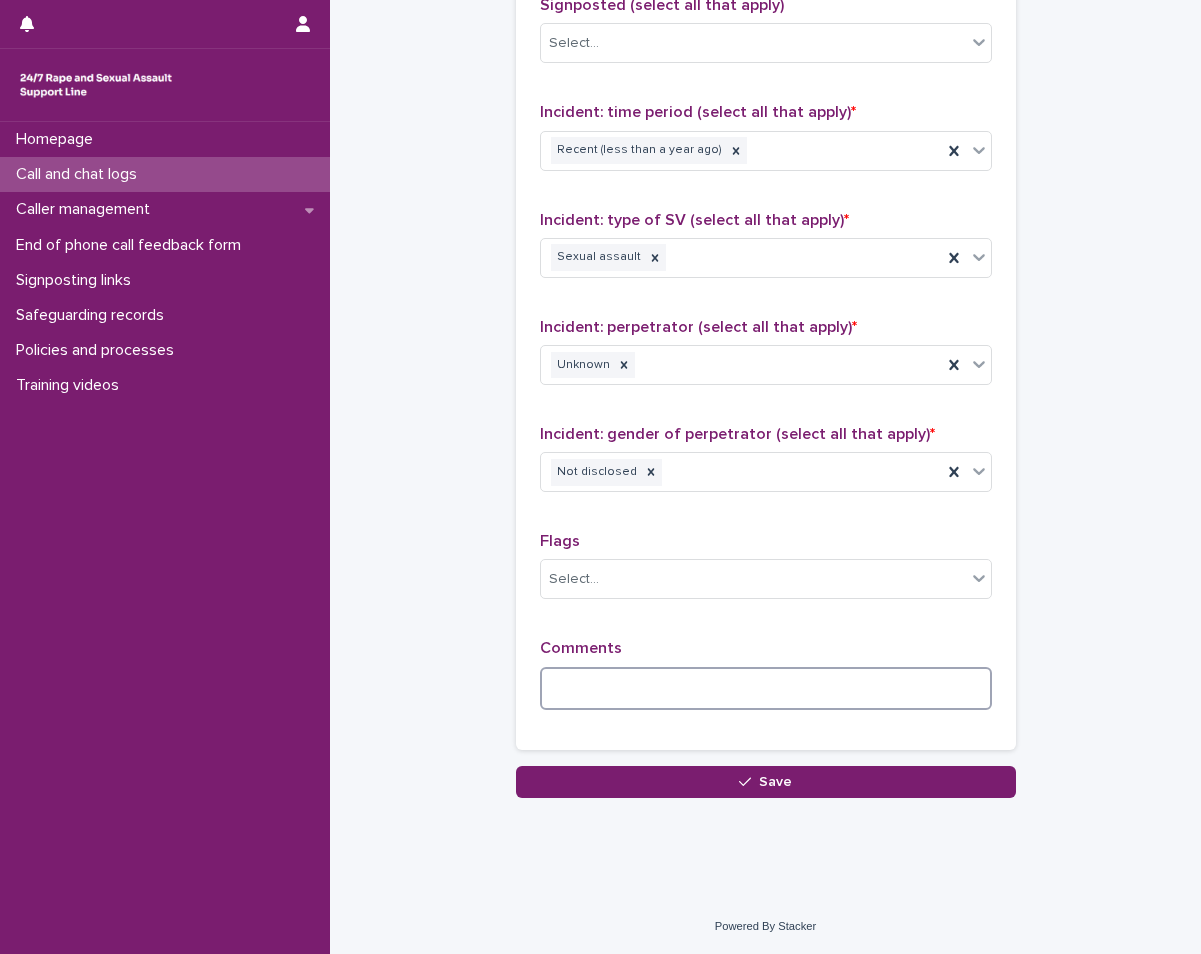 click at bounding box center (766, 688) 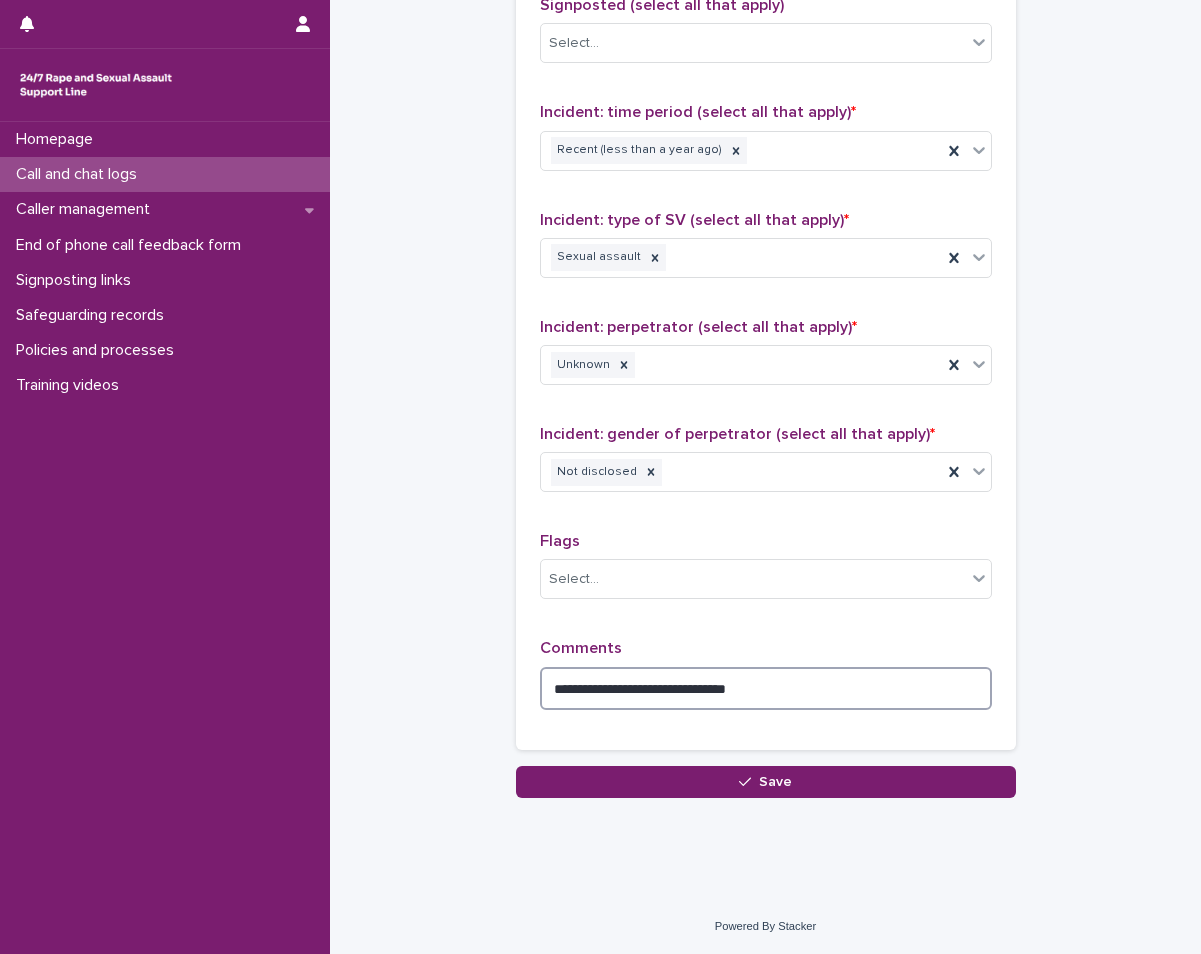 click on "**********" at bounding box center (766, 688) 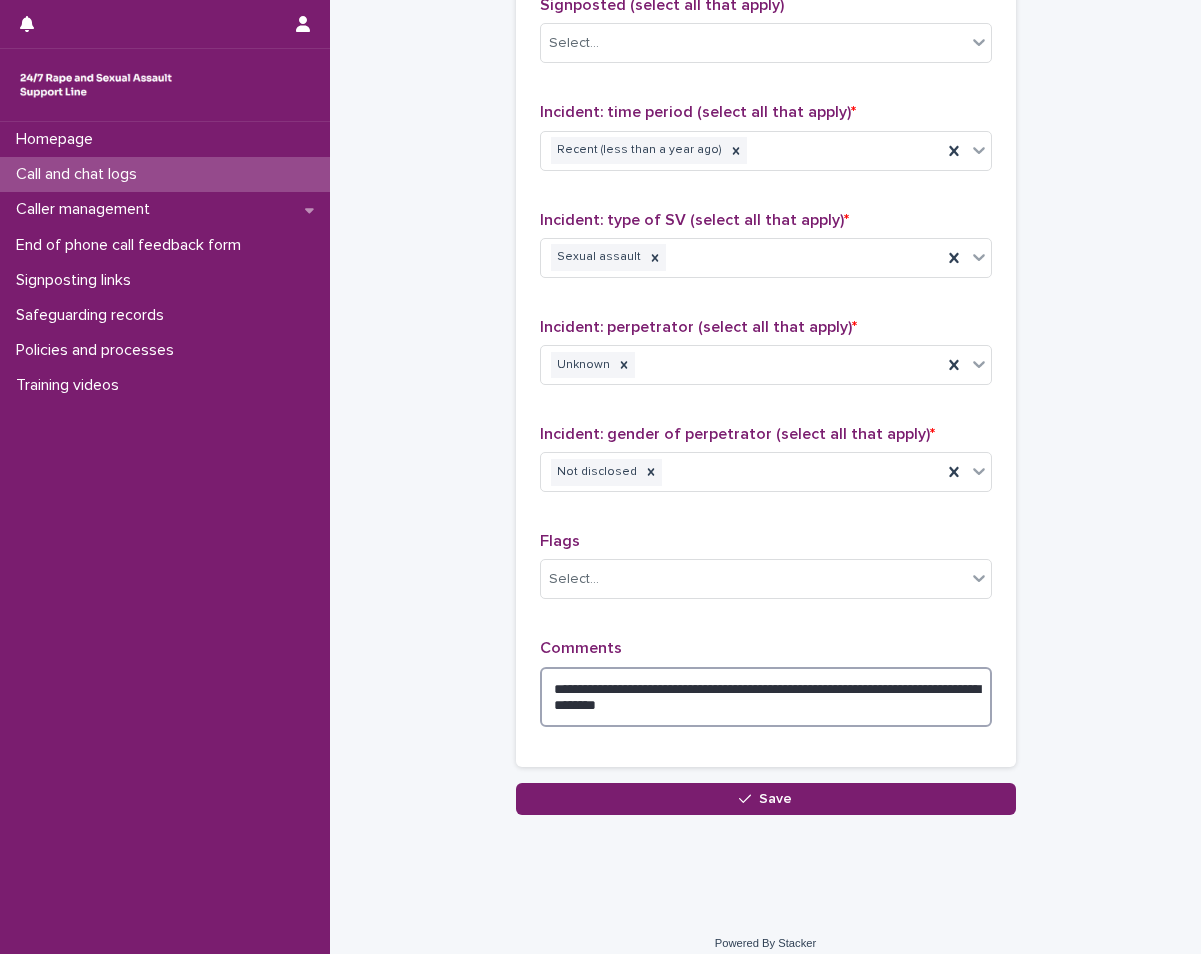 click on "**********" at bounding box center (766, 697) 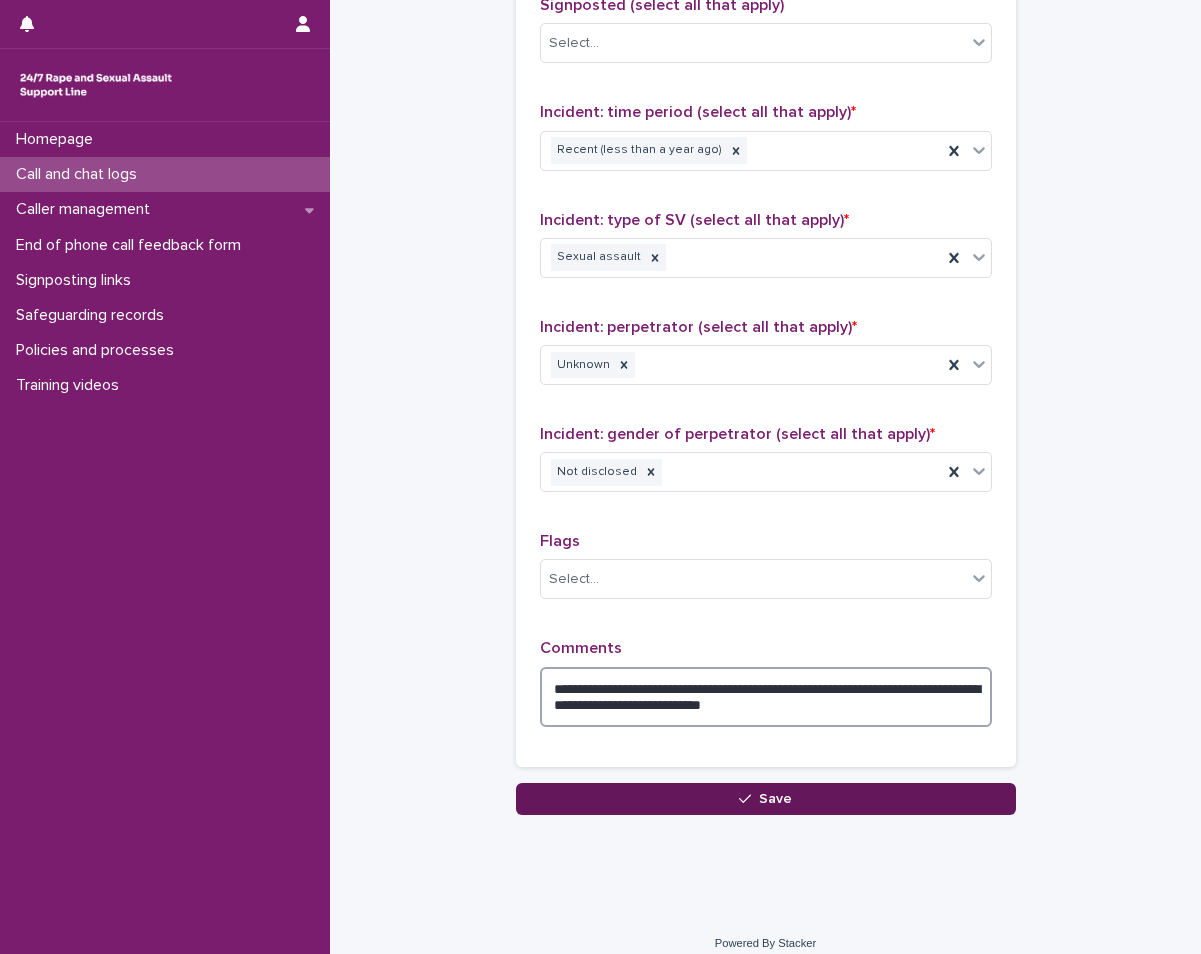 type on "**********" 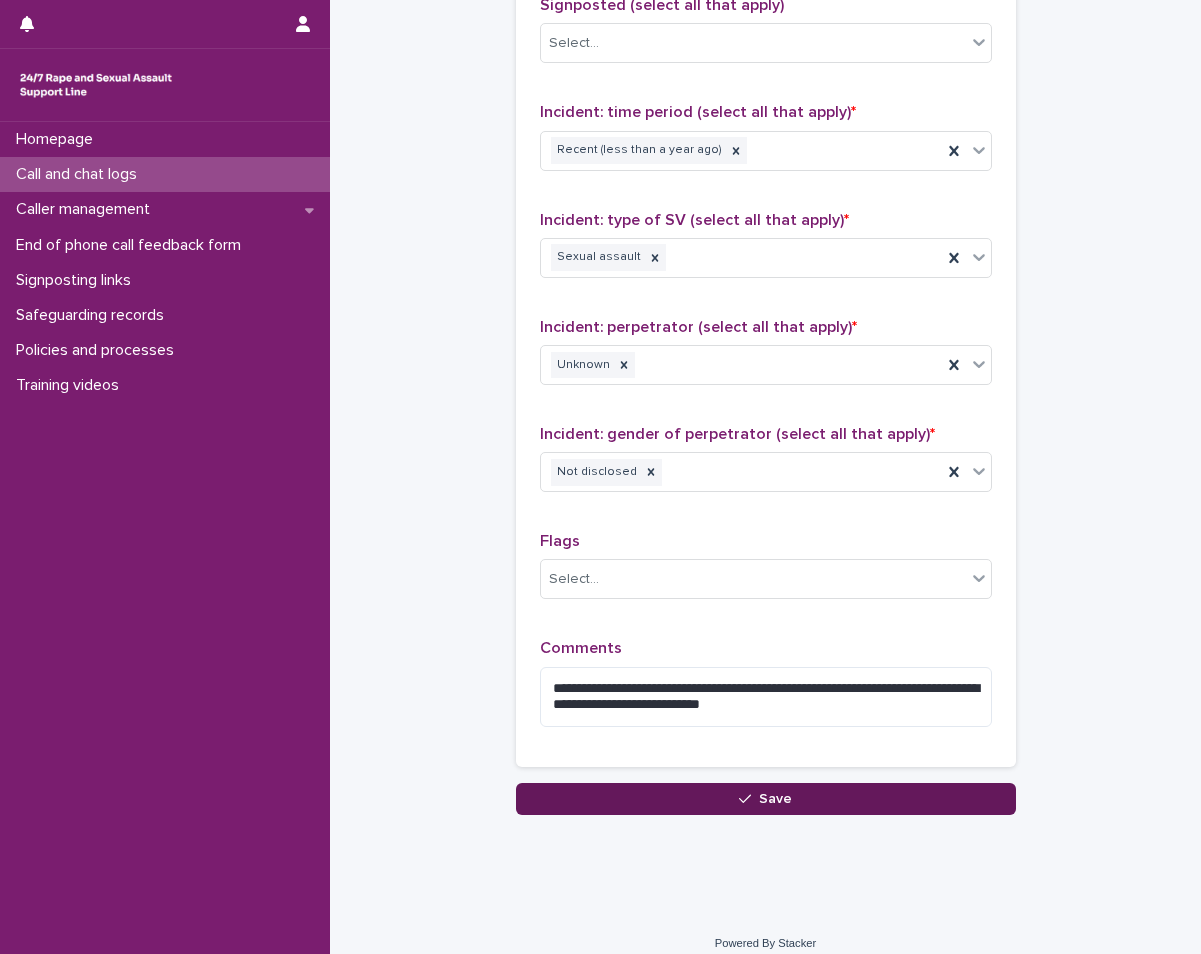 click on "Save" at bounding box center (766, 799) 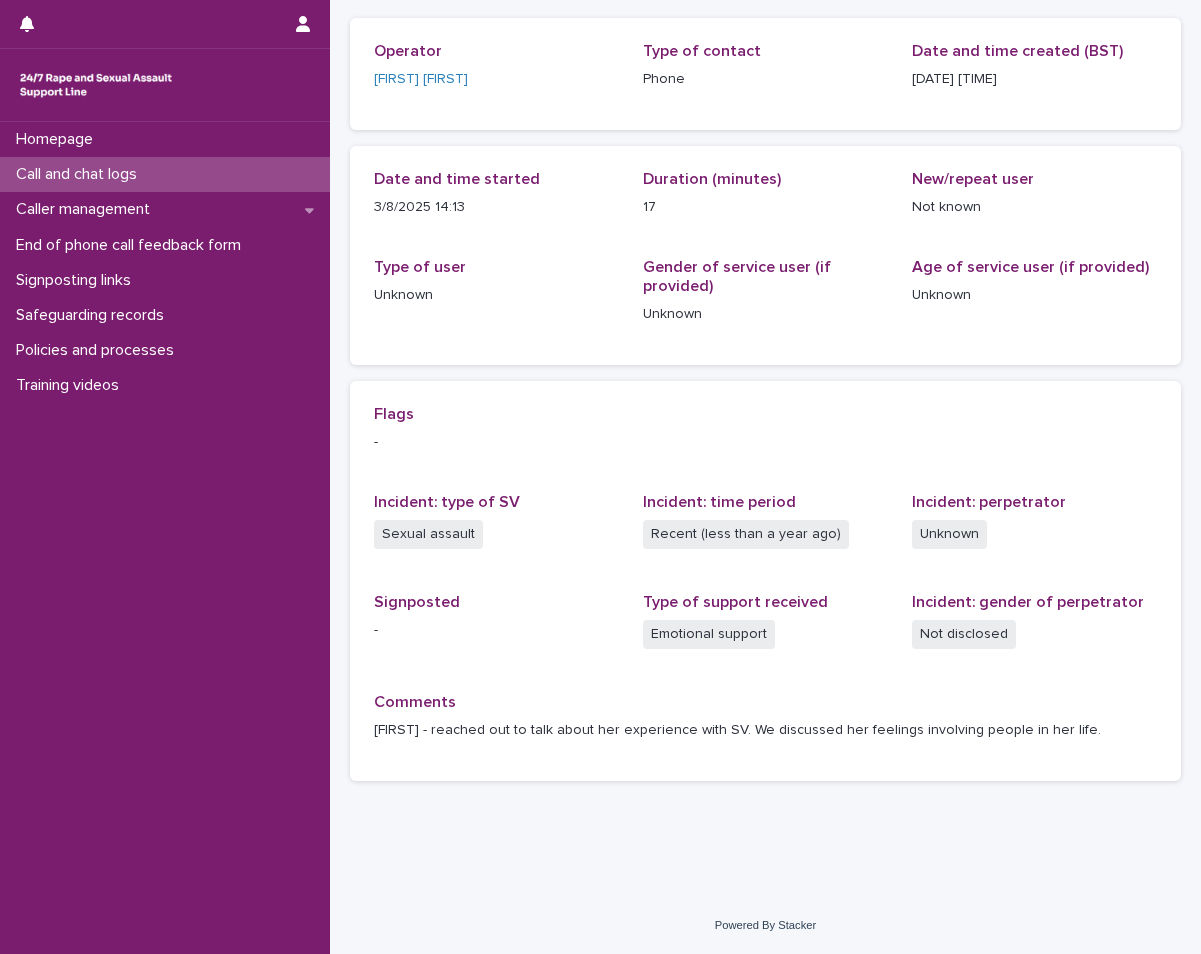 scroll, scrollTop: 0, scrollLeft: 0, axis: both 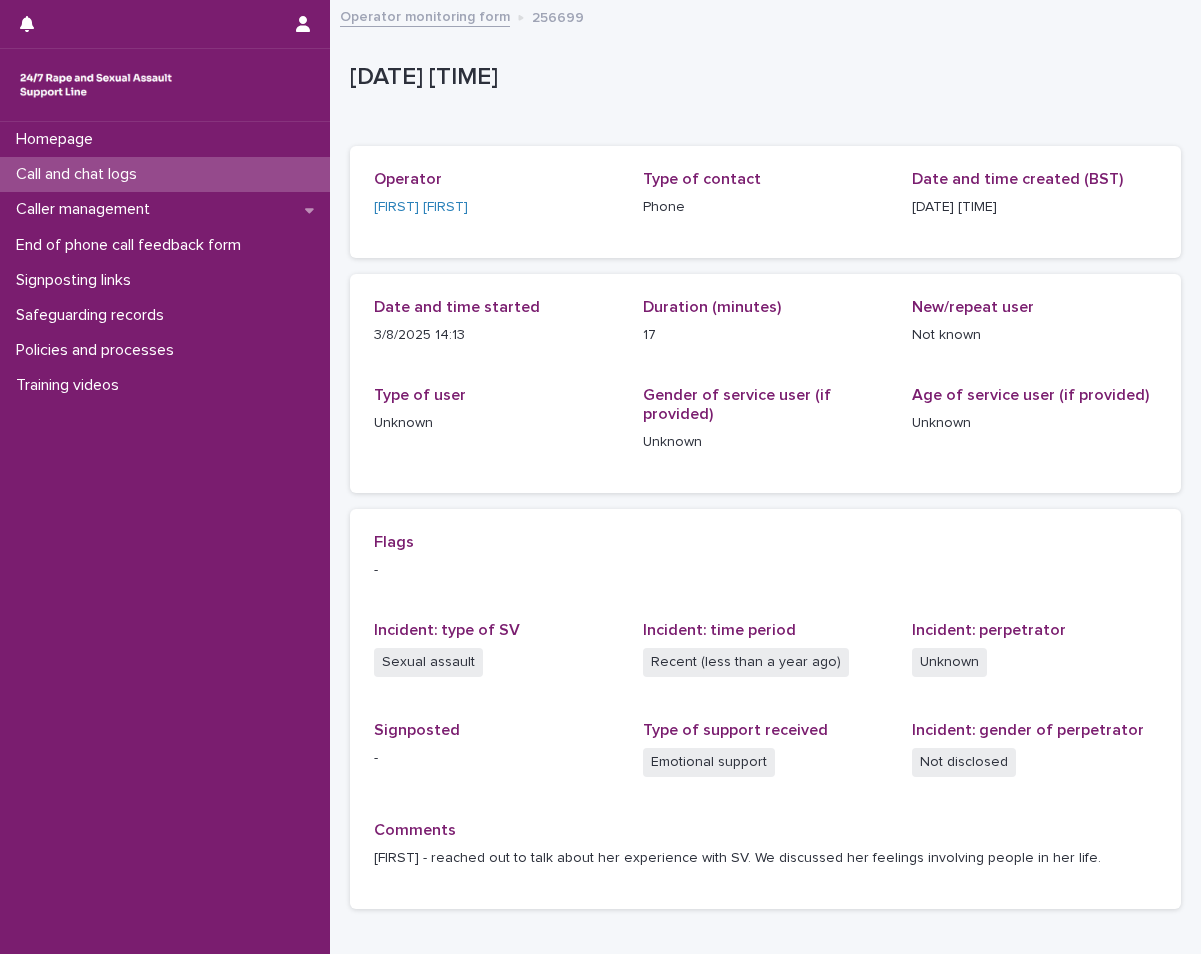 click on "Call and chat logs" at bounding box center [80, 174] 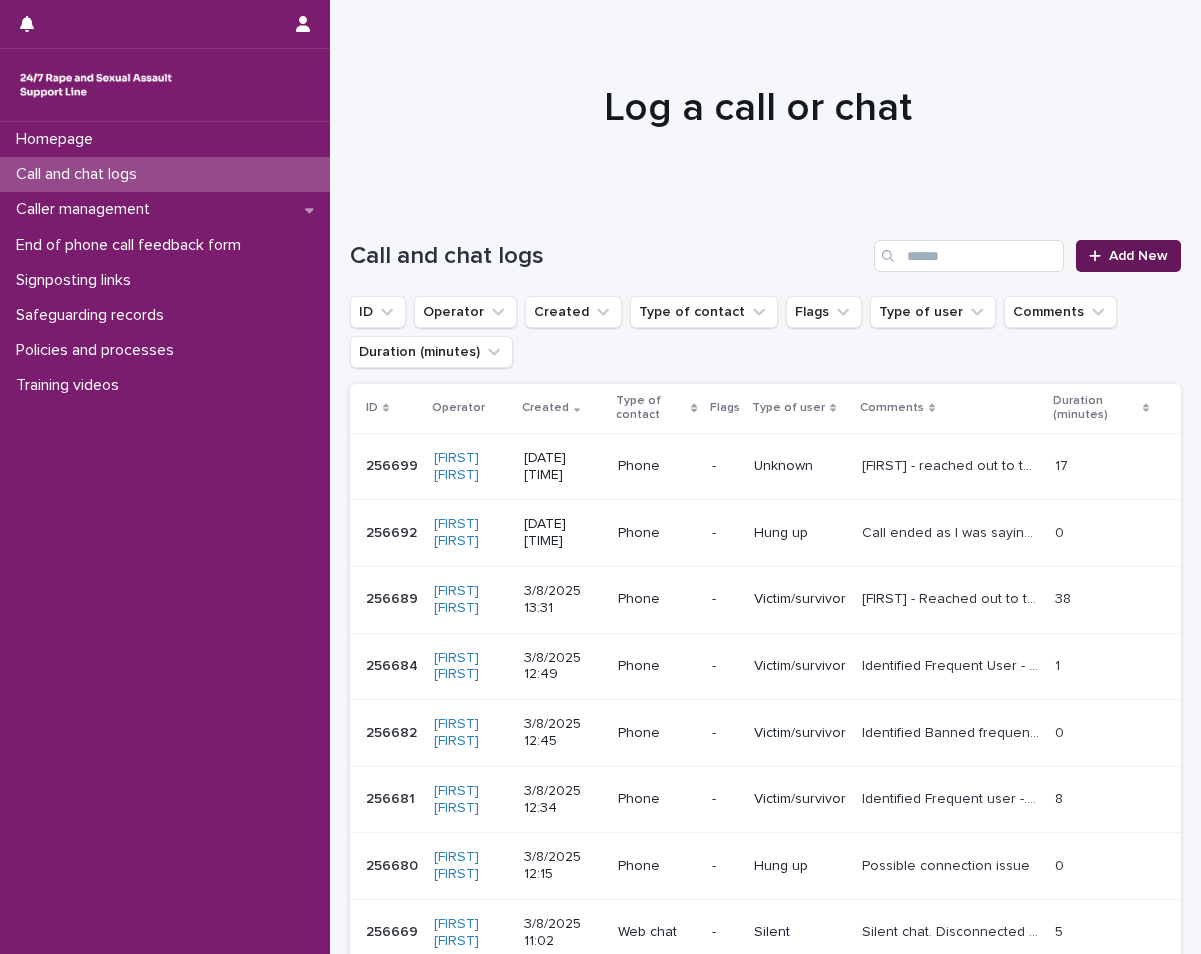 click at bounding box center [1099, 256] 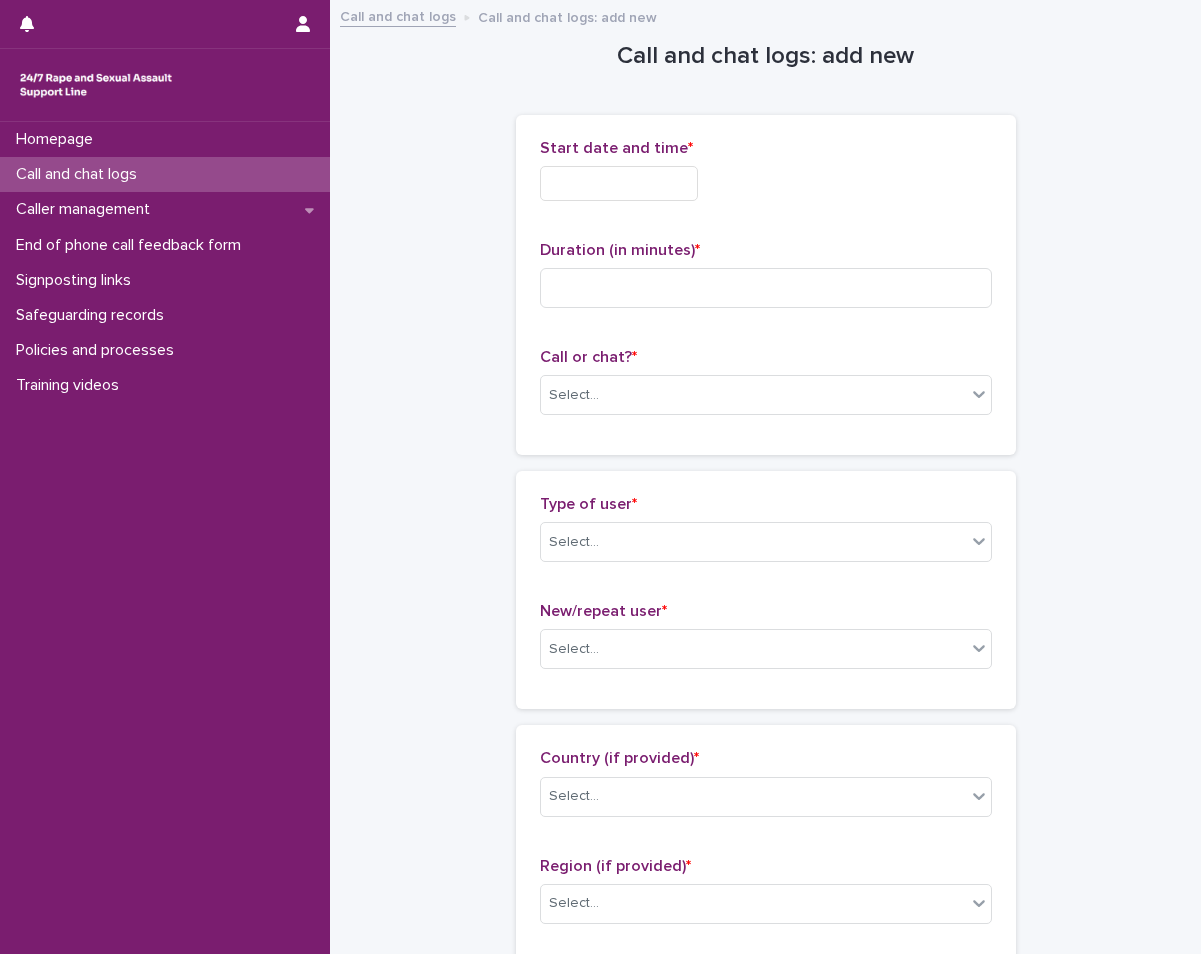 click at bounding box center [619, 183] 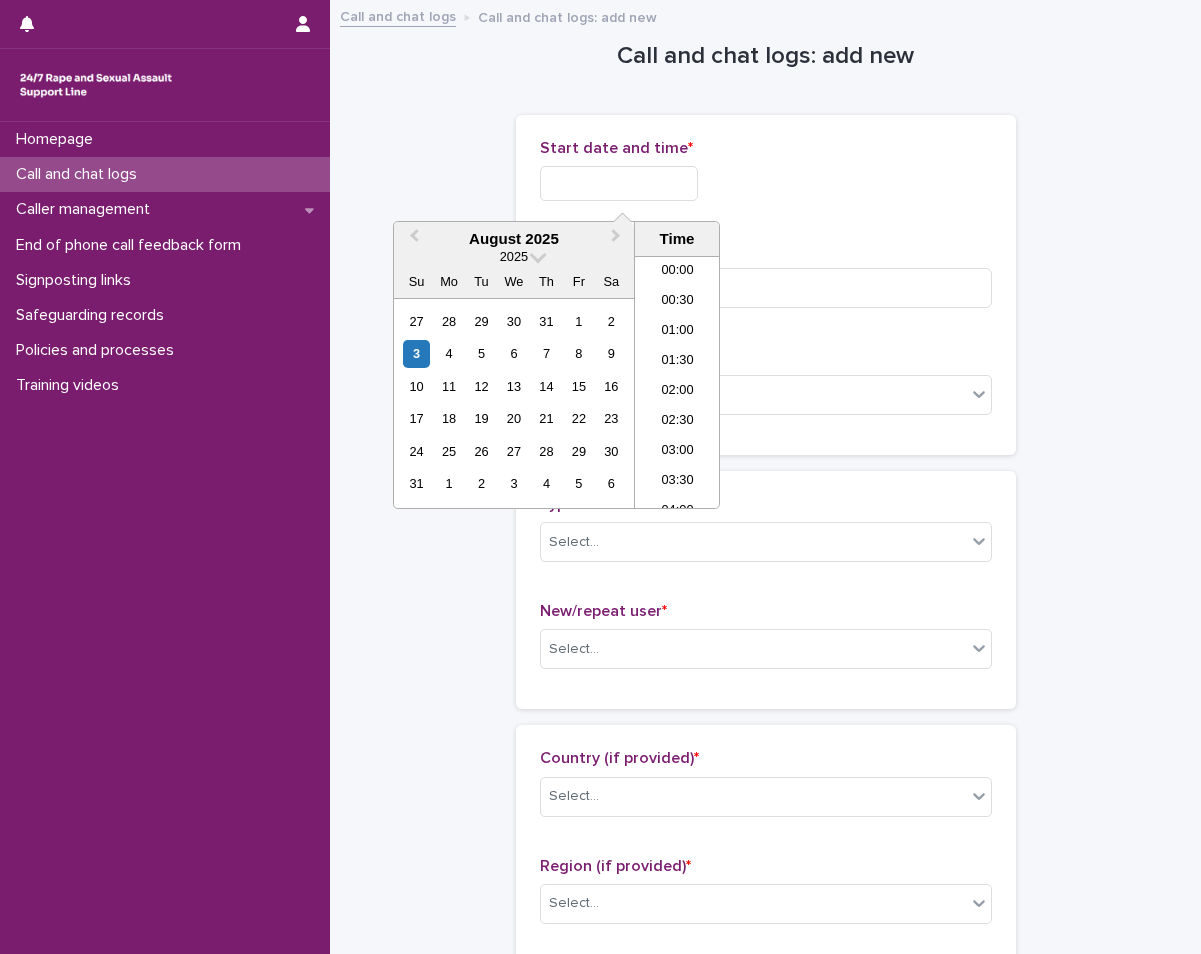 scroll, scrollTop: 790, scrollLeft: 0, axis: vertical 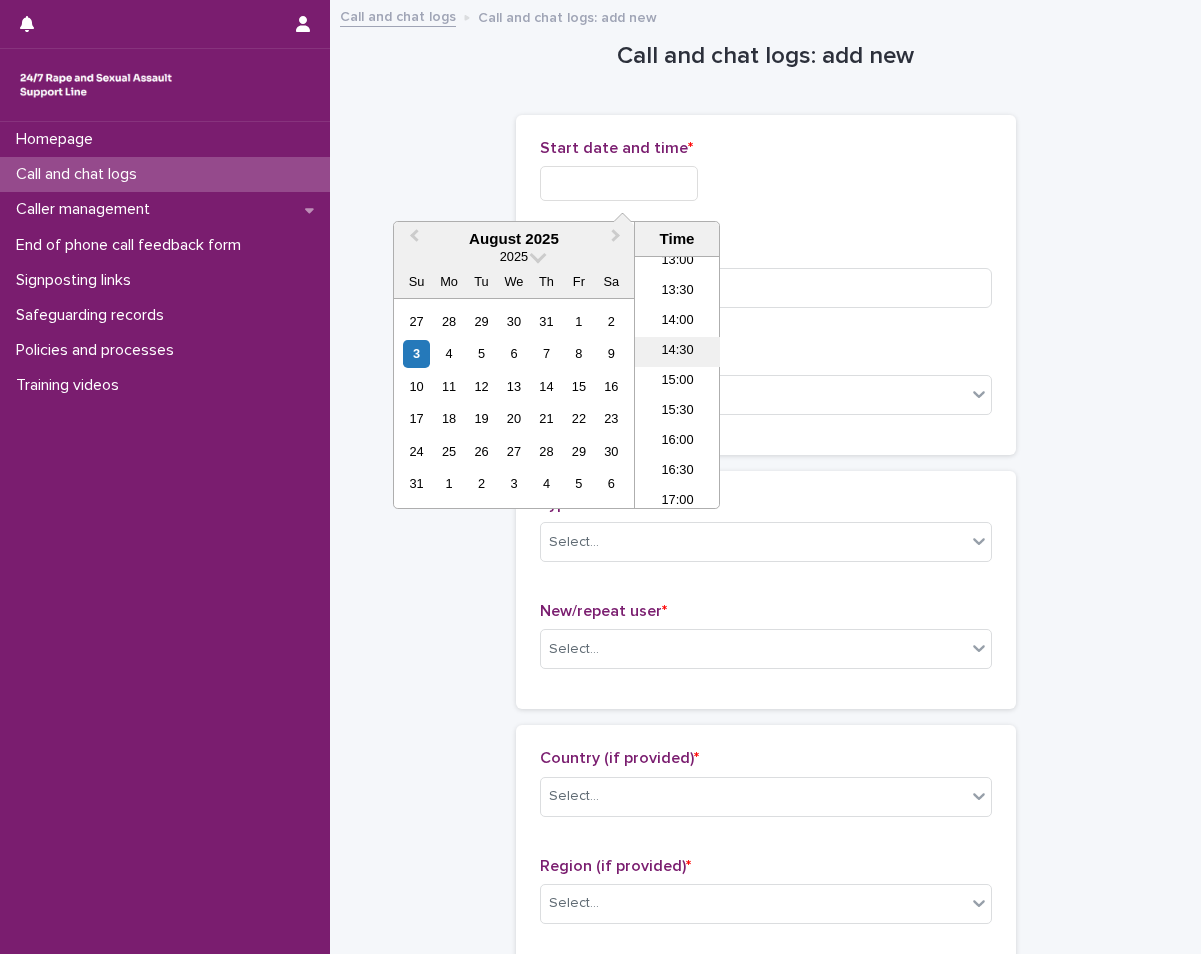 click on "14:30" at bounding box center (677, 352) 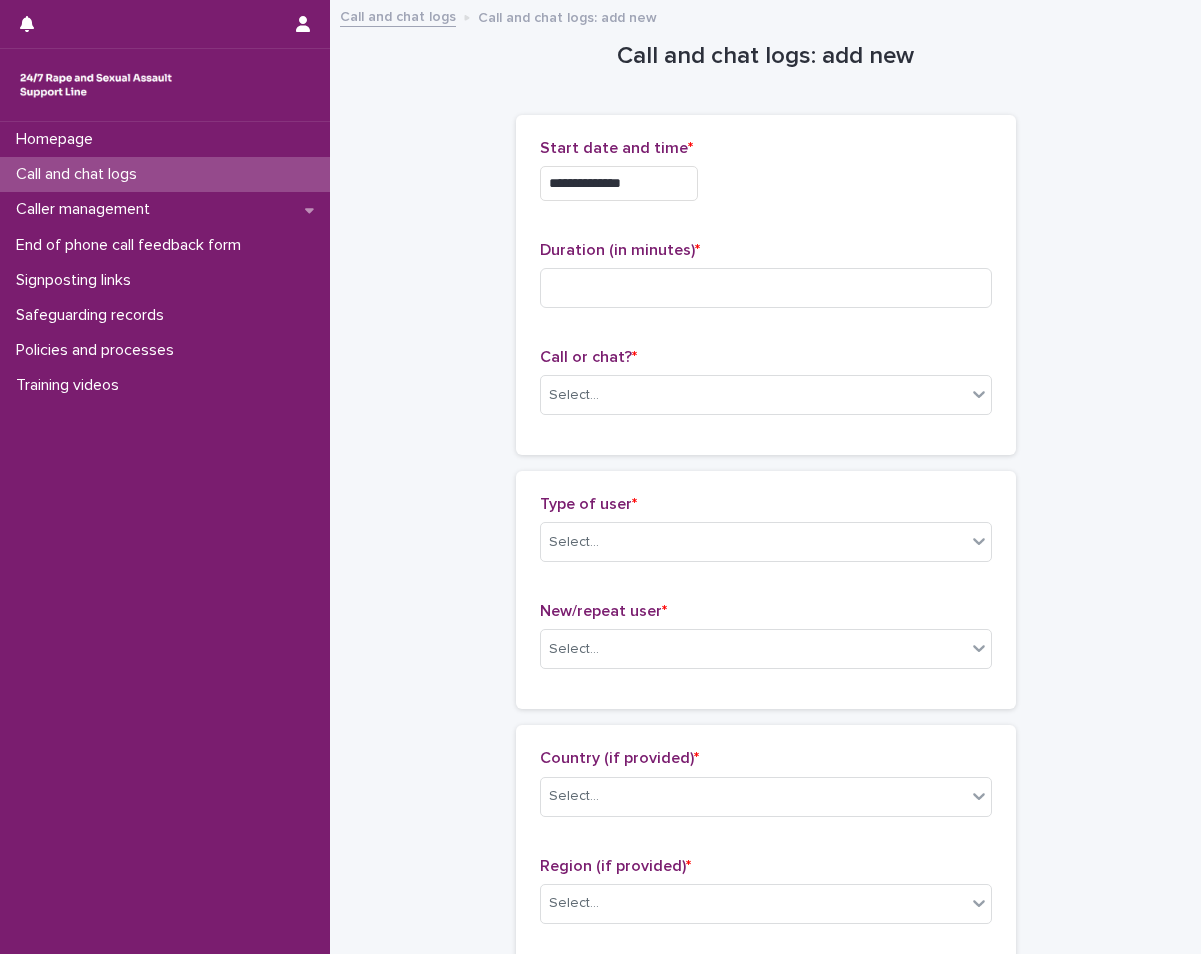 click on "**********" at bounding box center (619, 183) 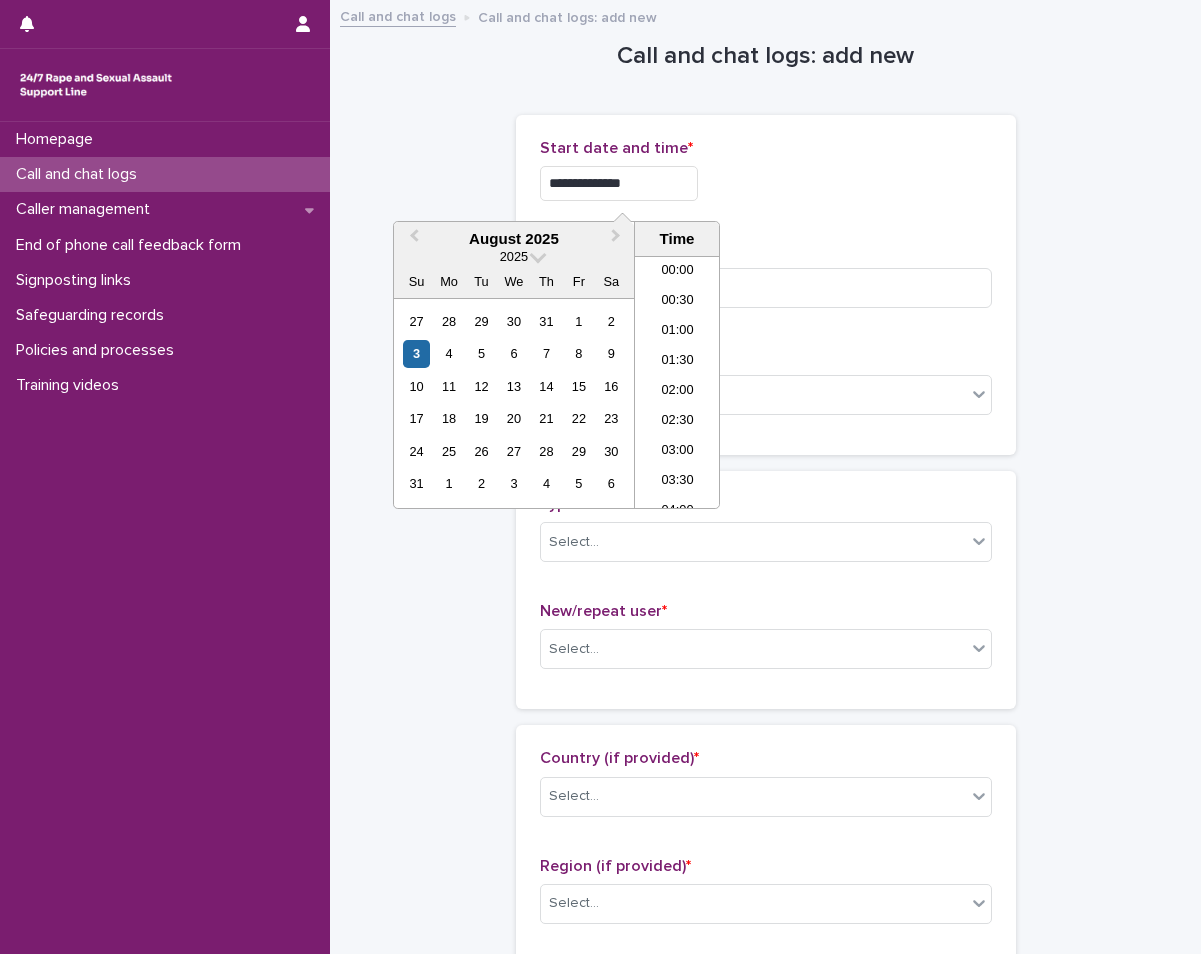 scroll, scrollTop: 760, scrollLeft: 0, axis: vertical 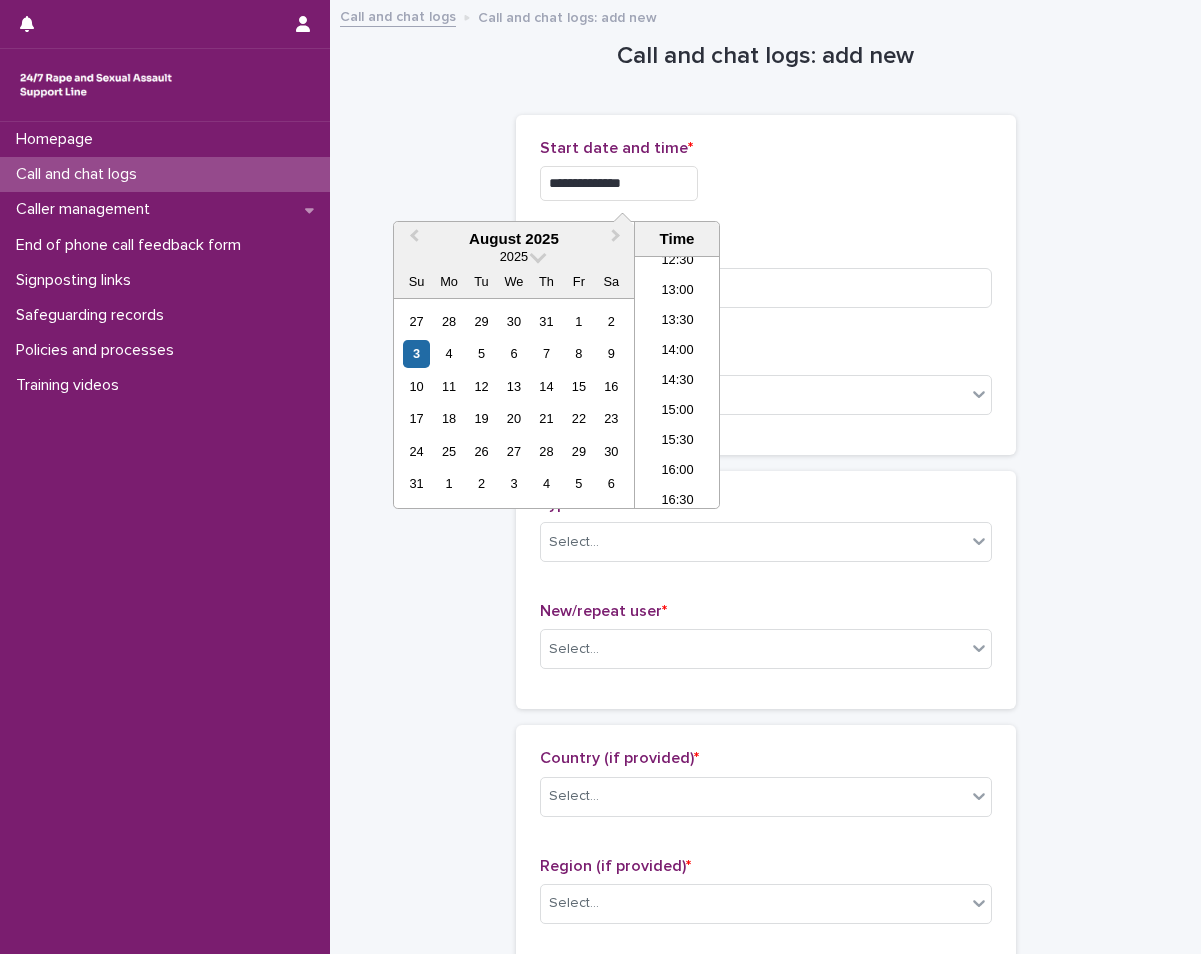 type on "**********" 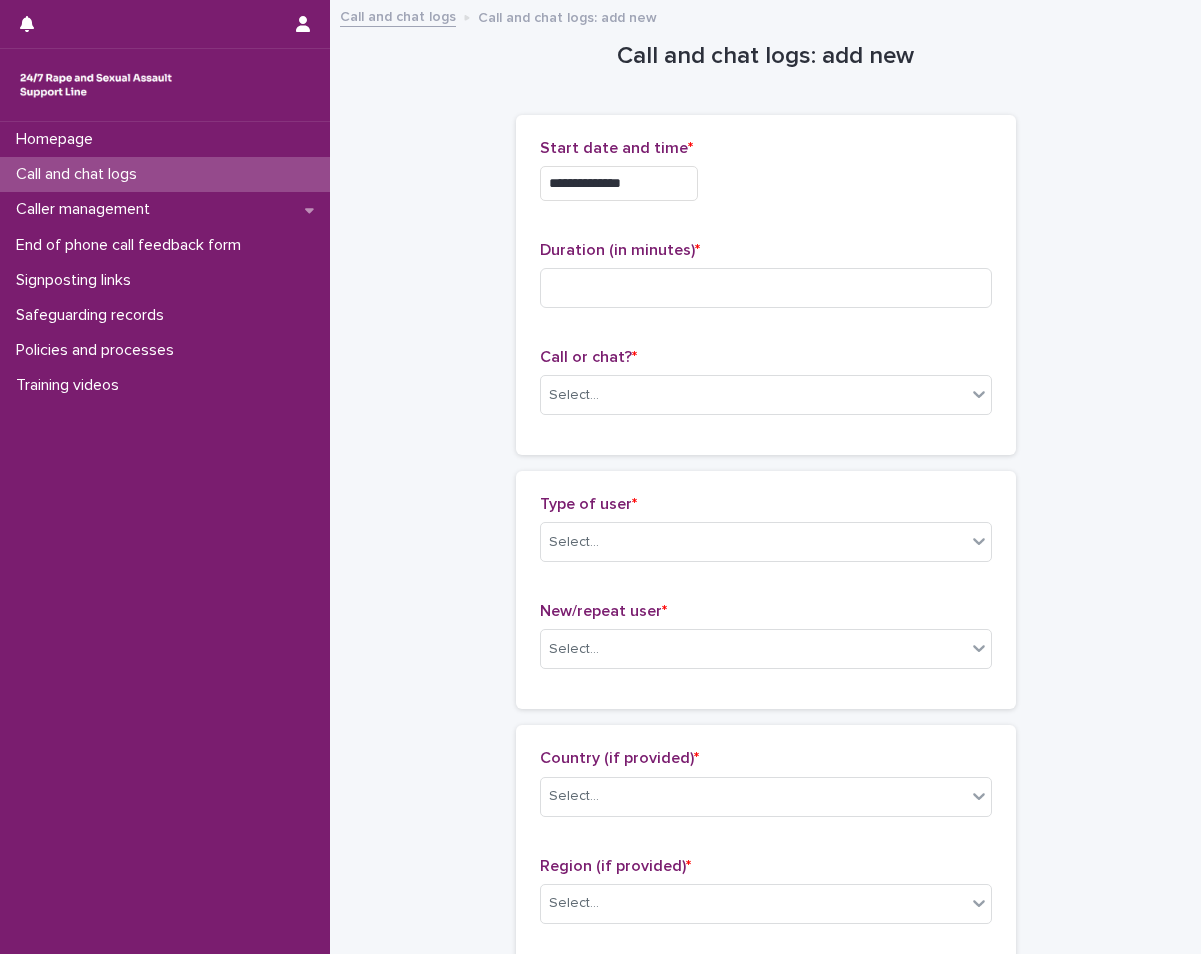 click on "Start date and time *" at bounding box center [766, 148] 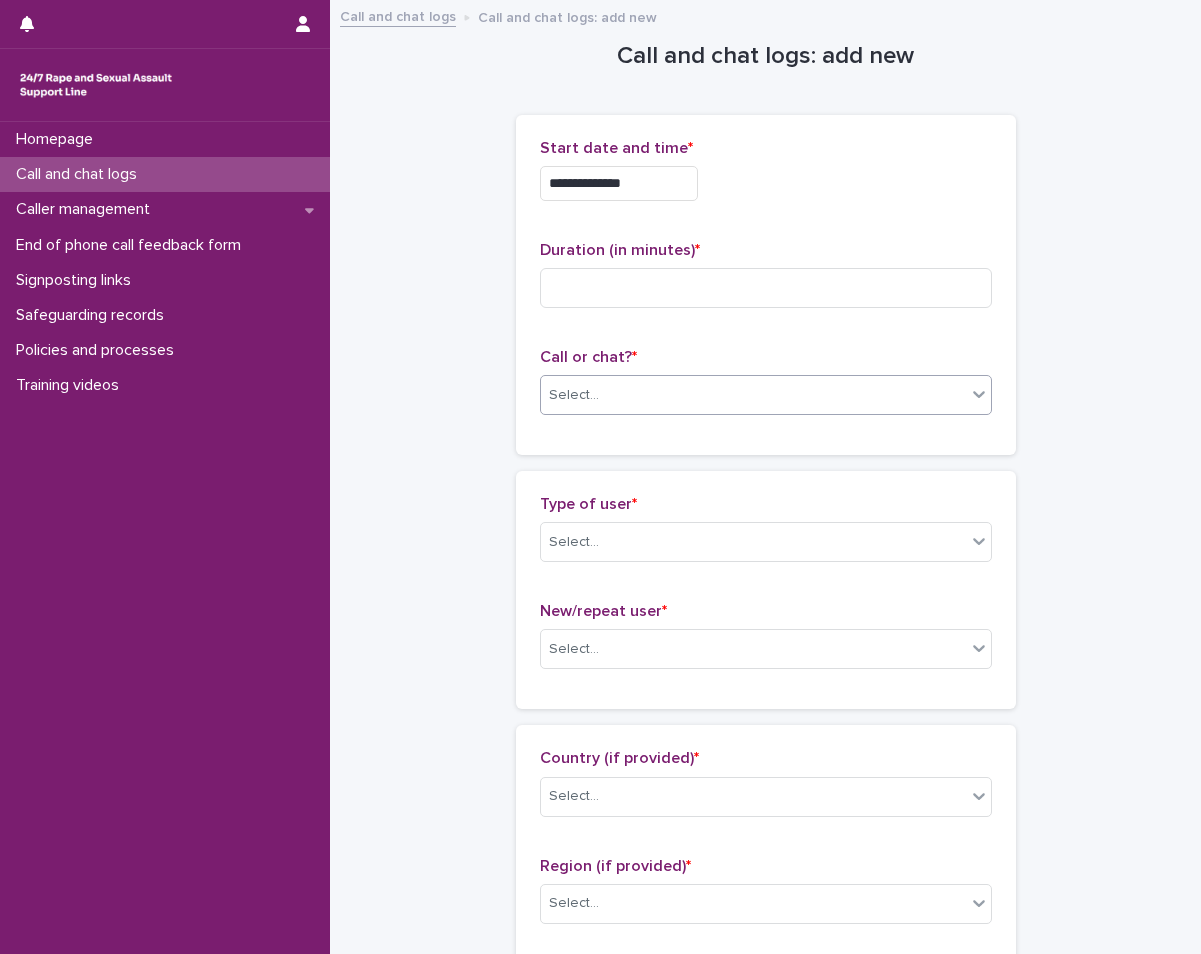 click on "Select..." at bounding box center (753, 395) 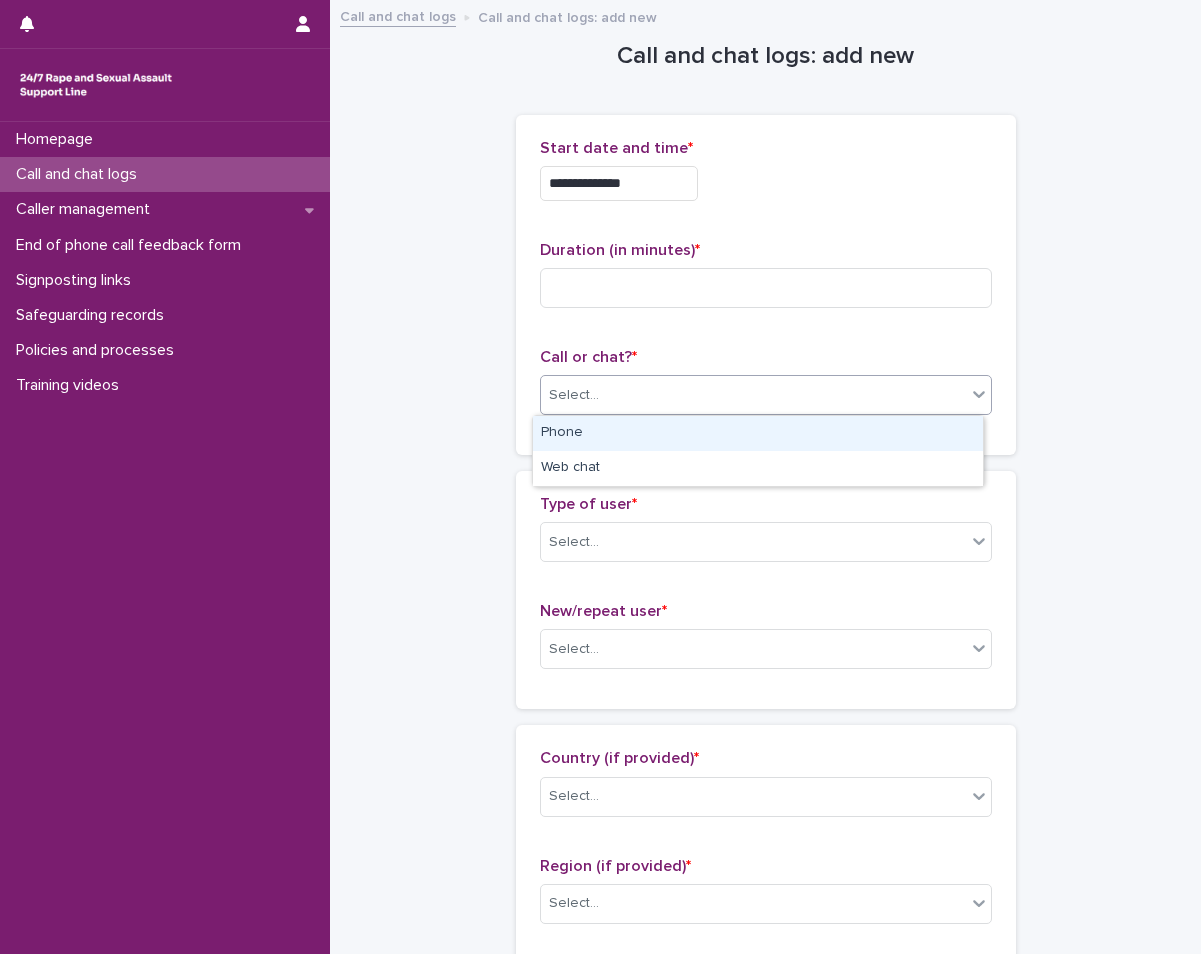 drag, startPoint x: 715, startPoint y: 456, endPoint x: 717, endPoint y: 443, distance: 13.152946 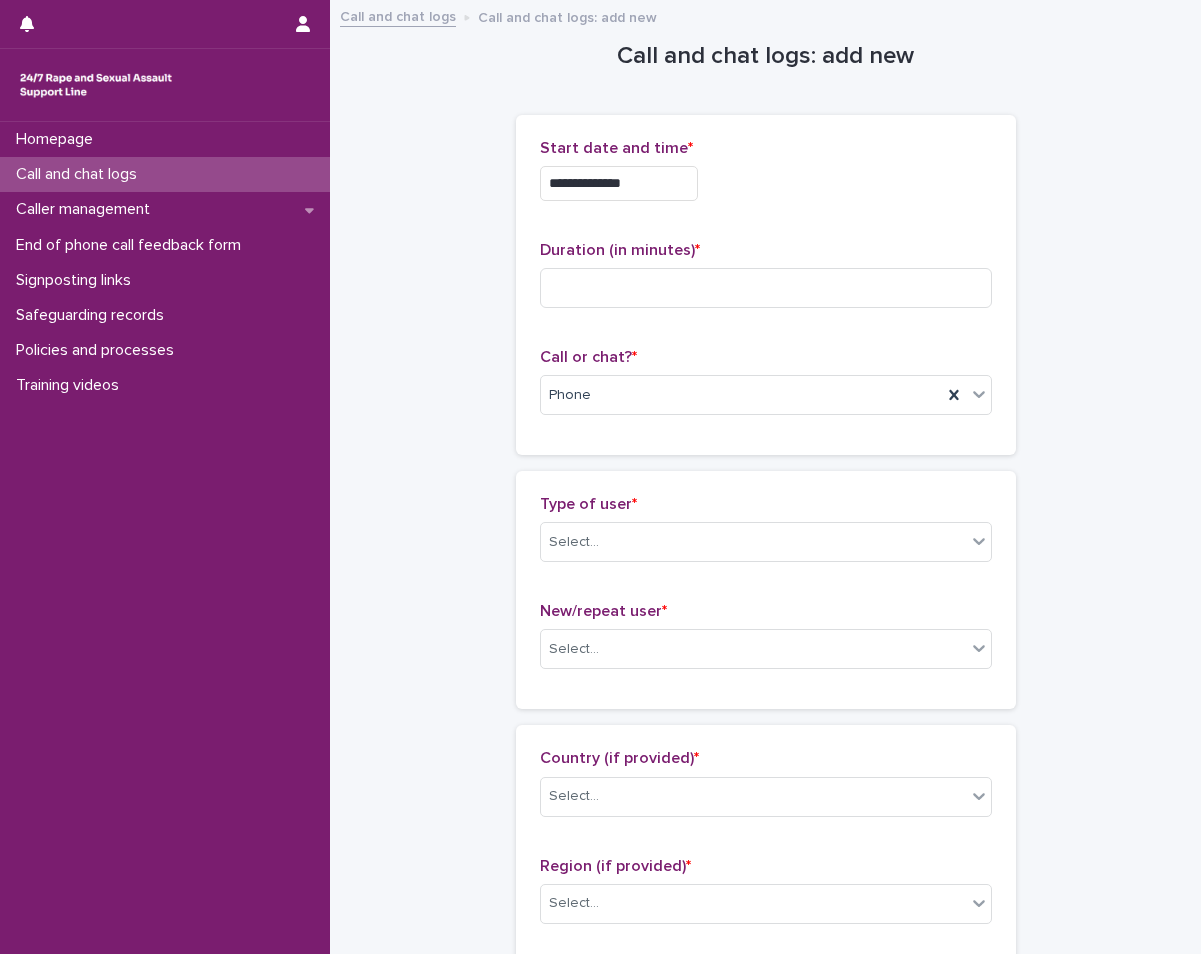 click on "**********" at bounding box center (765, 1084) 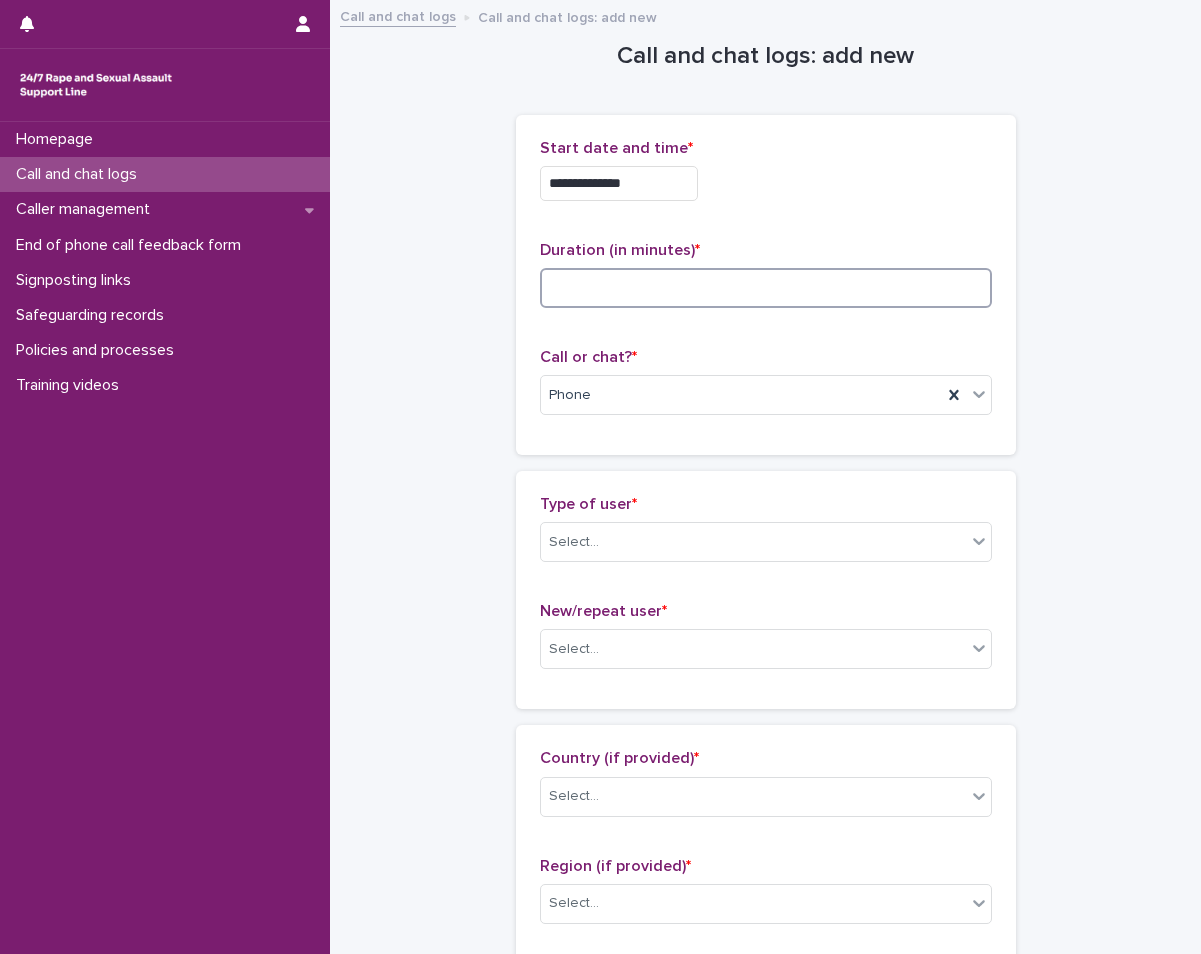 click at bounding box center (766, 288) 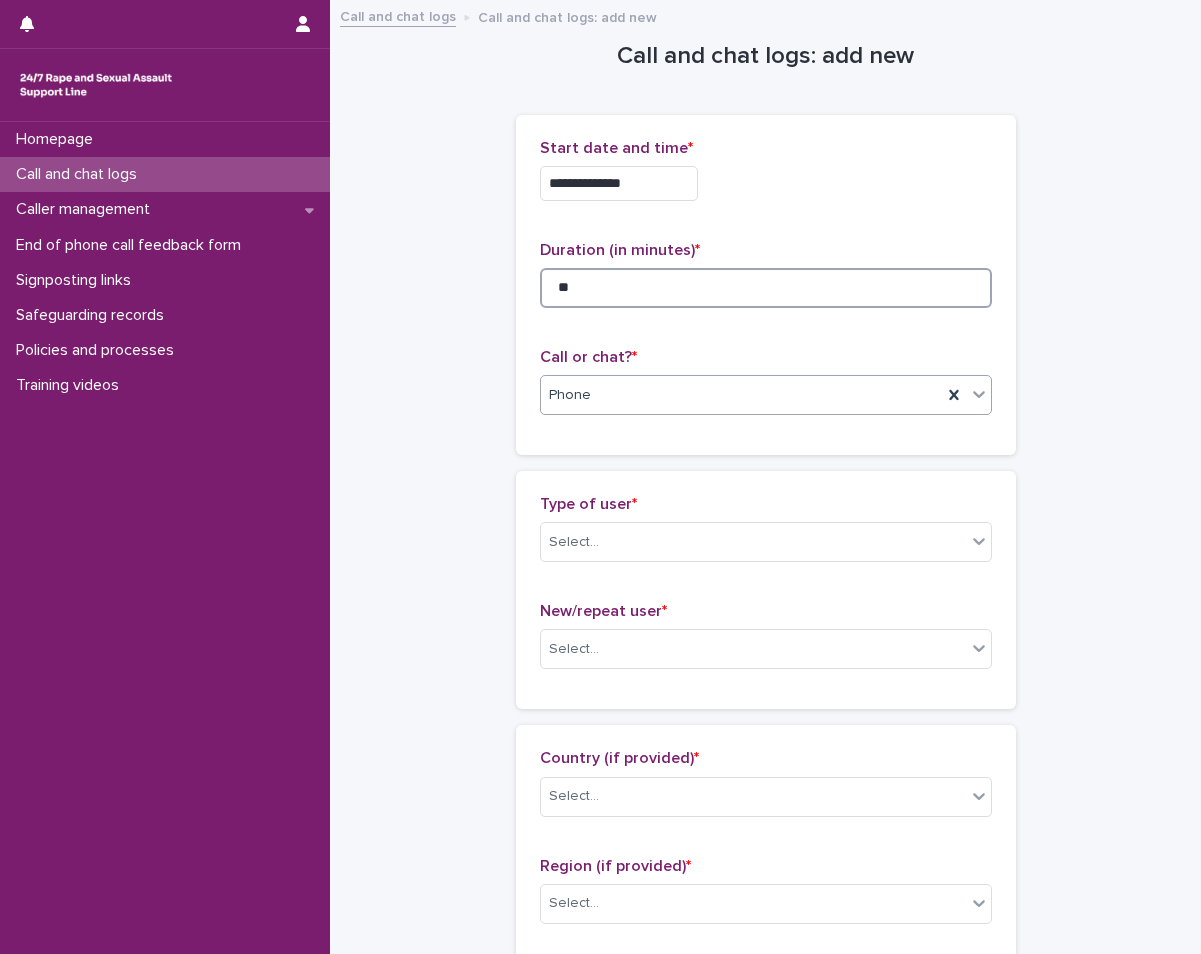 type on "**" 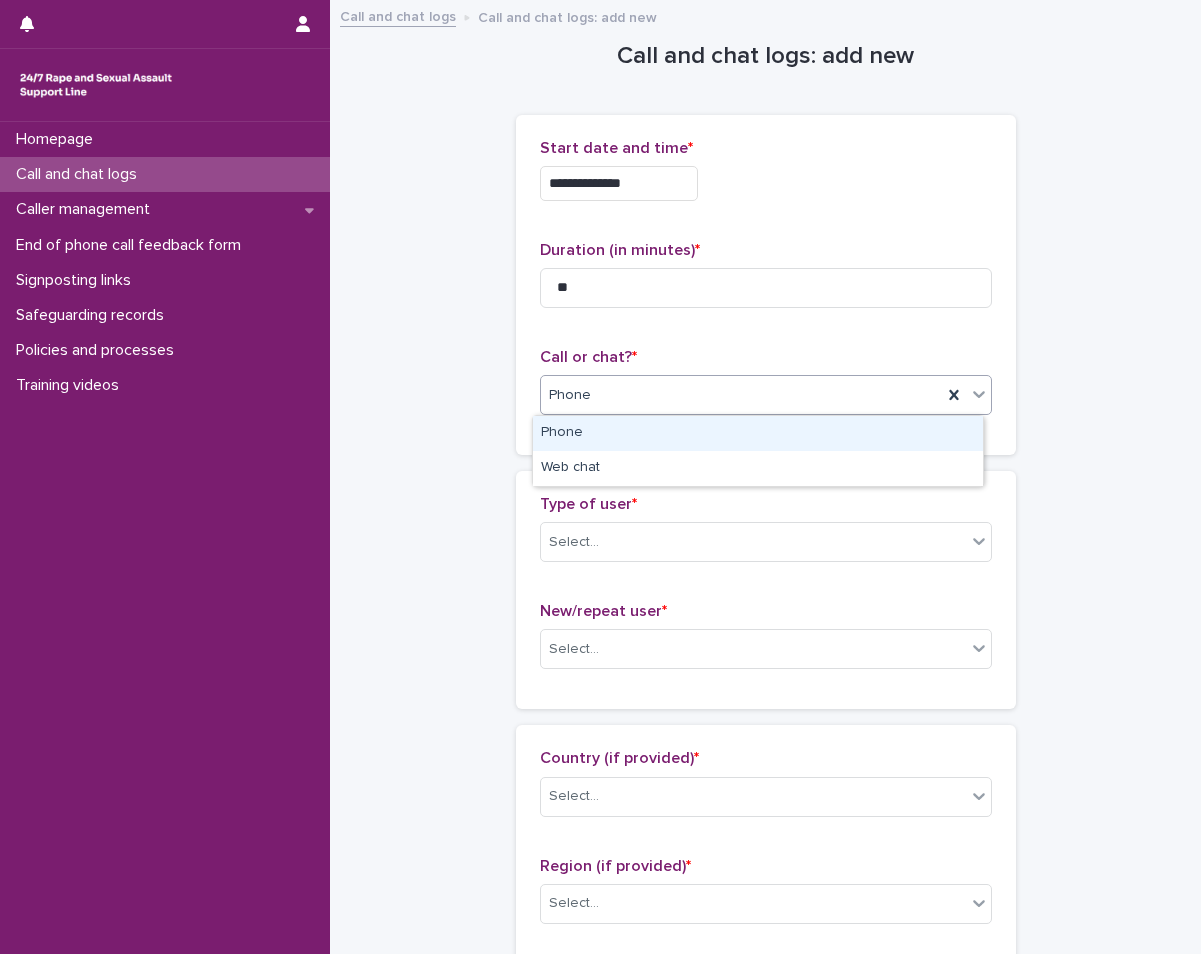 click on "Phone" at bounding box center [741, 395] 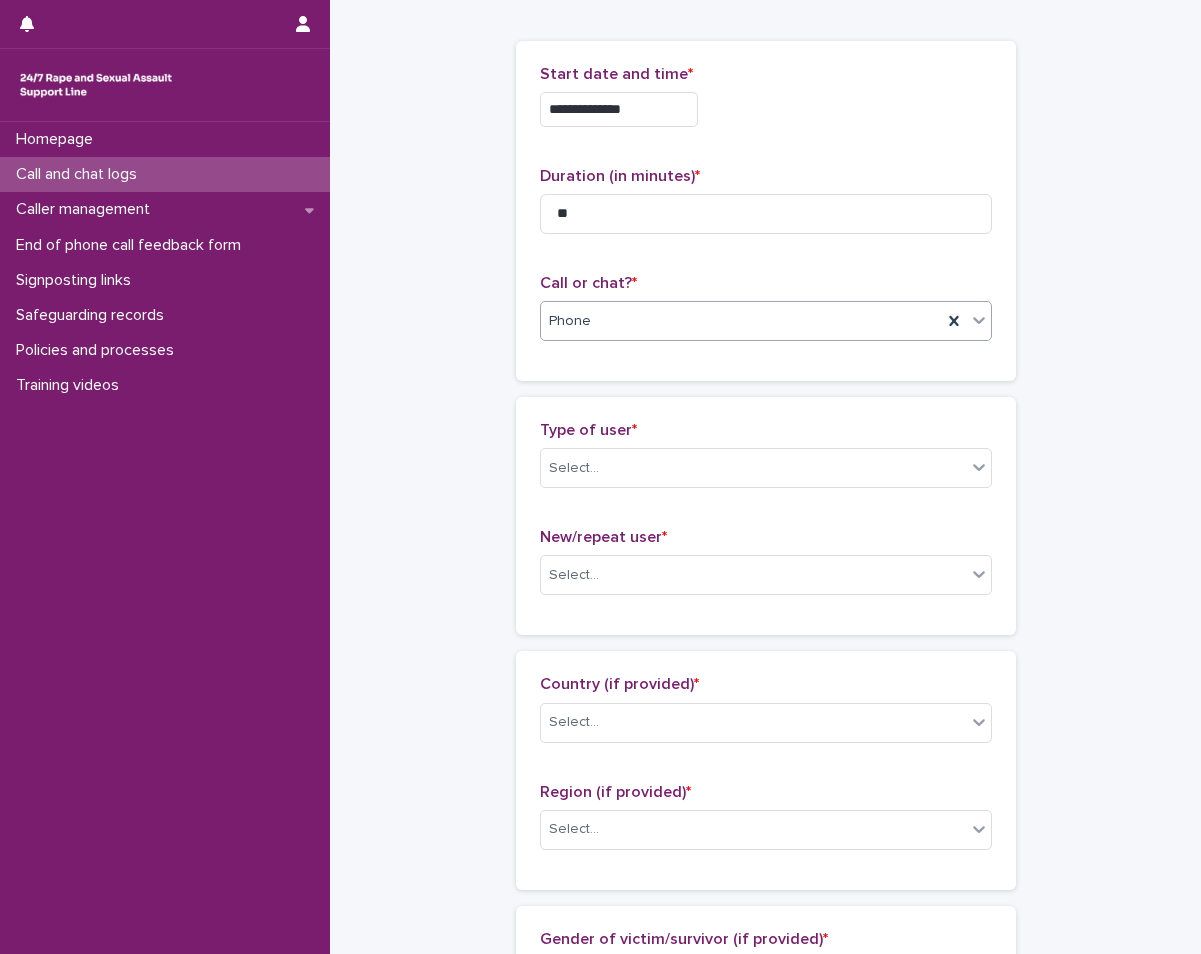 scroll, scrollTop: 200, scrollLeft: 0, axis: vertical 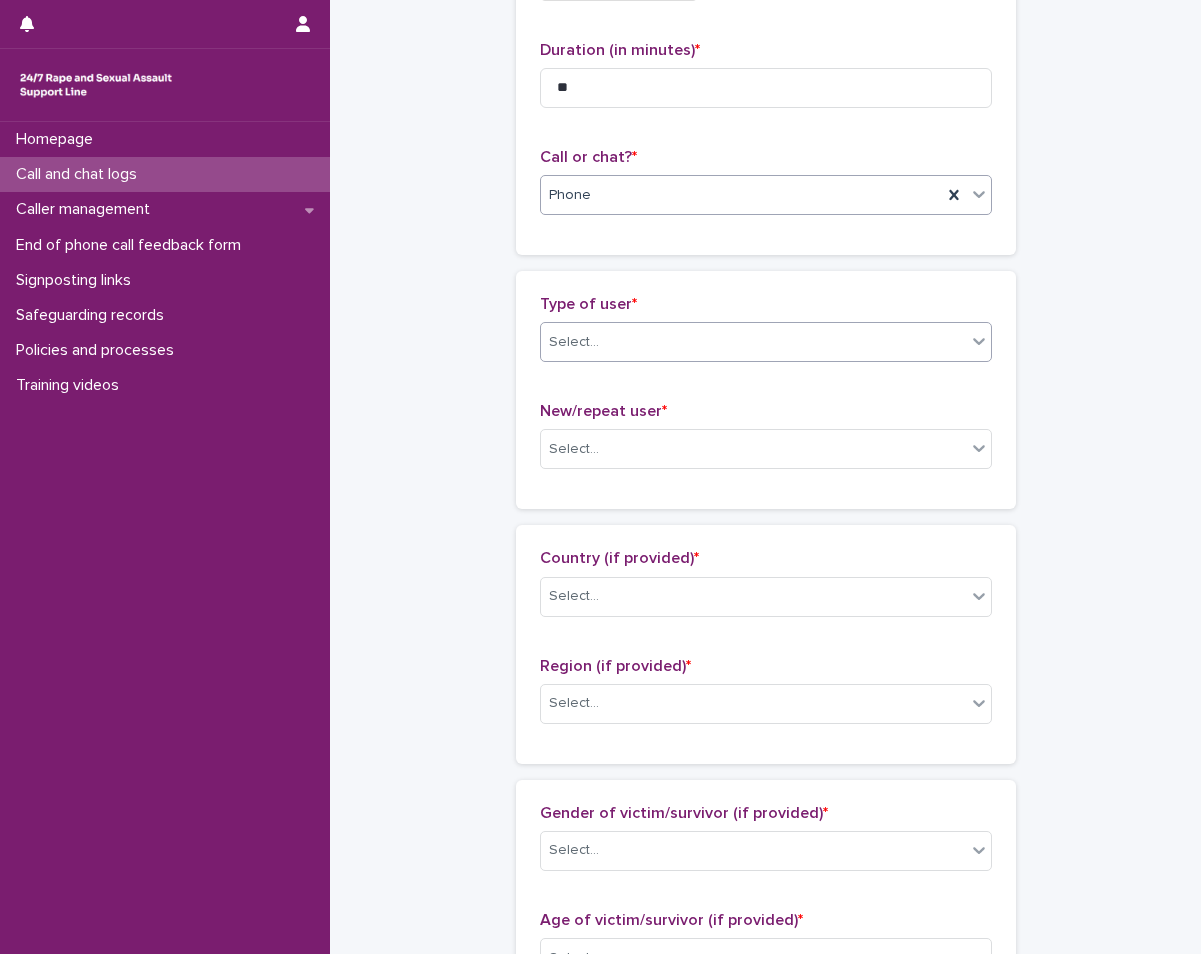 click on "Select..." at bounding box center [753, 342] 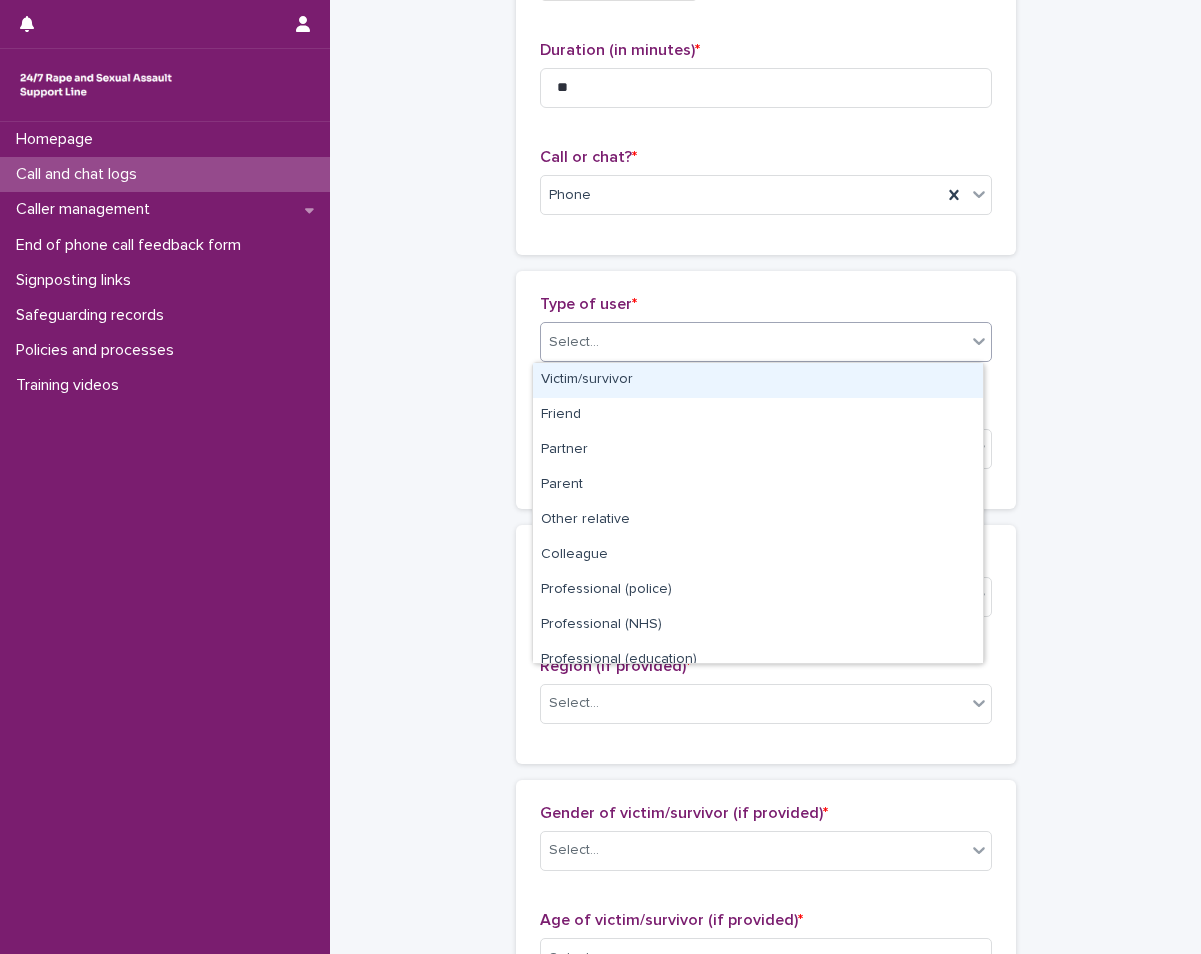 click on "Victim/survivor" at bounding box center [758, 380] 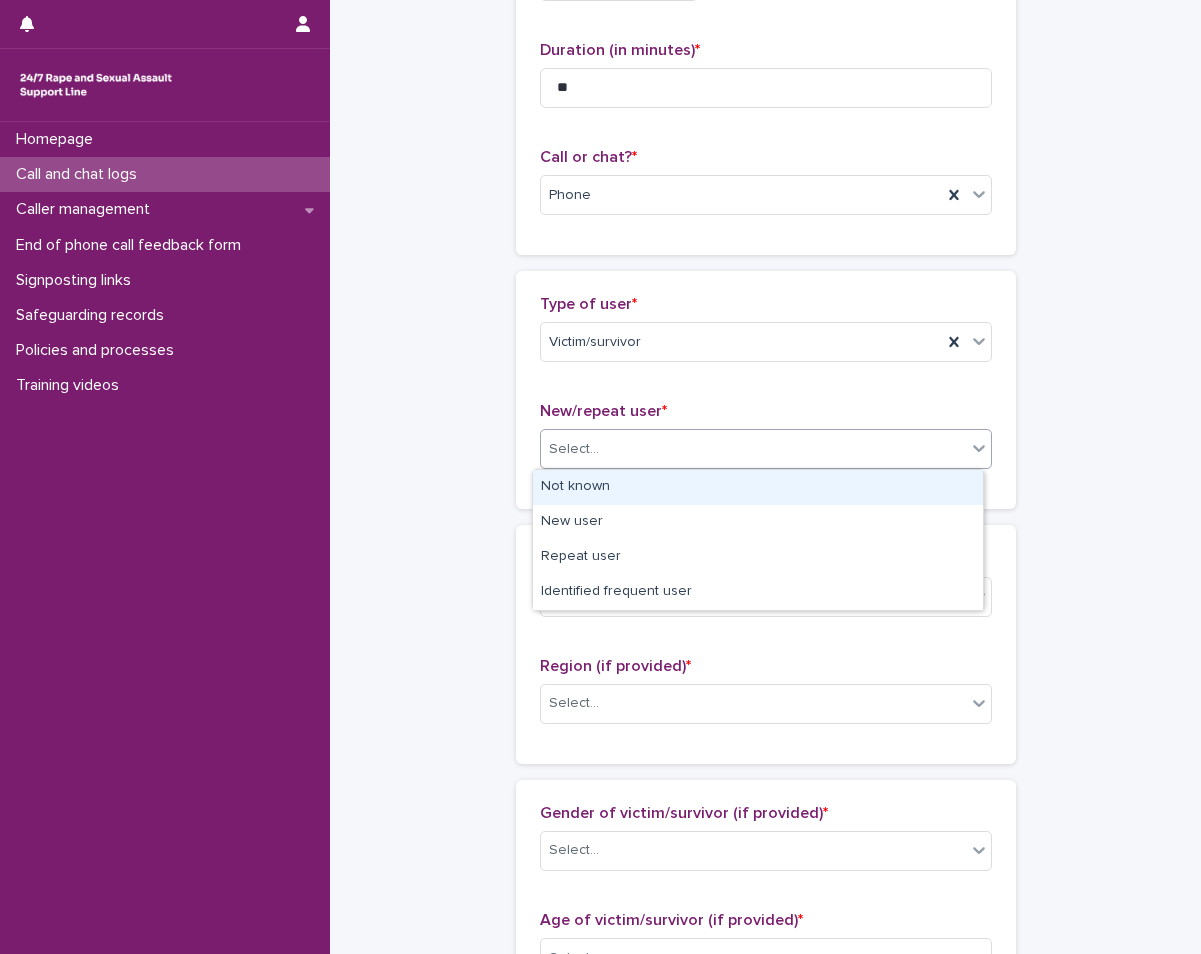 click on "**********" at bounding box center (600, 477) 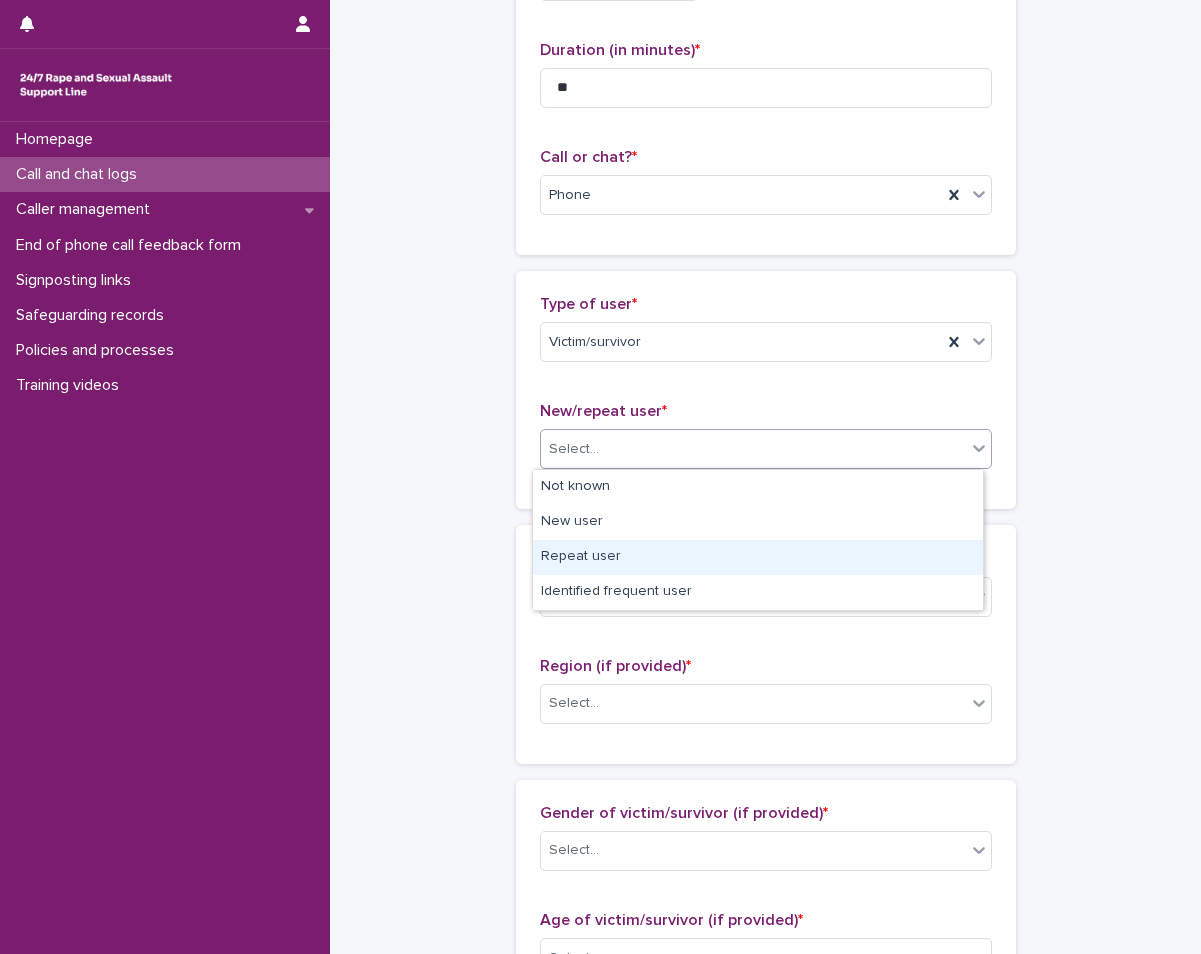click on "Repeat user" at bounding box center [758, 557] 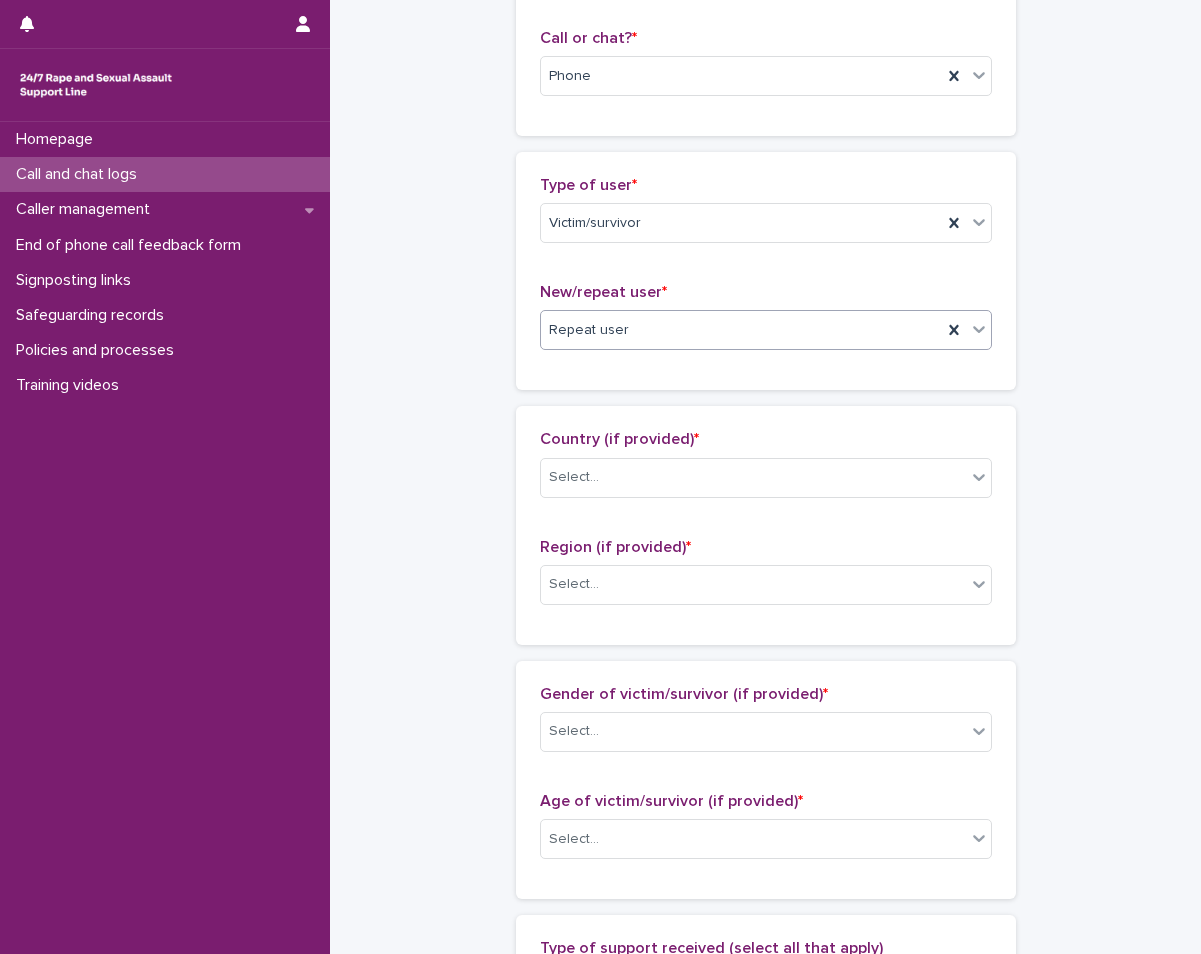 scroll, scrollTop: 500, scrollLeft: 0, axis: vertical 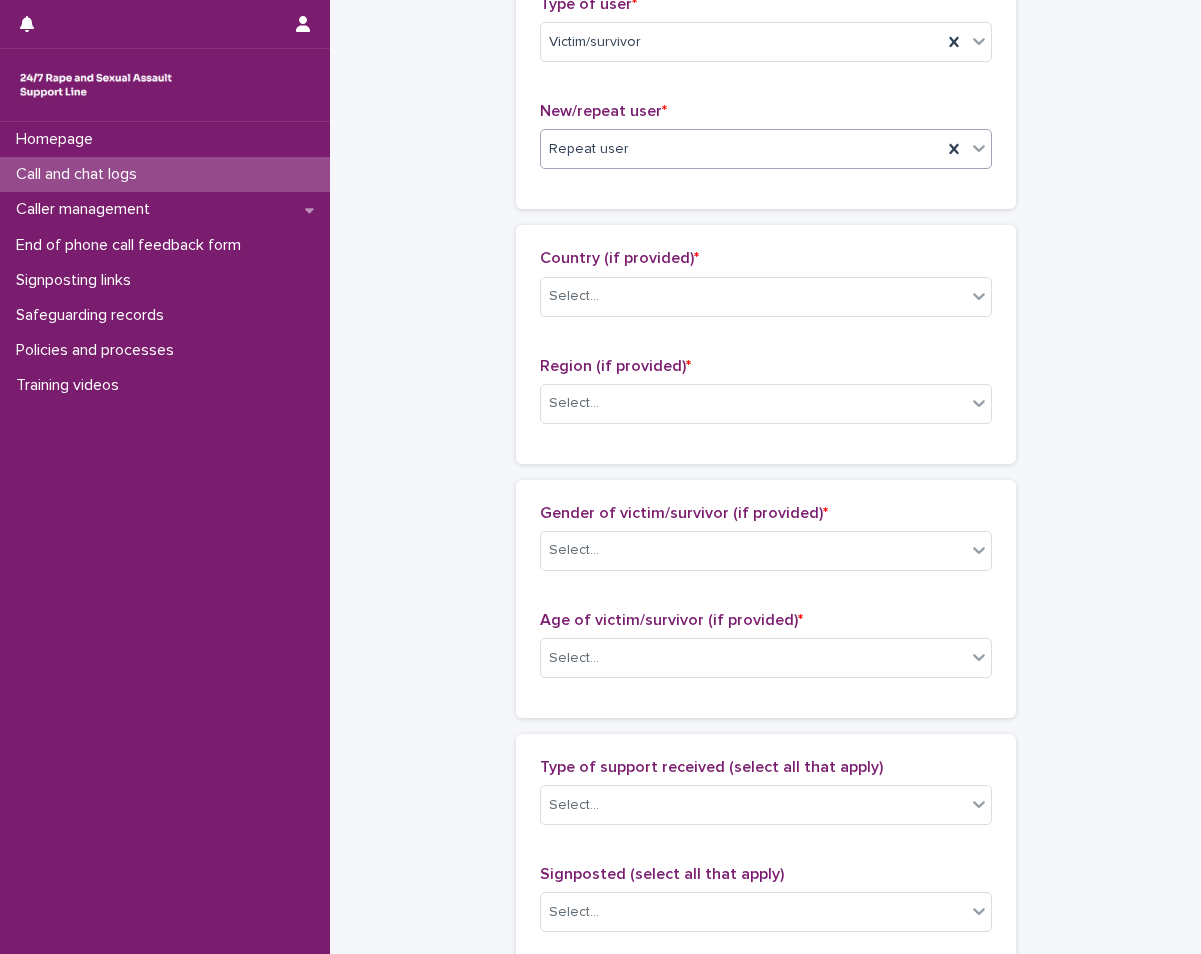 click on "Country (if provided) * Select..." at bounding box center (766, 290) 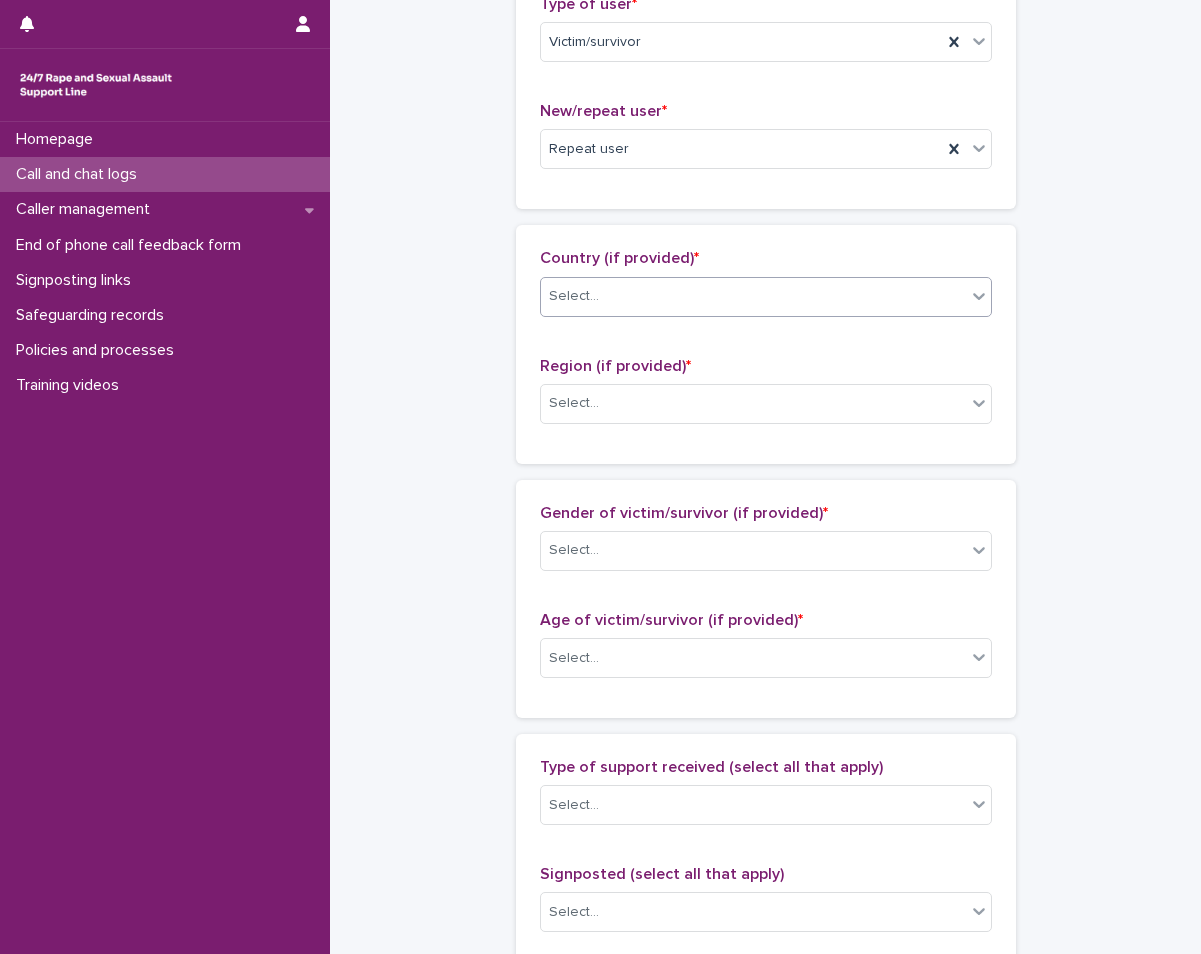 click on "Select..." at bounding box center (753, 296) 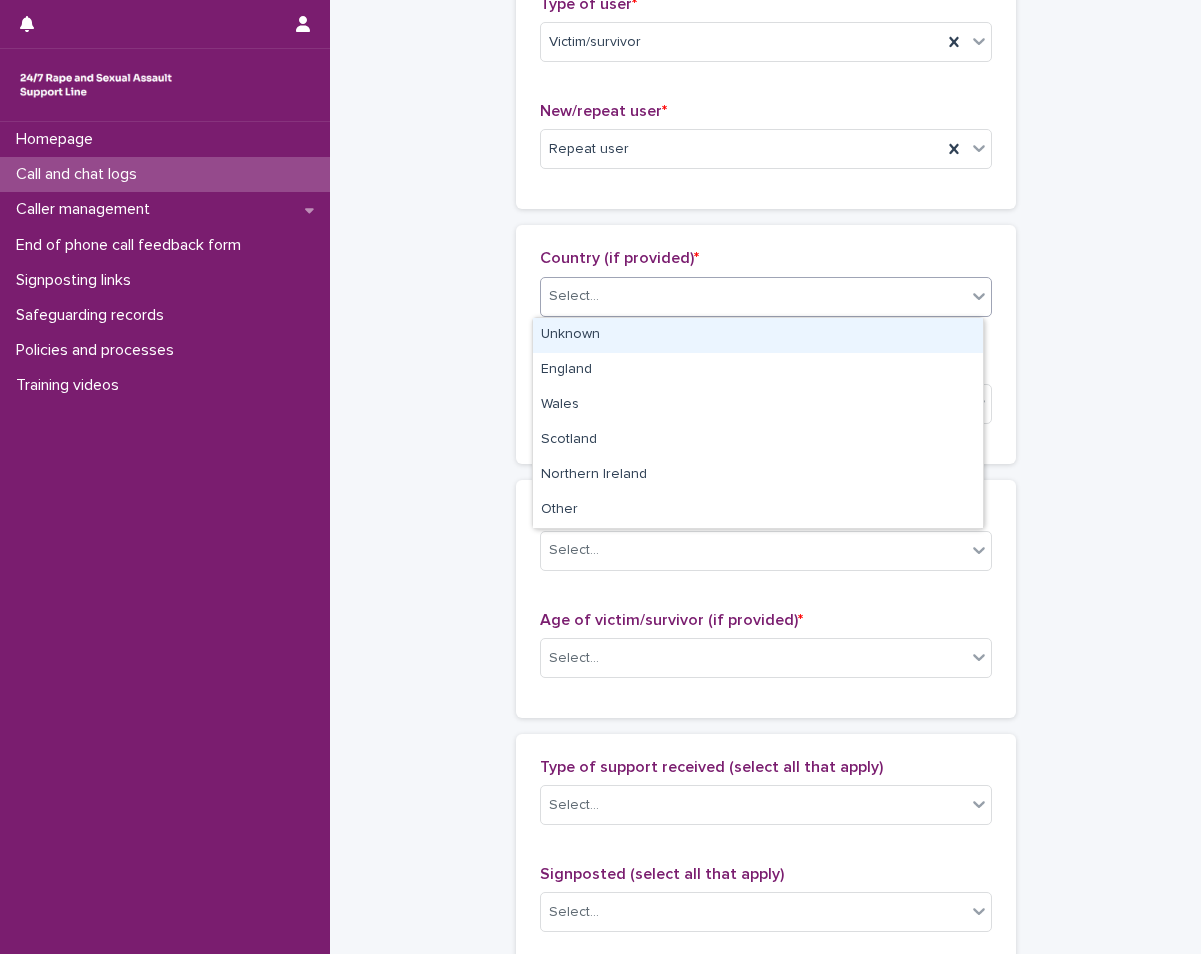 click on "Unknown" at bounding box center (758, 335) 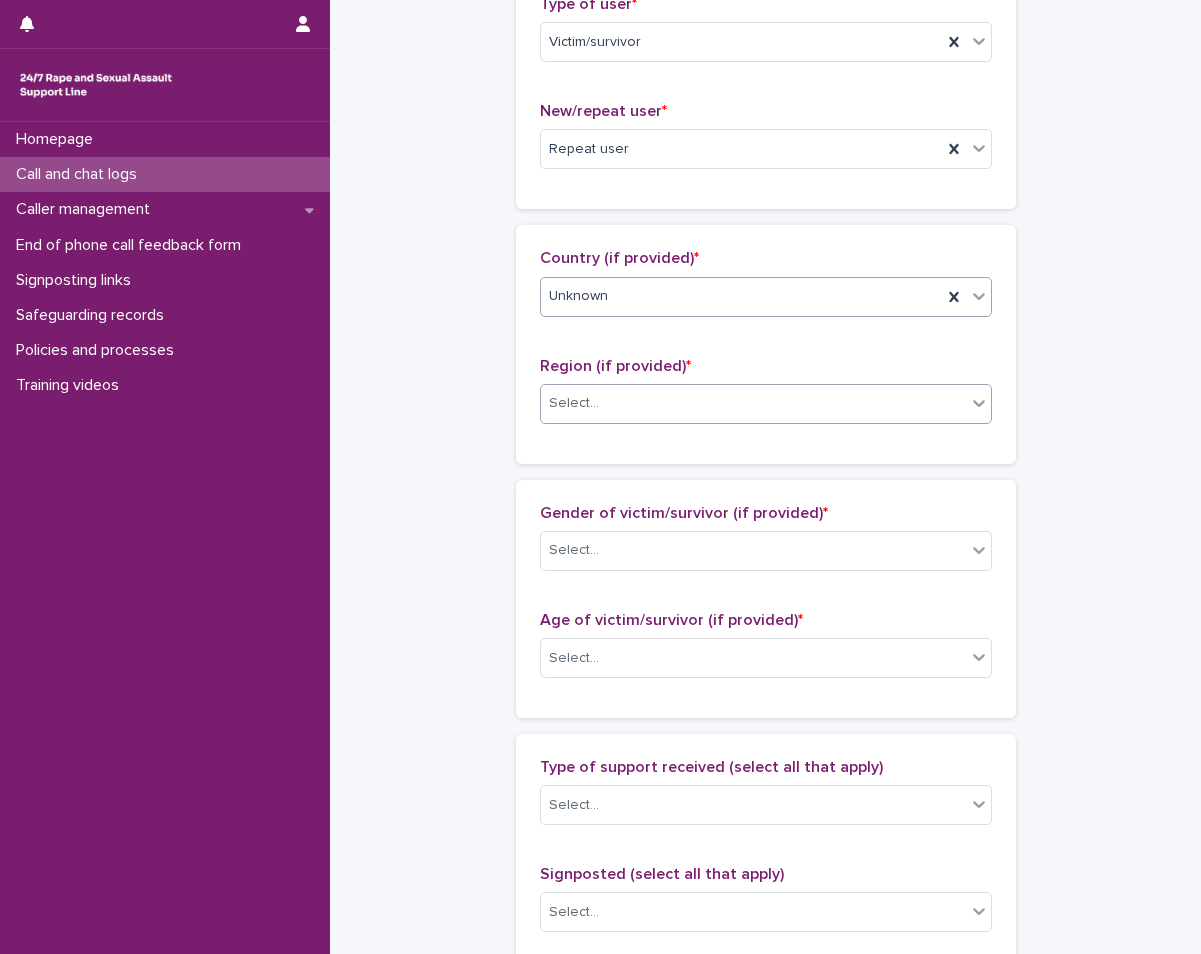click on "Select..." at bounding box center [753, 403] 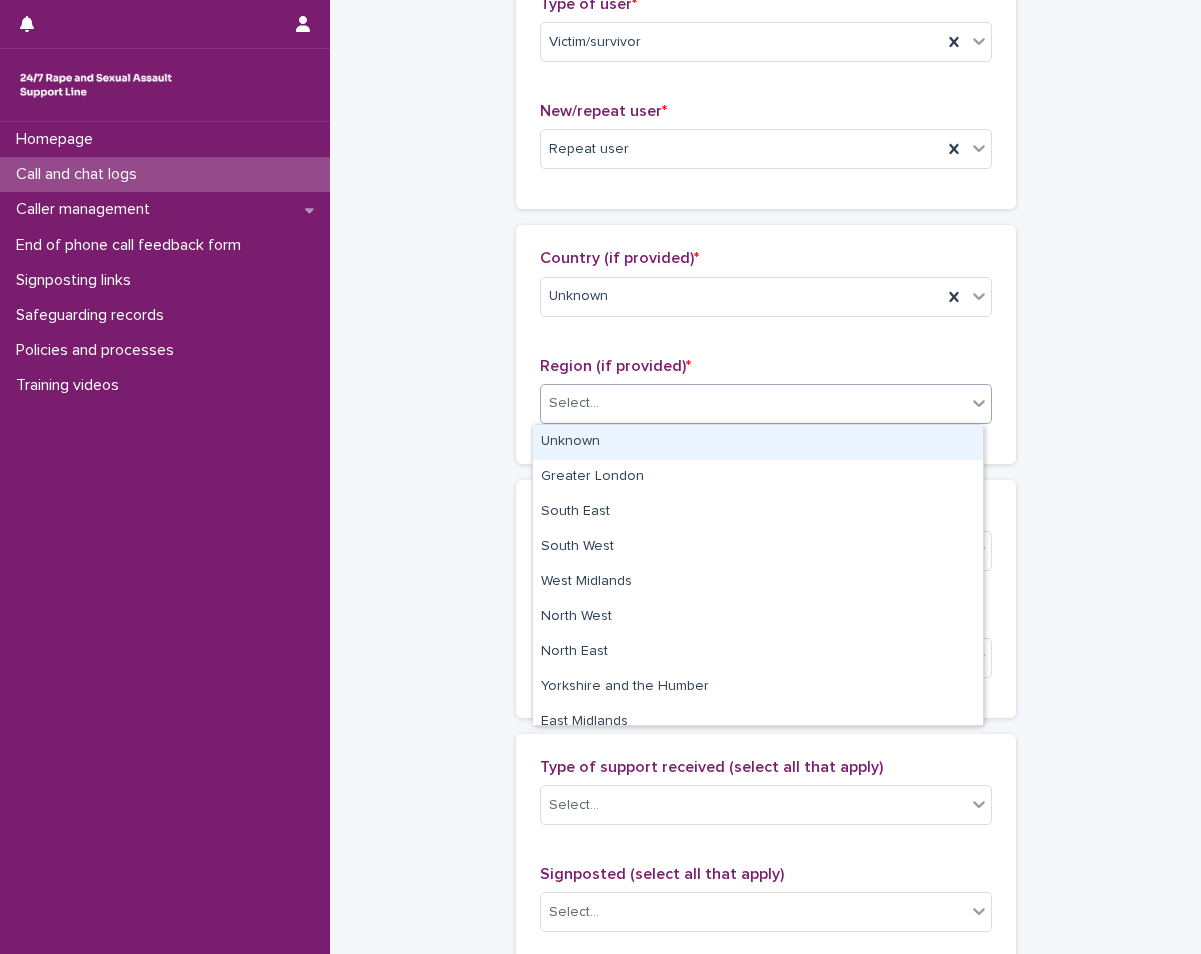 click on "Unknown" at bounding box center (758, 442) 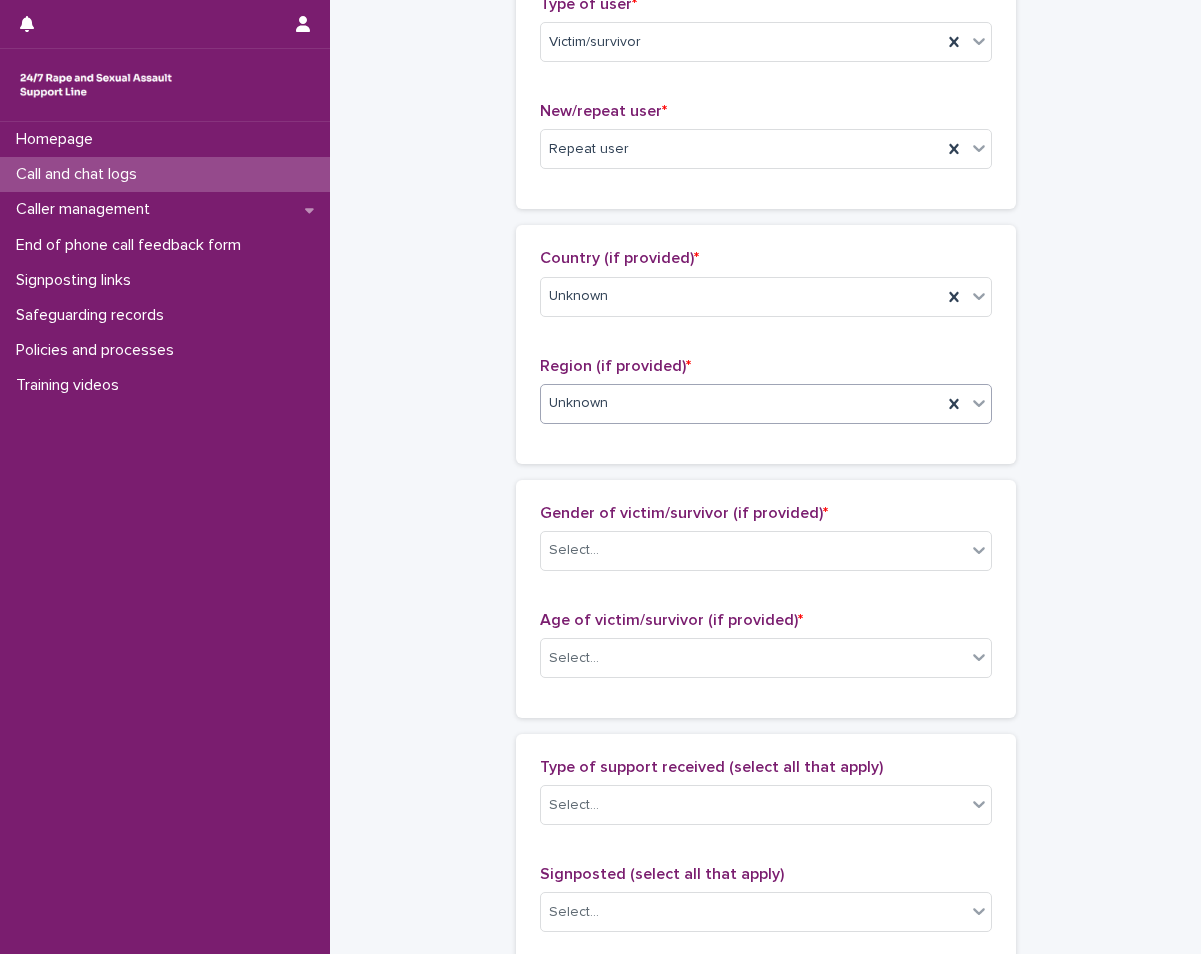 scroll, scrollTop: 700, scrollLeft: 0, axis: vertical 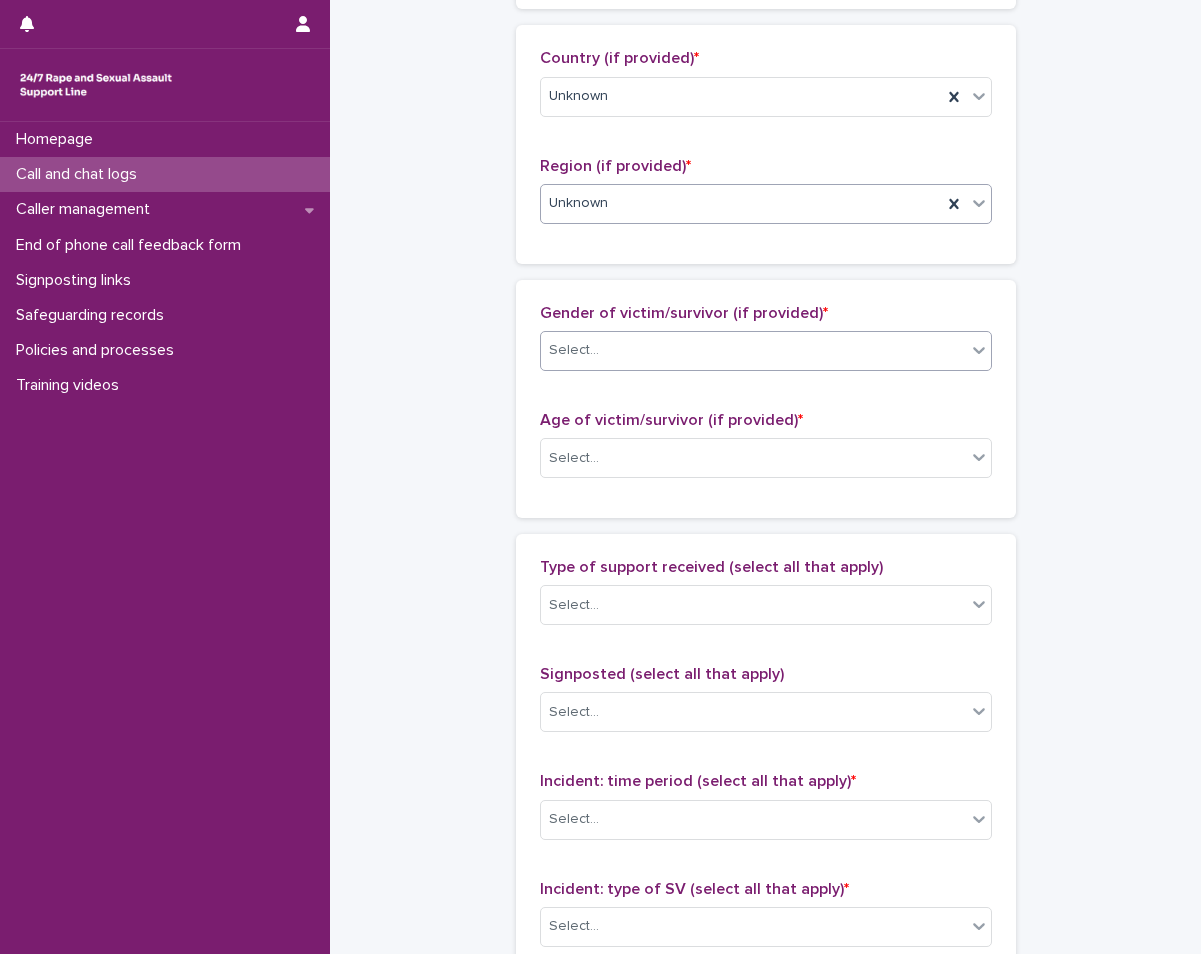click on "Select..." at bounding box center (753, 350) 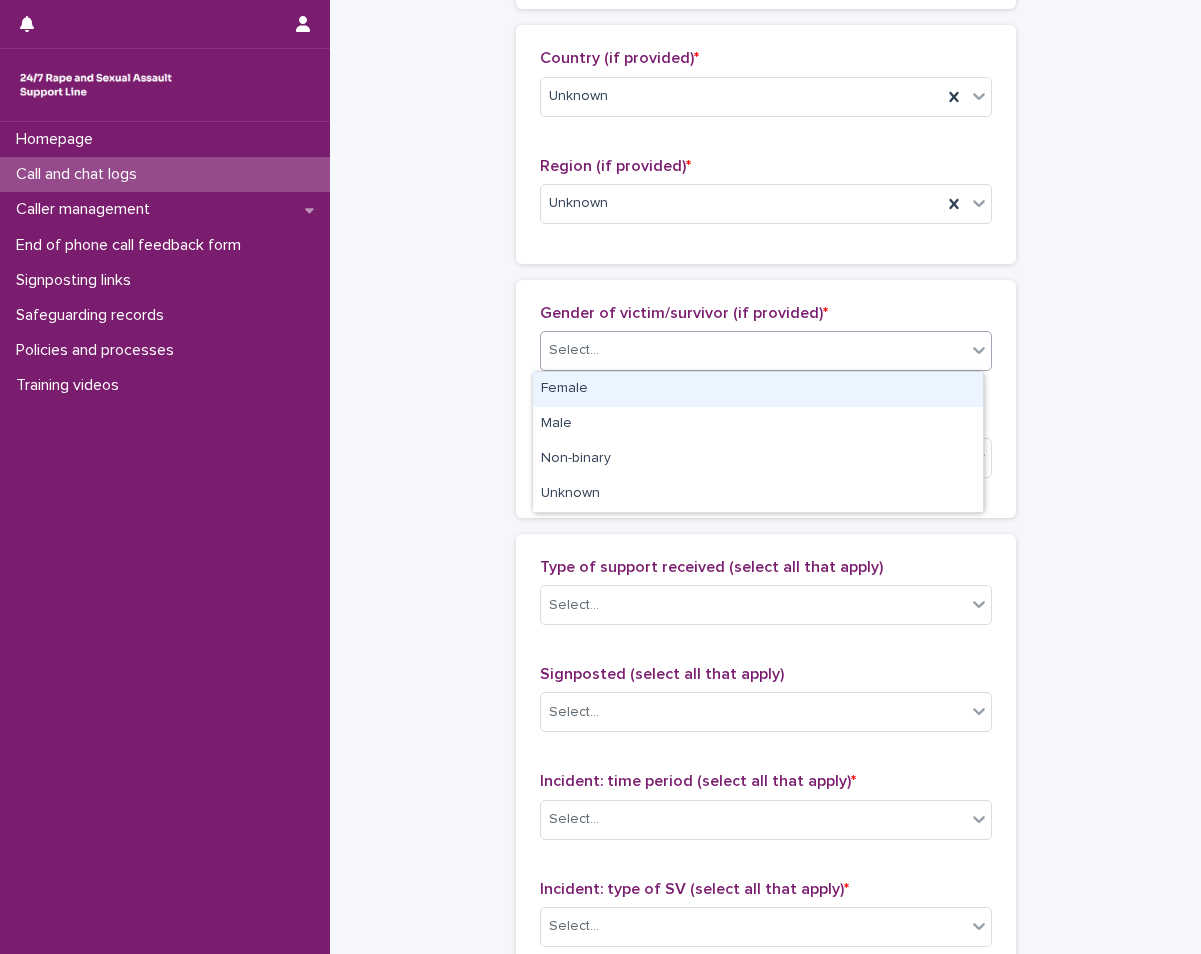 click on "Female" at bounding box center [758, 389] 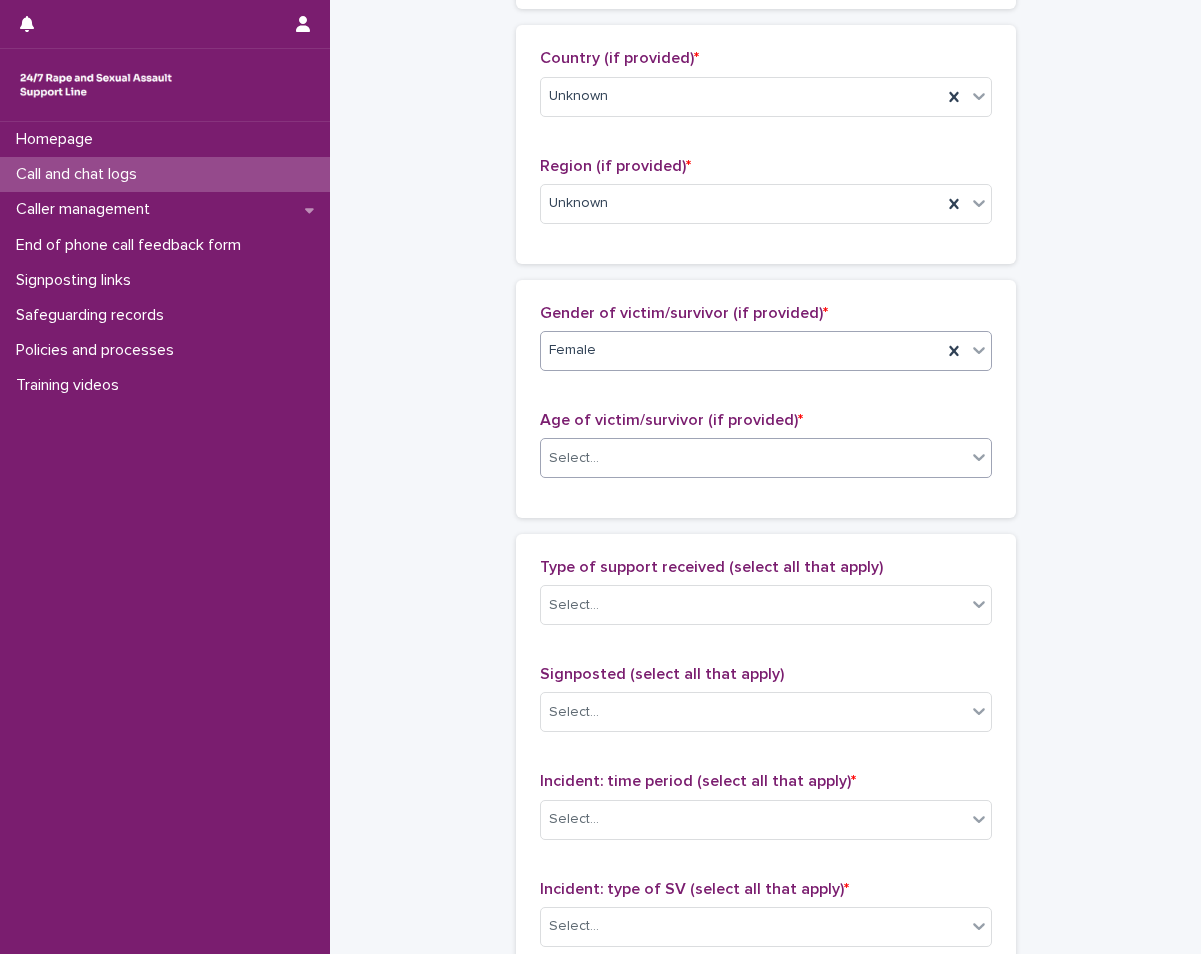 click on "Select..." at bounding box center (753, 458) 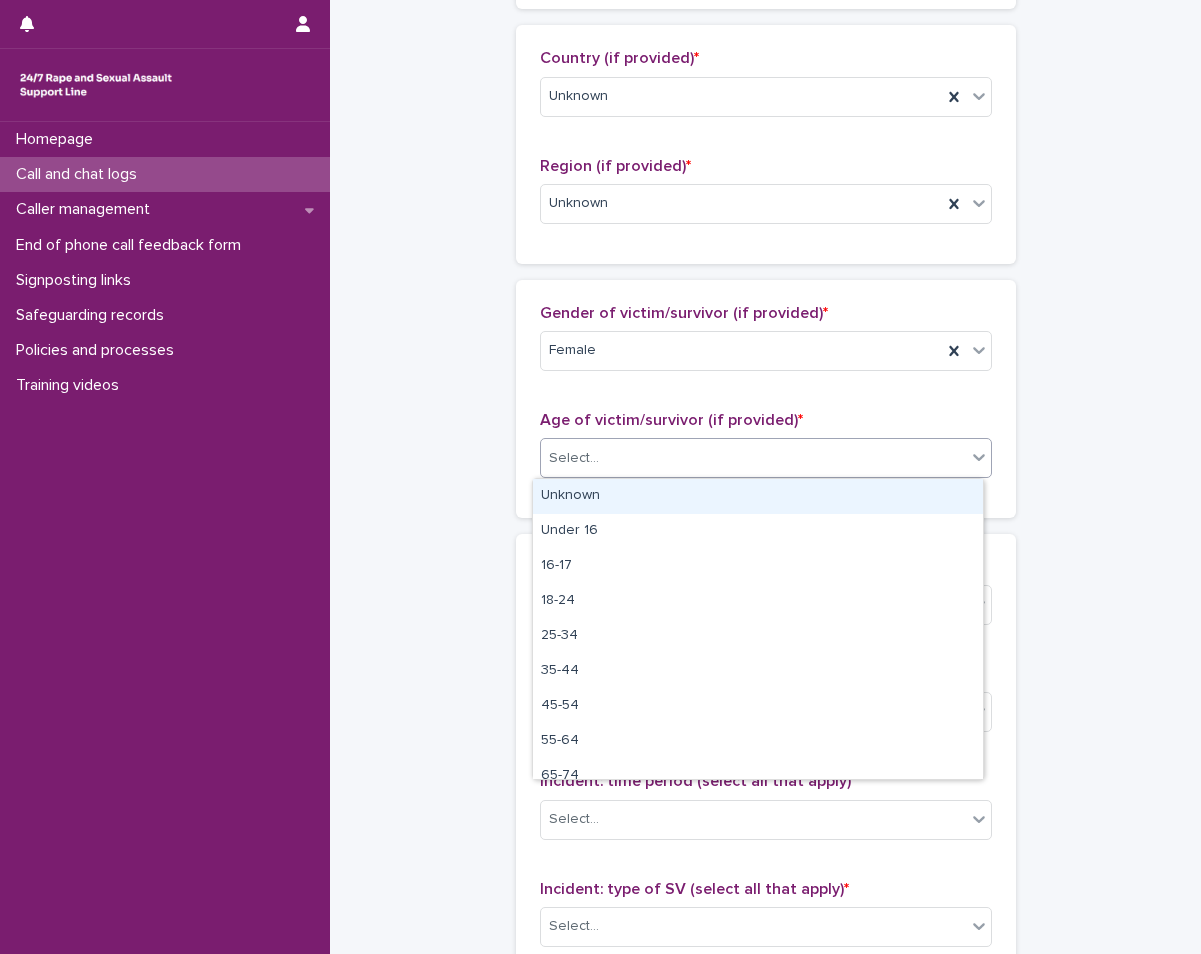 click on "Unknown" at bounding box center [758, 496] 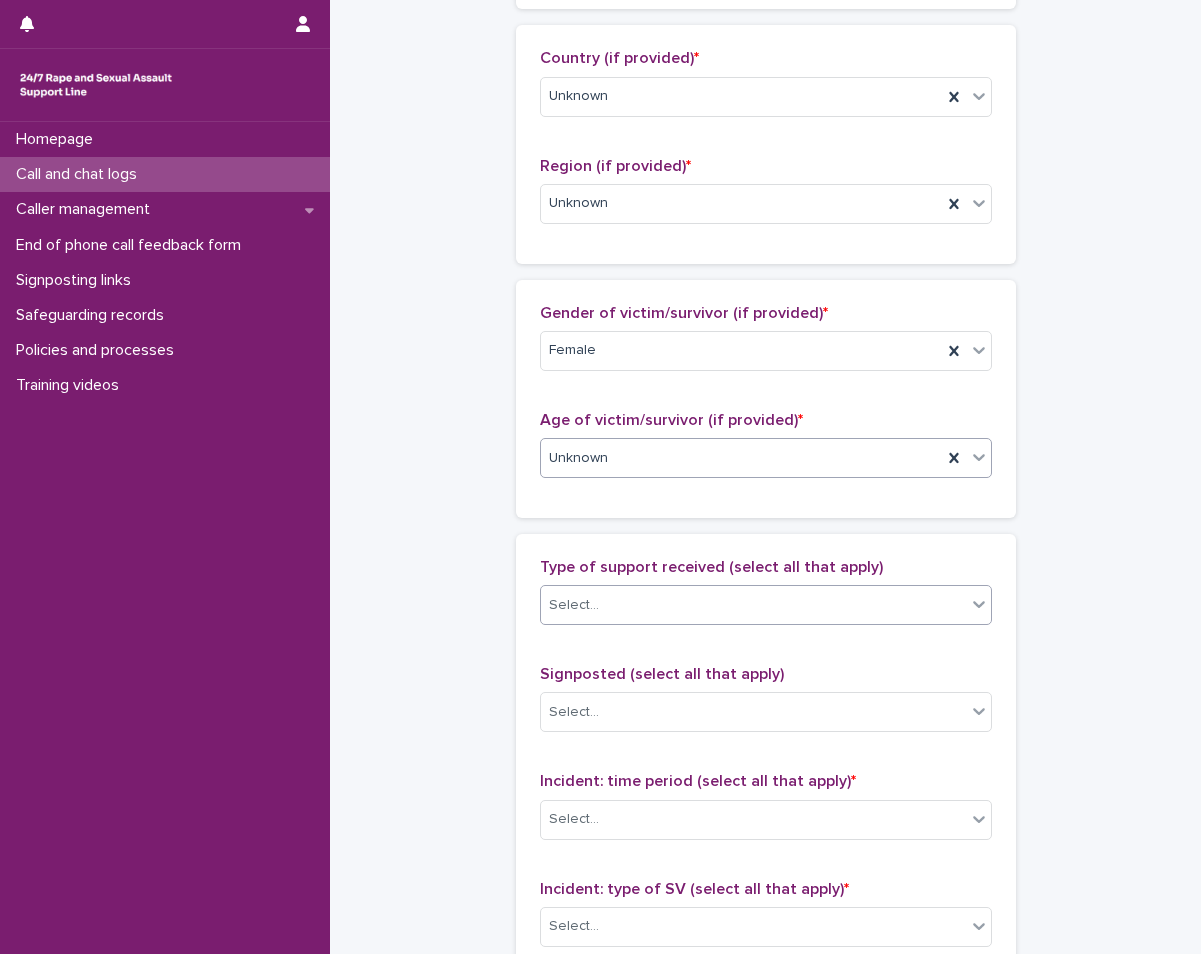 click on "Select..." at bounding box center (753, 605) 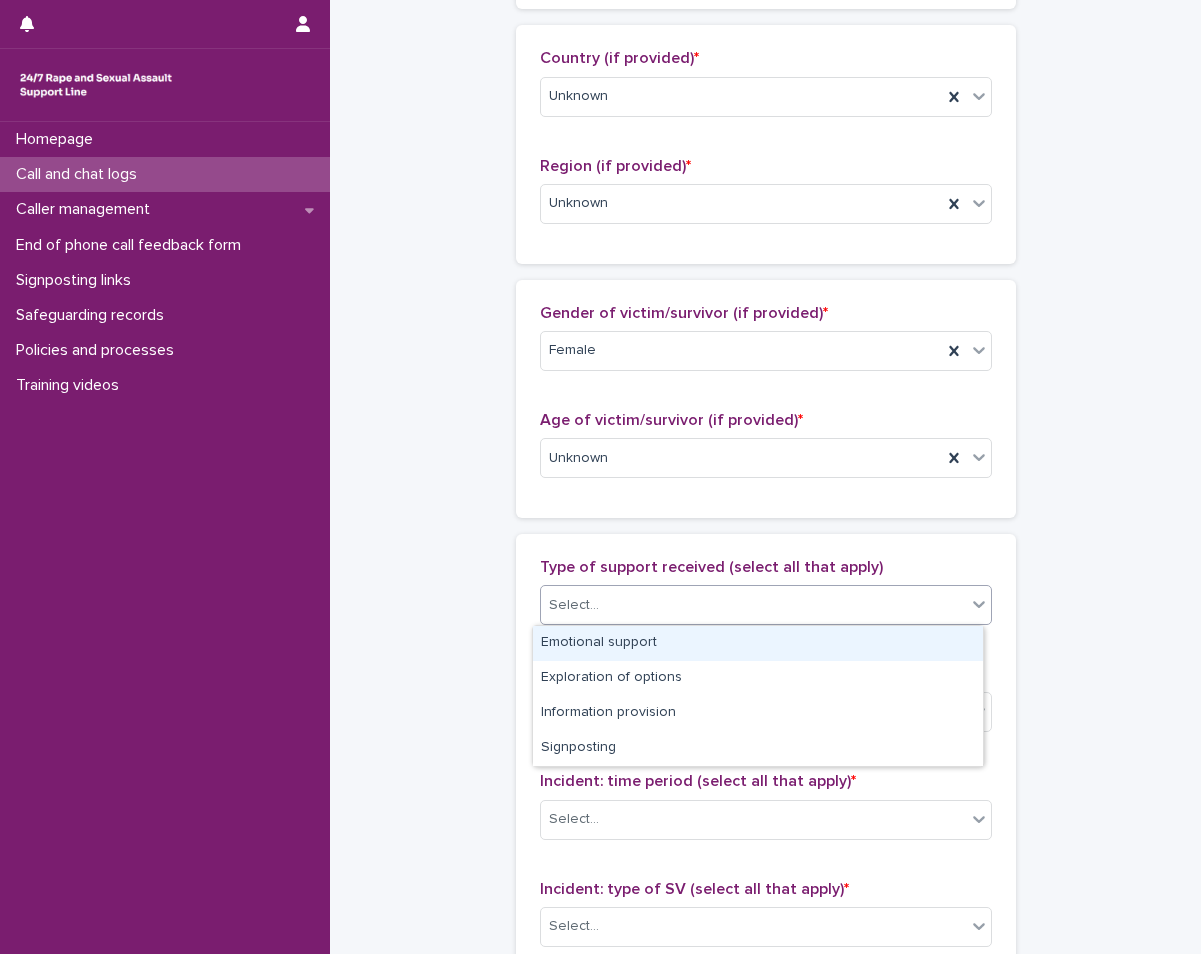 click on "Emotional support" at bounding box center [758, 643] 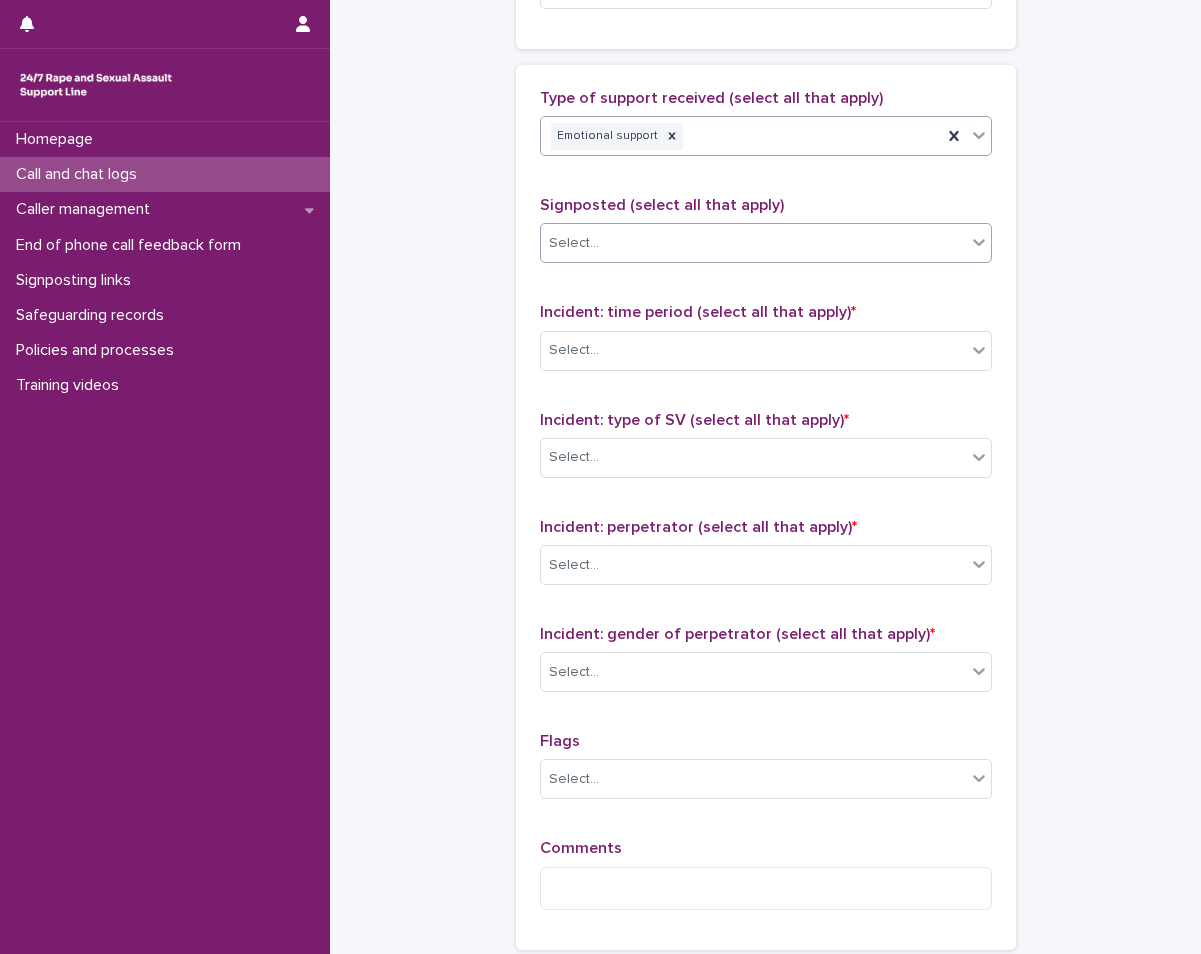scroll, scrollTop: 1200, scrollLeft: 0, axis: vertical 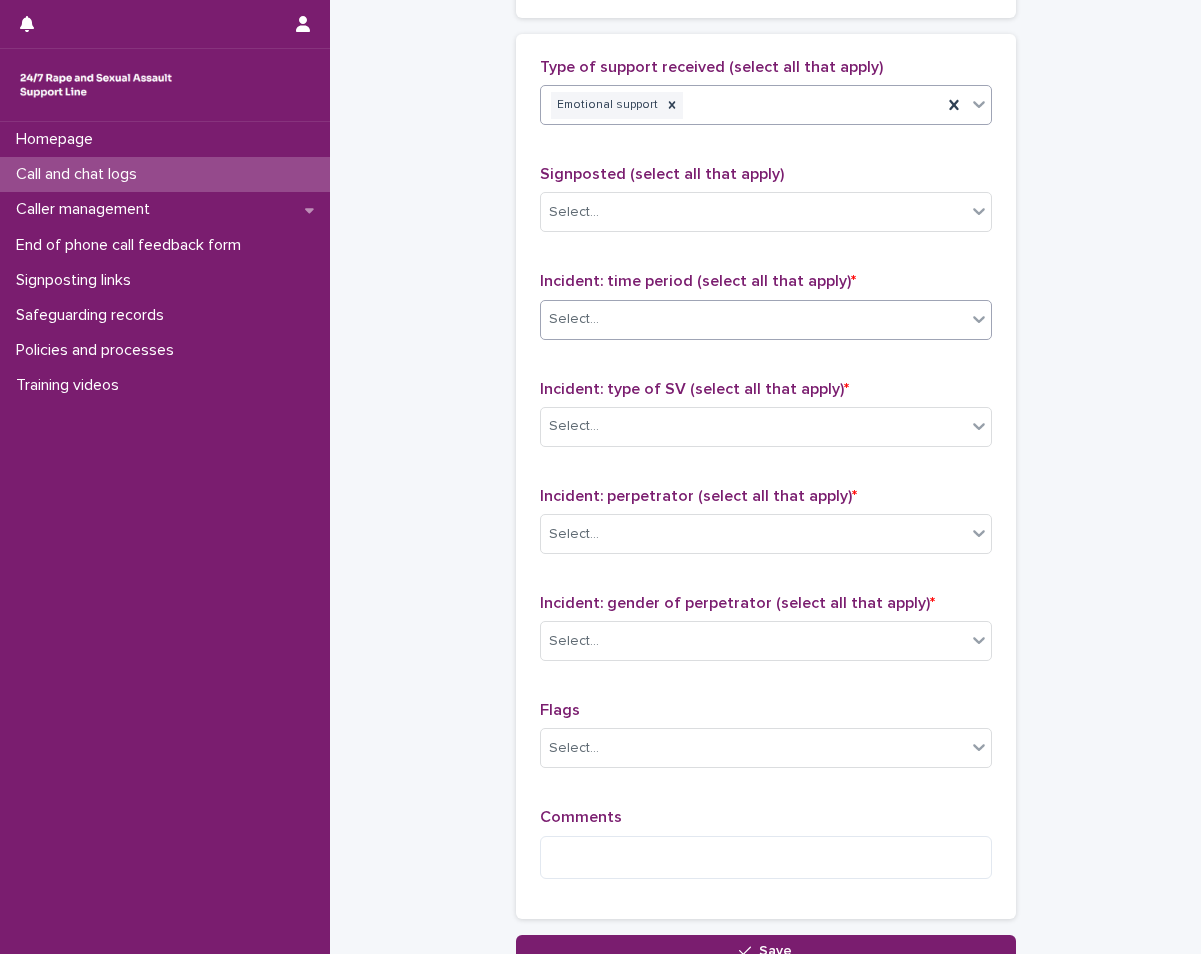 click on "Select..." at bounding box center [753, 319] 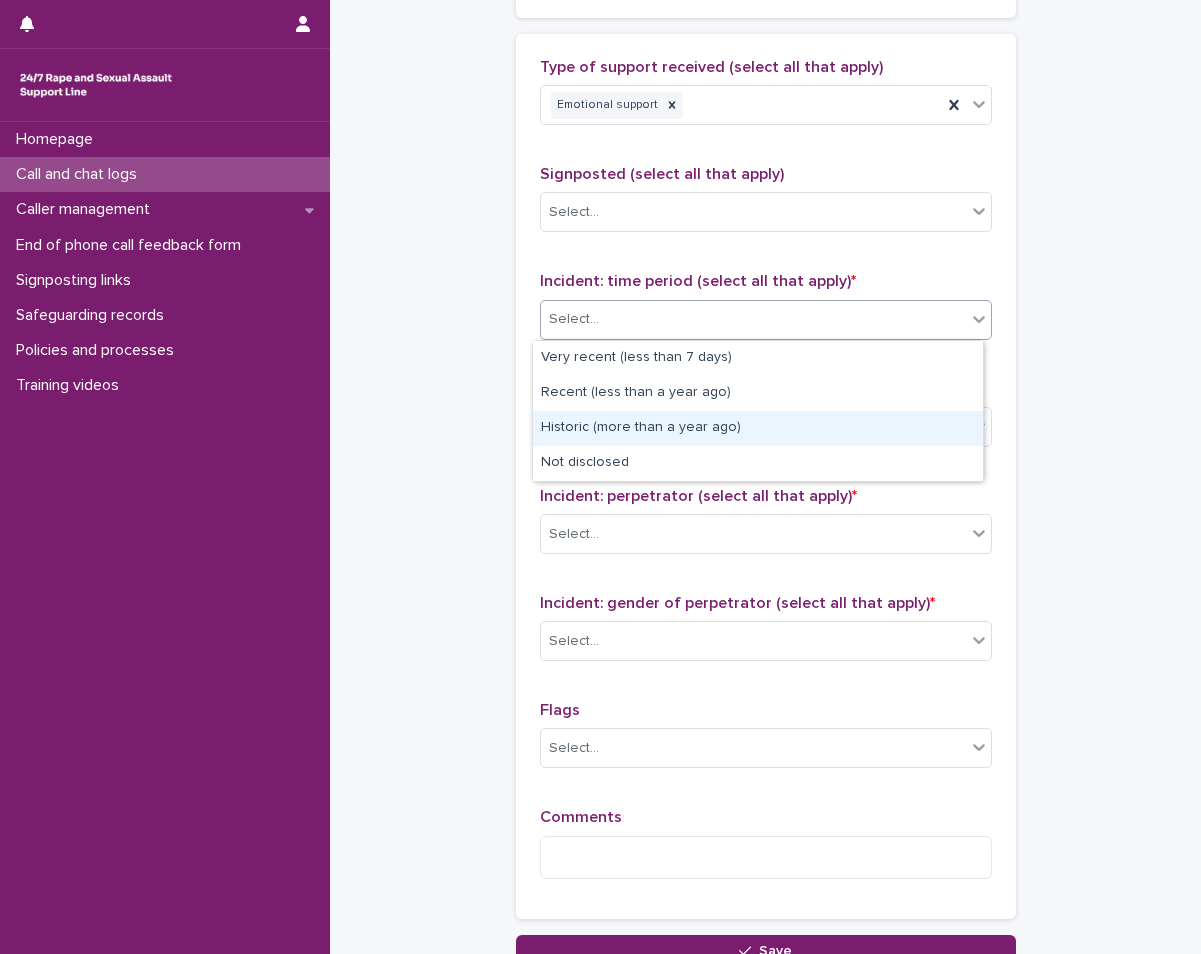 click on "Historic (more than a year ago)" at bounding box center (758, 428) 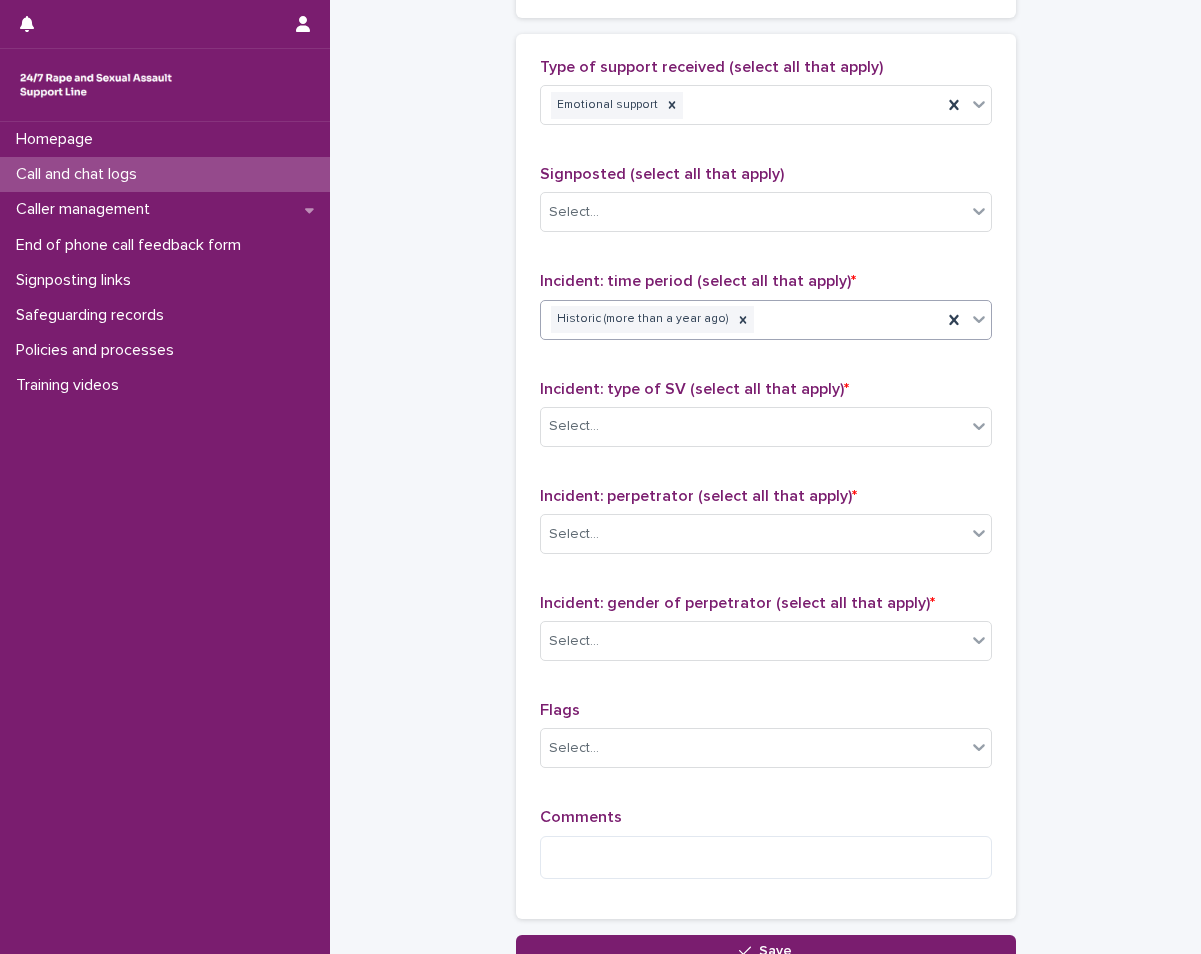 click on "Select..." at bounding box center (753, 426) 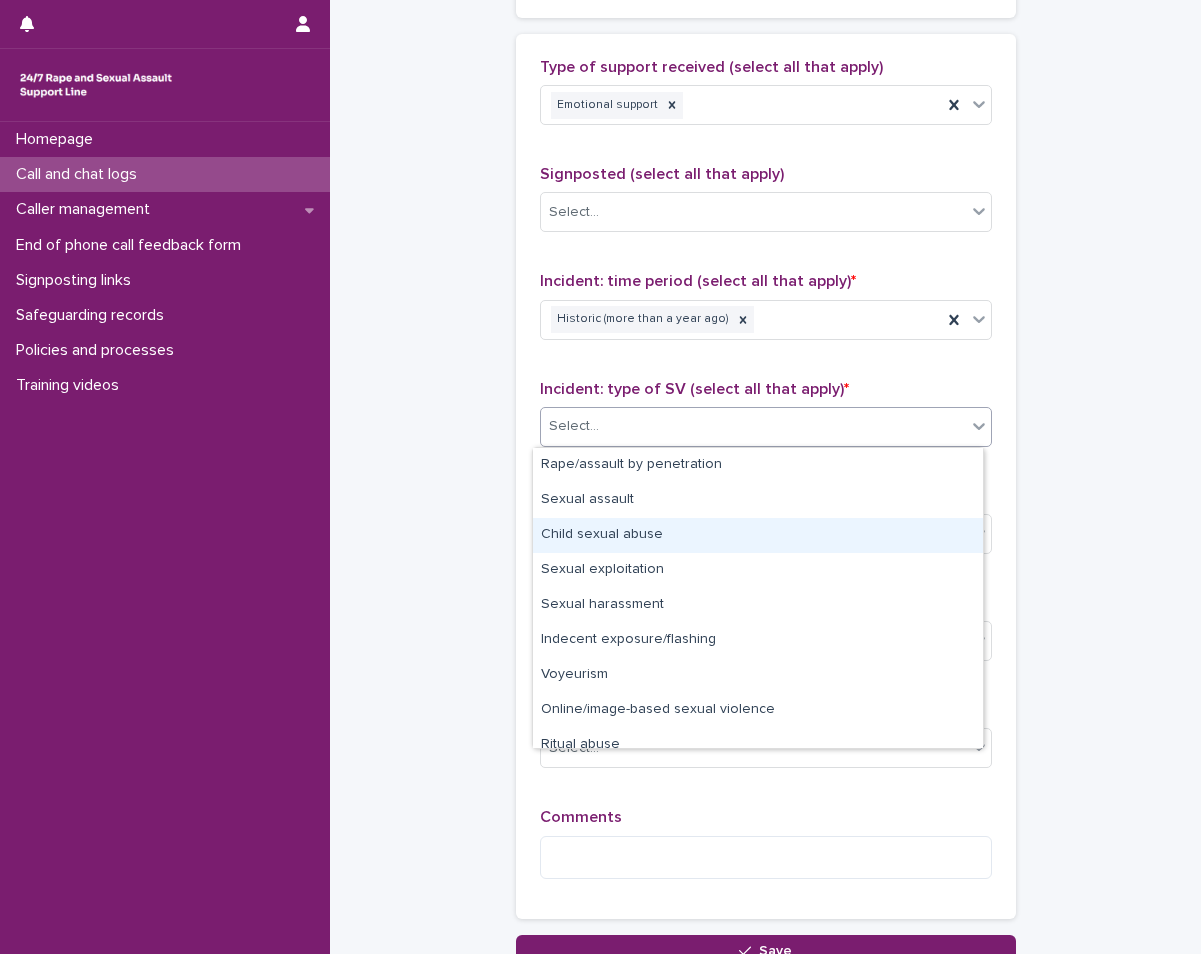 click on "Child sexual abuse" at bounding box center (758, 535) 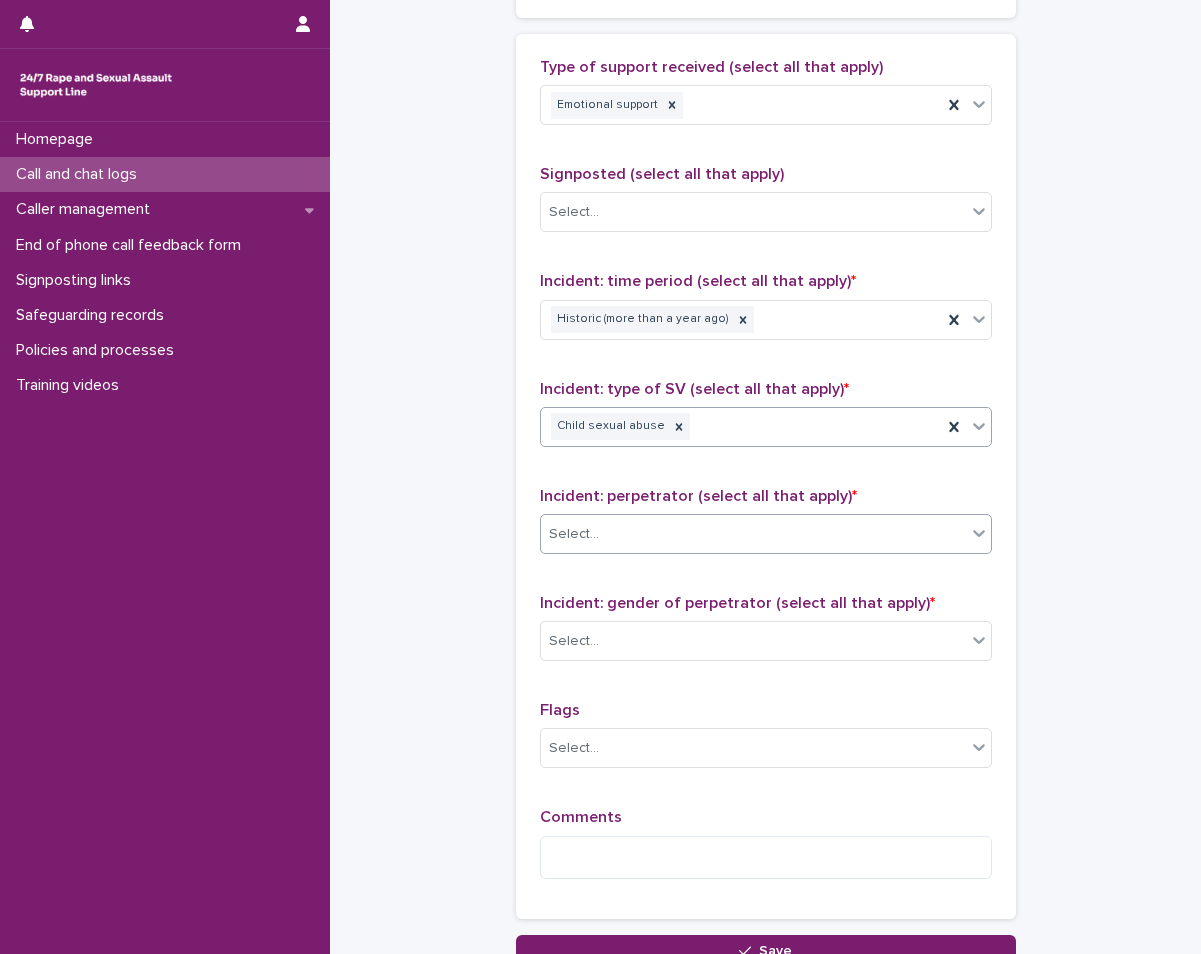 click on "Select..." at bounding box center (753, 534) 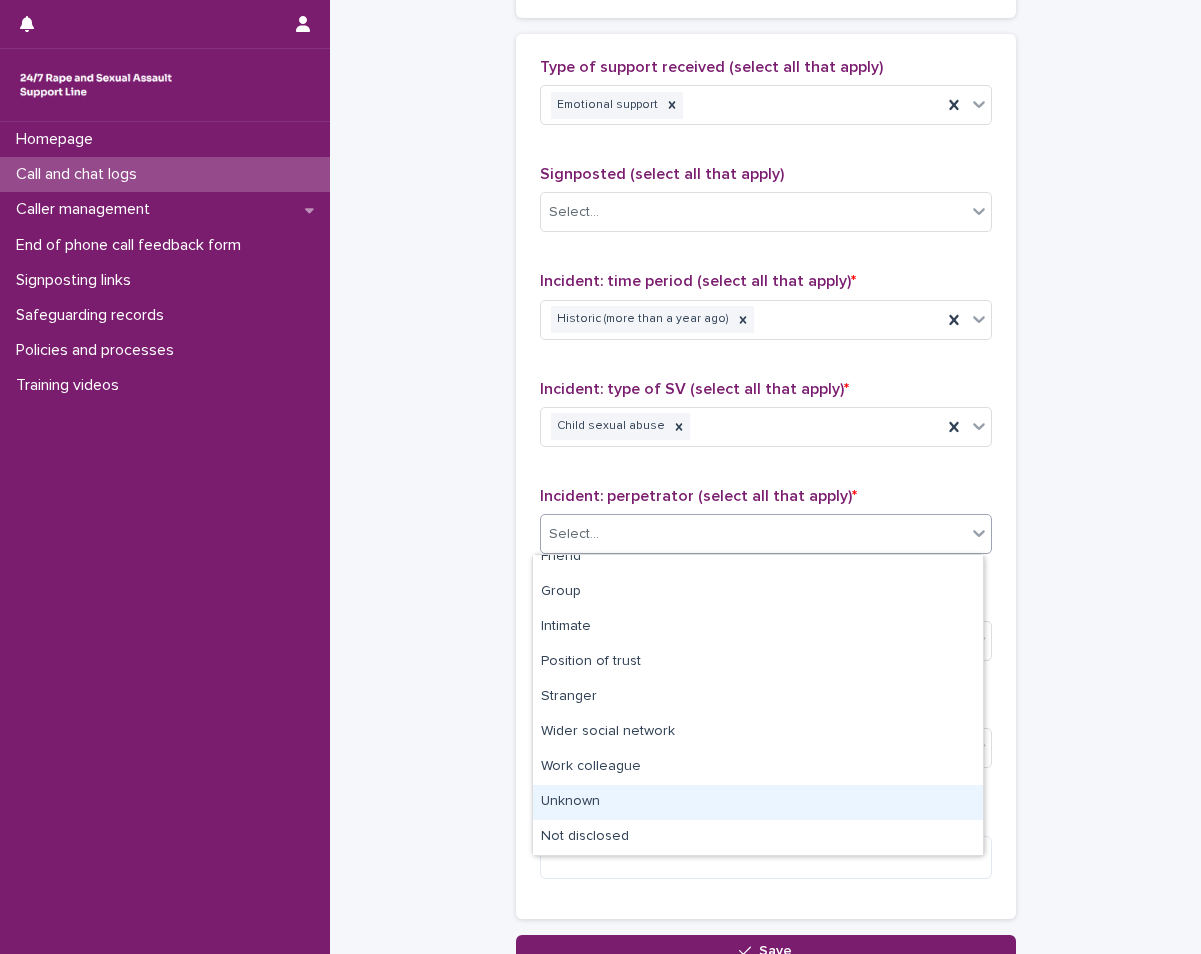 scroll, scrollTop: 0, scrollLeft: 0, axis: both 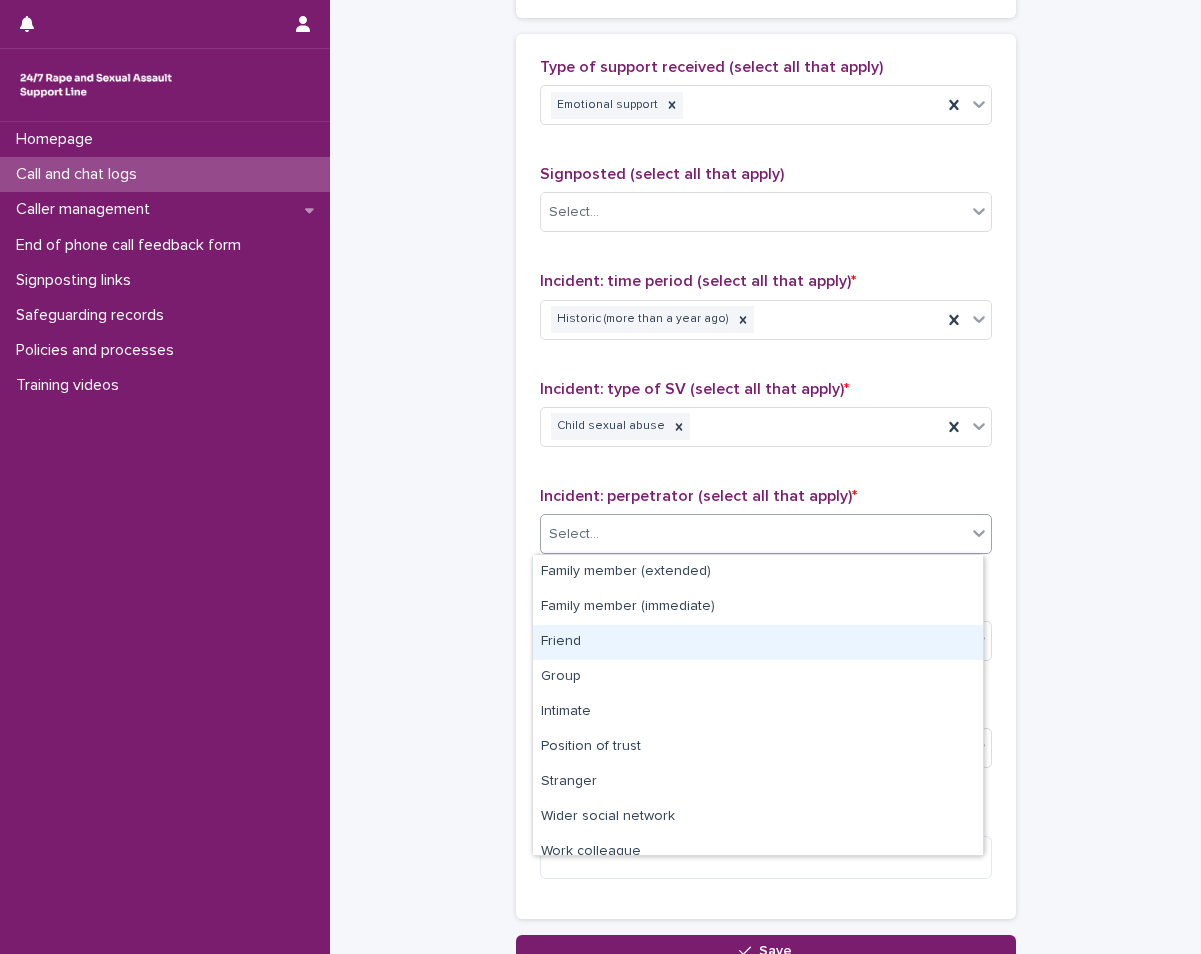 click on "Friend" at bounding box center [758, 642] 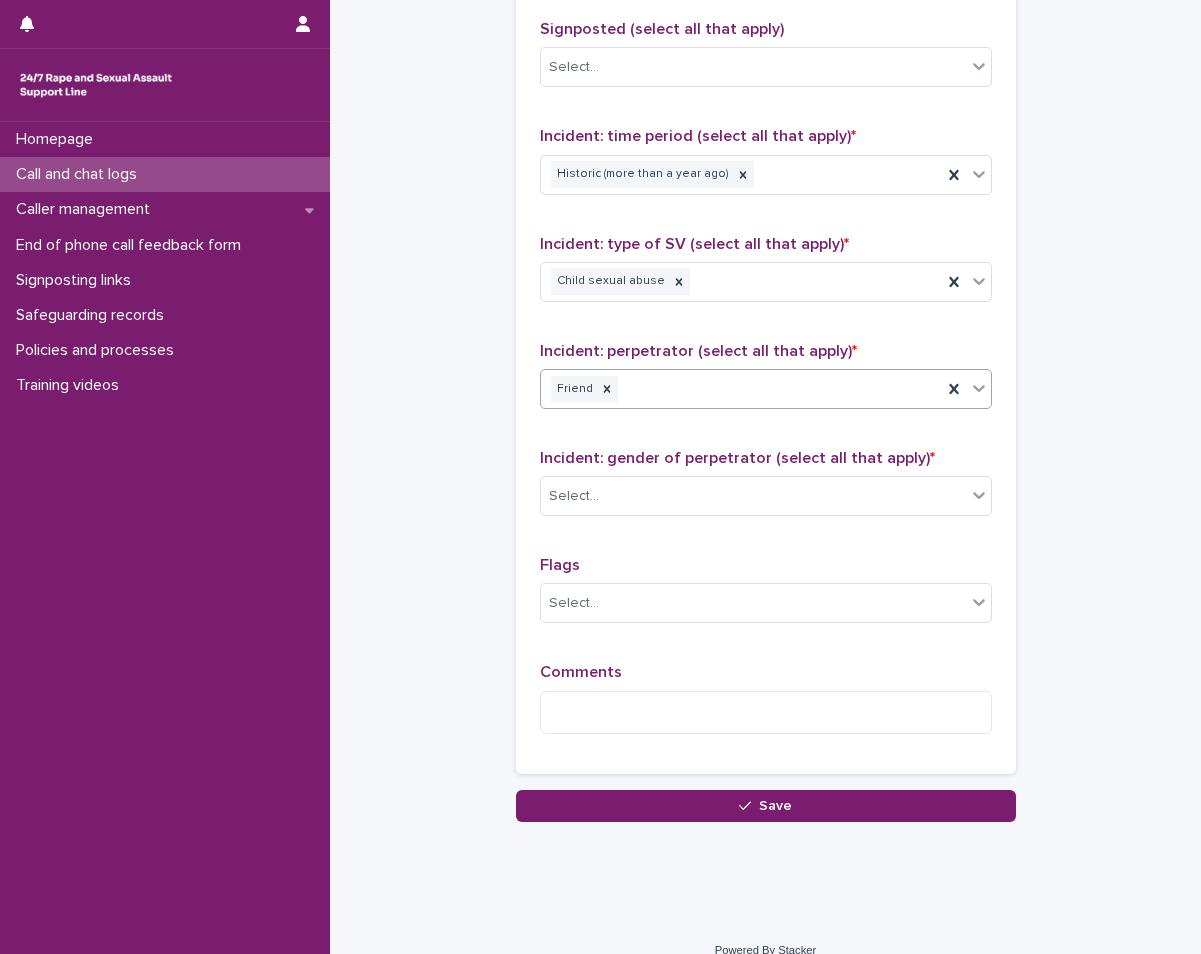 scroll, scrollTop: 1369, scrollLeft: 0, axis: vertical 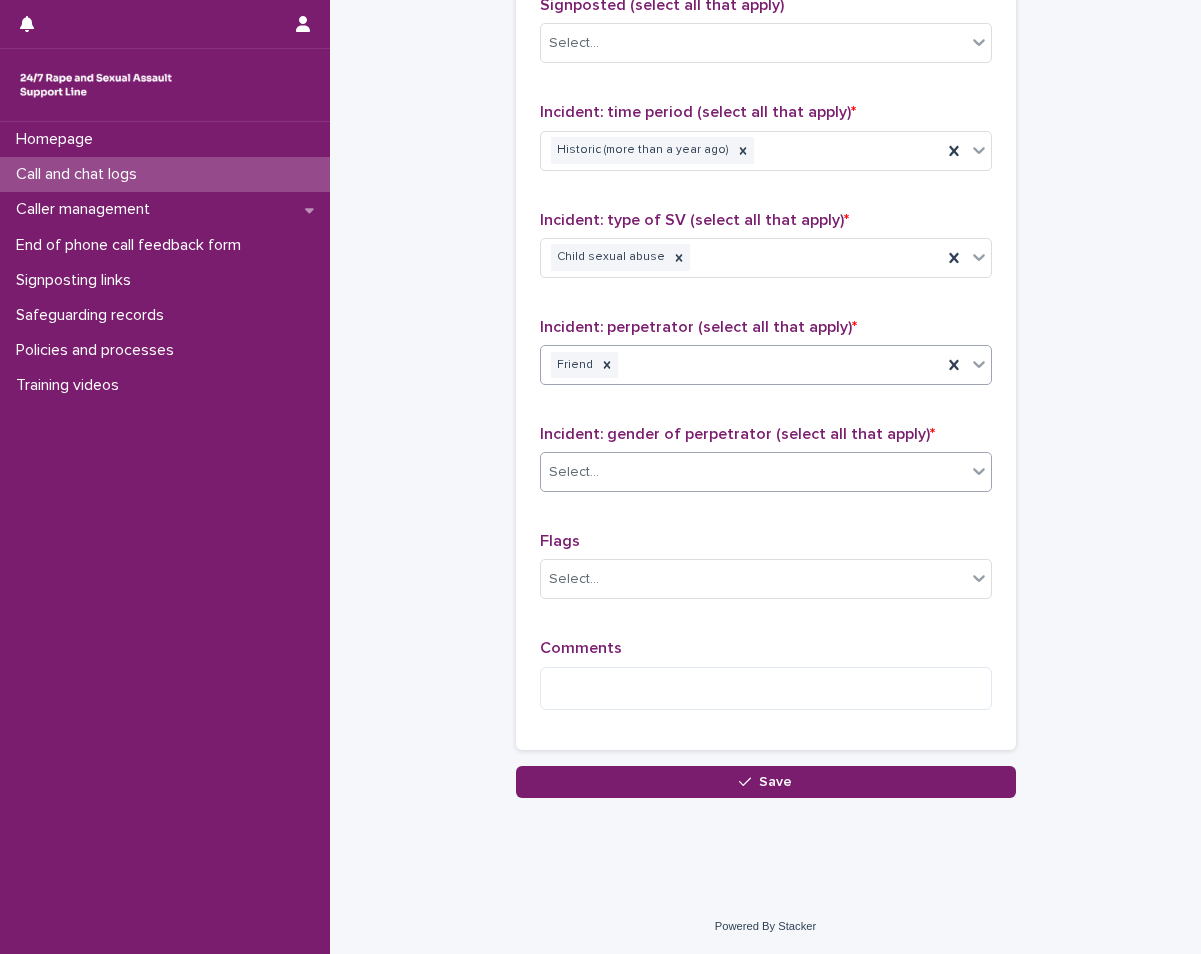 click on "Select..." at bounding box center (753, 472) 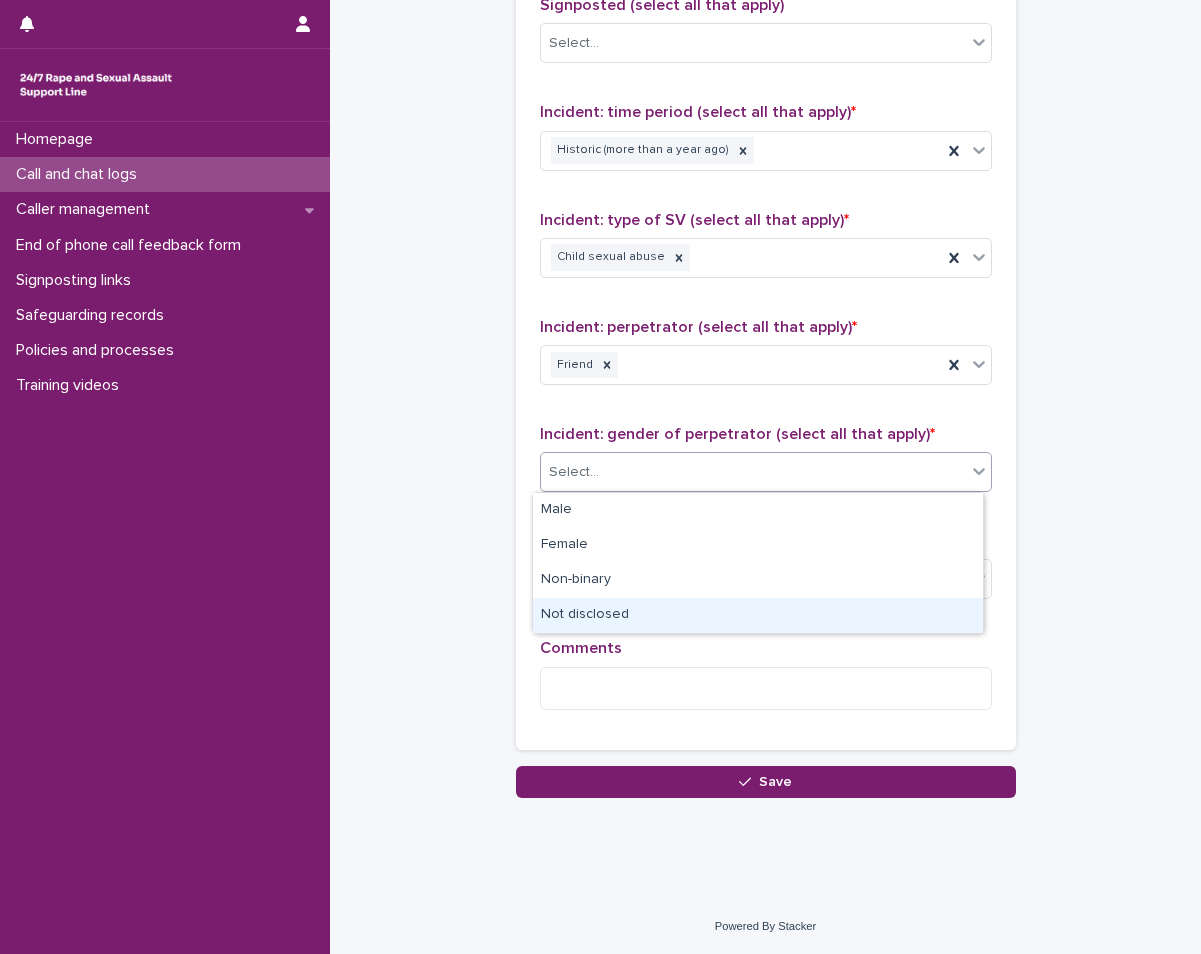 click on "Not disclosed" at bounding box center [758, 615] 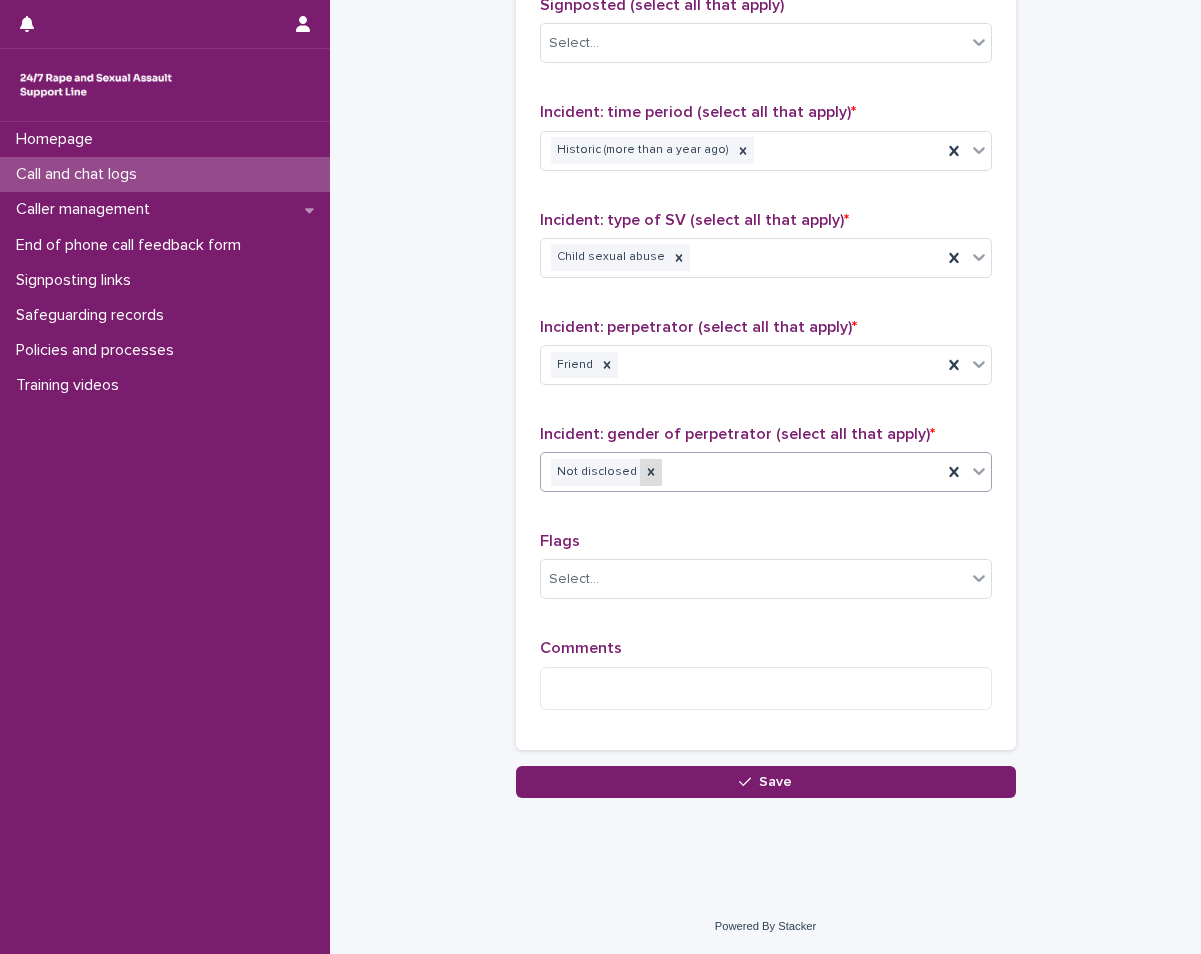 click 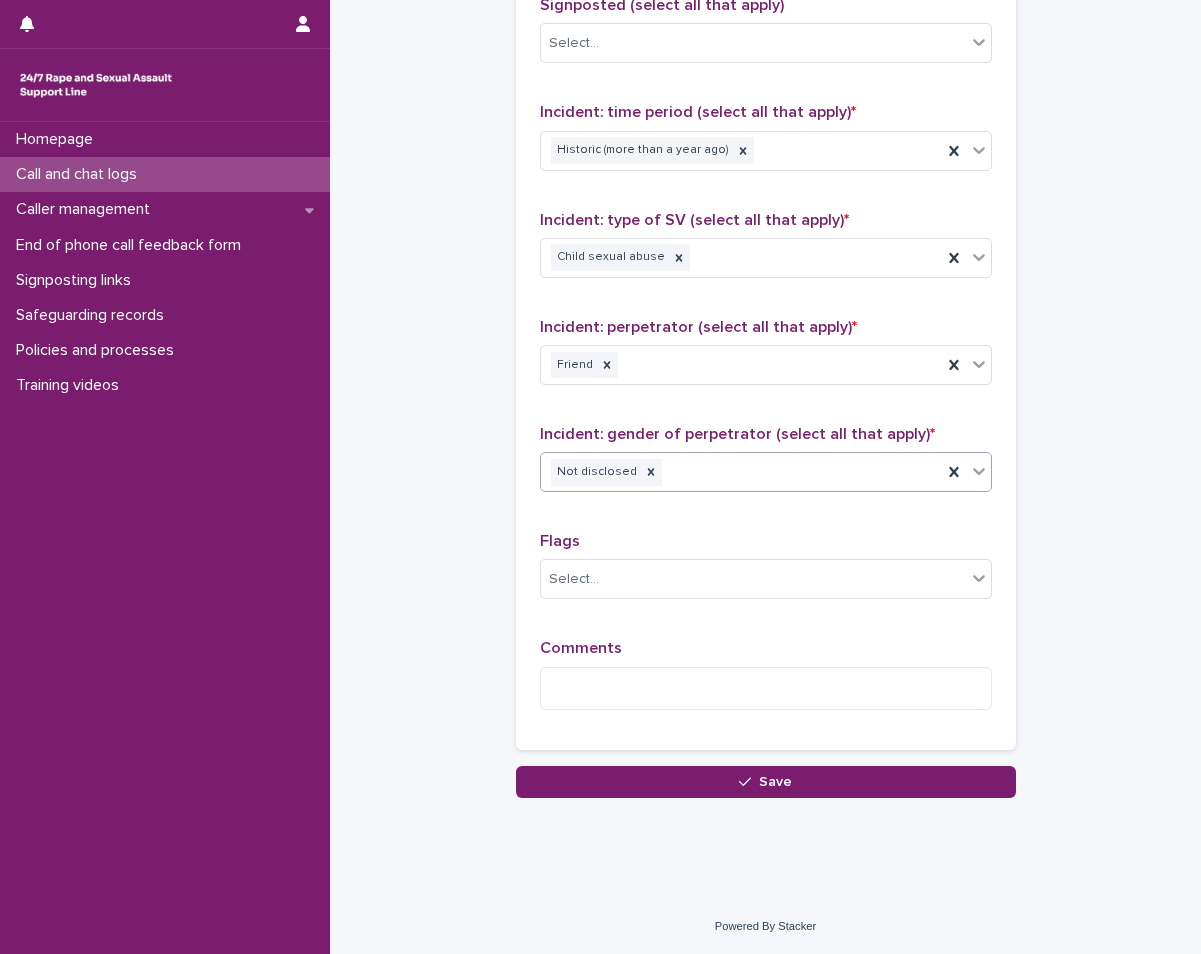 click on "Not disclosed" at bounding box center [741, 472] 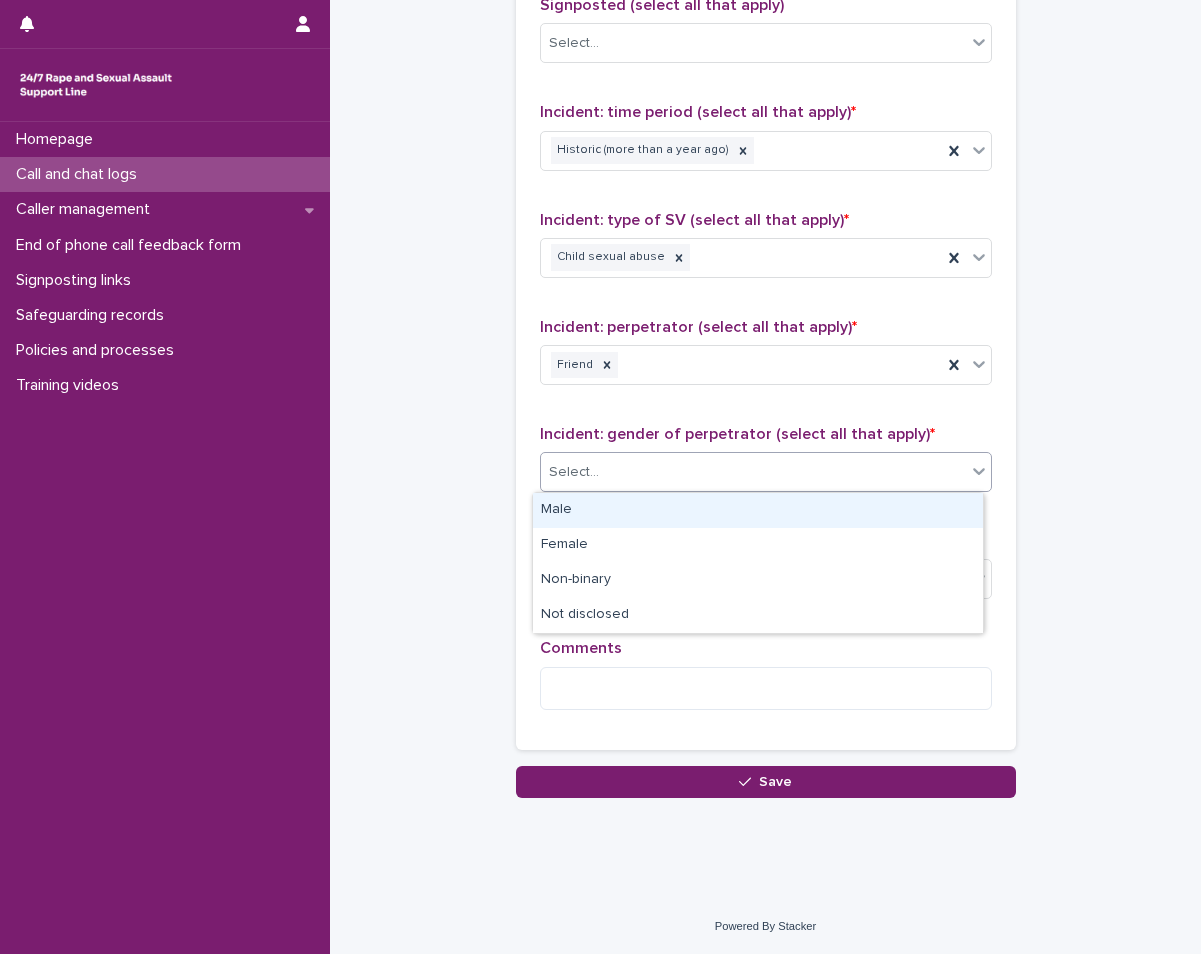 click on "Male" at bounding box center [758, 510] 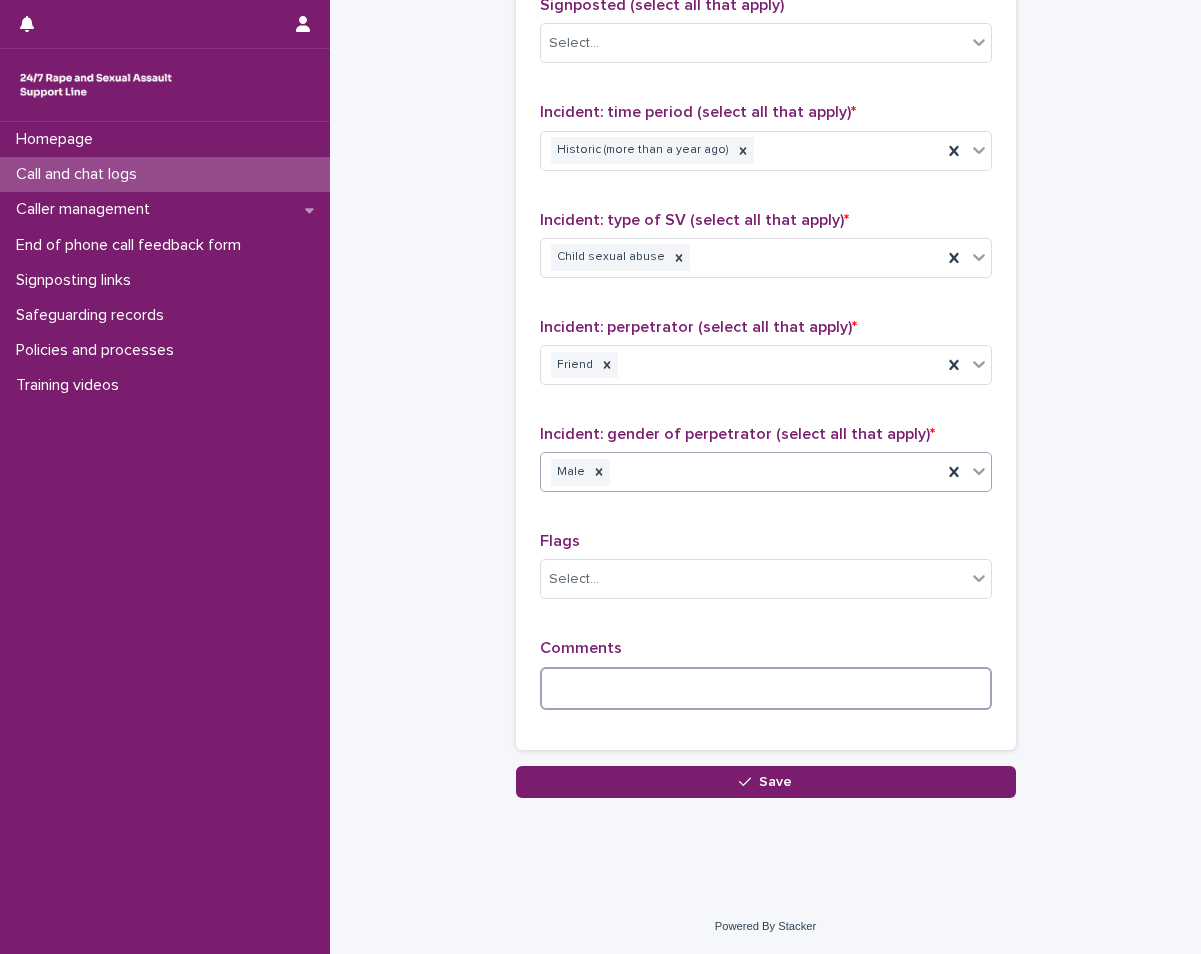 click at bounding box center (766, 688) 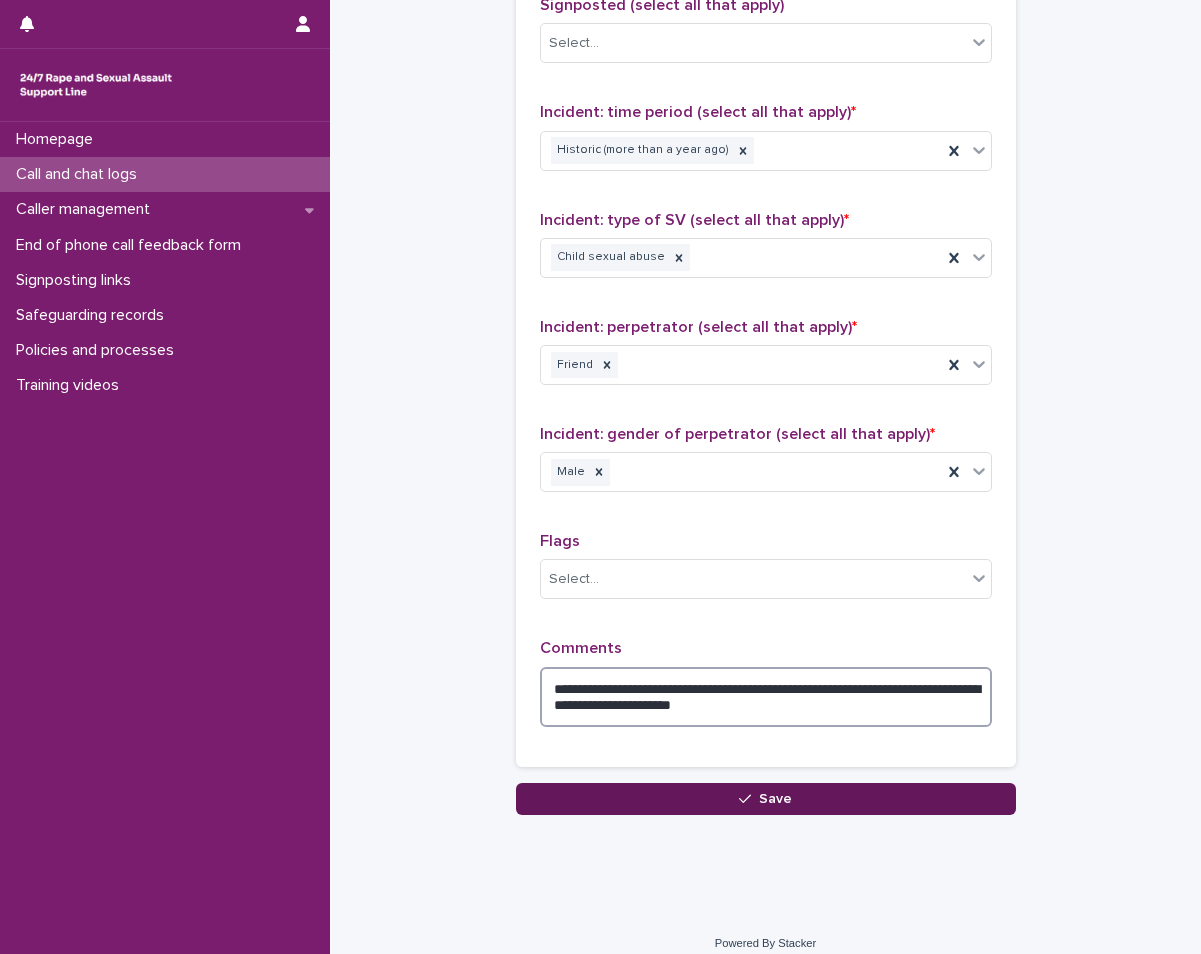 type on "**********" 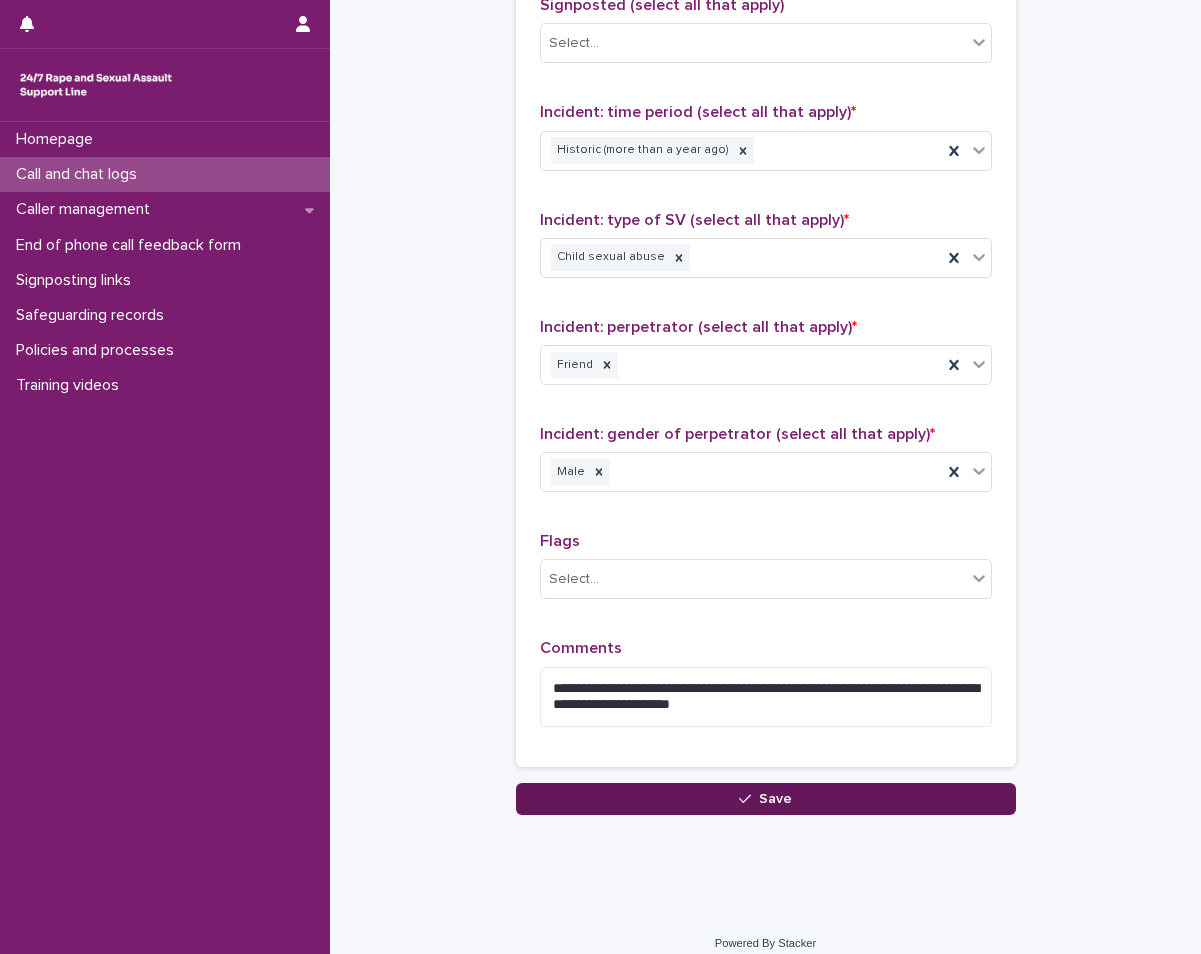 click on "Save" at bounding box center (775, 799) 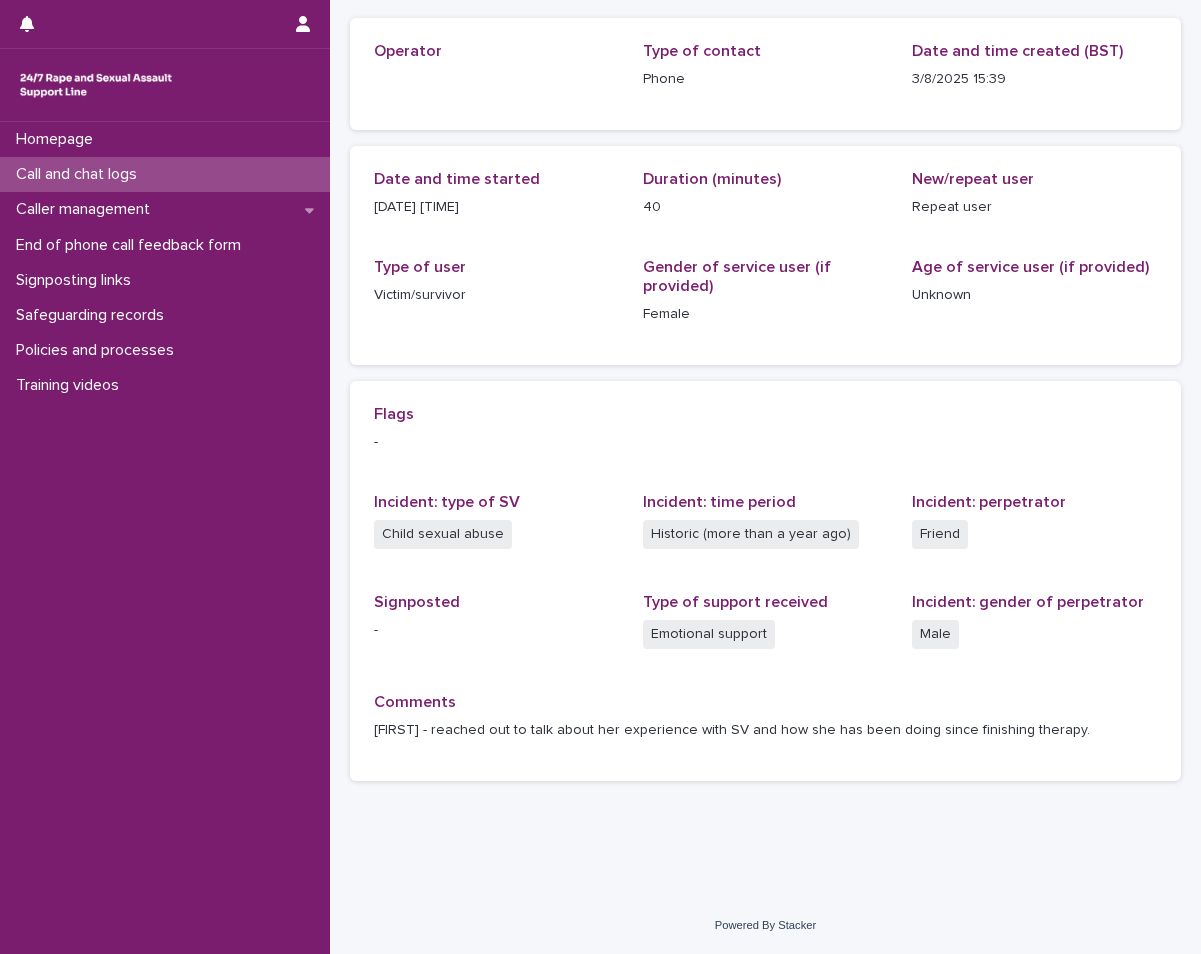 scroll, scrollTop: 0, scrollLeft: 0, axis: both 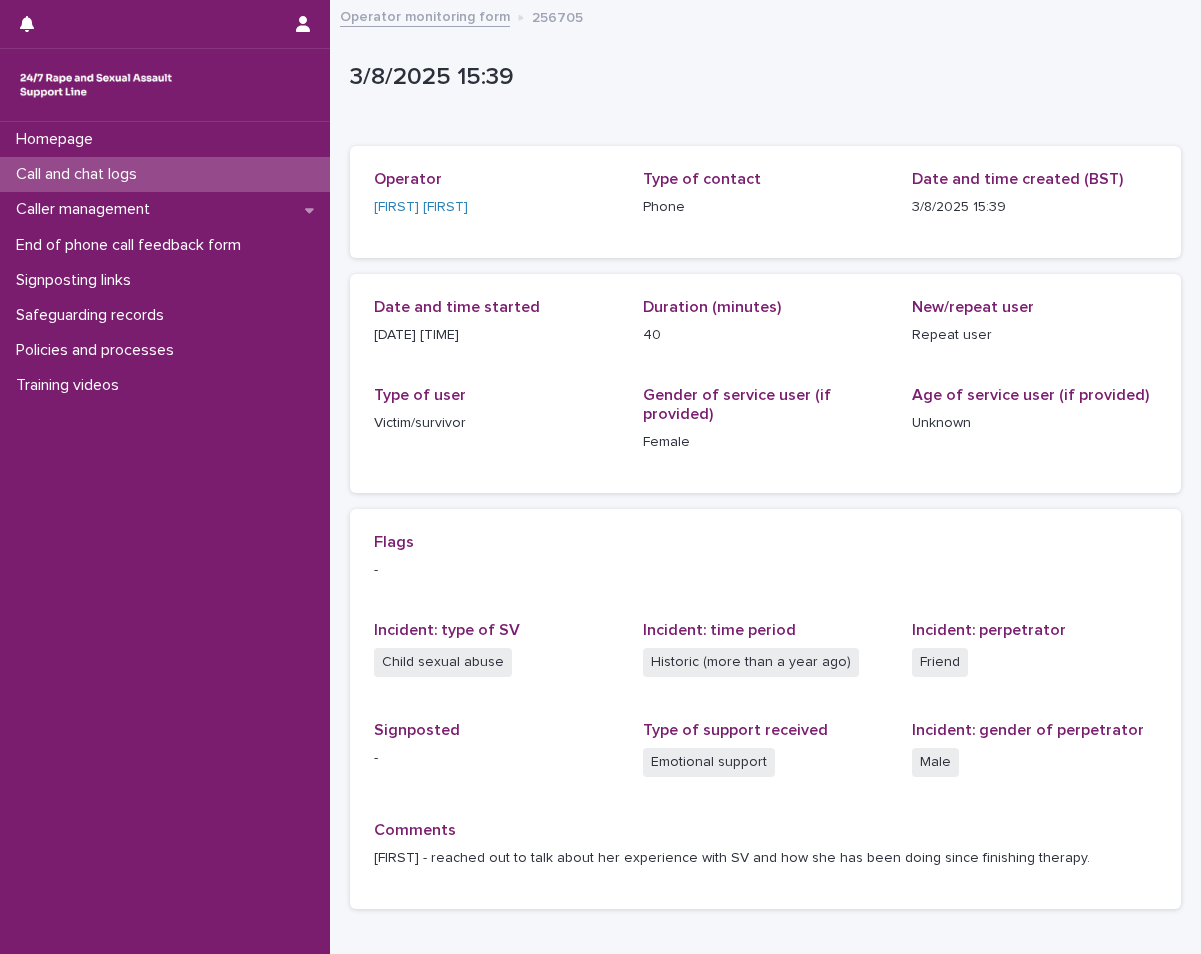 click on "Call and chat logs" at bounding box center (165, 174) 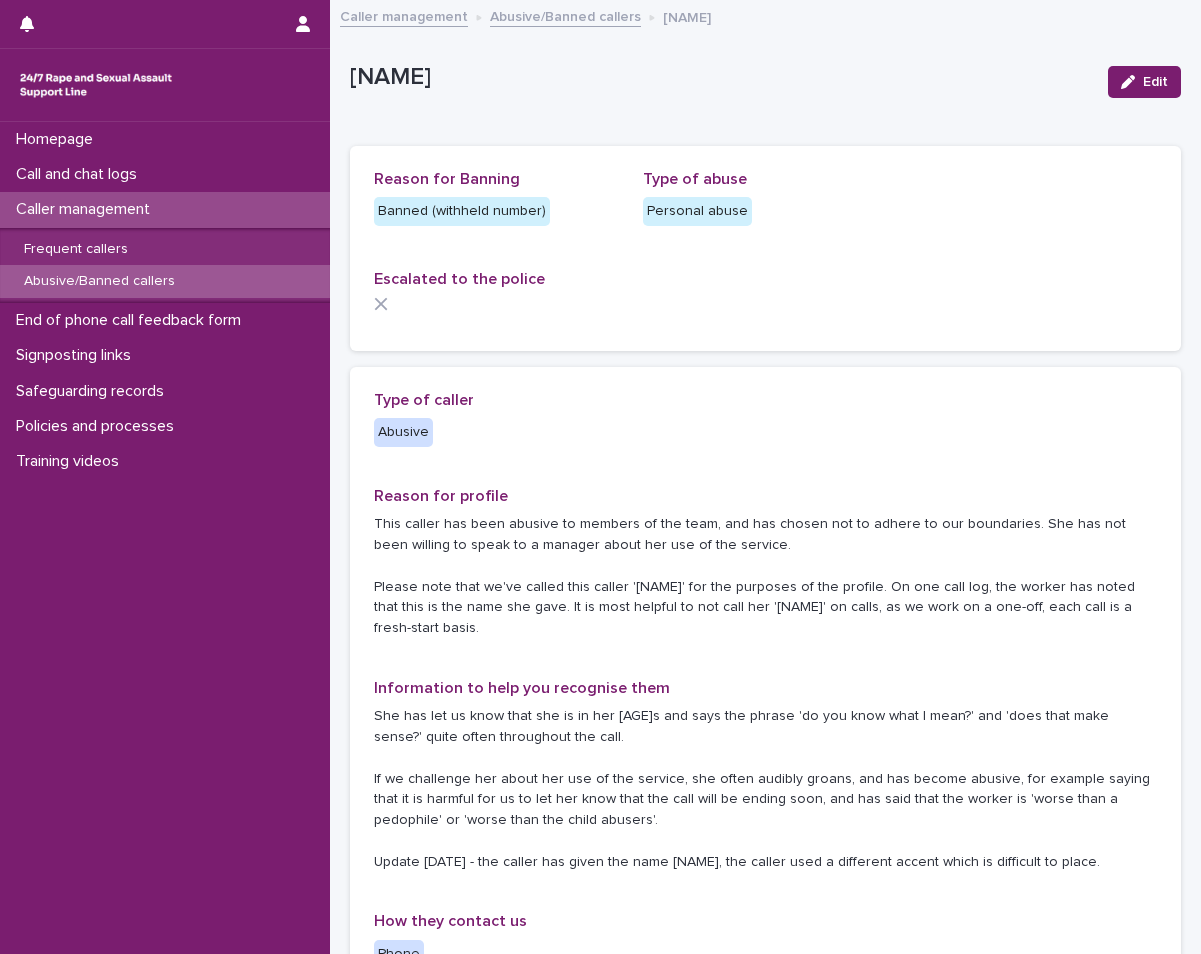 scroll, scrollTop: 0, scrollLeft: 0, axis: both 